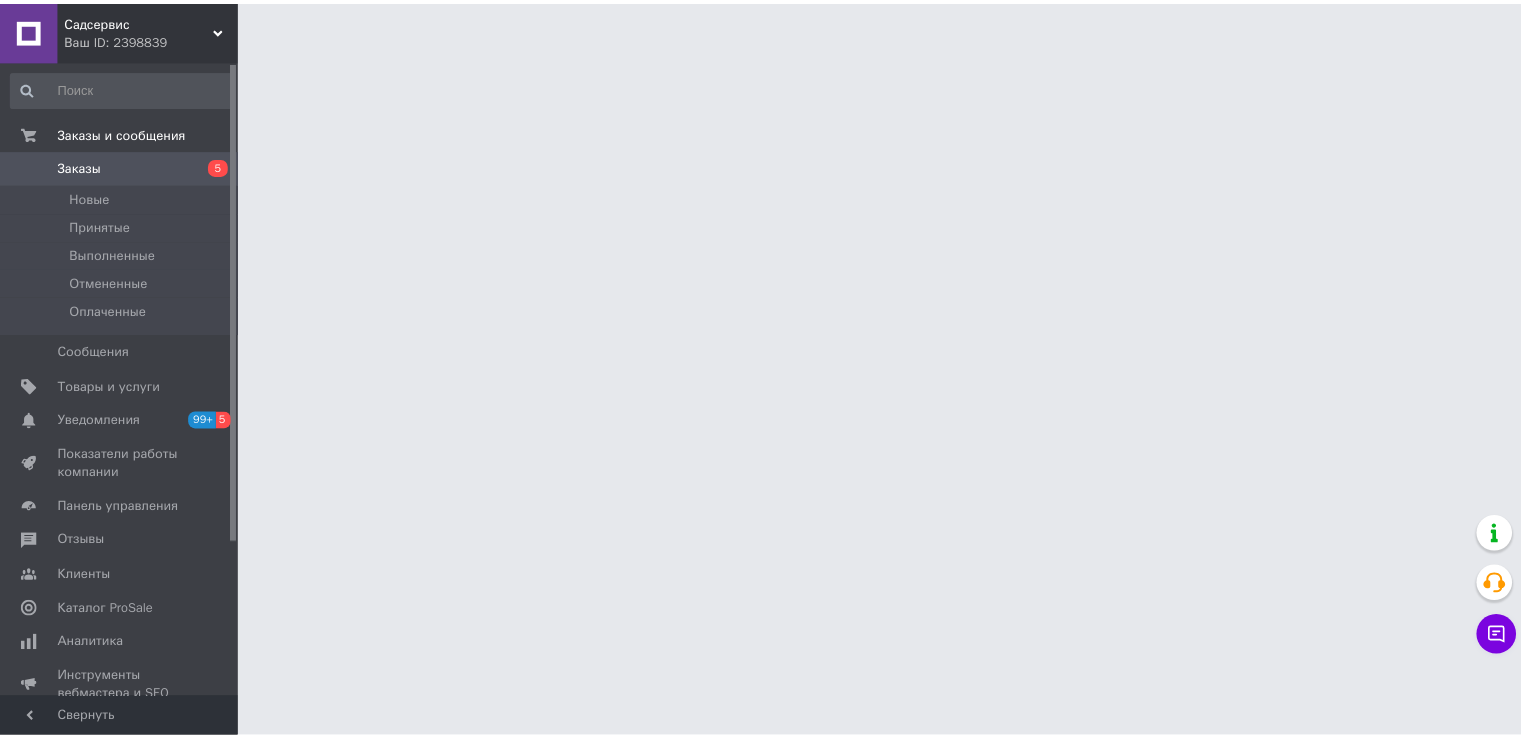 scroll, scrollTop: 0, scrollLeft: 0, axis: both 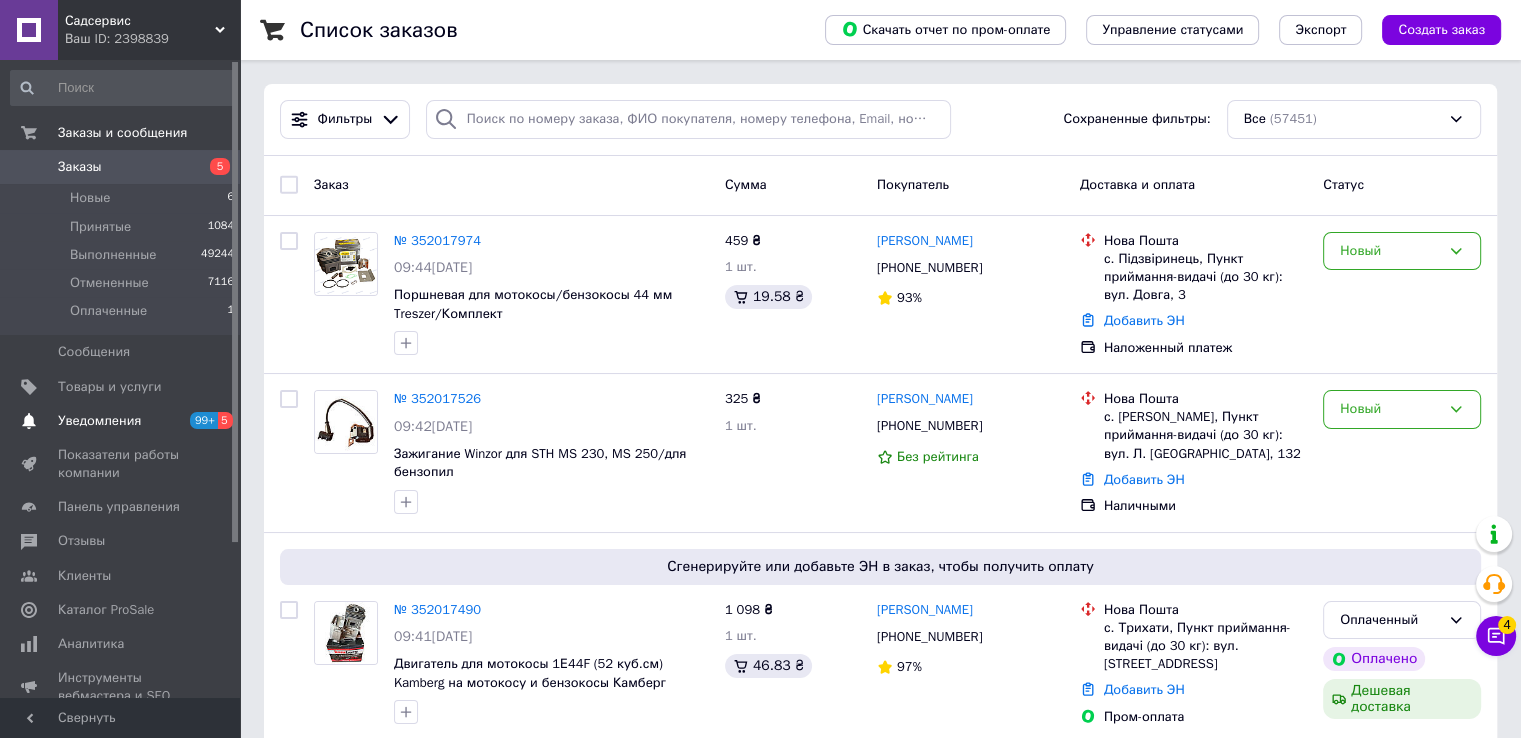 click on "Уведомления" at bounding box center (99, 421) 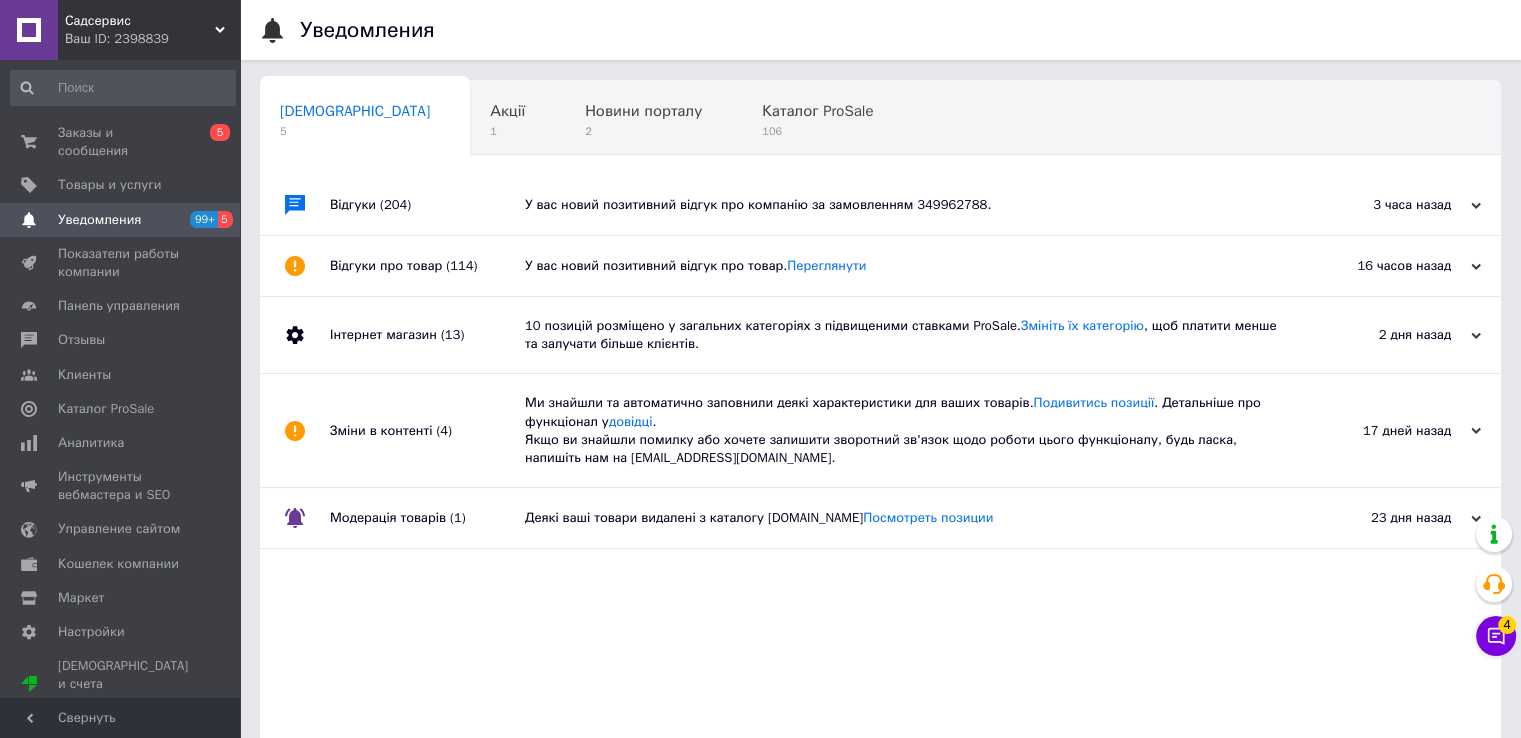 click on "У вас новий позитивний відгук про компанію за замовленням 349962788." at bounding box center (903, 205) 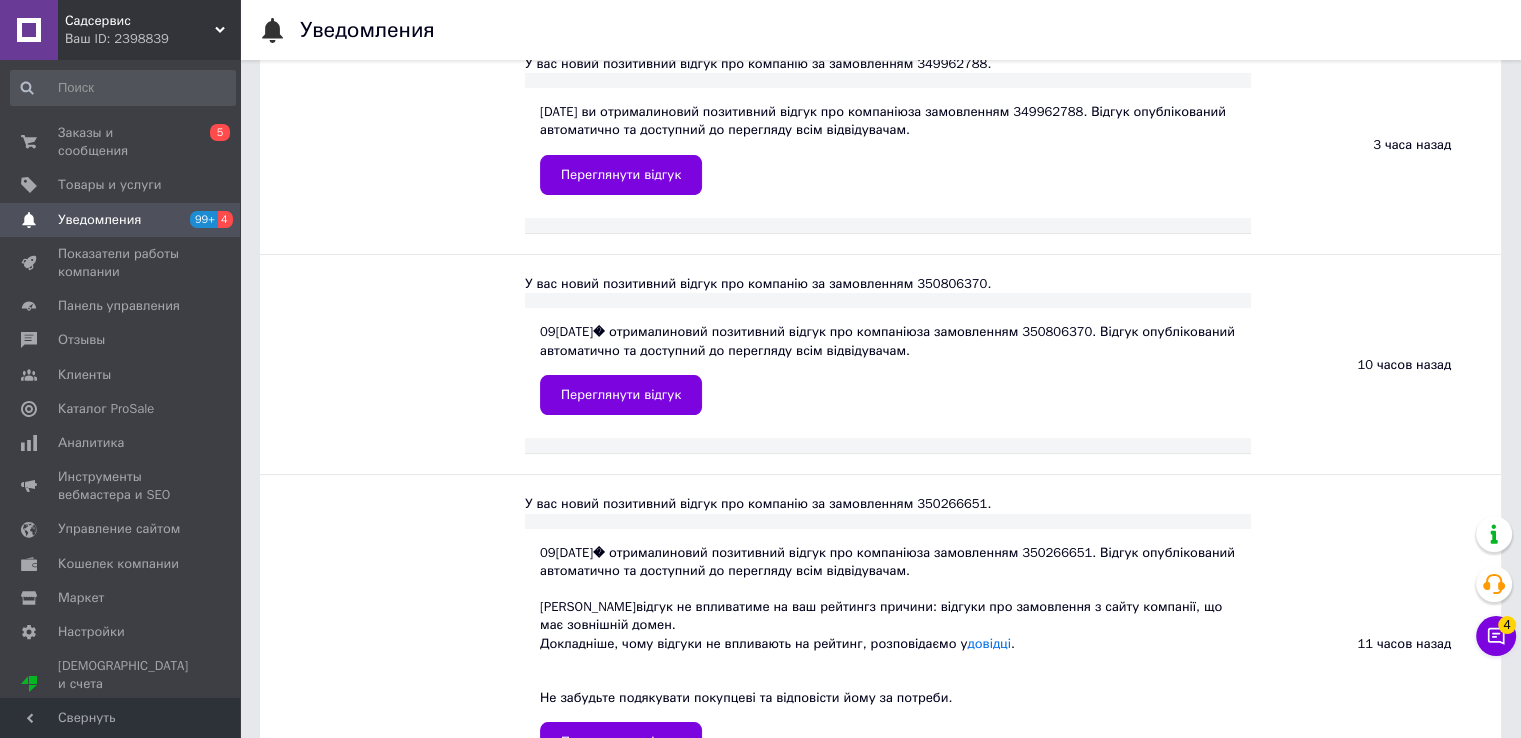 scroll, scrollTop: 0, scrollLeft: 0, axis: both 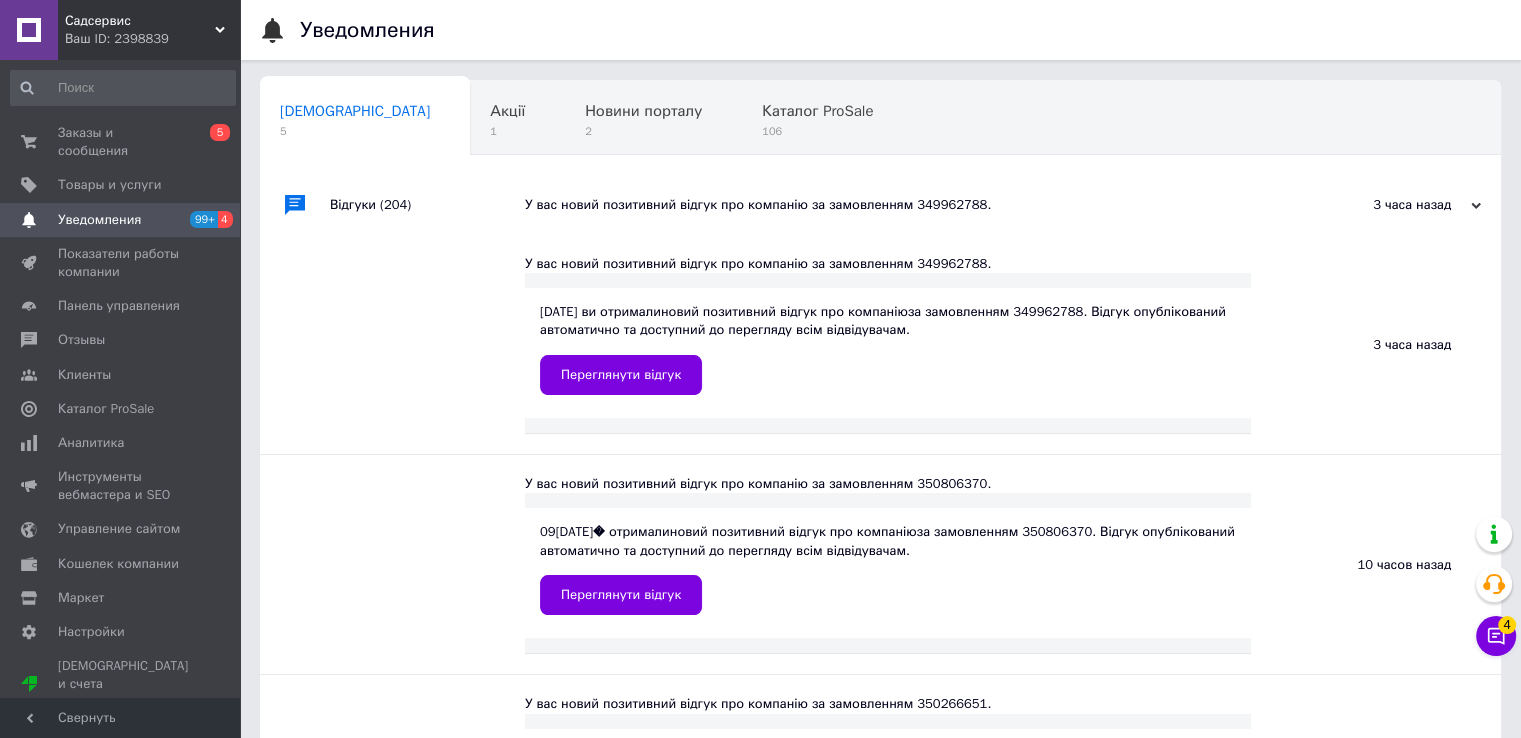 click on "Відгуки   (204)" at bounding box center [427, 205] 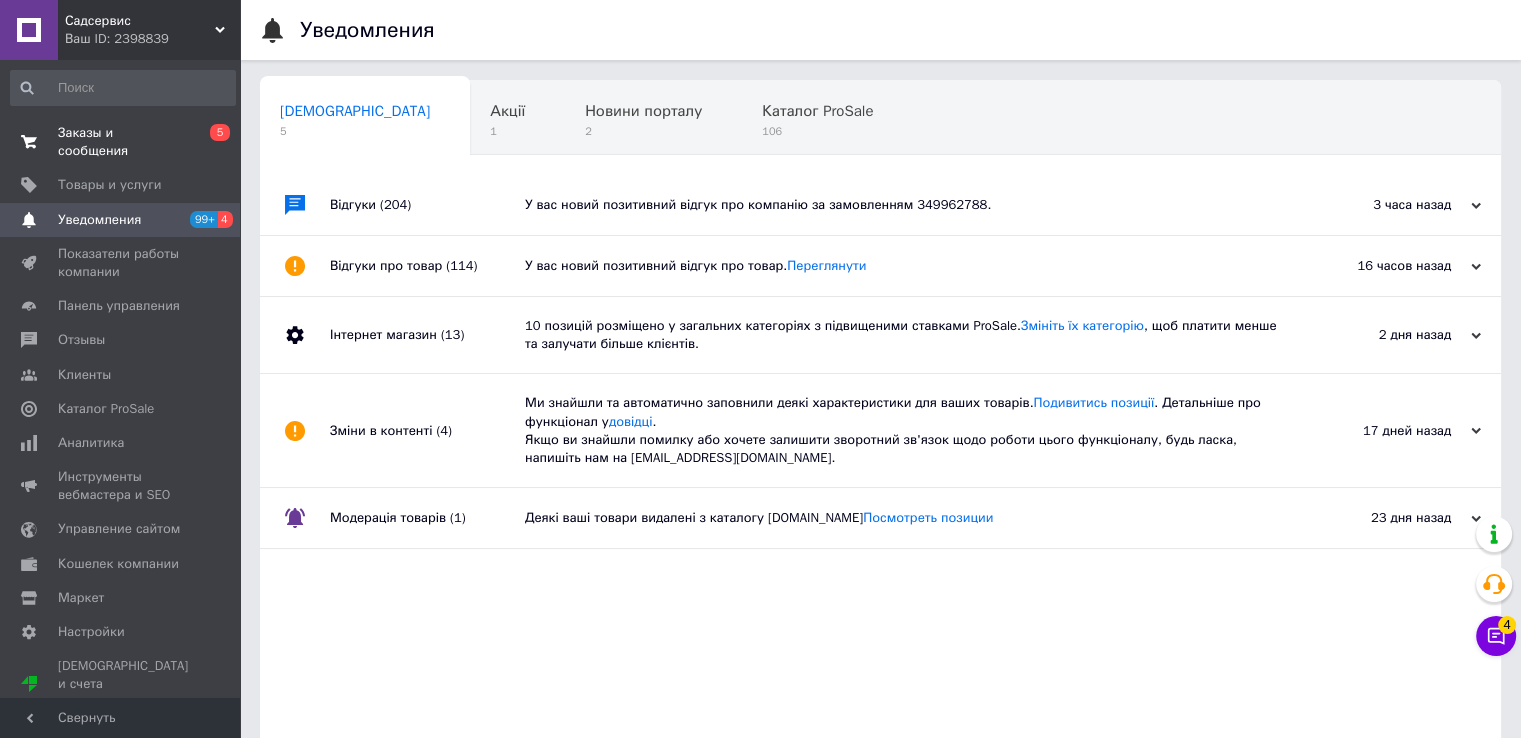 click on "Заказы и сообщения" at bounding box center (121, 142) 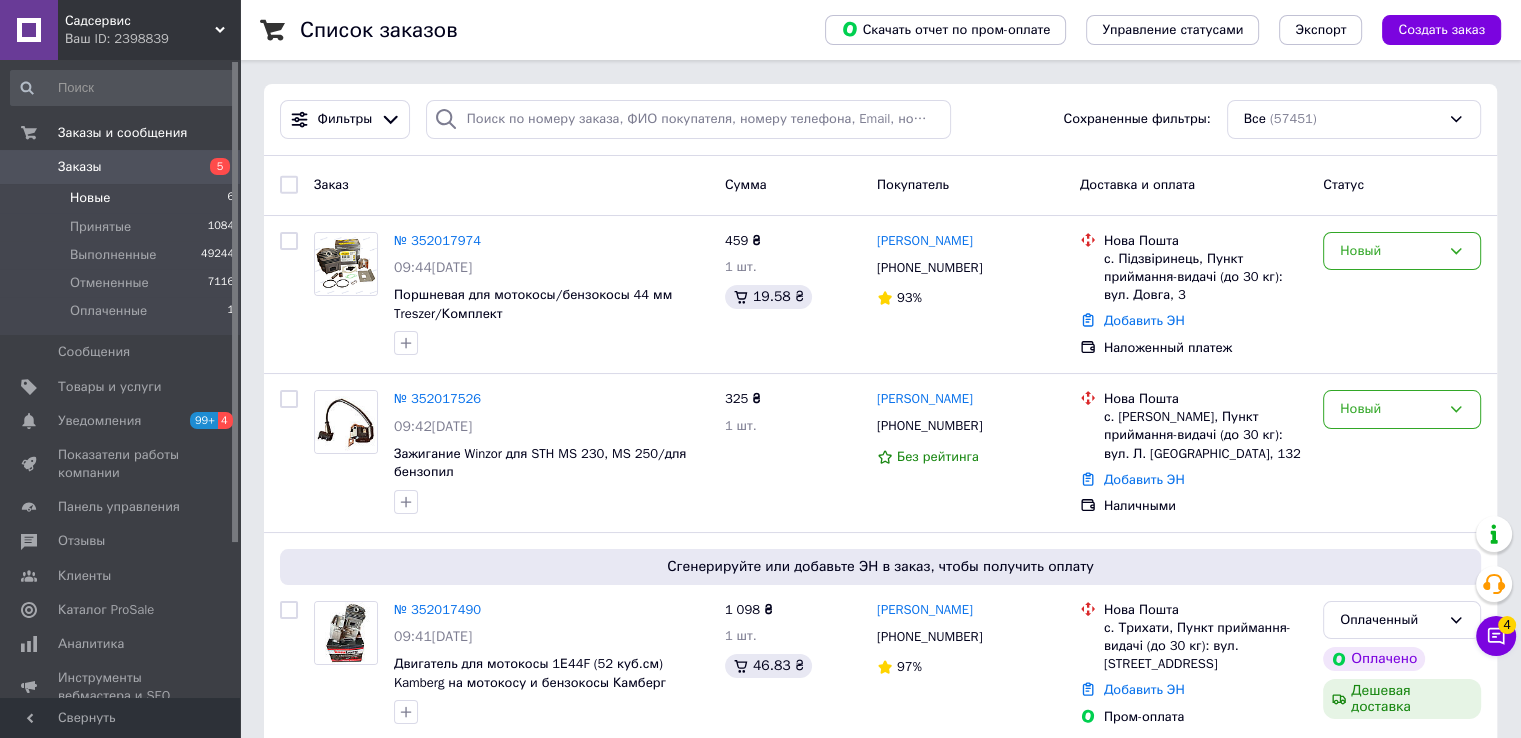 click on "Новые" at bounding box center [90, 198] 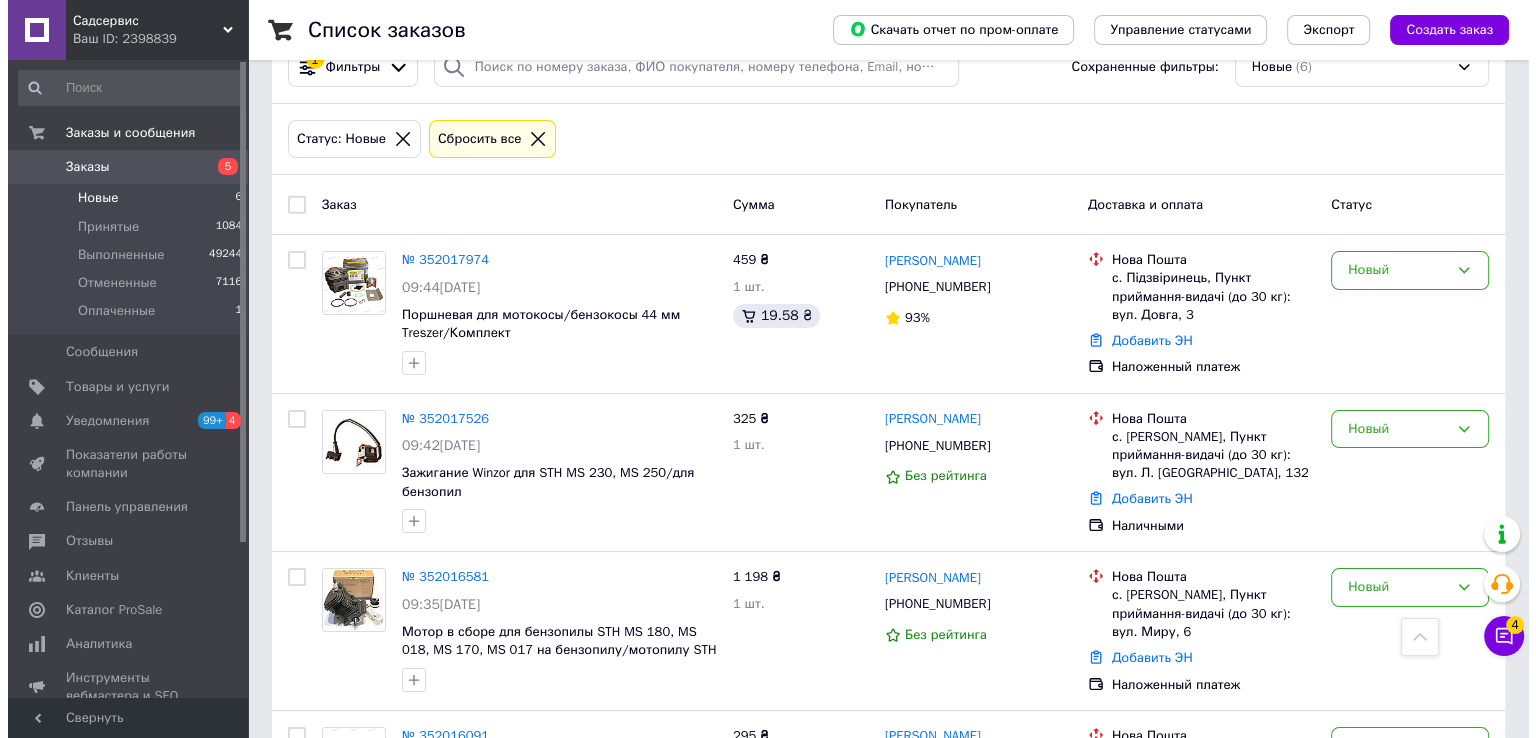 scroll, scrollTop: 0, scrollLeft: 0, axis: both 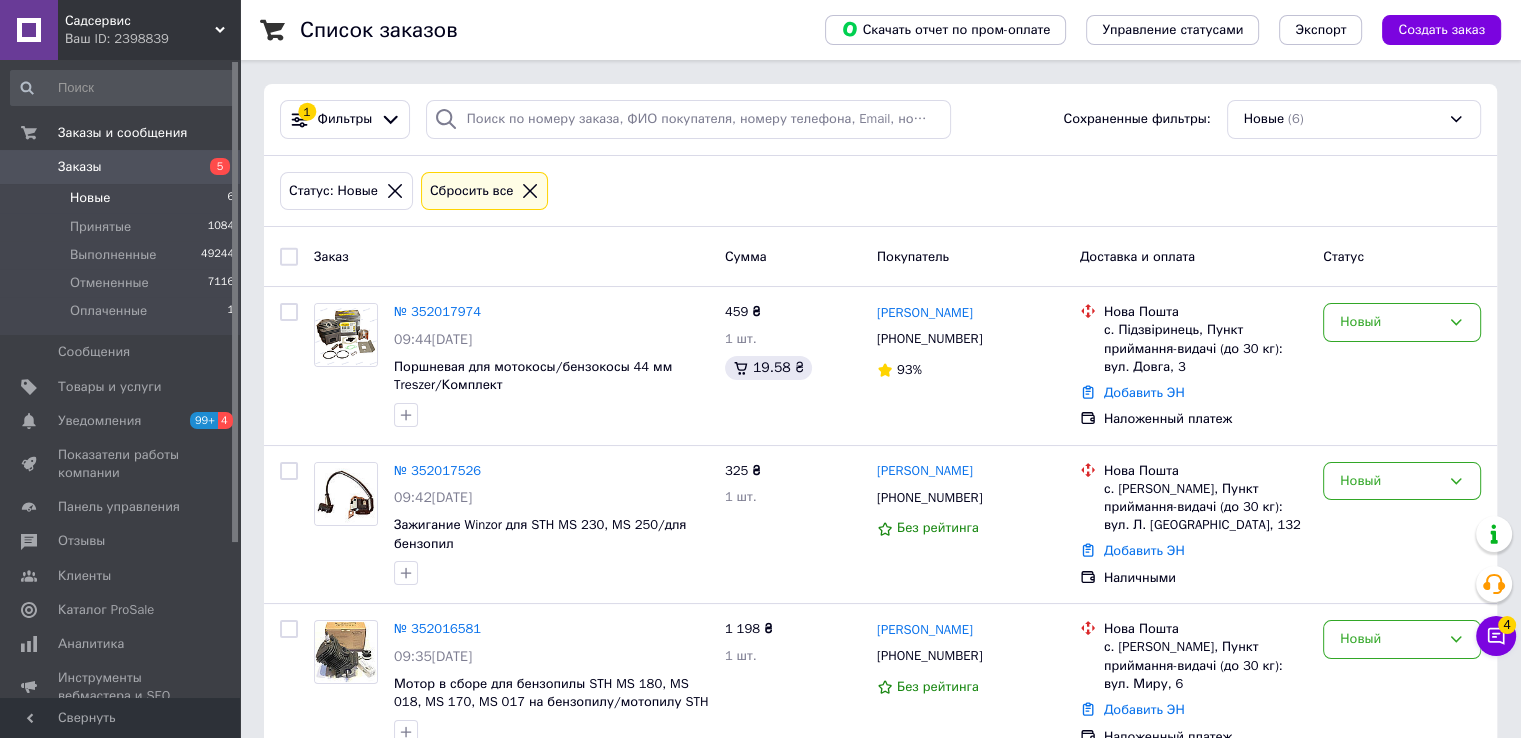 drag, startPoint x: 262, startPoint y: 246, endPoint x: 276, endPoint y: 250, distance: 14.56022 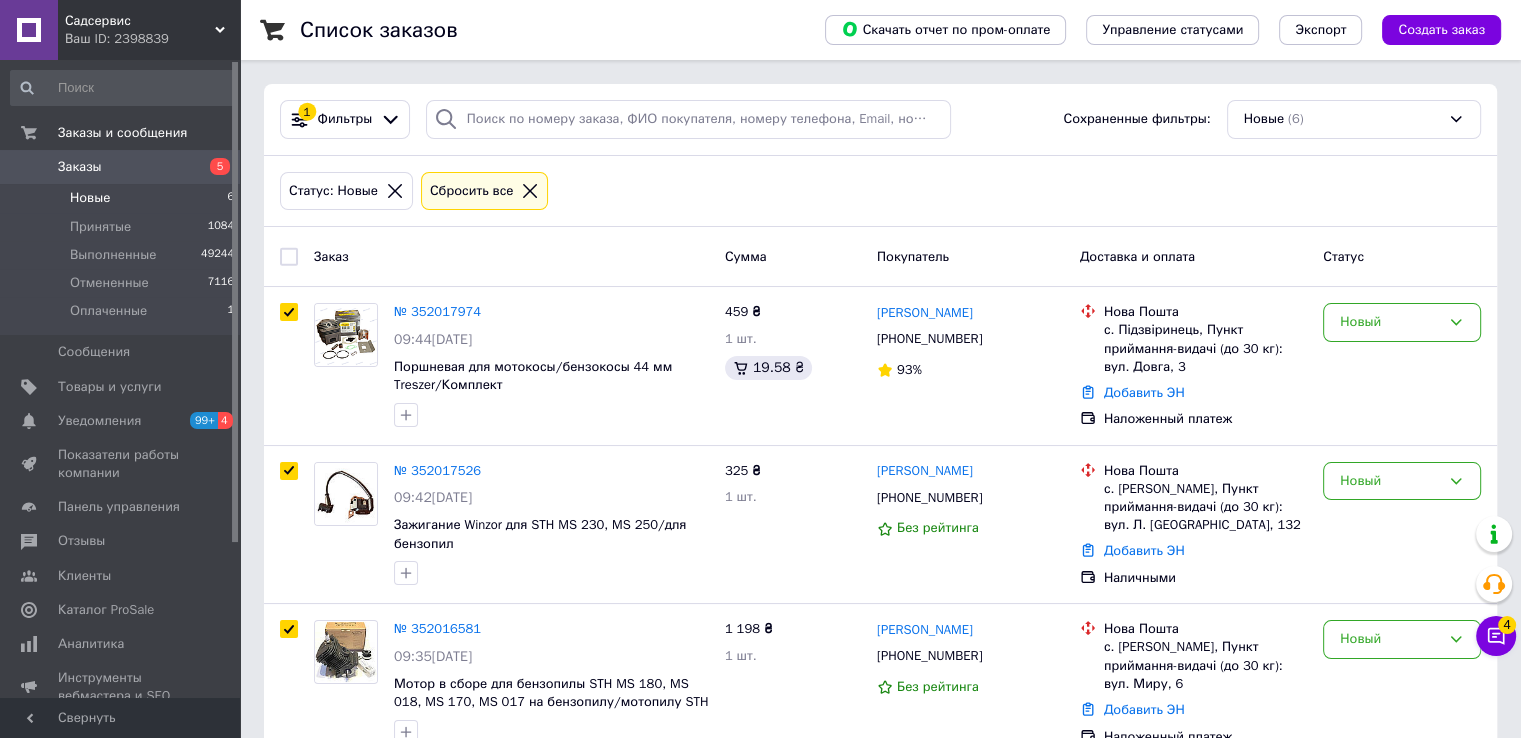 checkbox on "true" 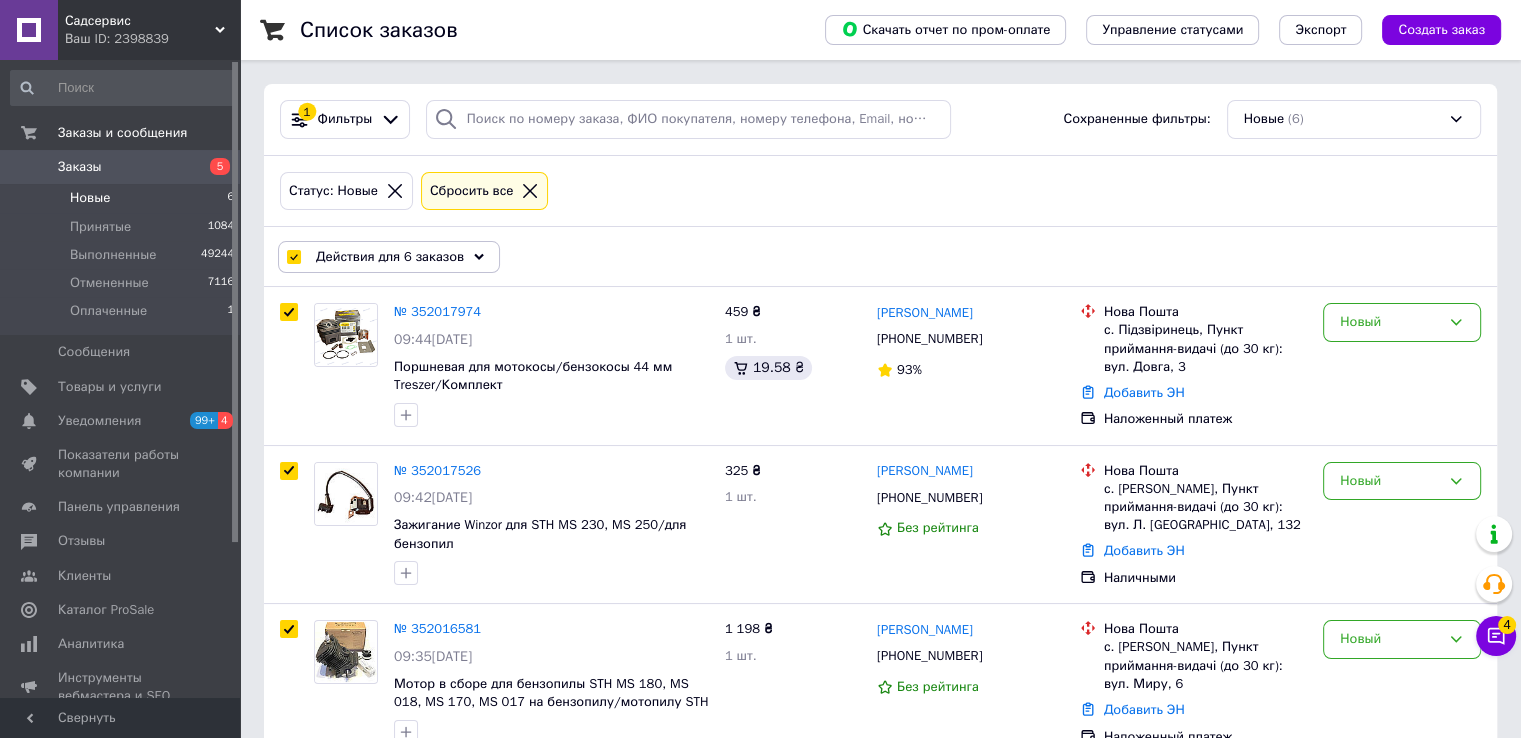 click on "Действия для 6 заказов" at bounding box center (389, 257) 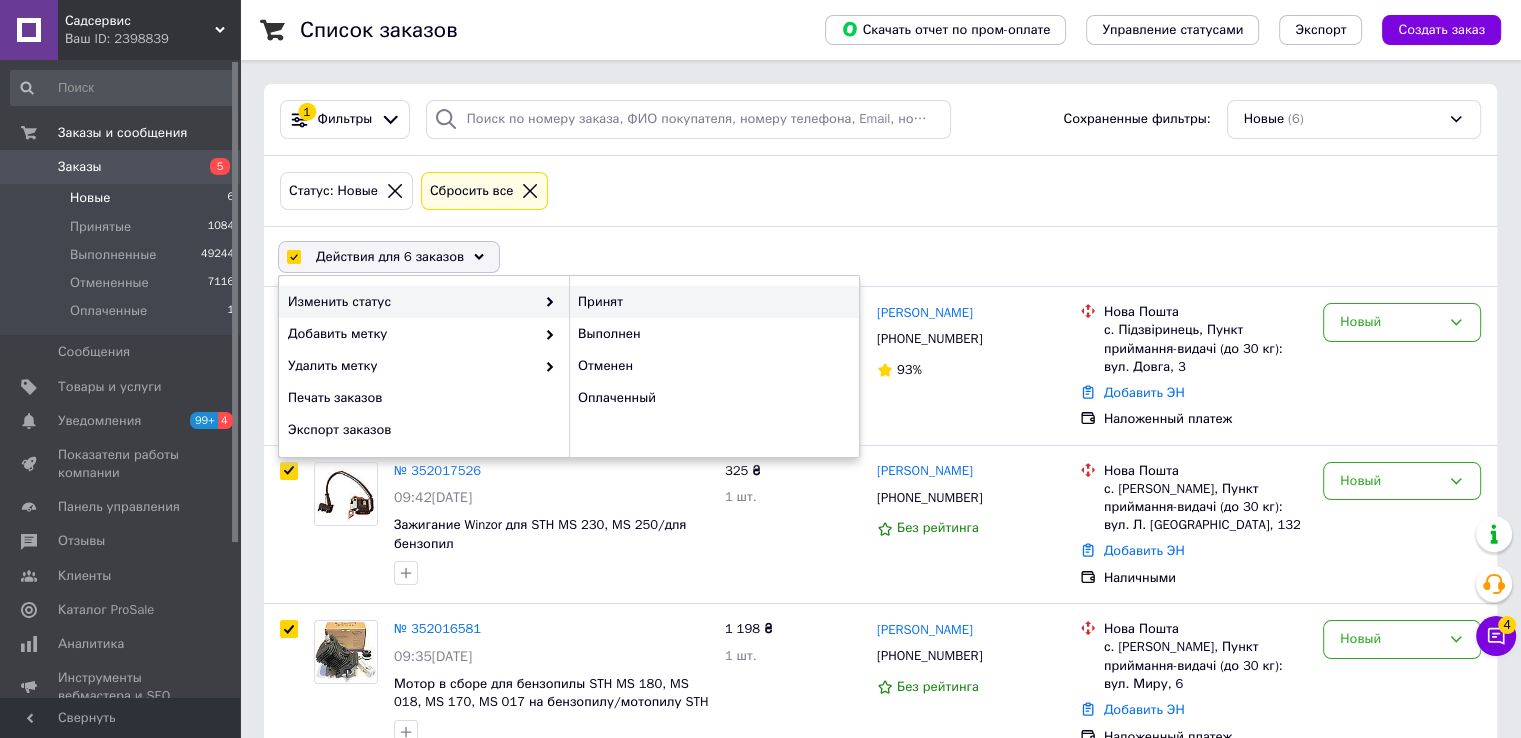 click on "Принят" at bounding box center (714, 302) 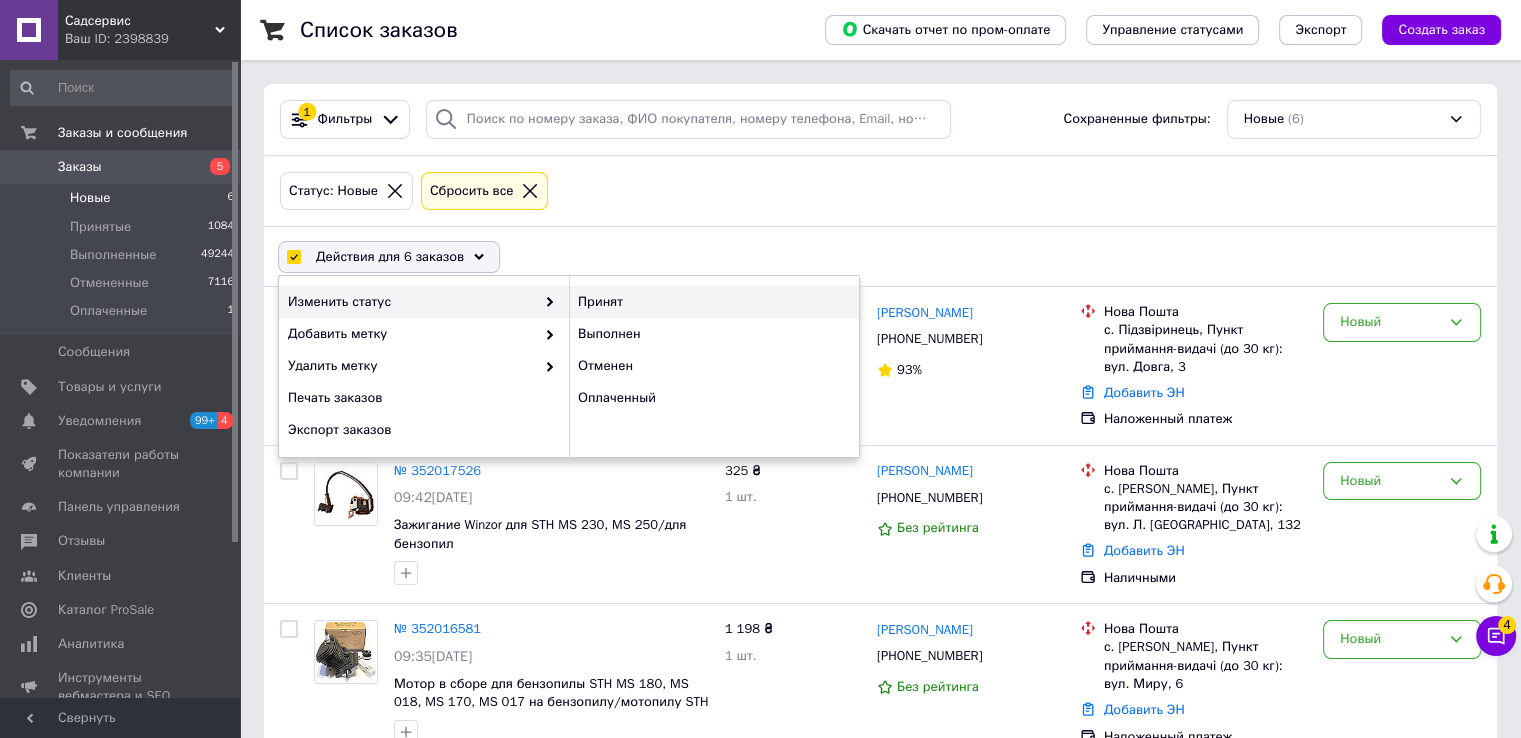 checkbox on "false" 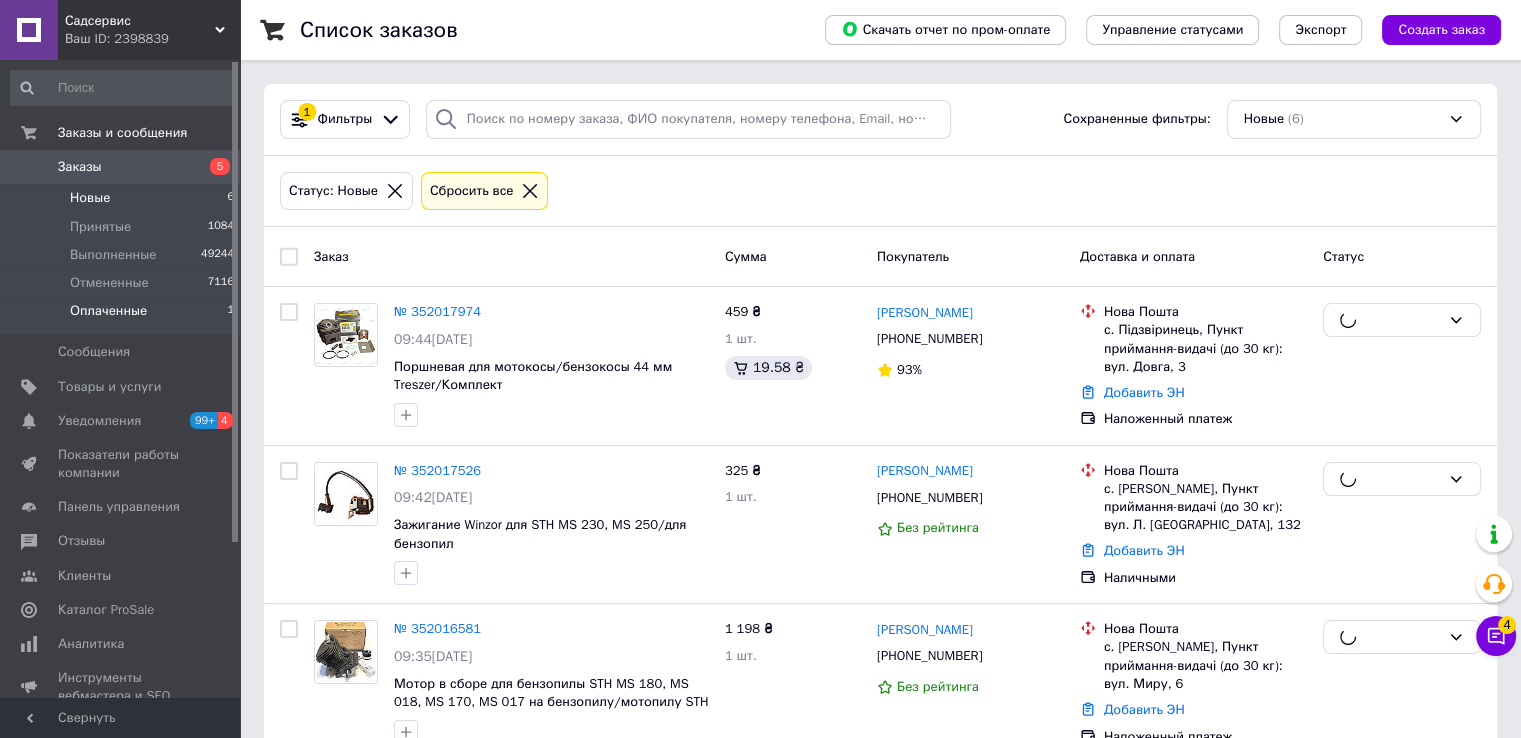 click on "Оплаченные" at bounding box center [108, 311] 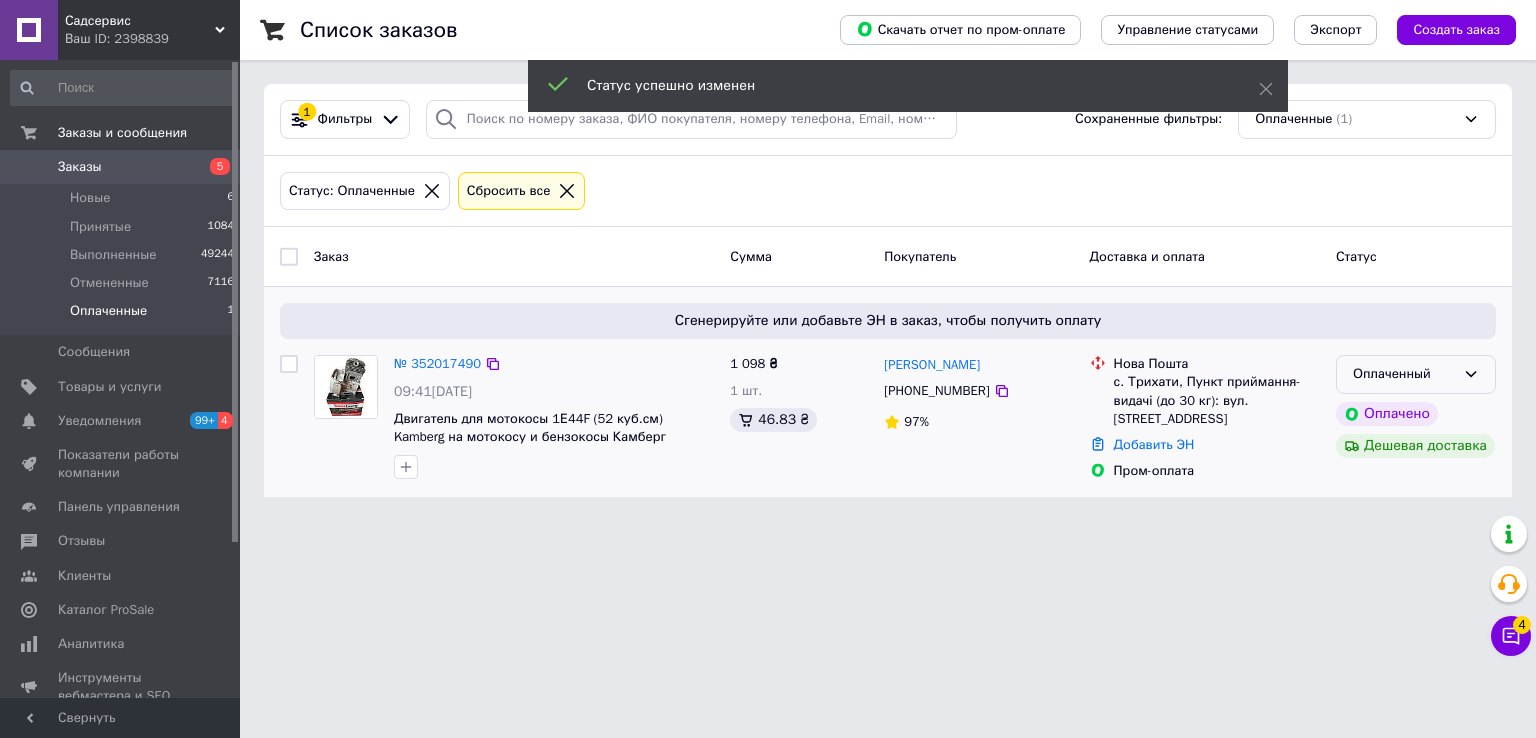 click on "Оплаченный" at bounding box center [1404, 374] 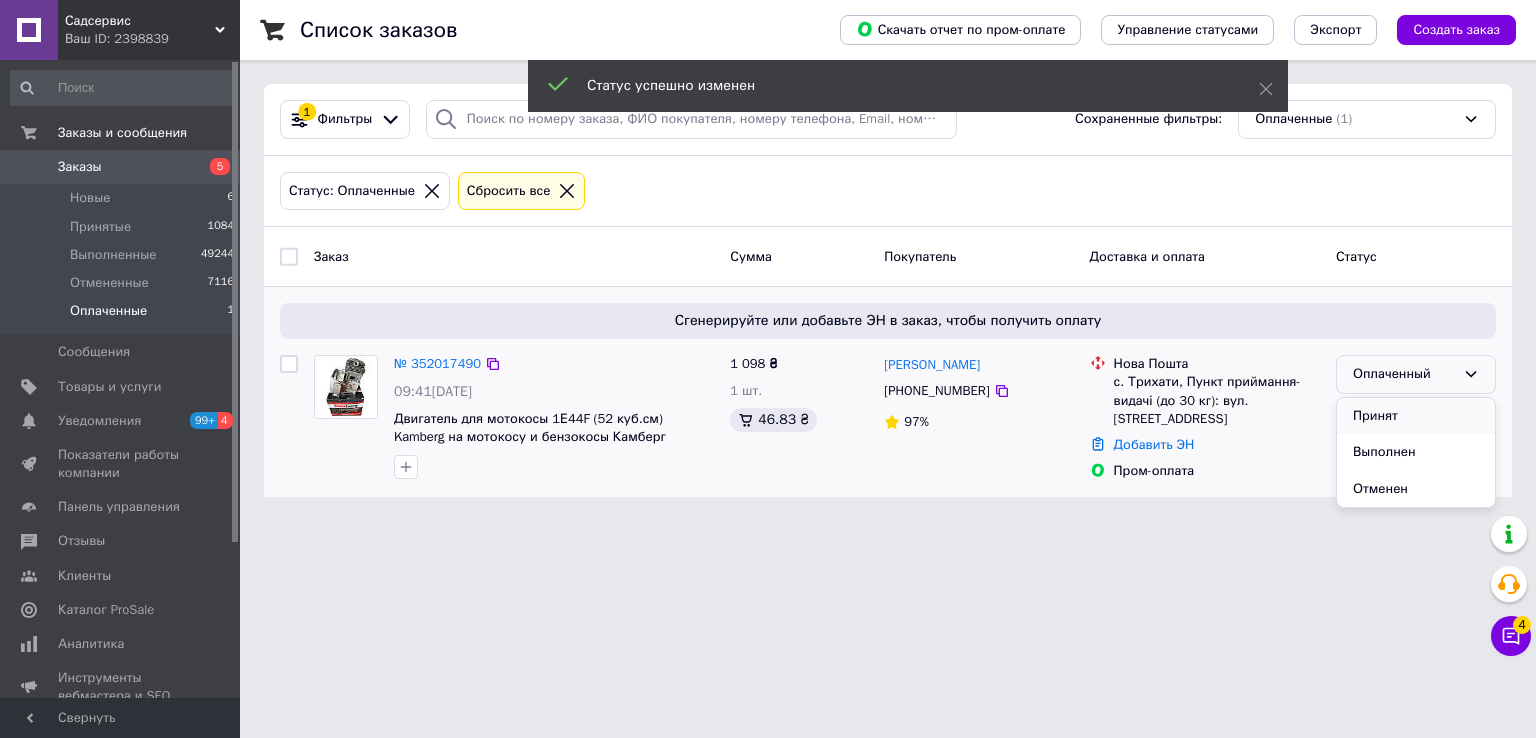 click on "Принят" at bounding box center (1416, 416) 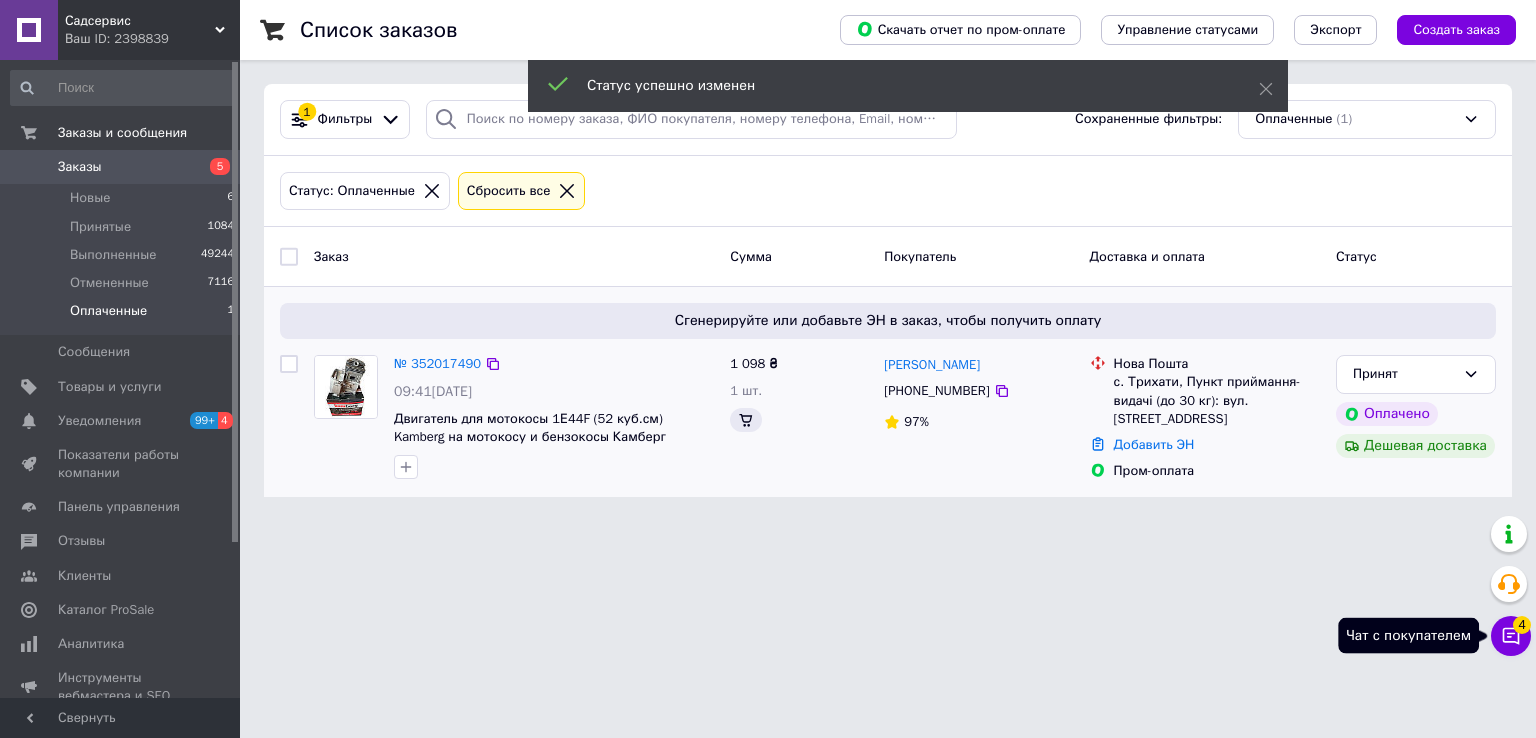 click 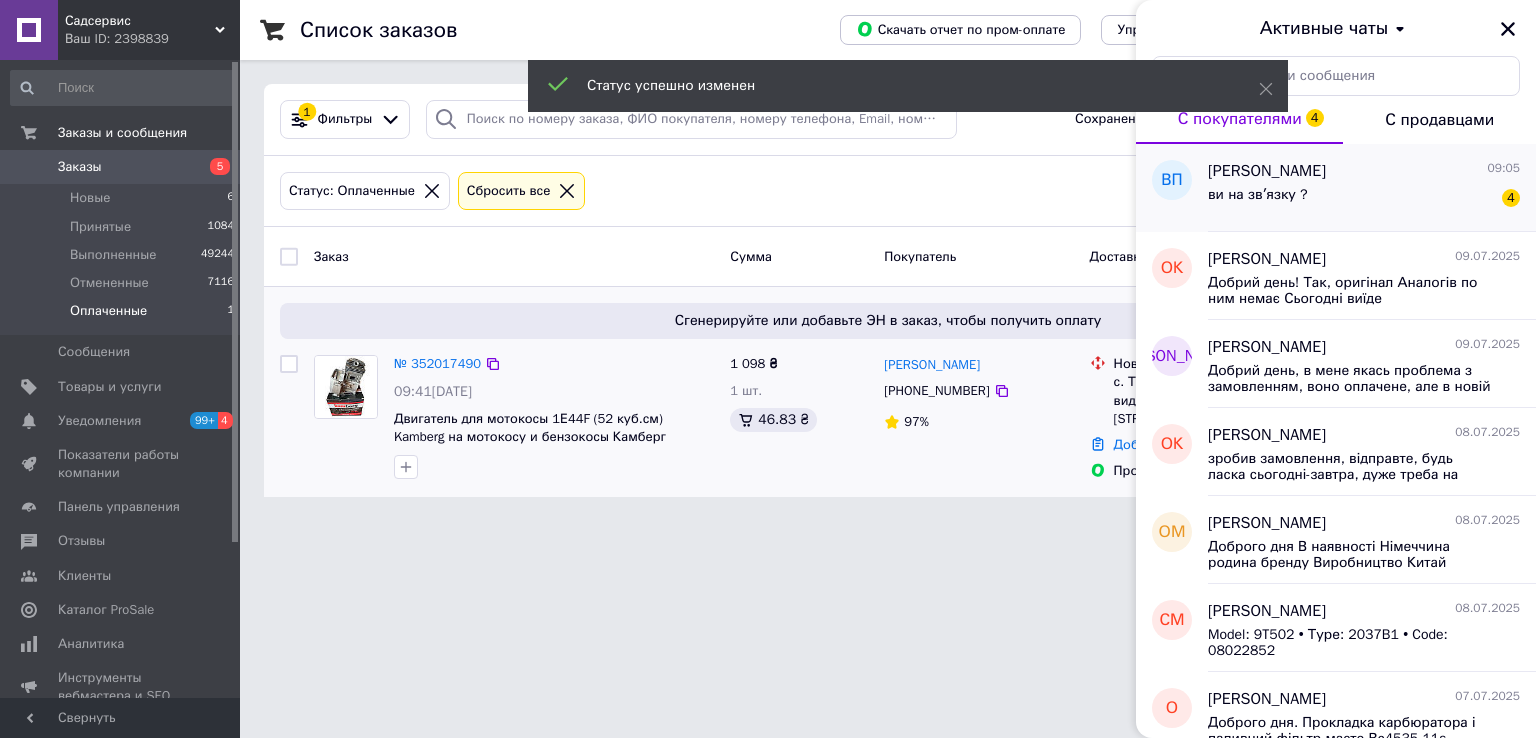 click on "ви на звʼязку ?" at bounding box center (1258, 195) 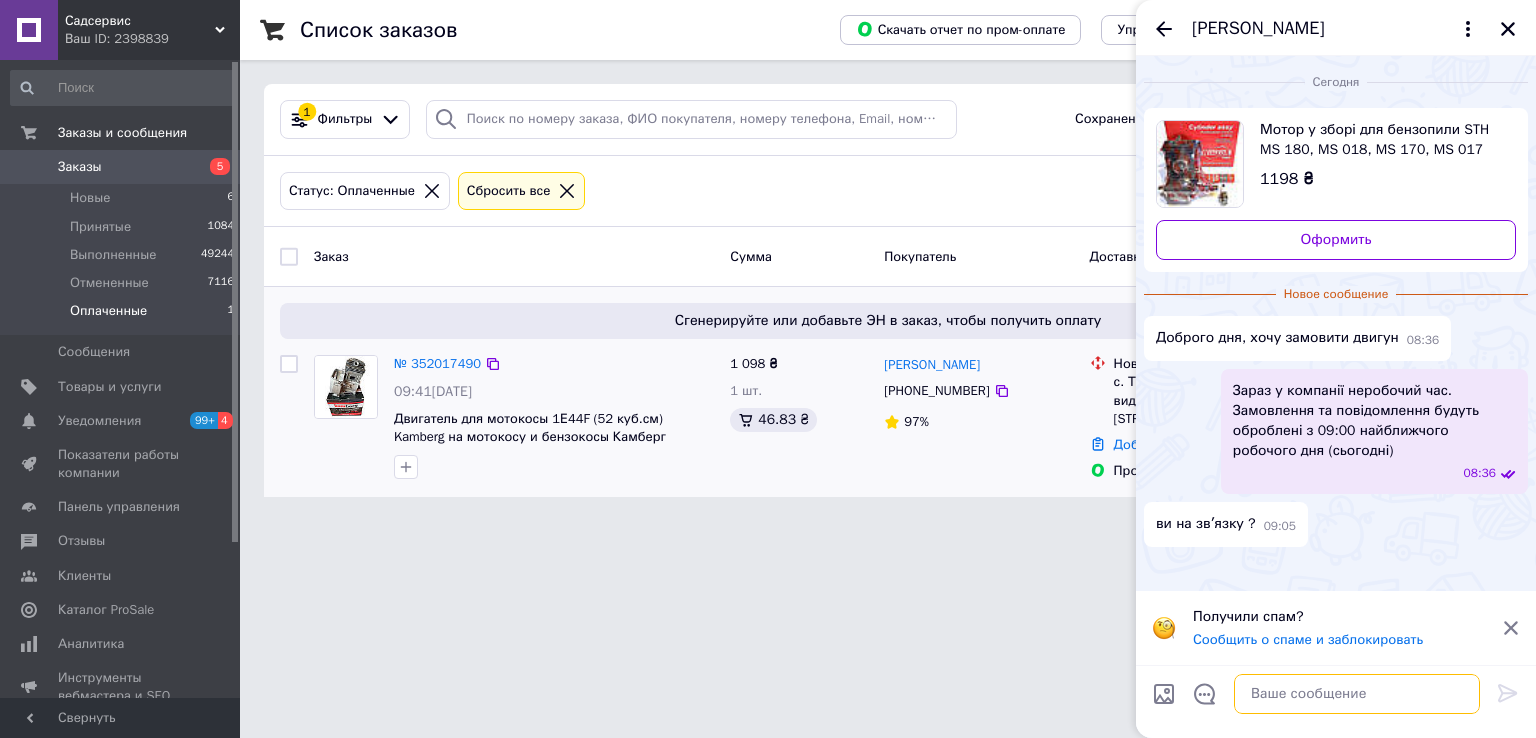 click at bounding box center [1357, 694] 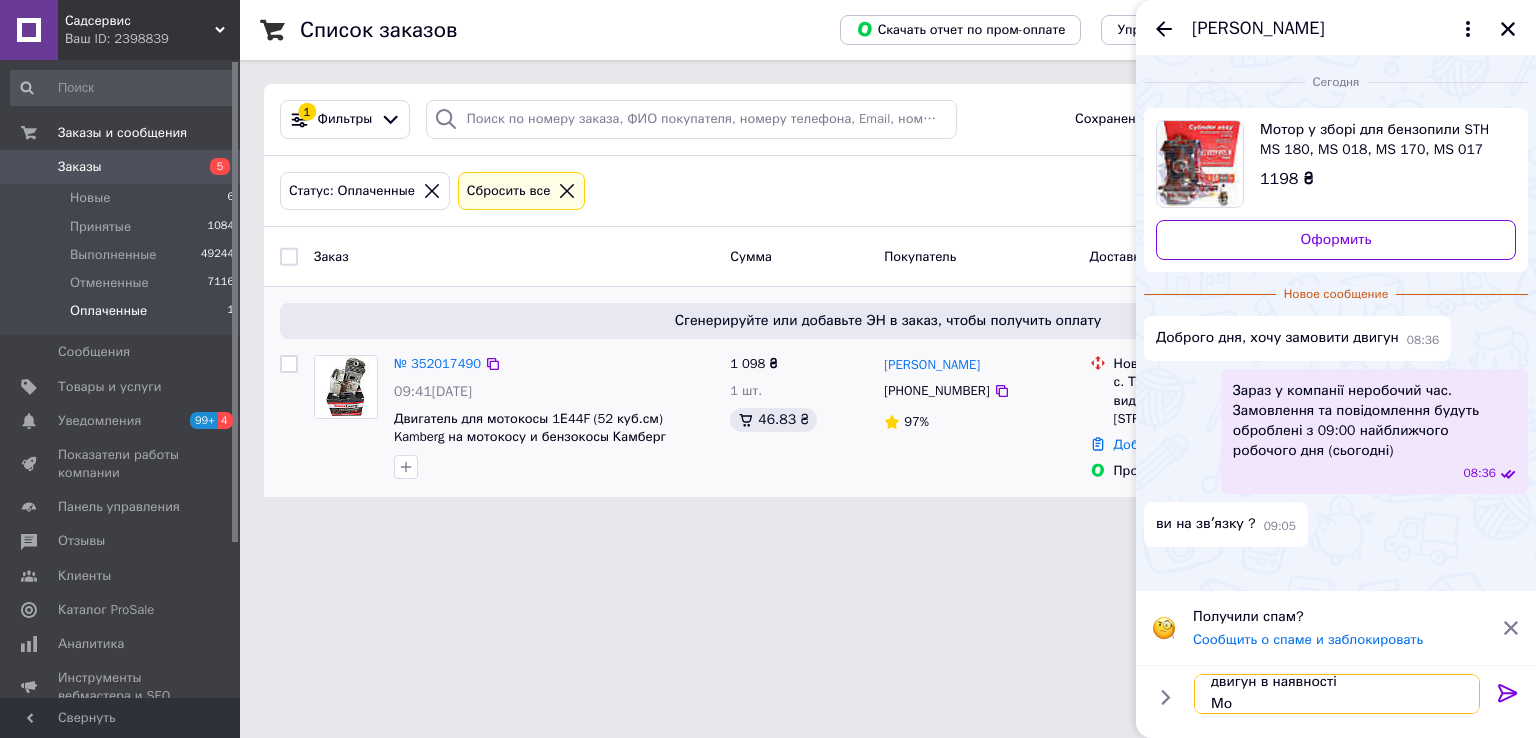 scroll, scrollTop: 45, scrollLeft: 0, axis: vertical 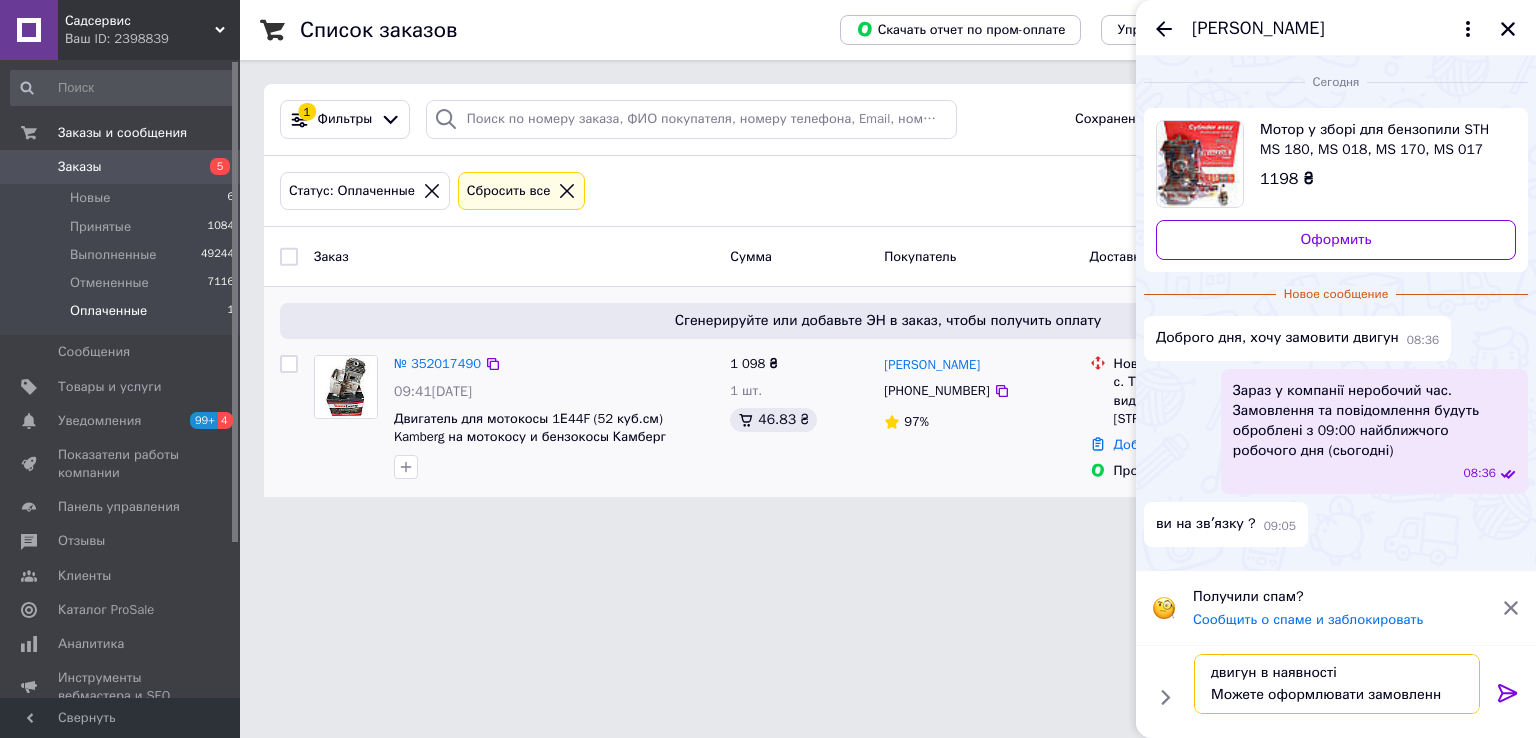 type on "Доброго дня!
Так
двигун в наявності
Можете оформлювати замовлення" 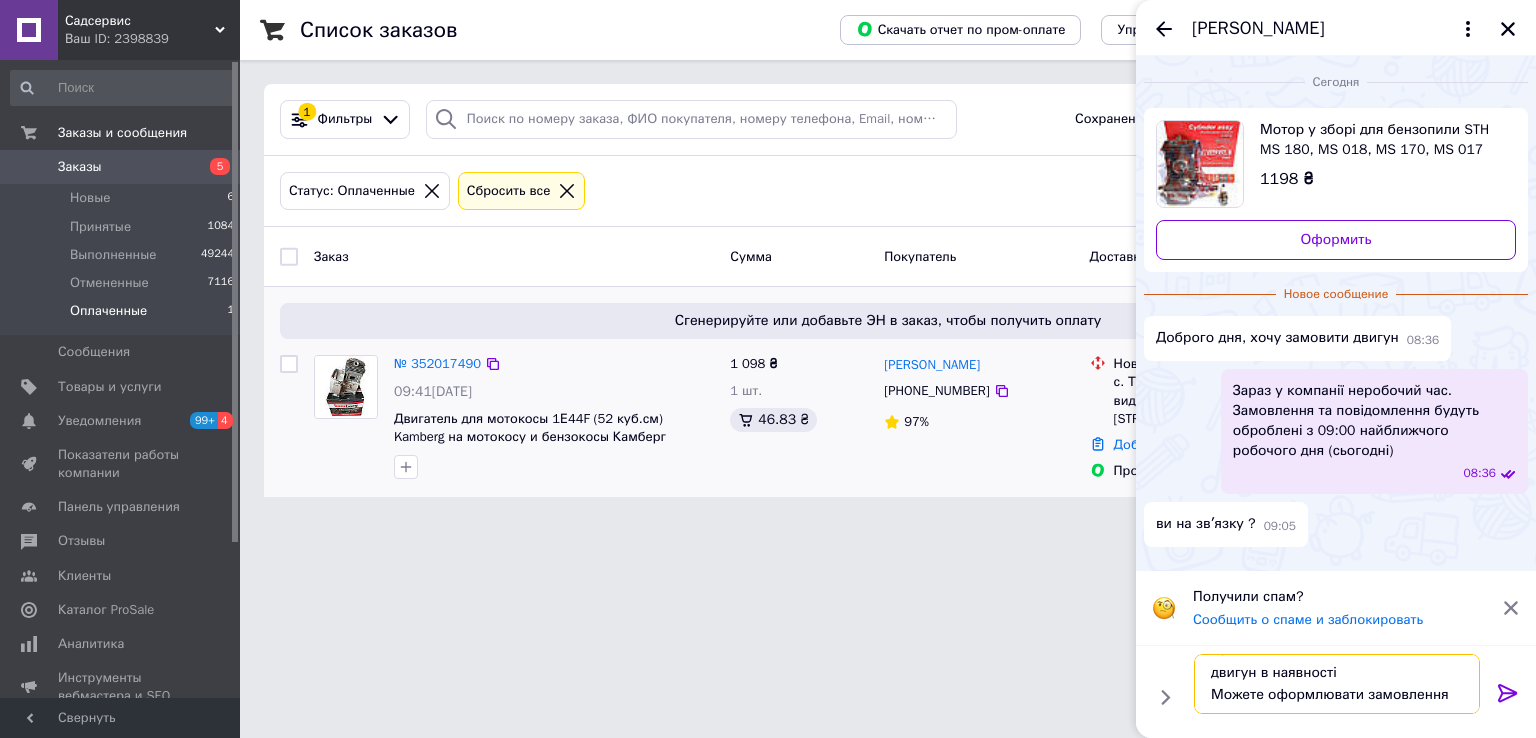 type 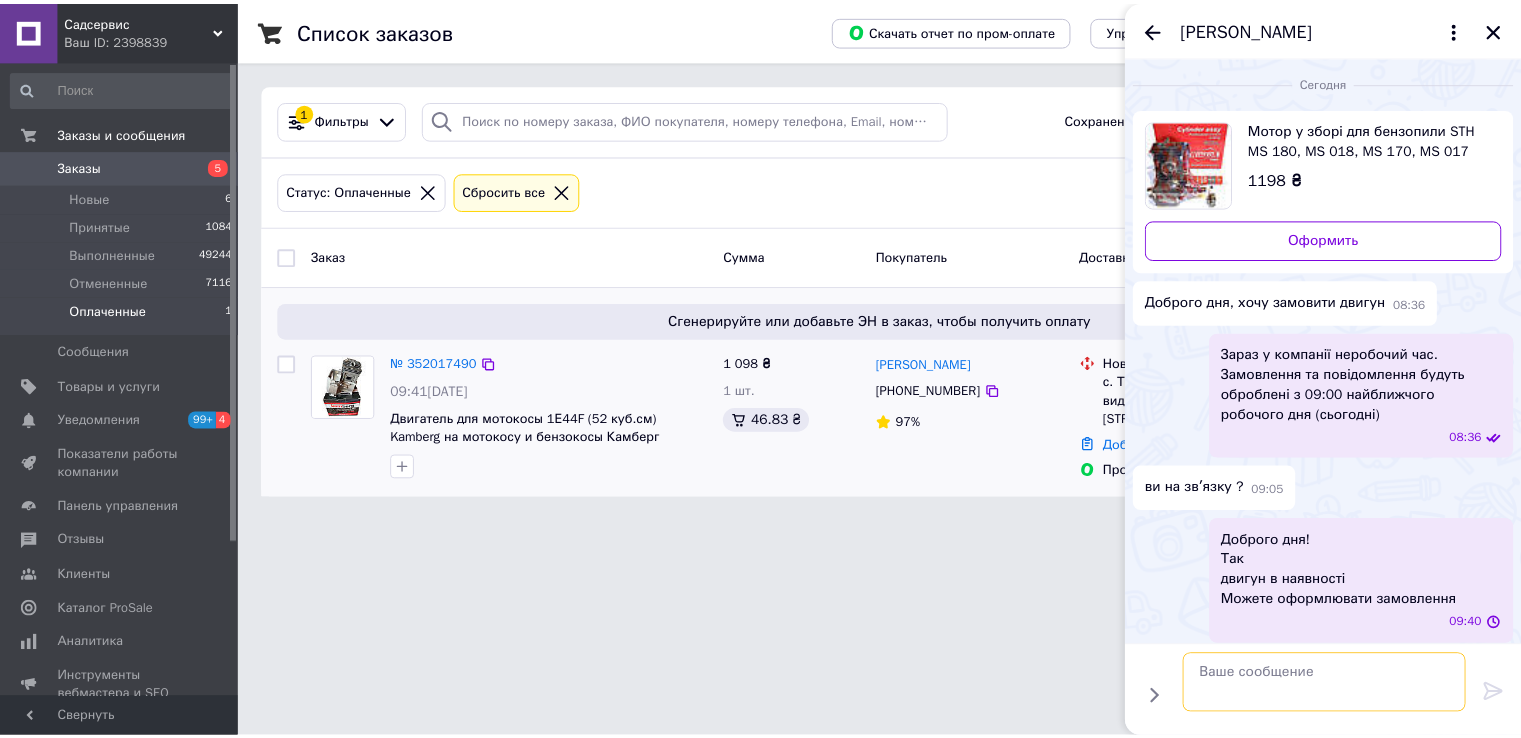 scroll, scrollTop: 0, scrollLeft: 0, axis: both 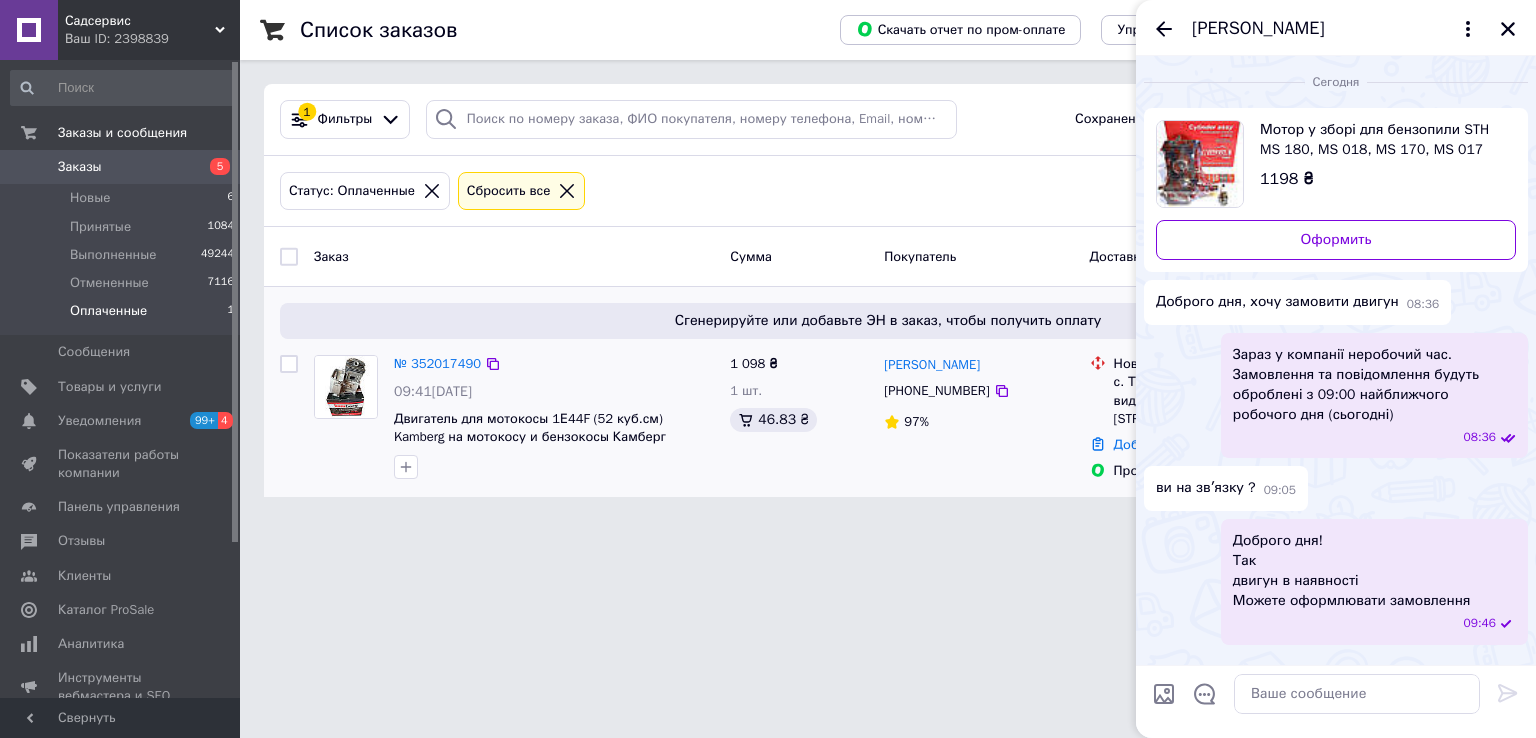 drag, startPoint x: 1163, startPoint y: 29, endPoint x: 1174, endPoint y: 37, distance: 13.601471 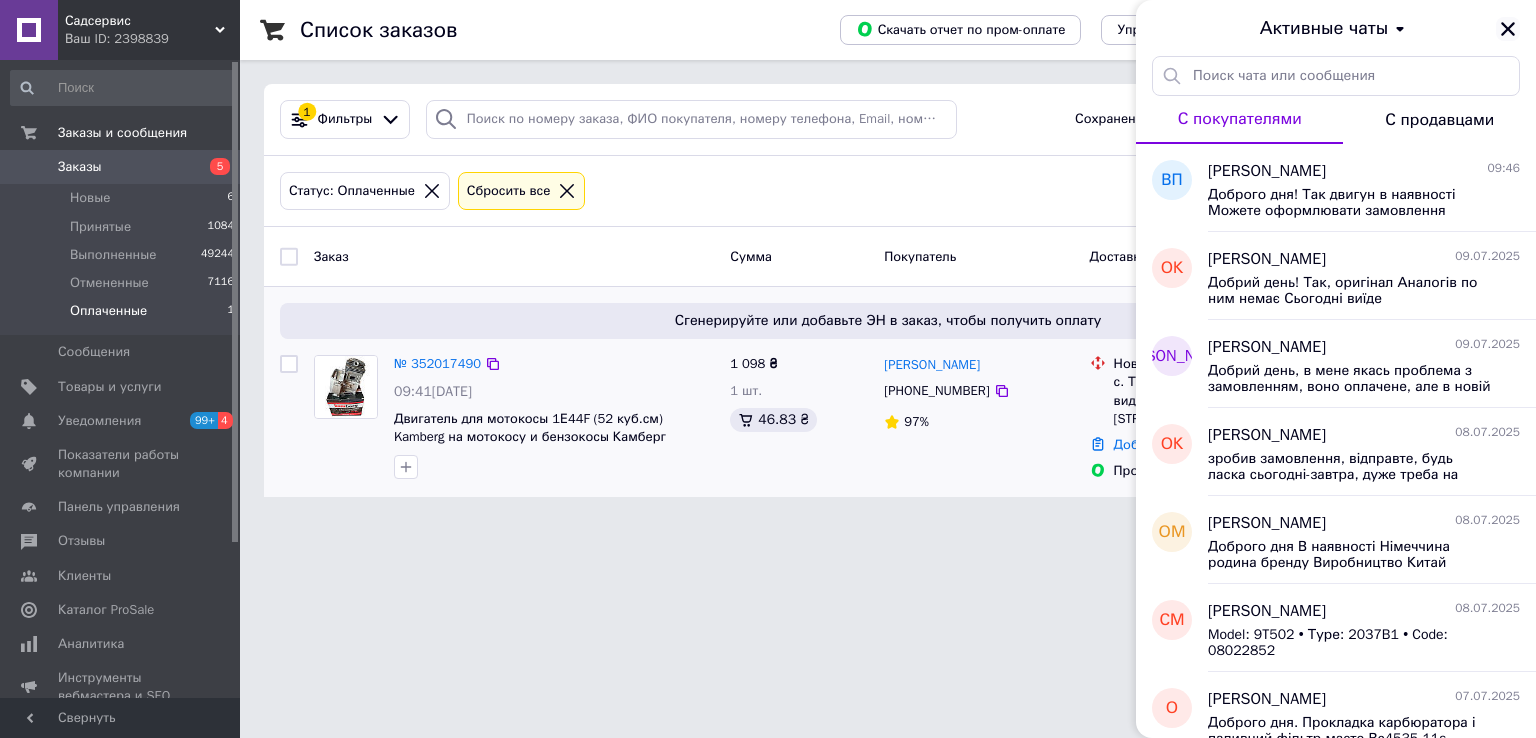 click 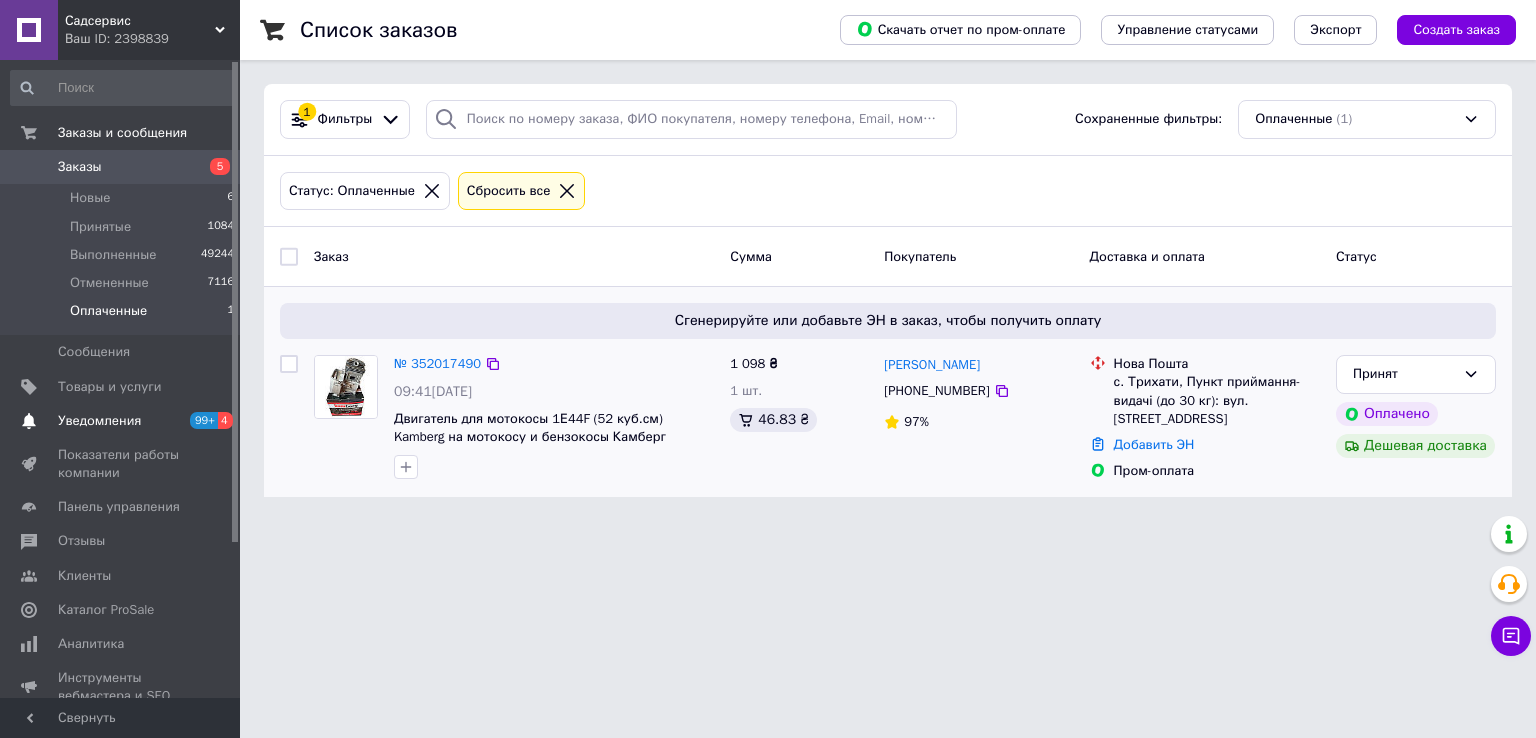 click on "Уведомления" at bounding box center (99, 421) 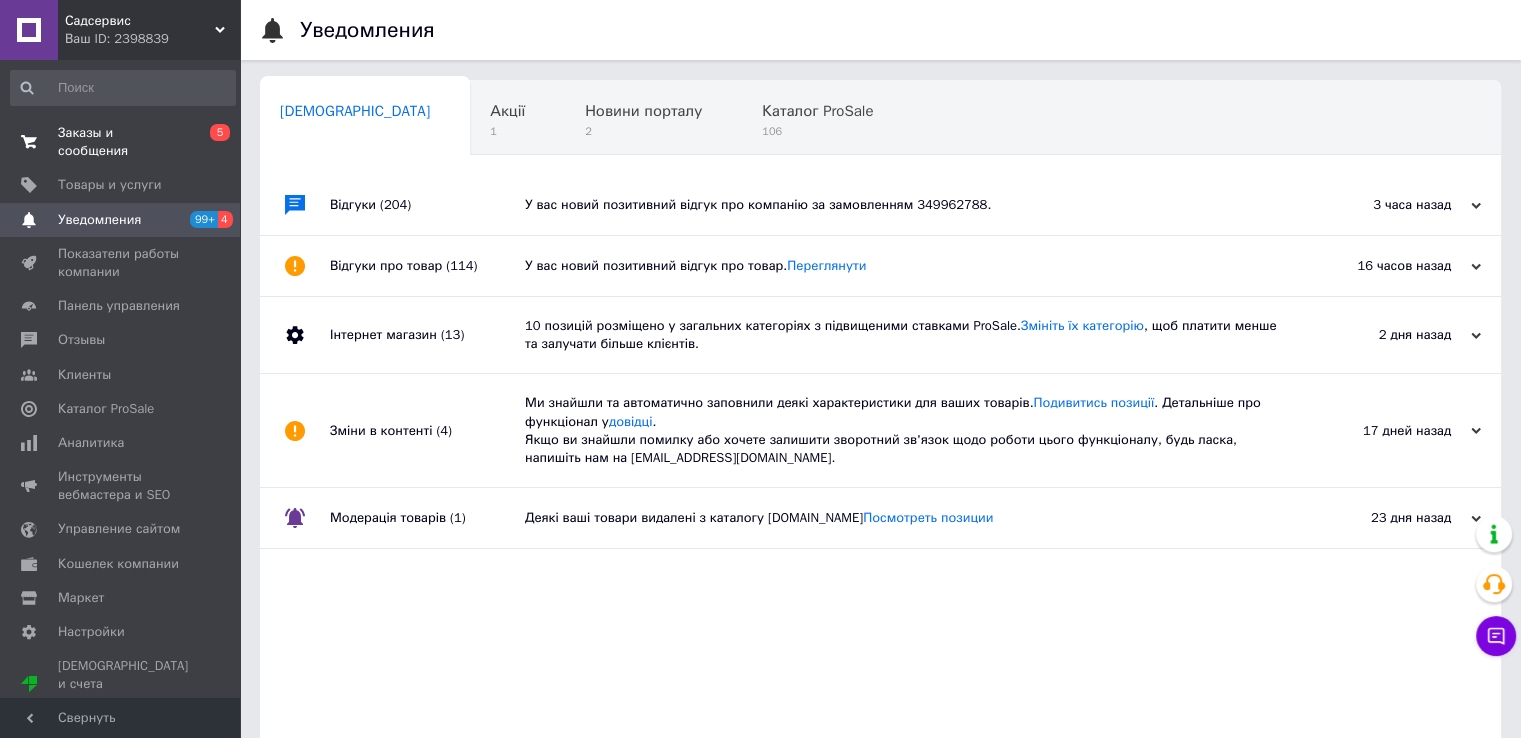 click on "Заказы и сообщения" at bounding box center [121, 142] 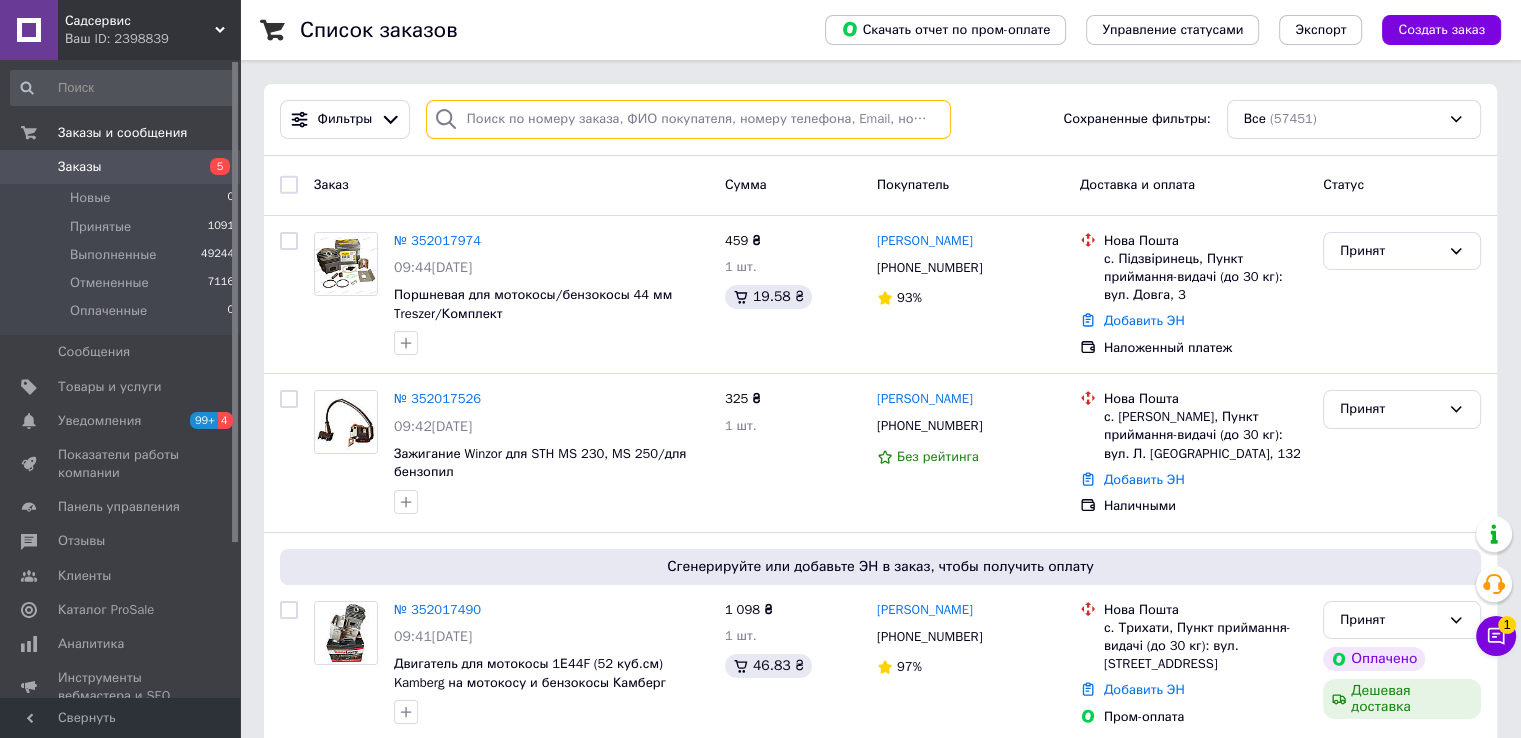 click at bounding box center (688, 119) 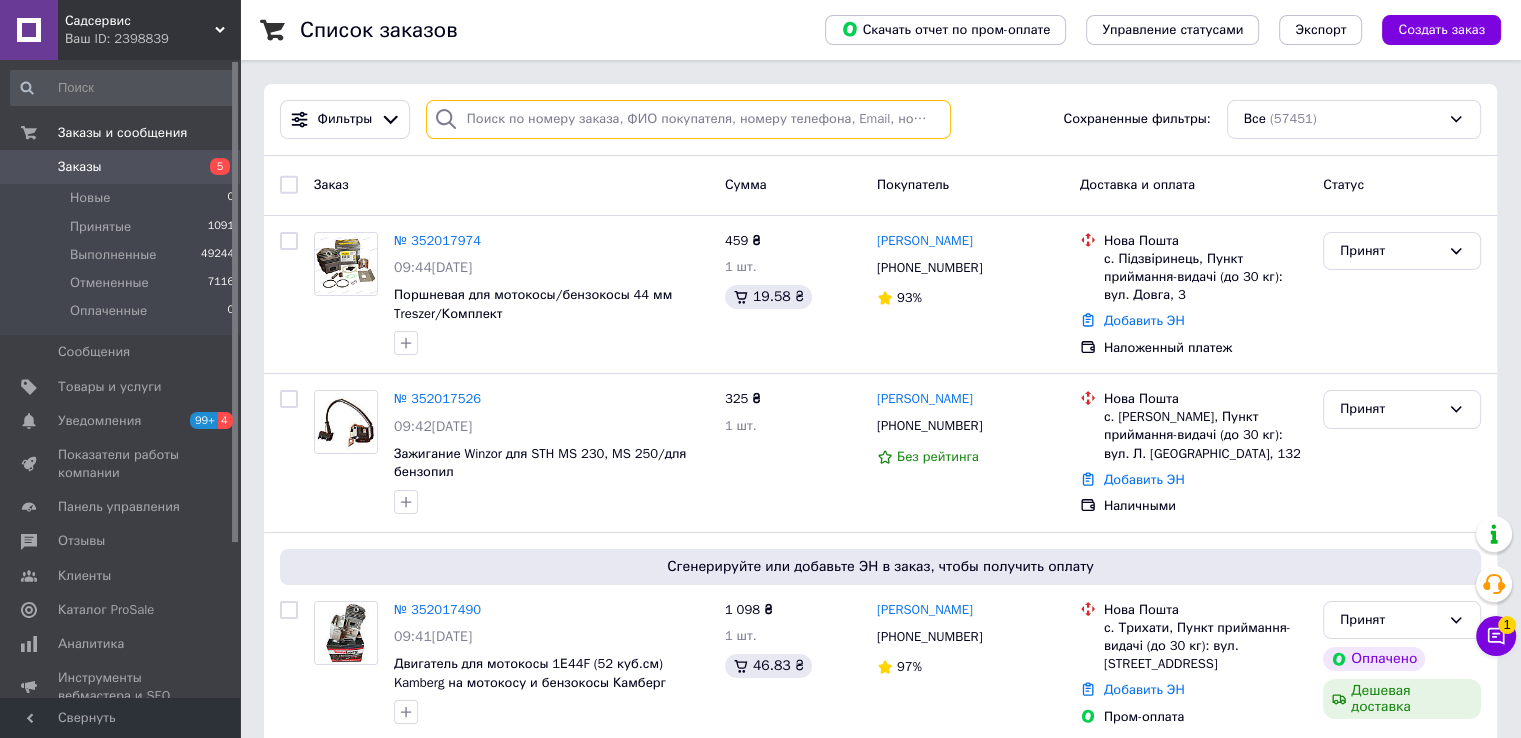 paste on "351945453" 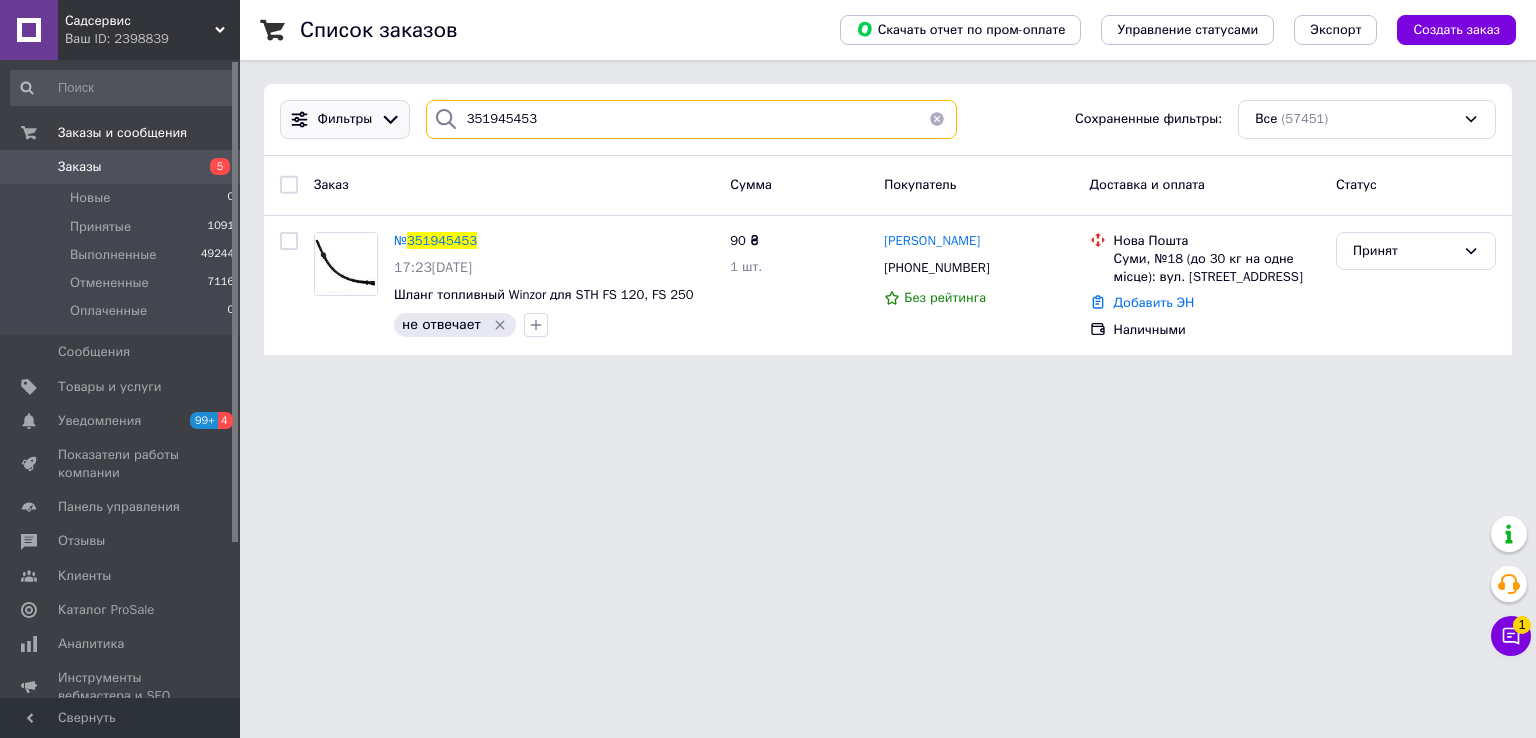drag, startPoint x: 562, startPoint y: 118, endPoint x: 357, endPoint y: 124, distance: 205.08778 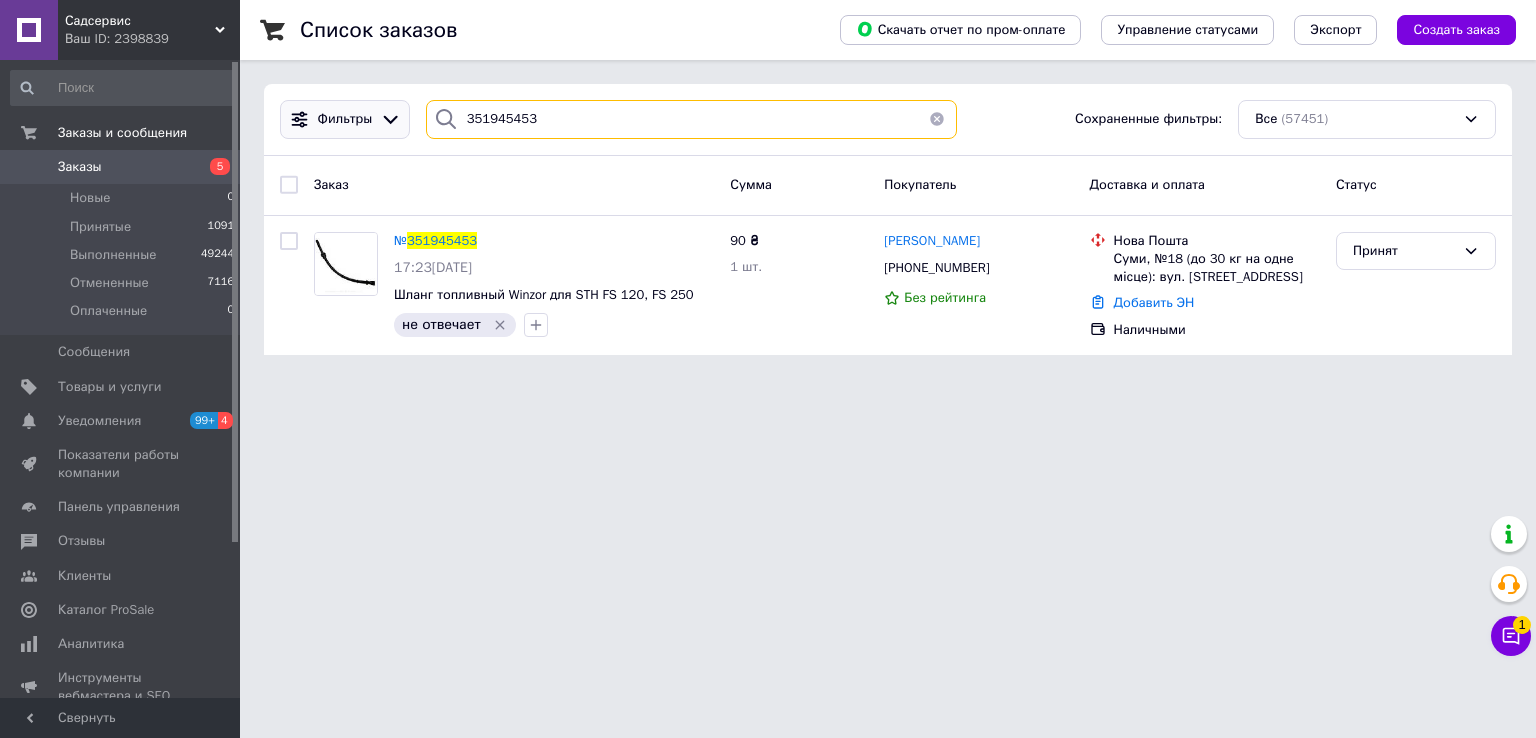 click on "Фильтры 351945453 Сохраненные фильтры: Все (57451)" at bounding box center (888, 119) 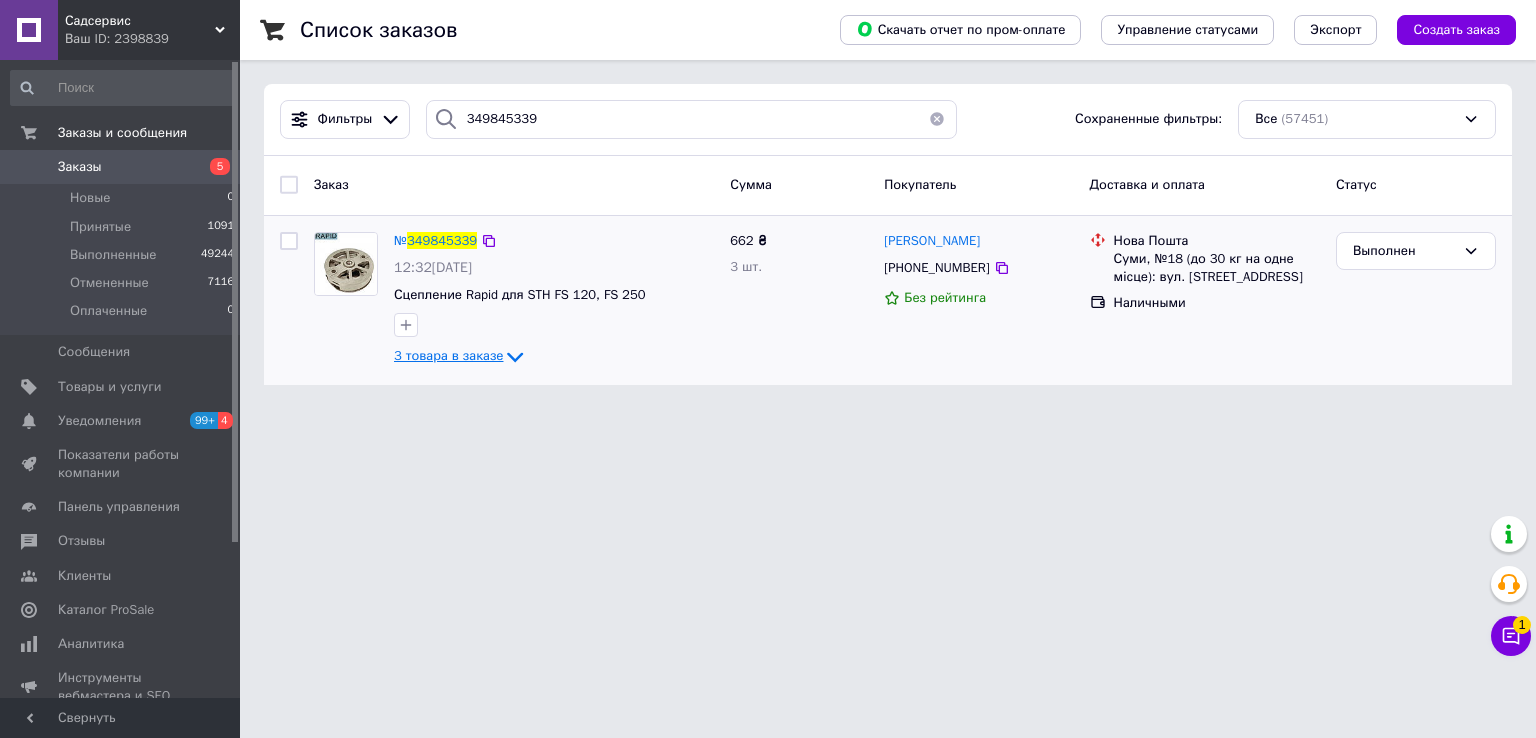 click on "3 товара в заказе" at bounding box center [448, 355] 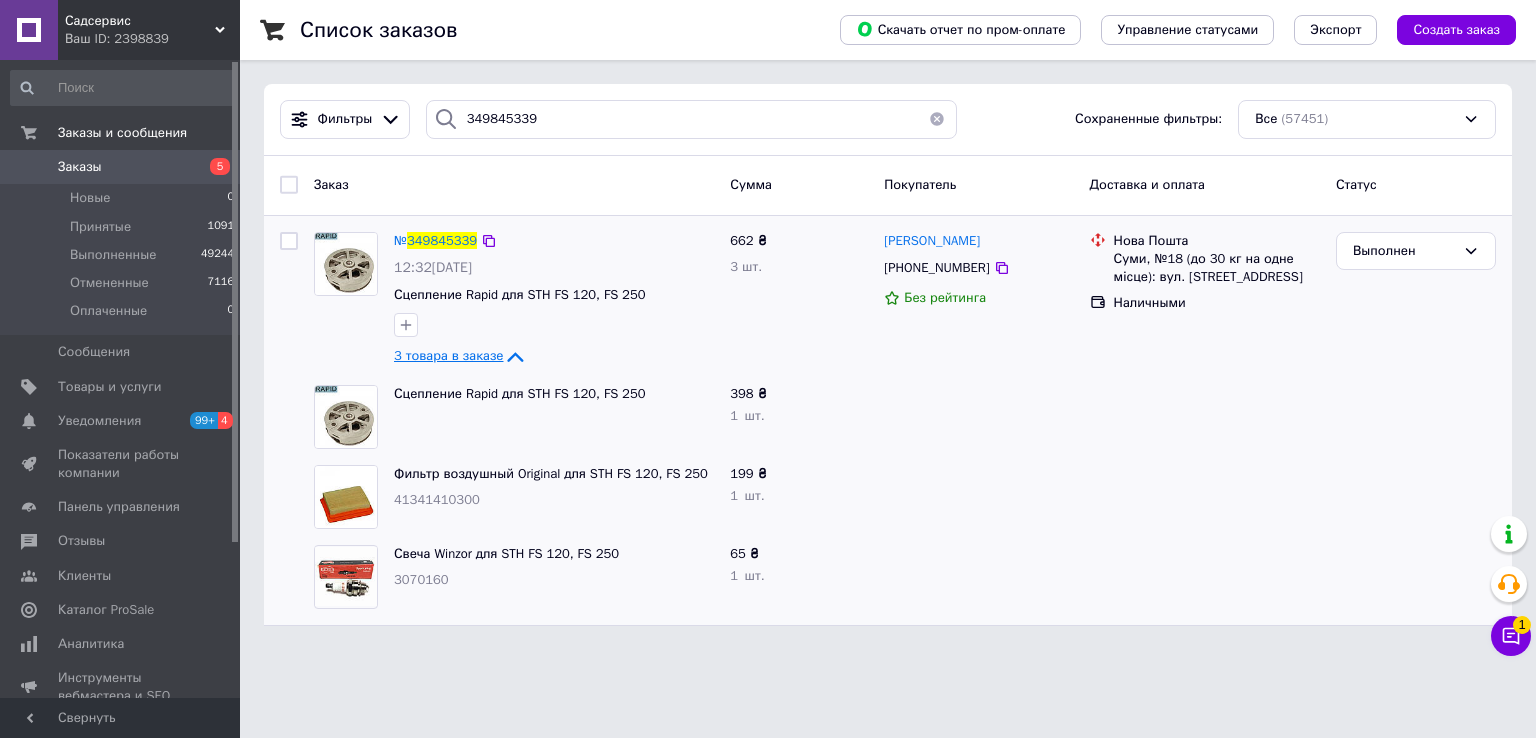 click on "3 товара в заказе" at bounding box center (448, 355) 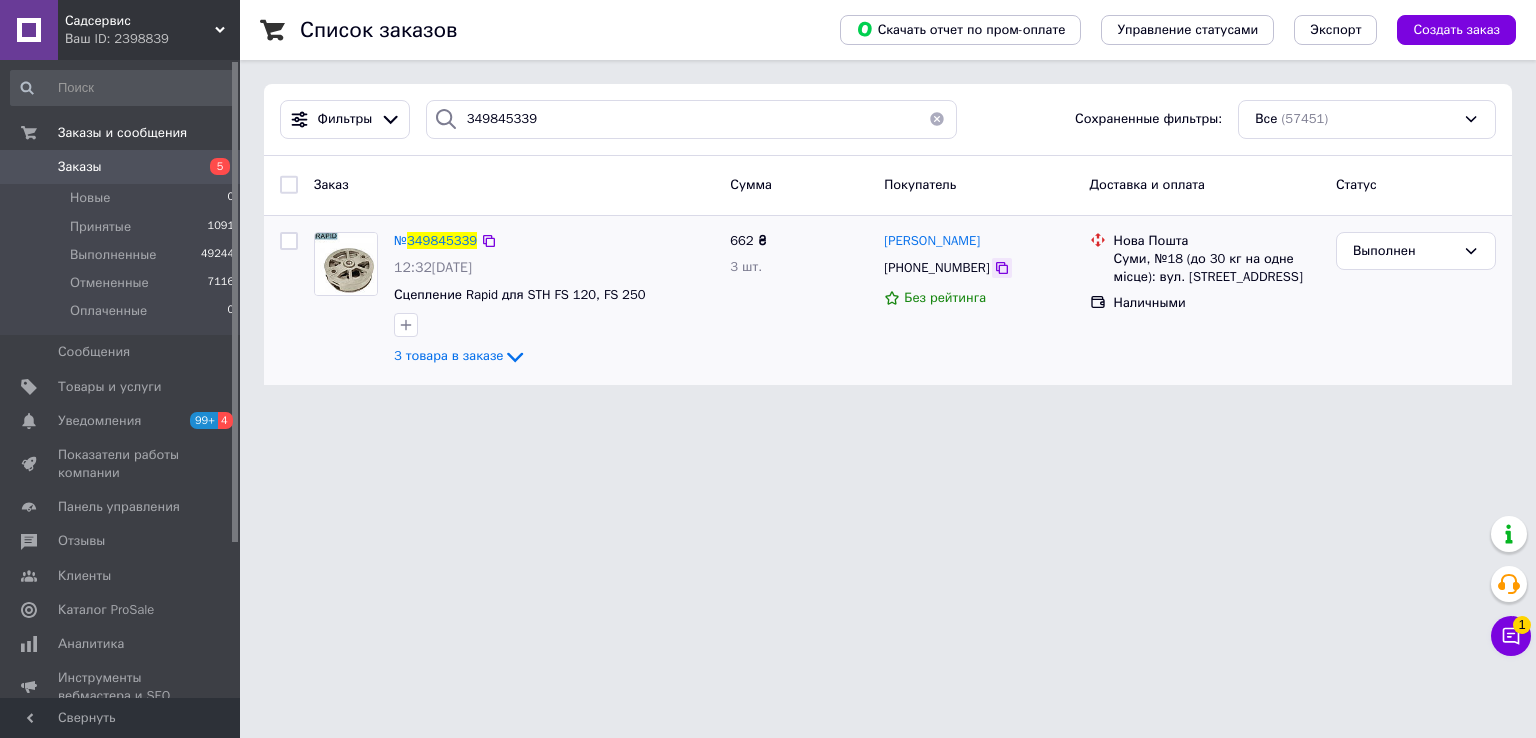 click 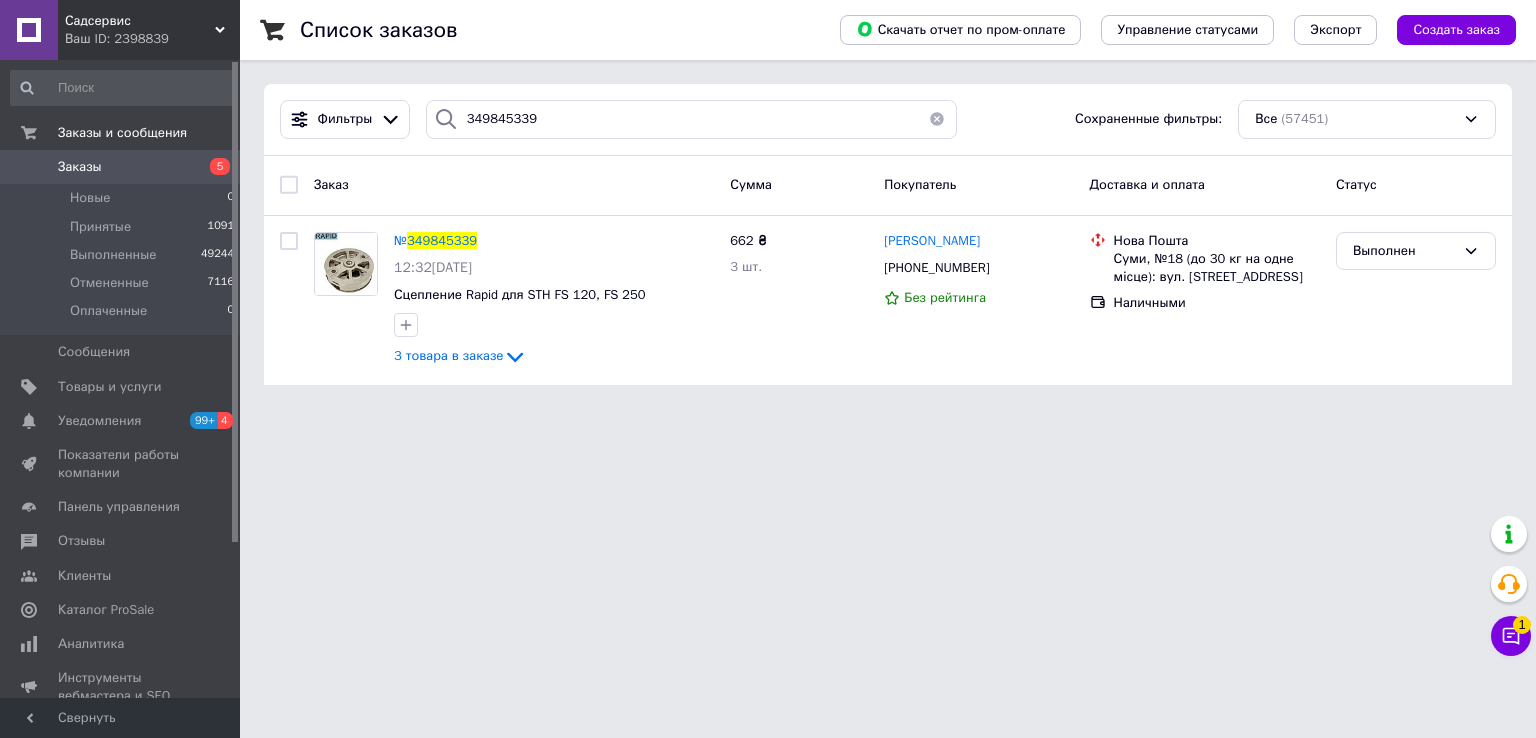 type on "351945453" 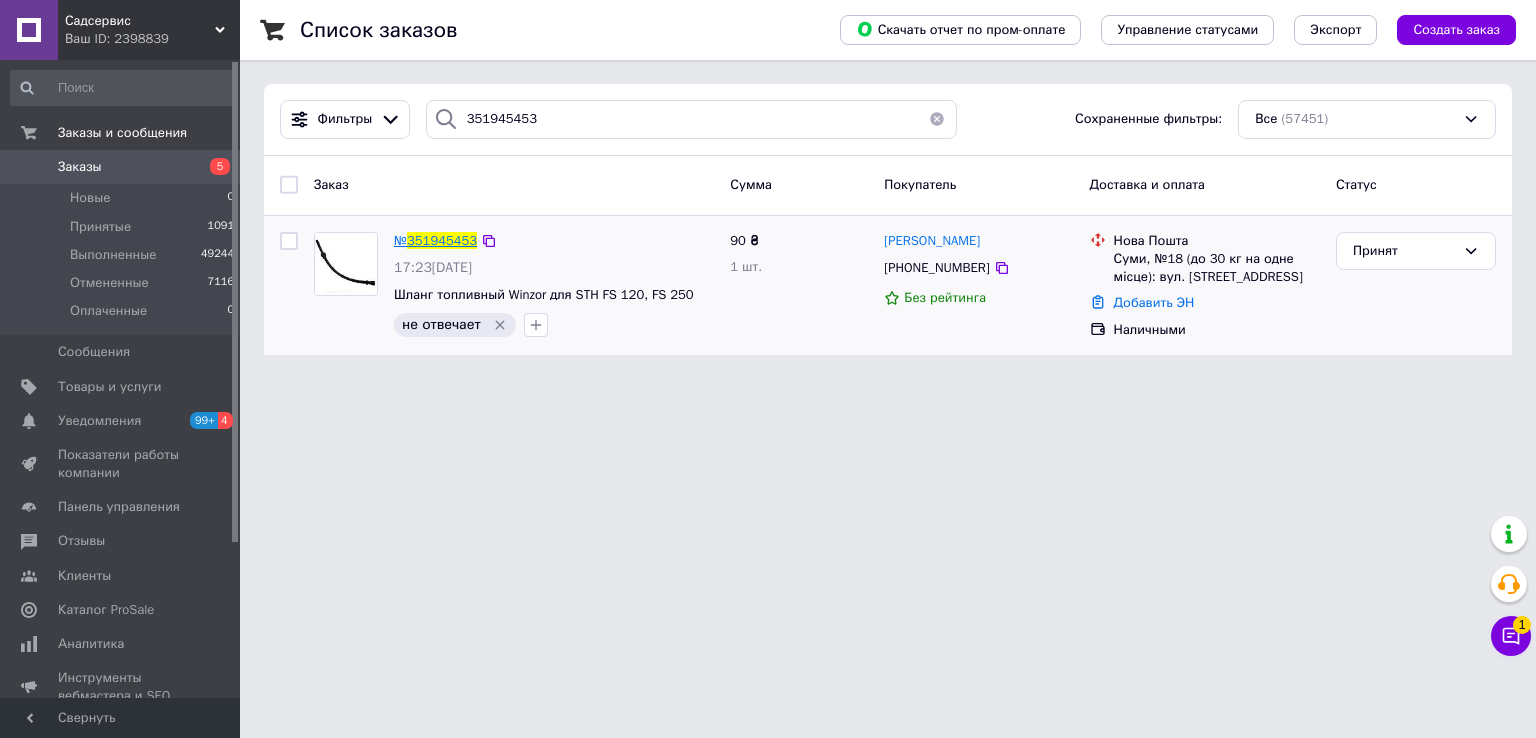 click on "351945453" at bounding box center [442, 240] 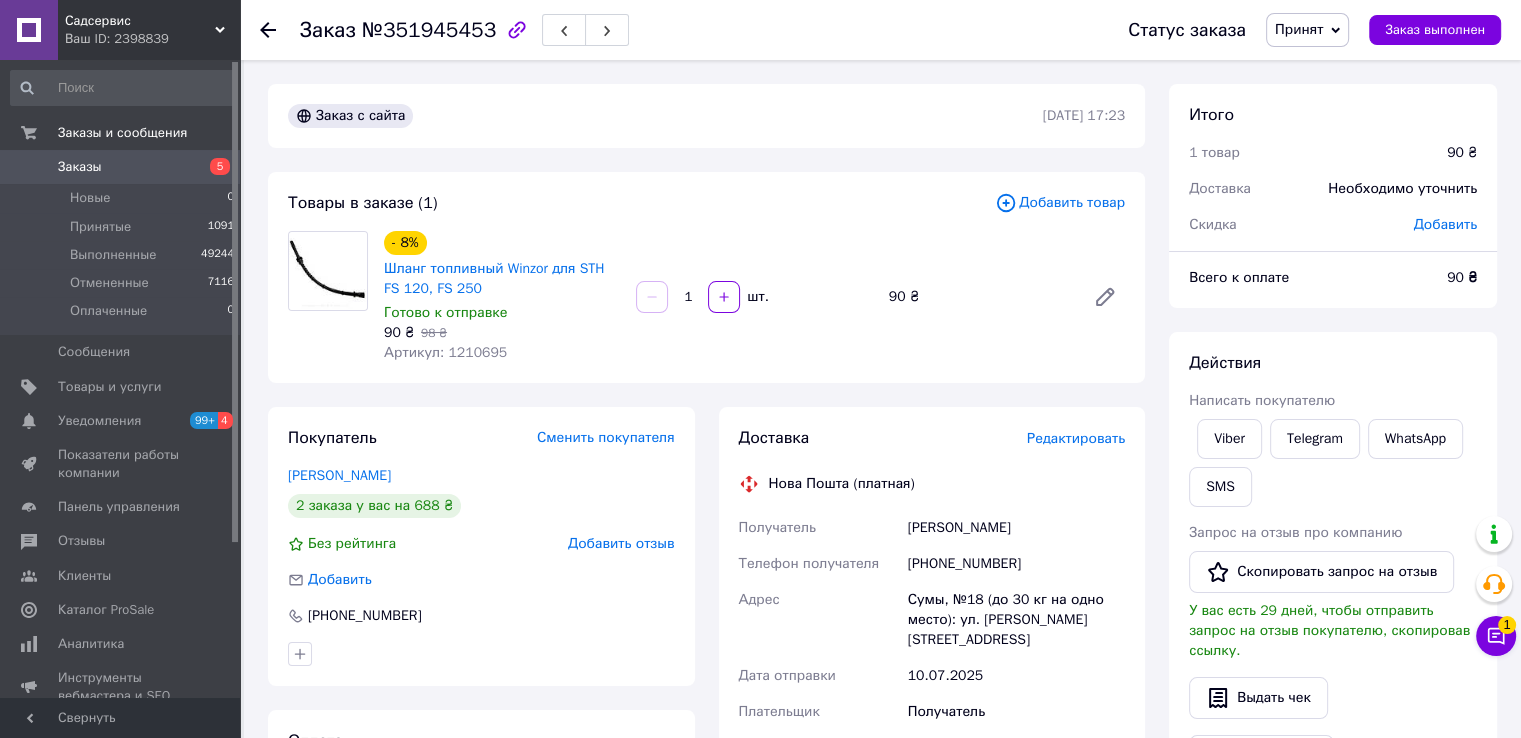 click on "Артикул: 1210695" at bounding box center [445, 352] 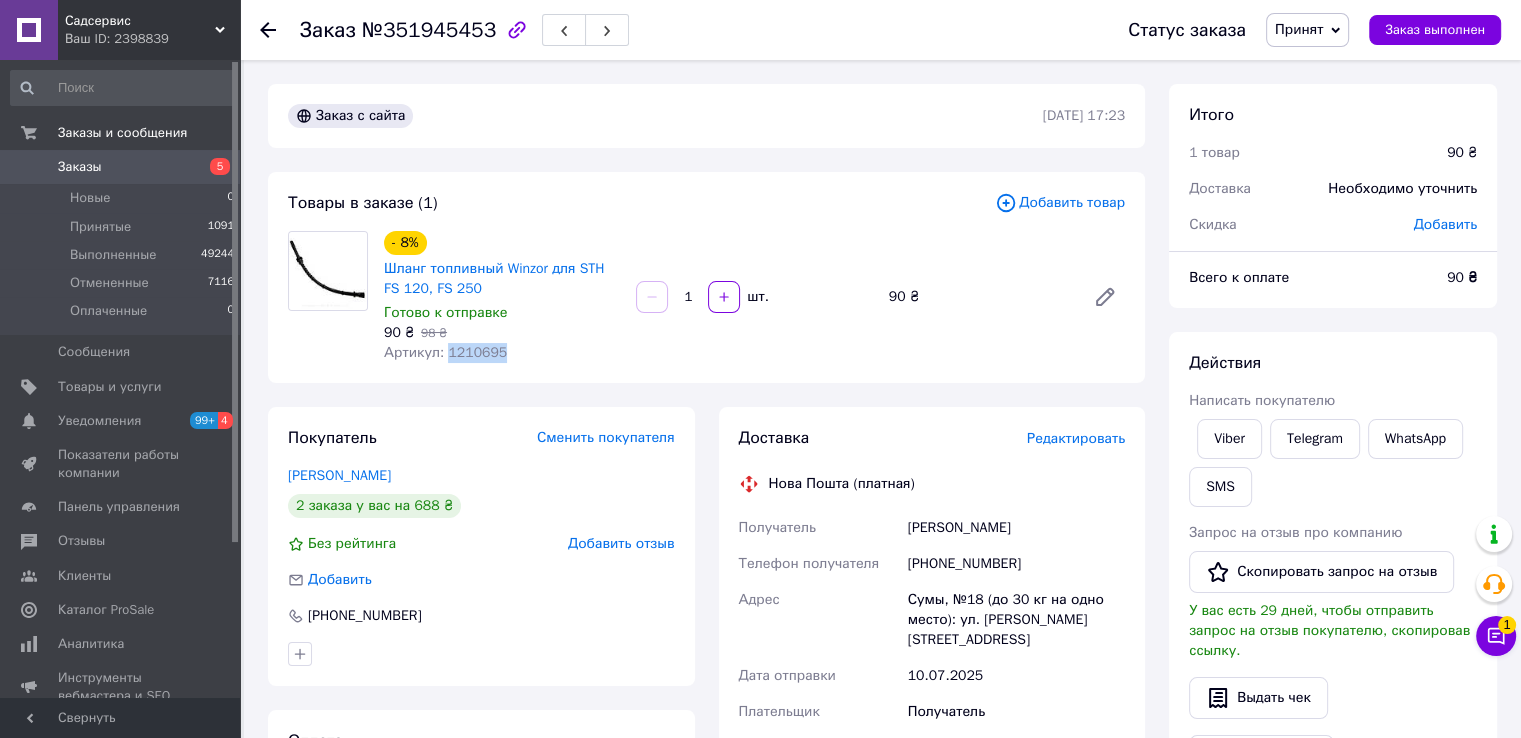 click on "Артикул: 1210695" at bounding box center [445, 352] 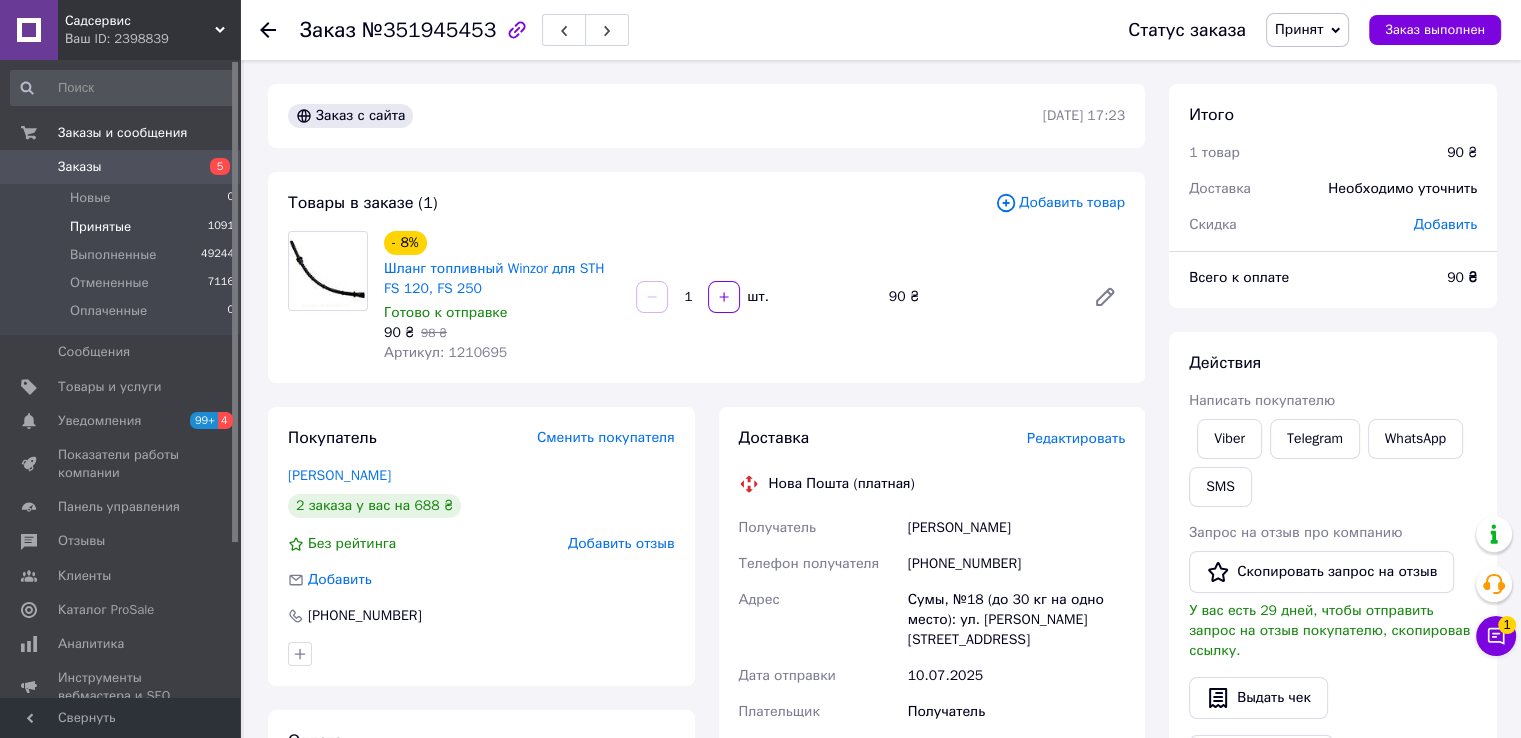 click on "Принятые" at bounding box center (100, 227) 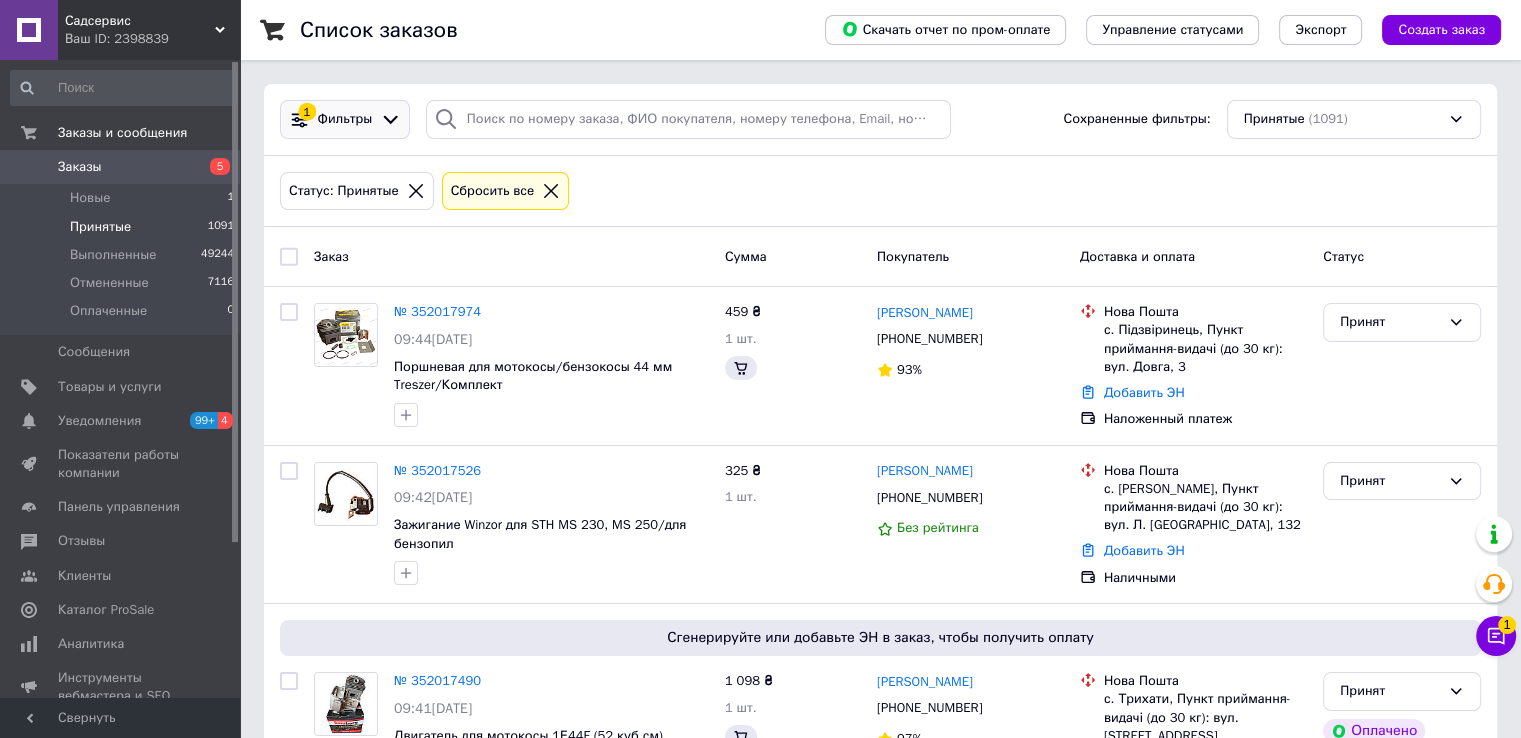 click on "Фильтры" at bounding box center (345, 119) 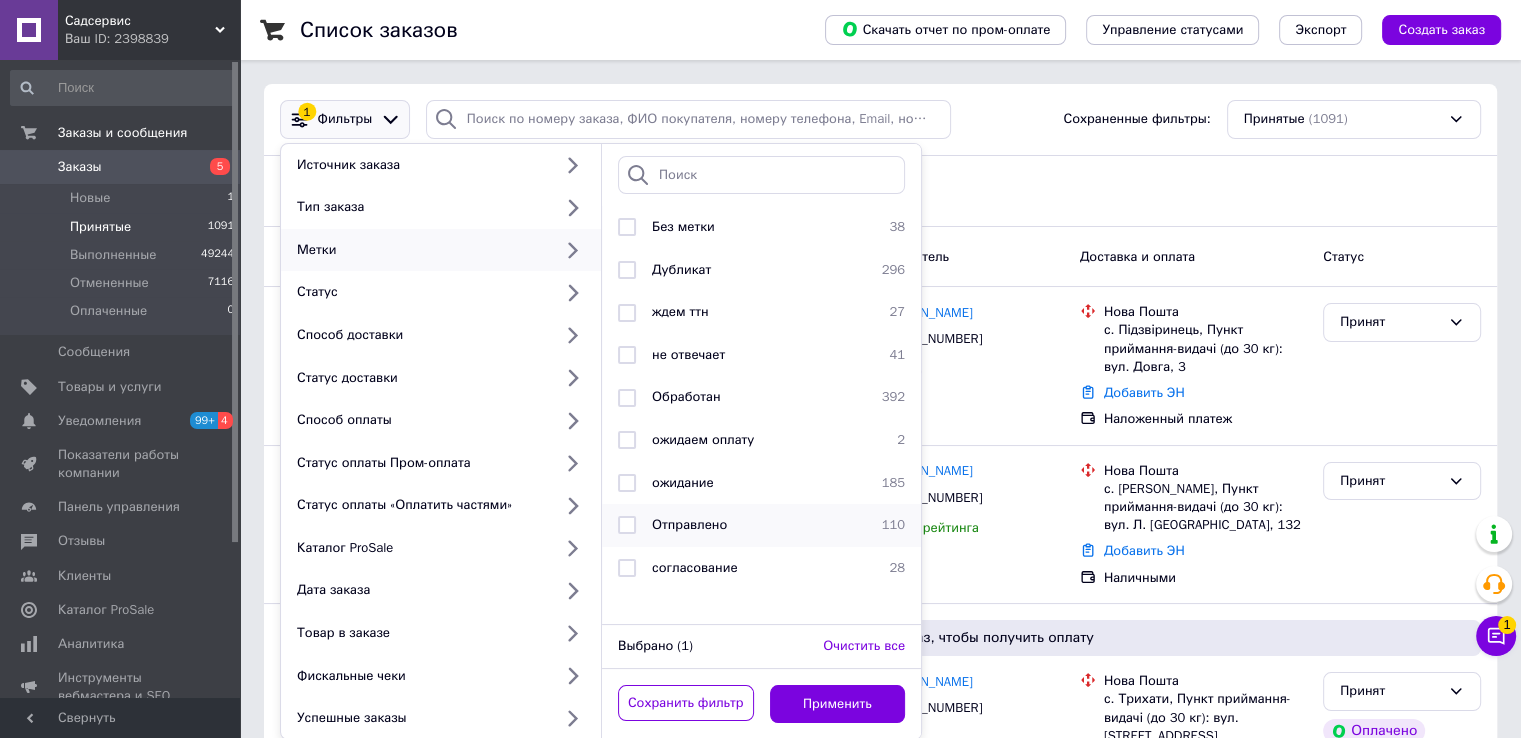 click on "Отправлено" at bounding box center [689, 524] 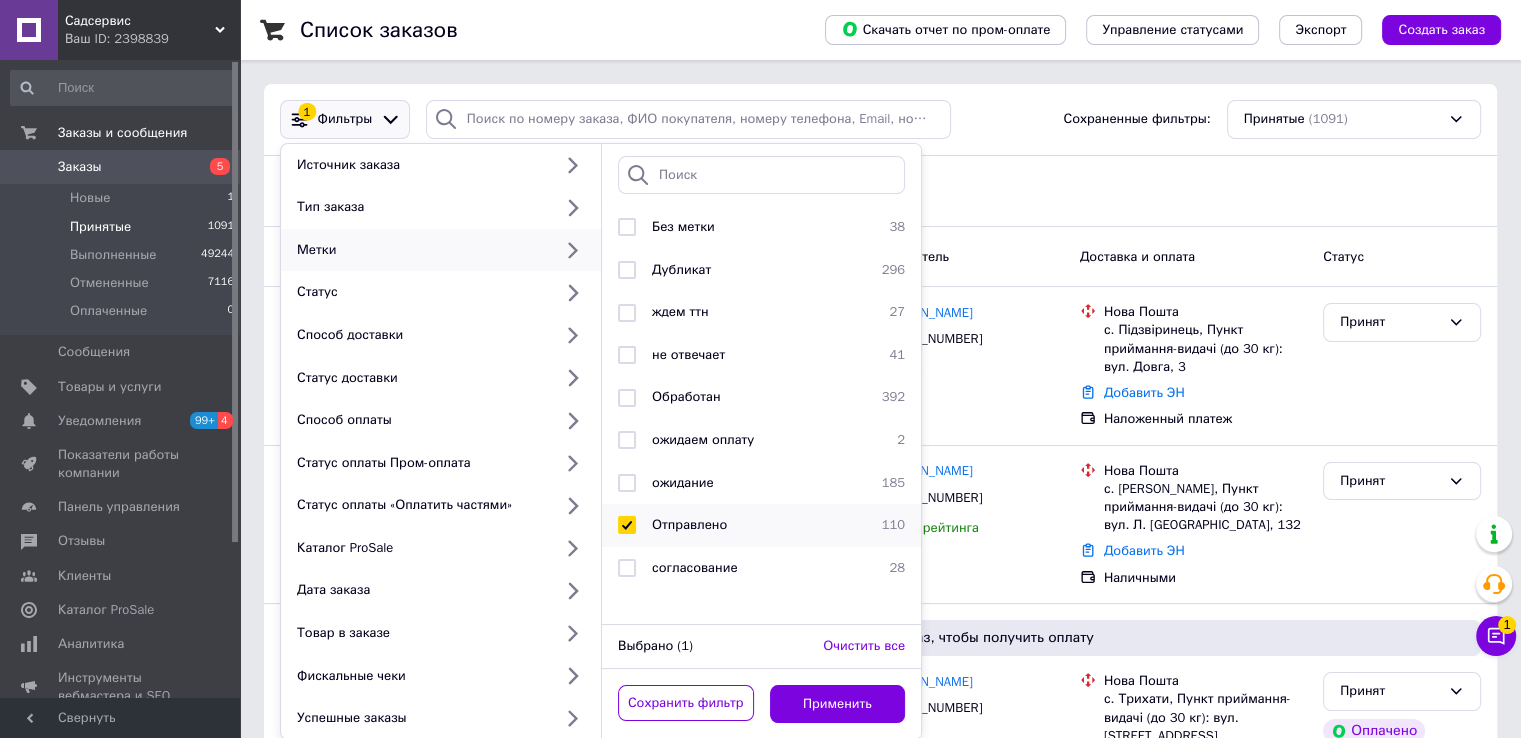 checkbox on "true" 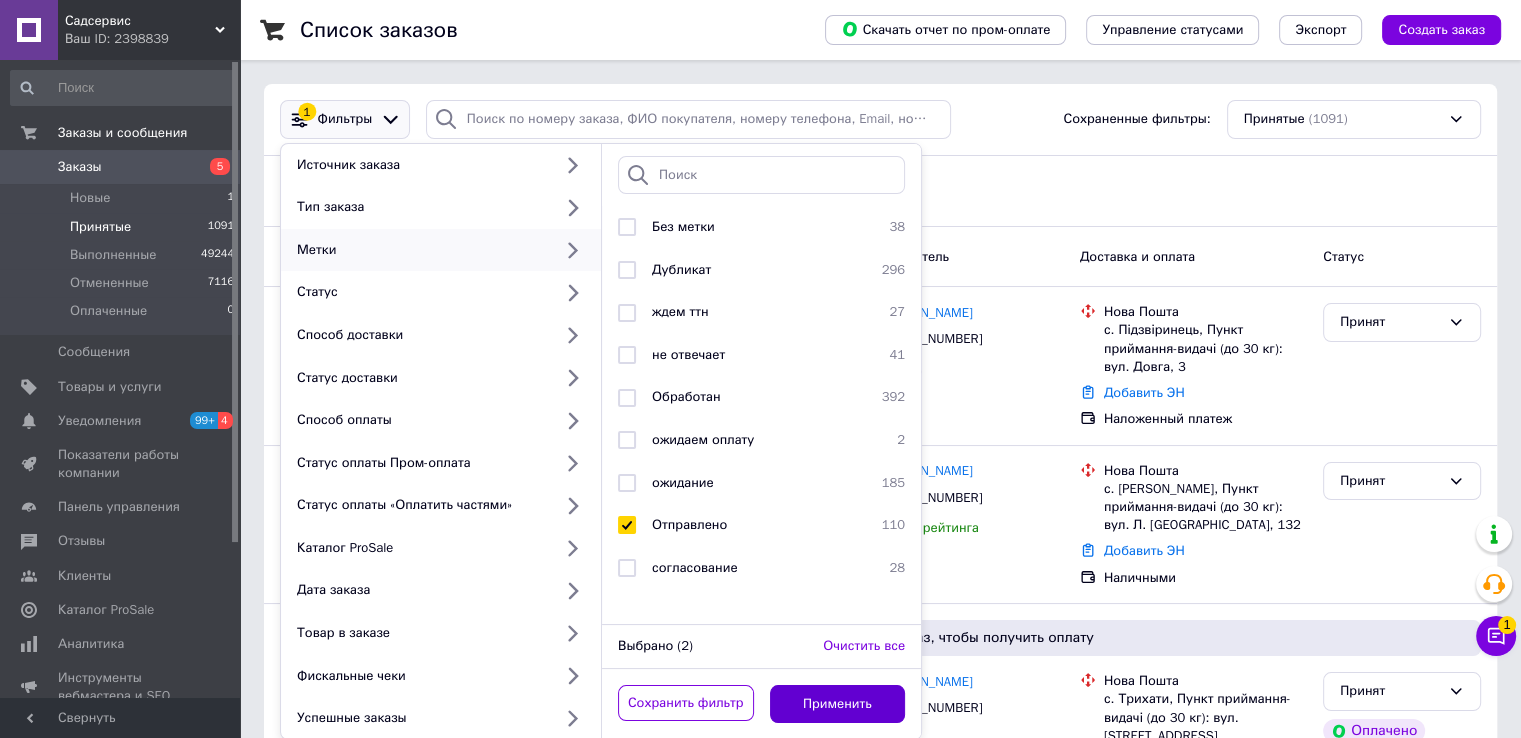 click on "Применить" at bounding box center (838, 704) 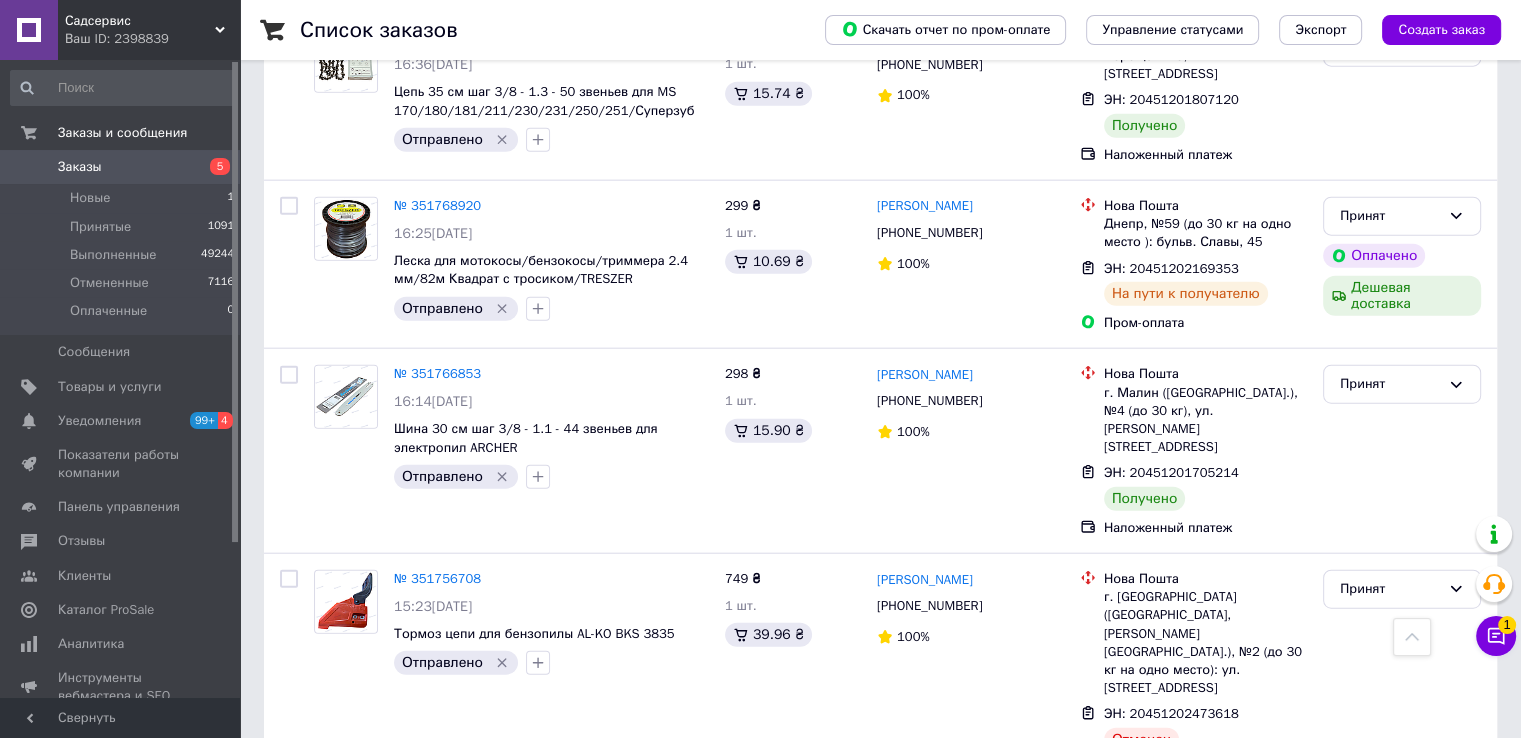 scroll, scrollTop: 4700, scrollLeft: 0, axis: vertical 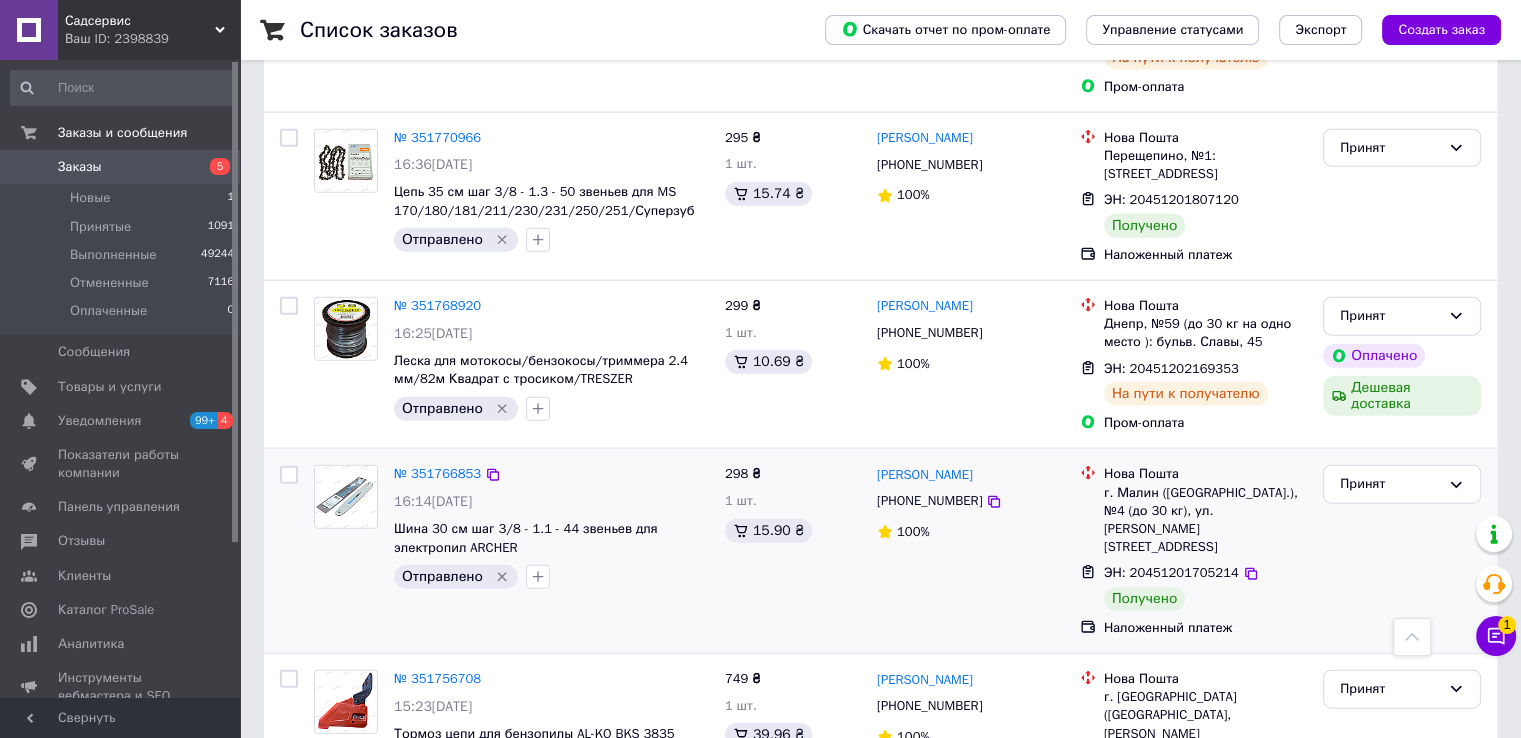 click 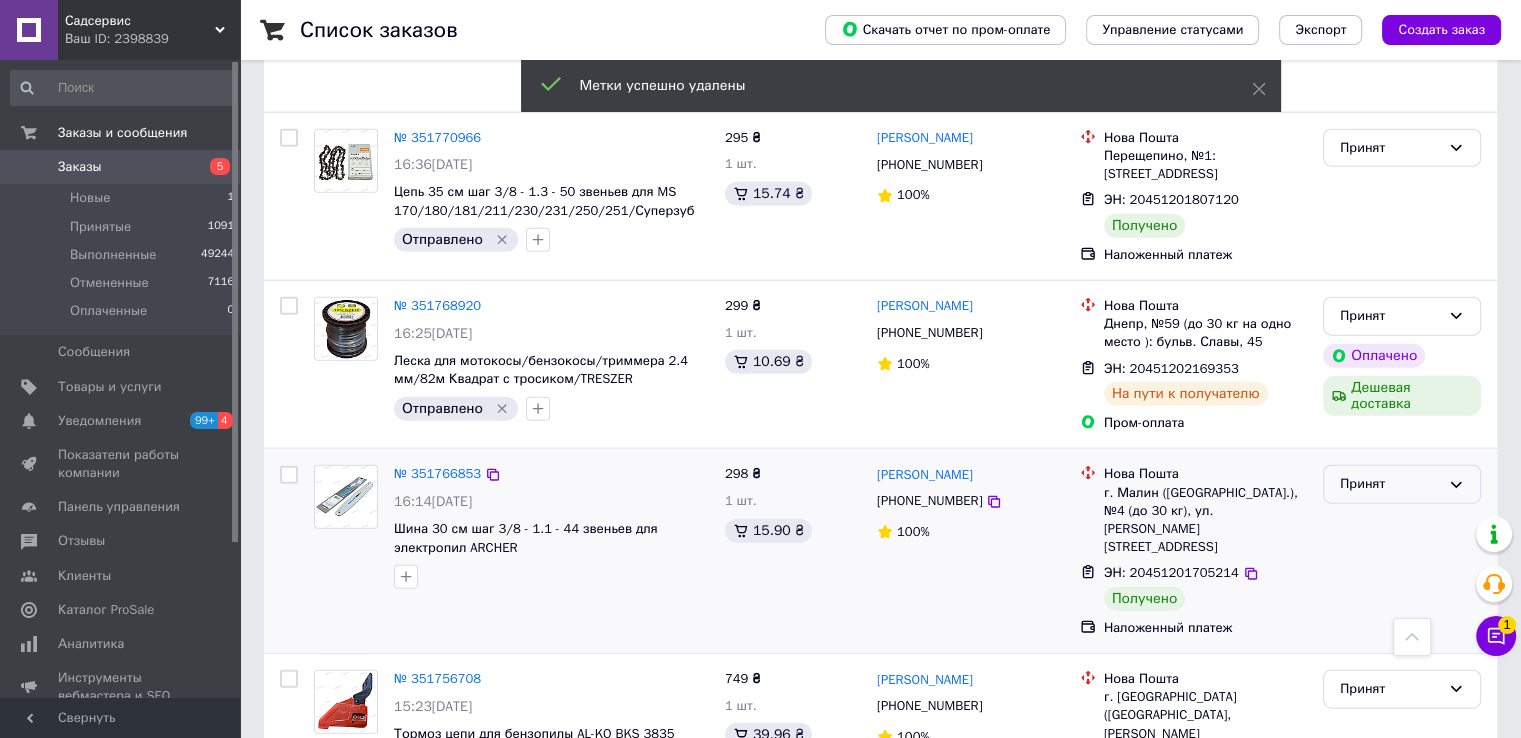 click on "Принят" at bounding box center (1390, 484) 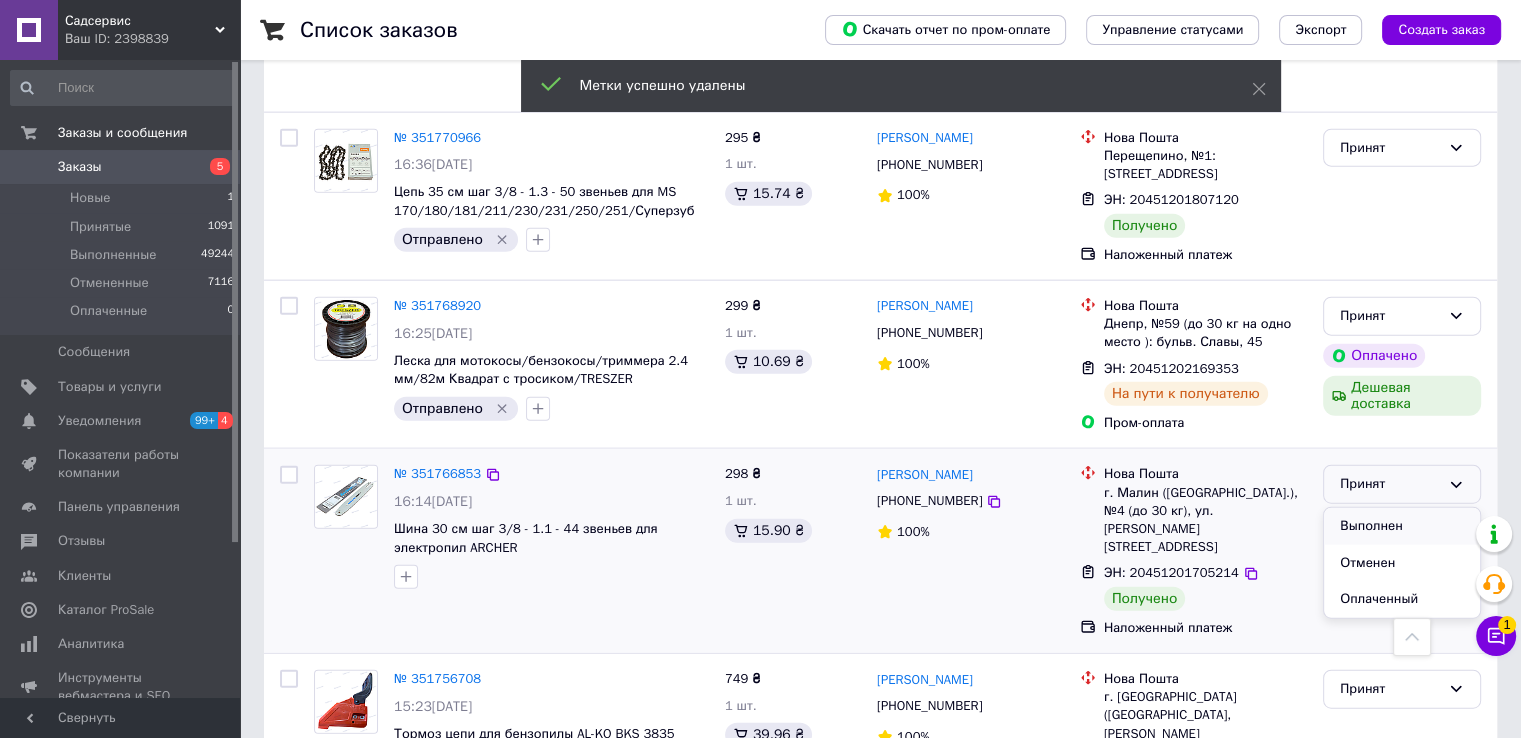 click on "Выполнен" at bounding box center (1402, 526) 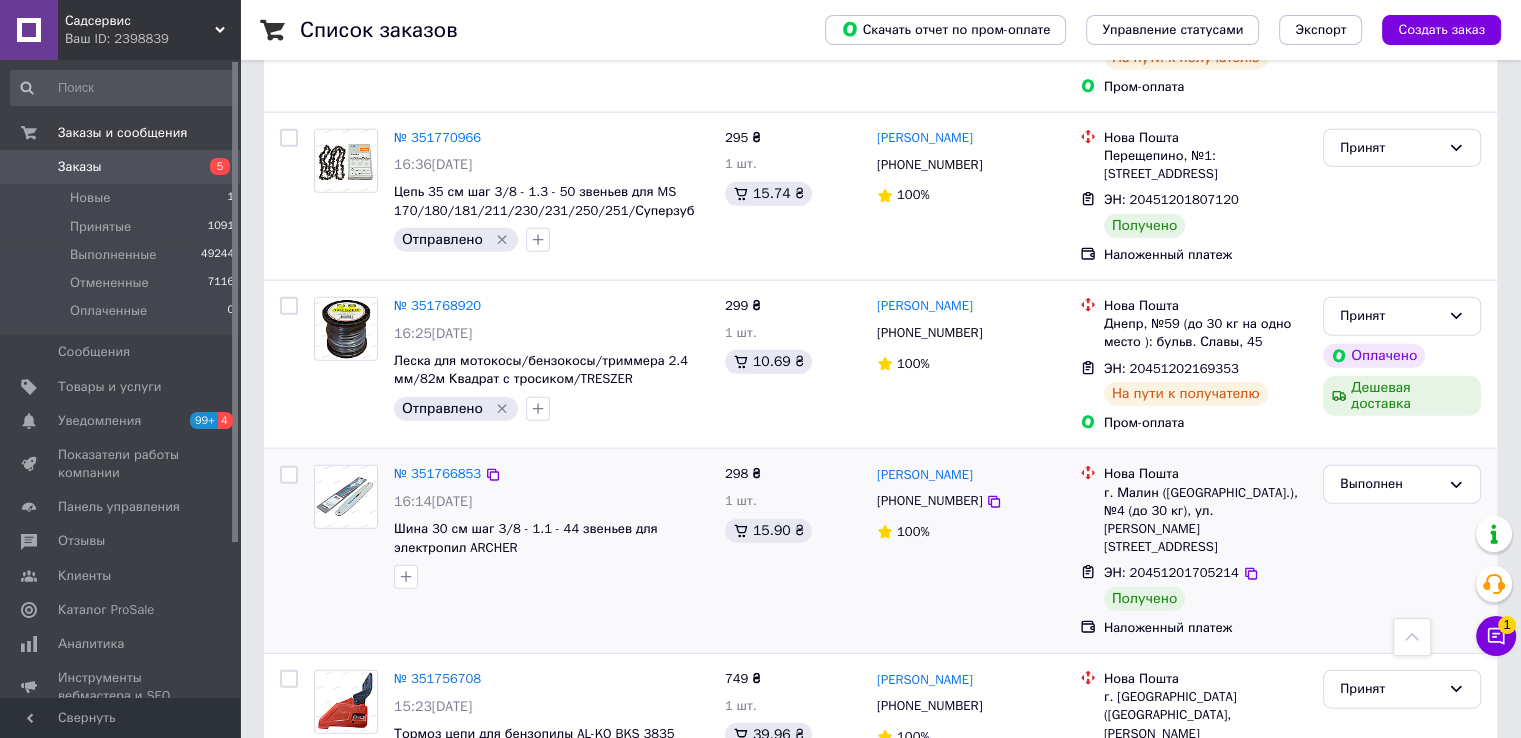 scroll, scrollTop: 5400, scrollLeft: 0, axis: vertical 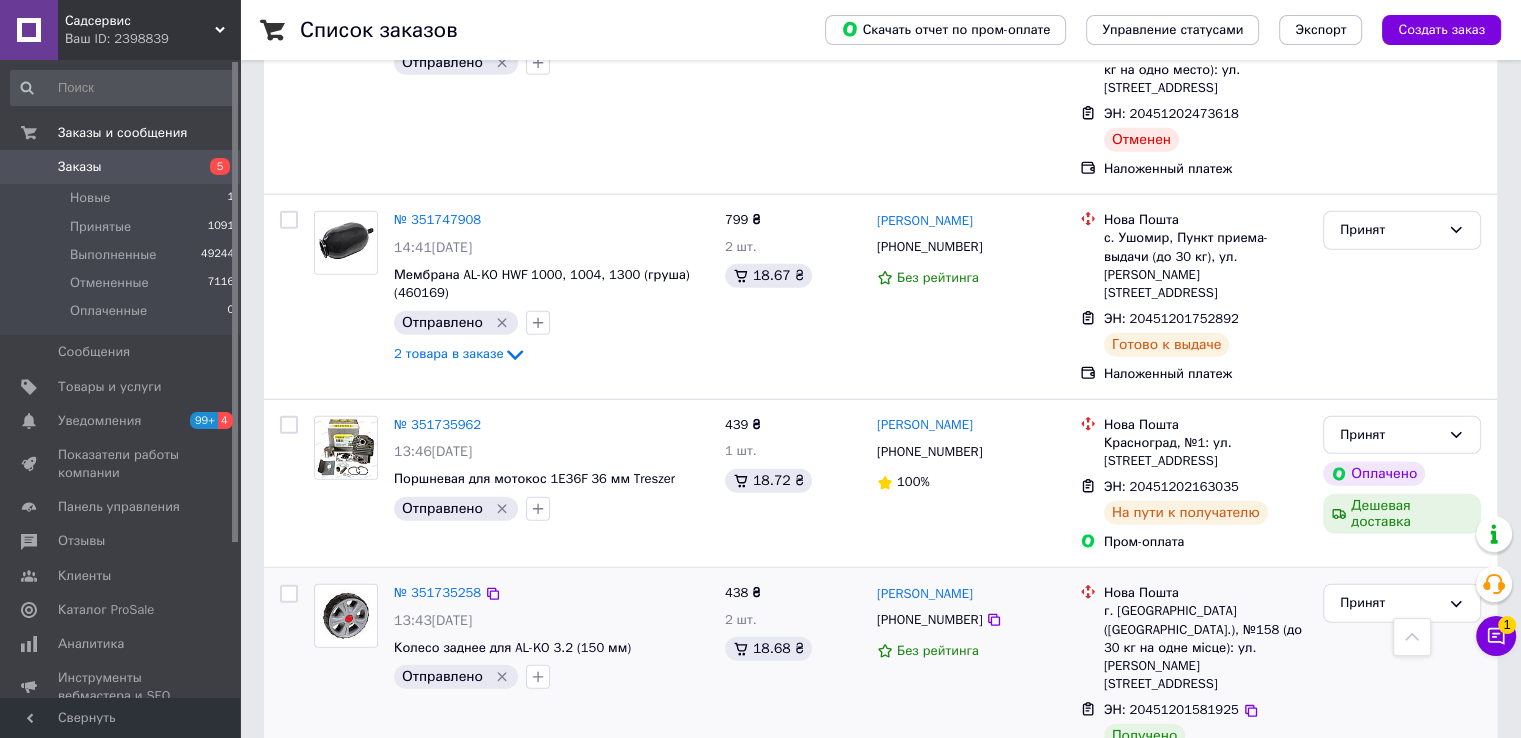 click 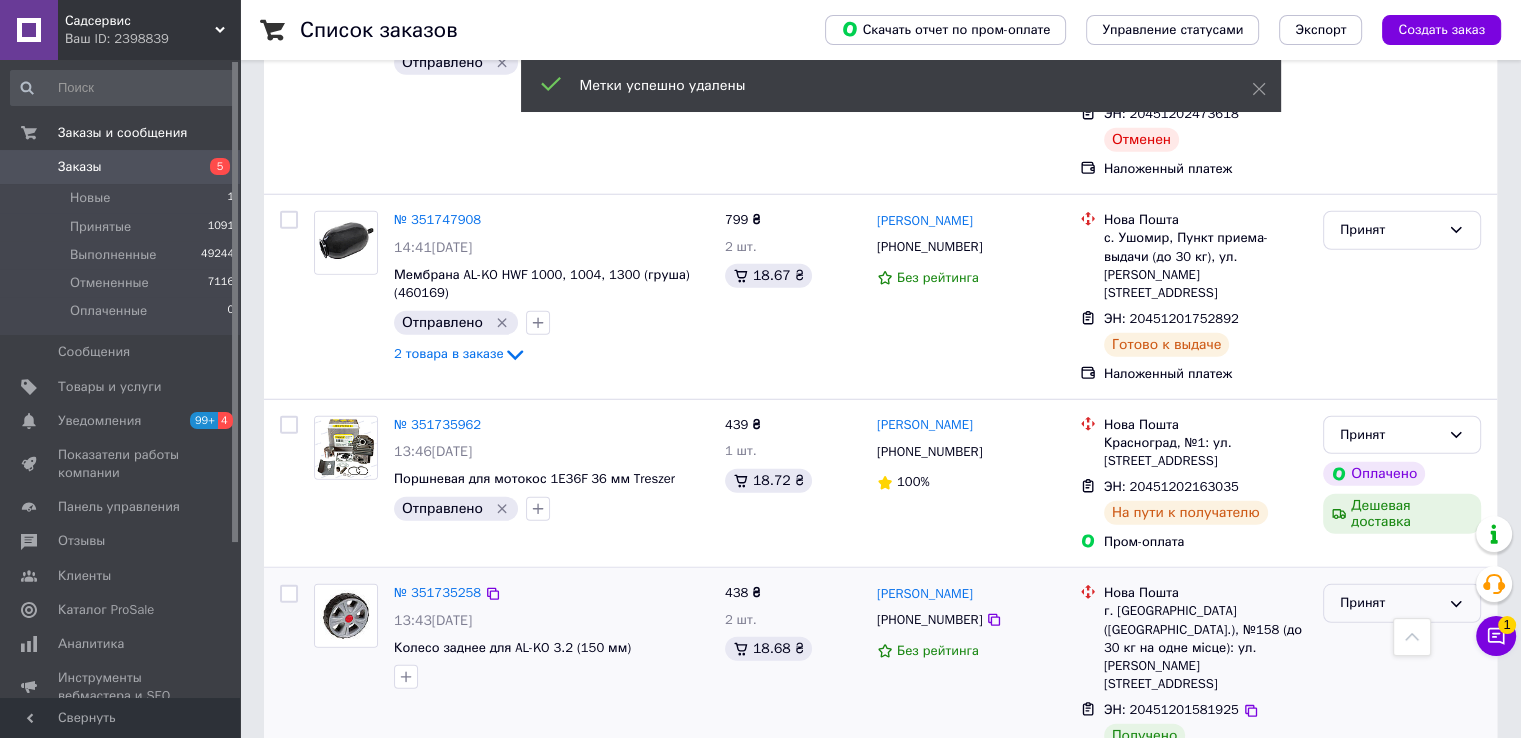 click on "Принят" at bounding box center (1390, 603) 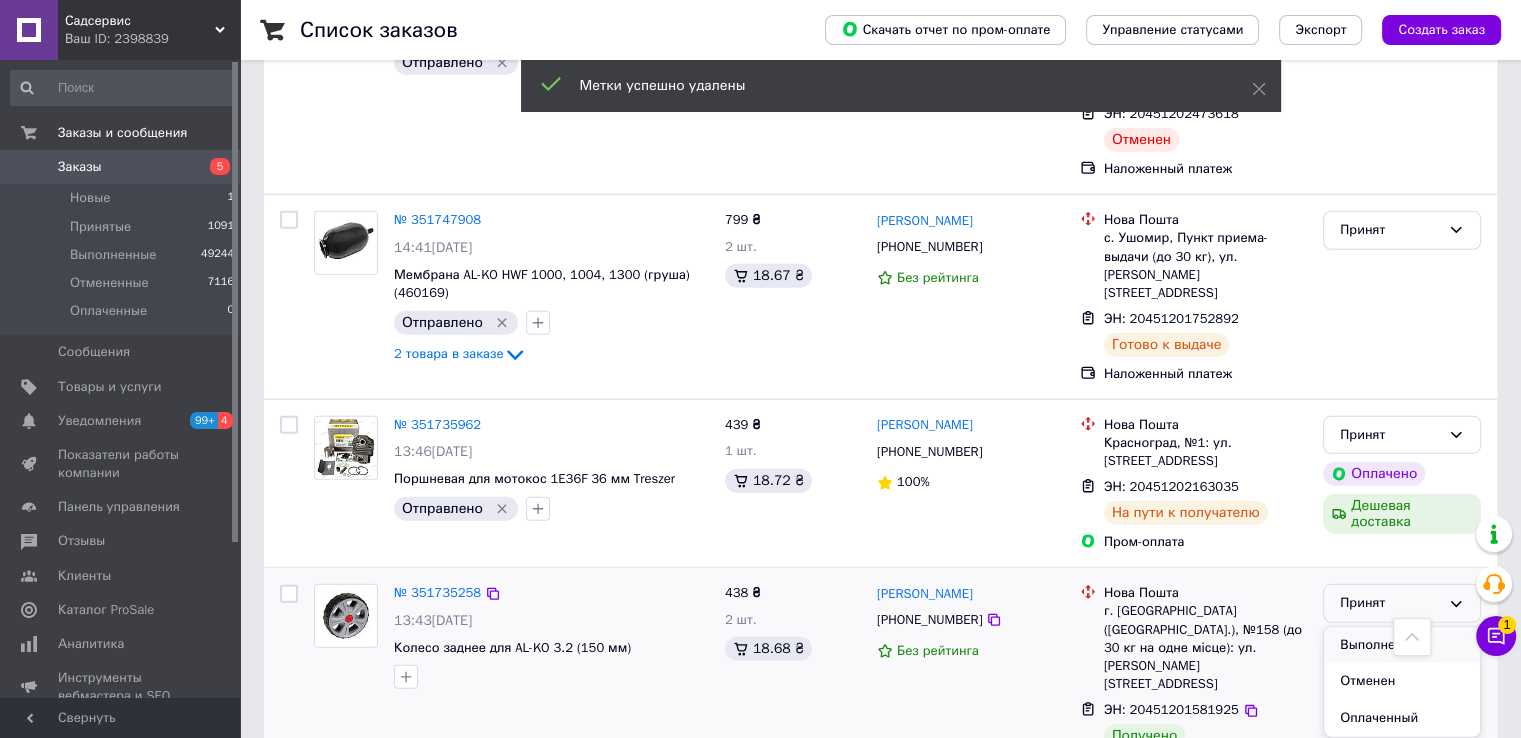 click on "Выполнен" at bounding box center (1402, 645) 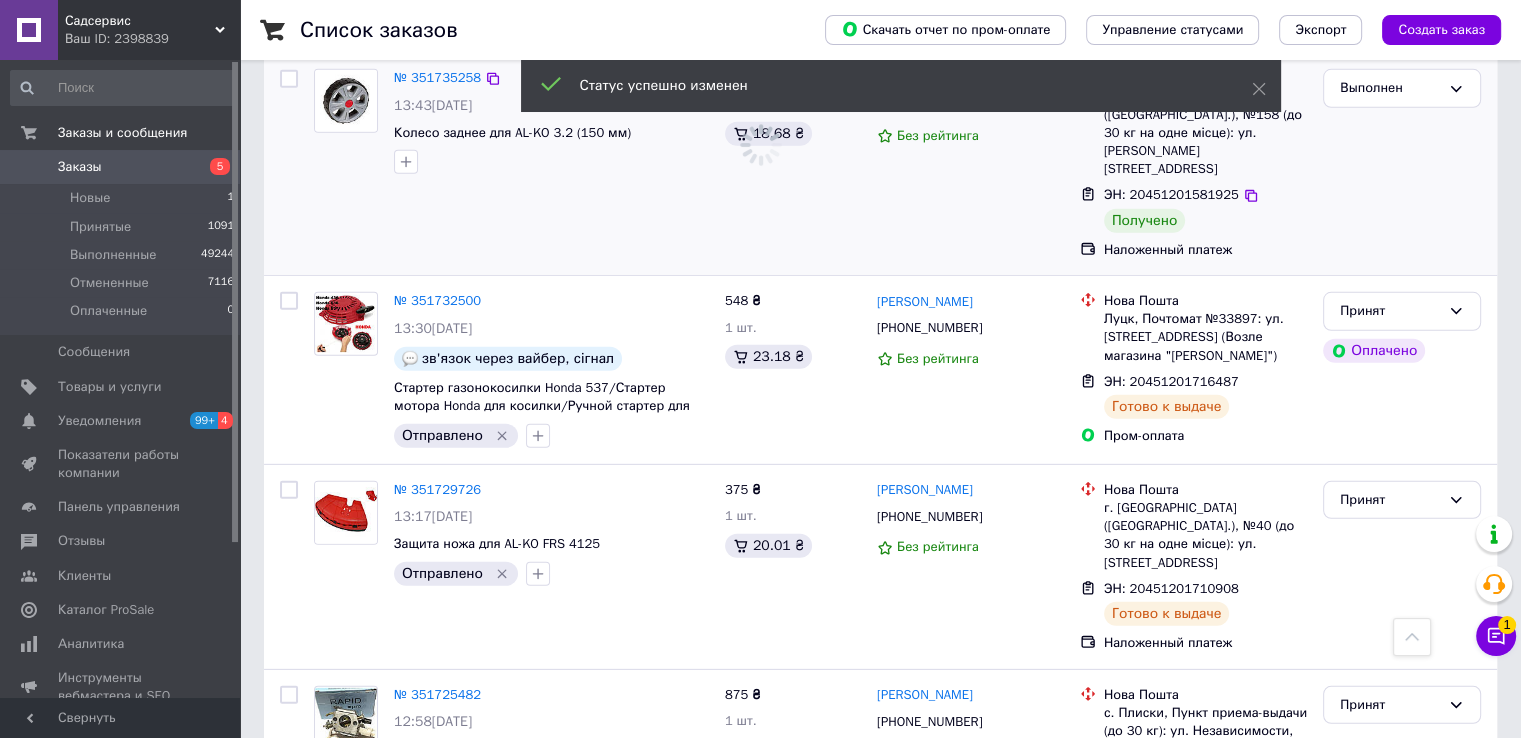 scroll, scrollTop: 6000, scrollLeft: 0, axis: vertical 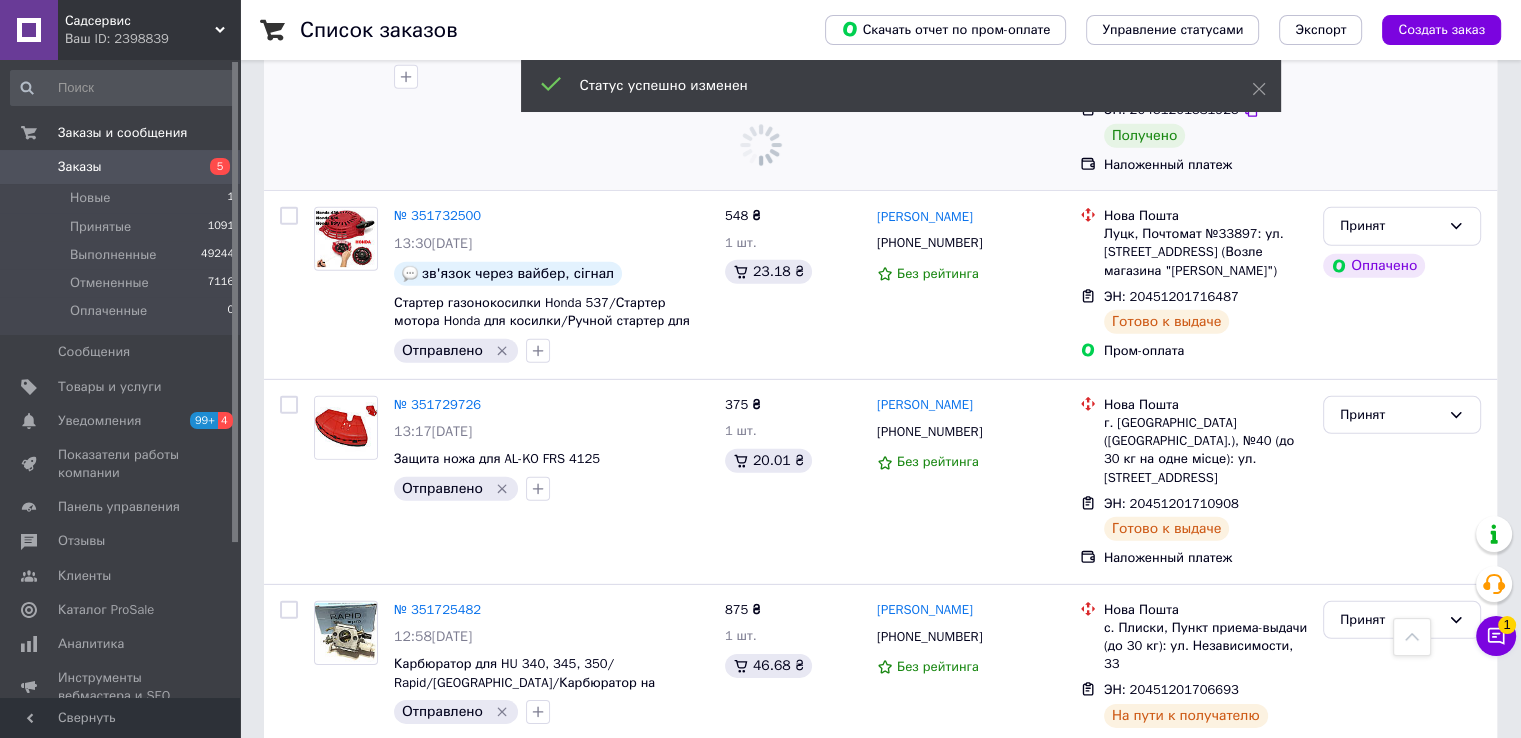 click 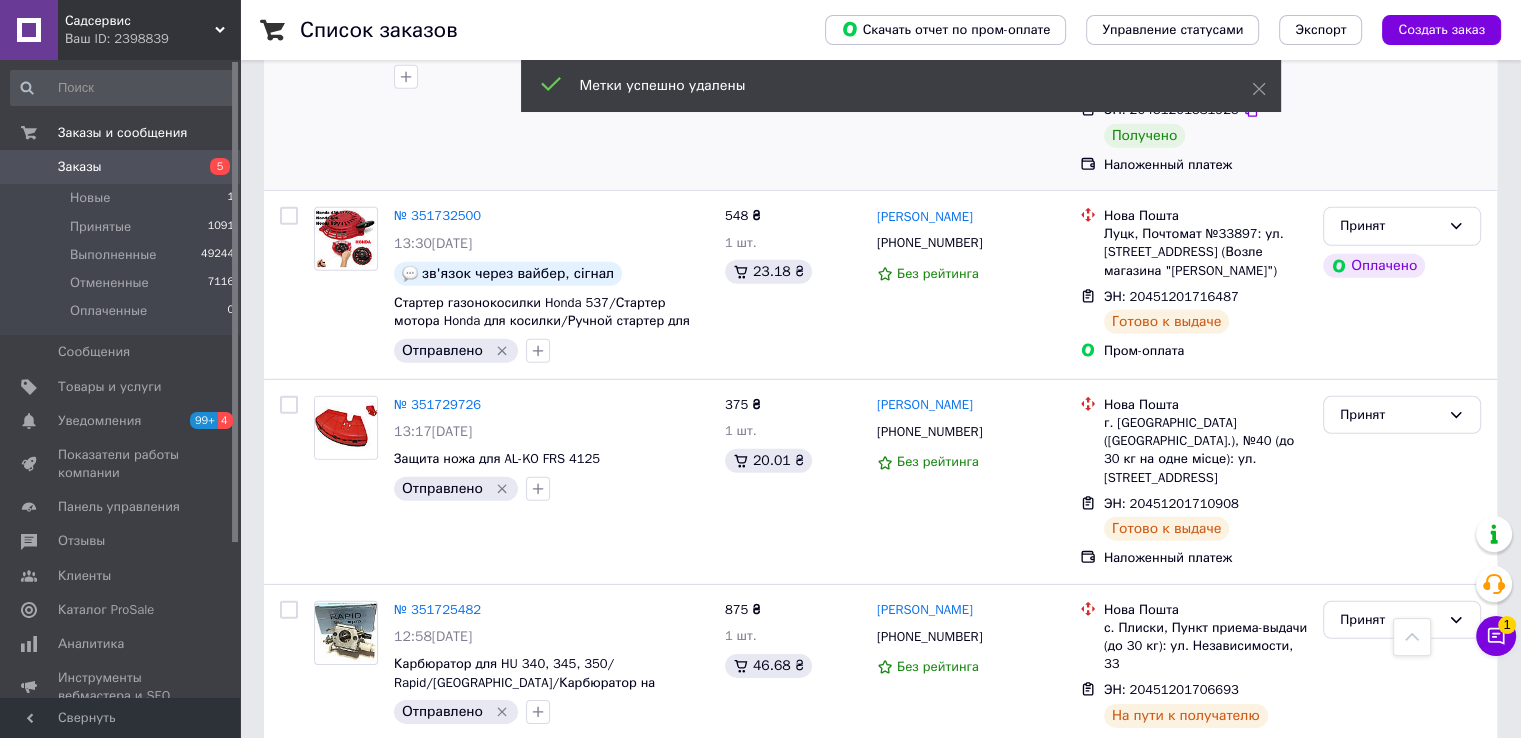 click on "Принят" at bounding box center (1390, 806) 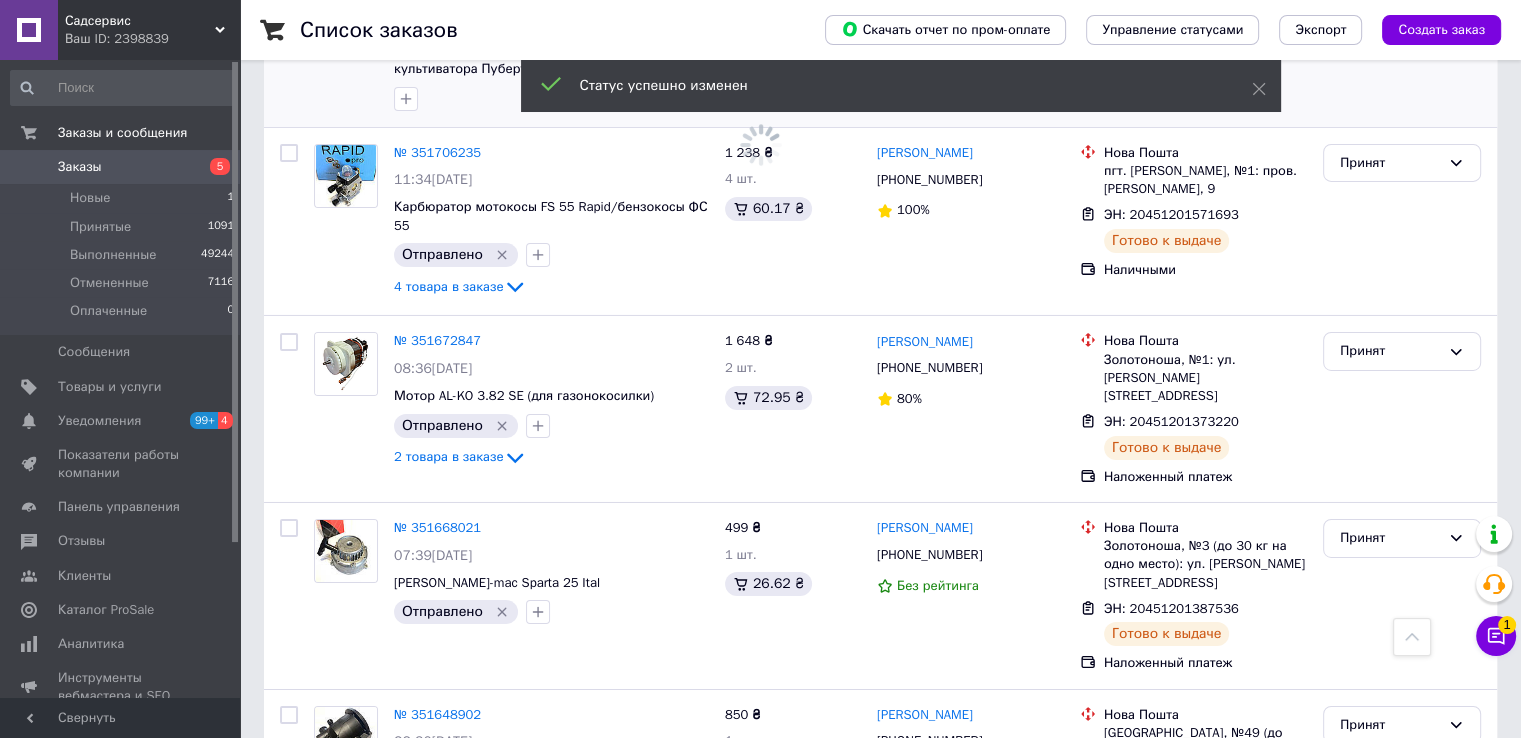 scroll, scrollTop: 7100, scrollLeft: 0, axis: vertical 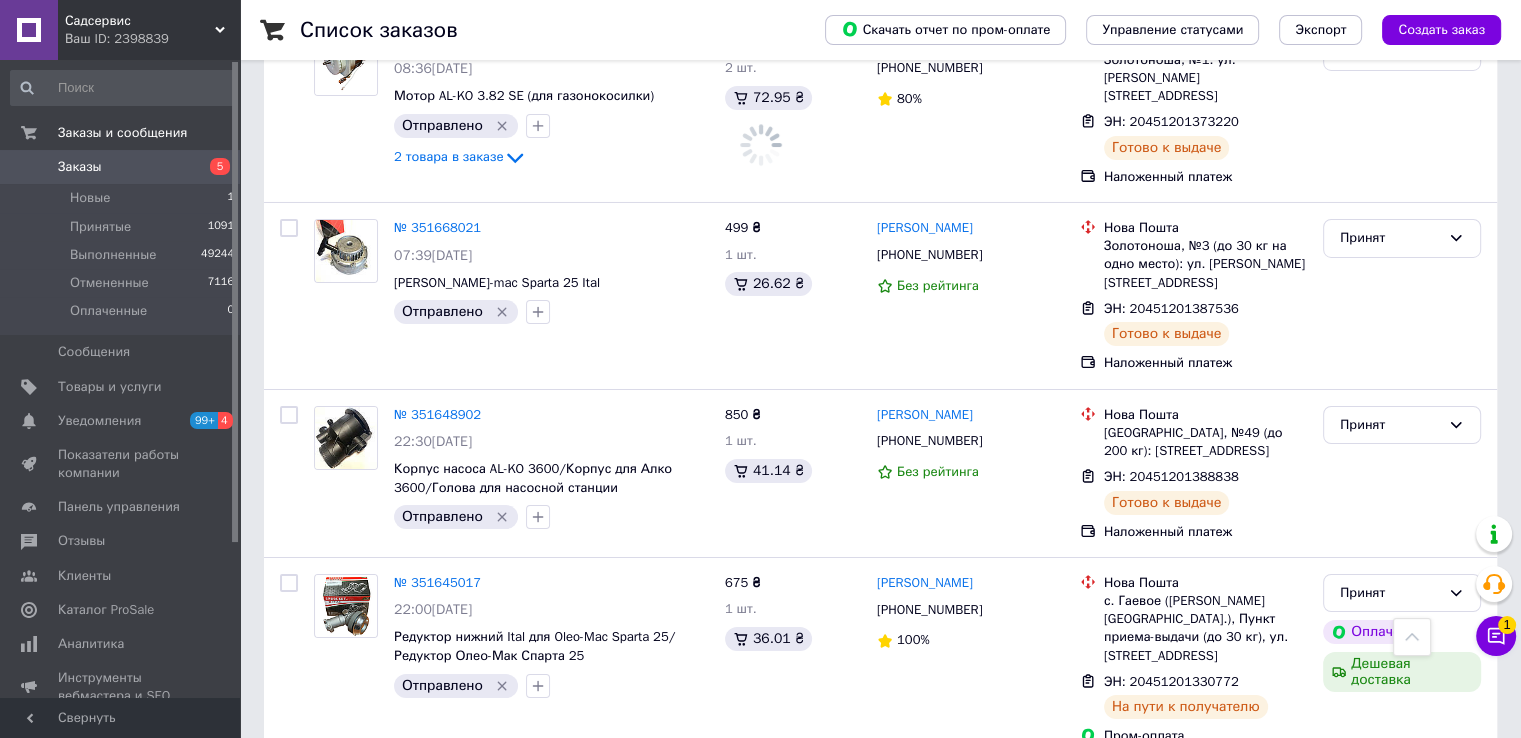 click 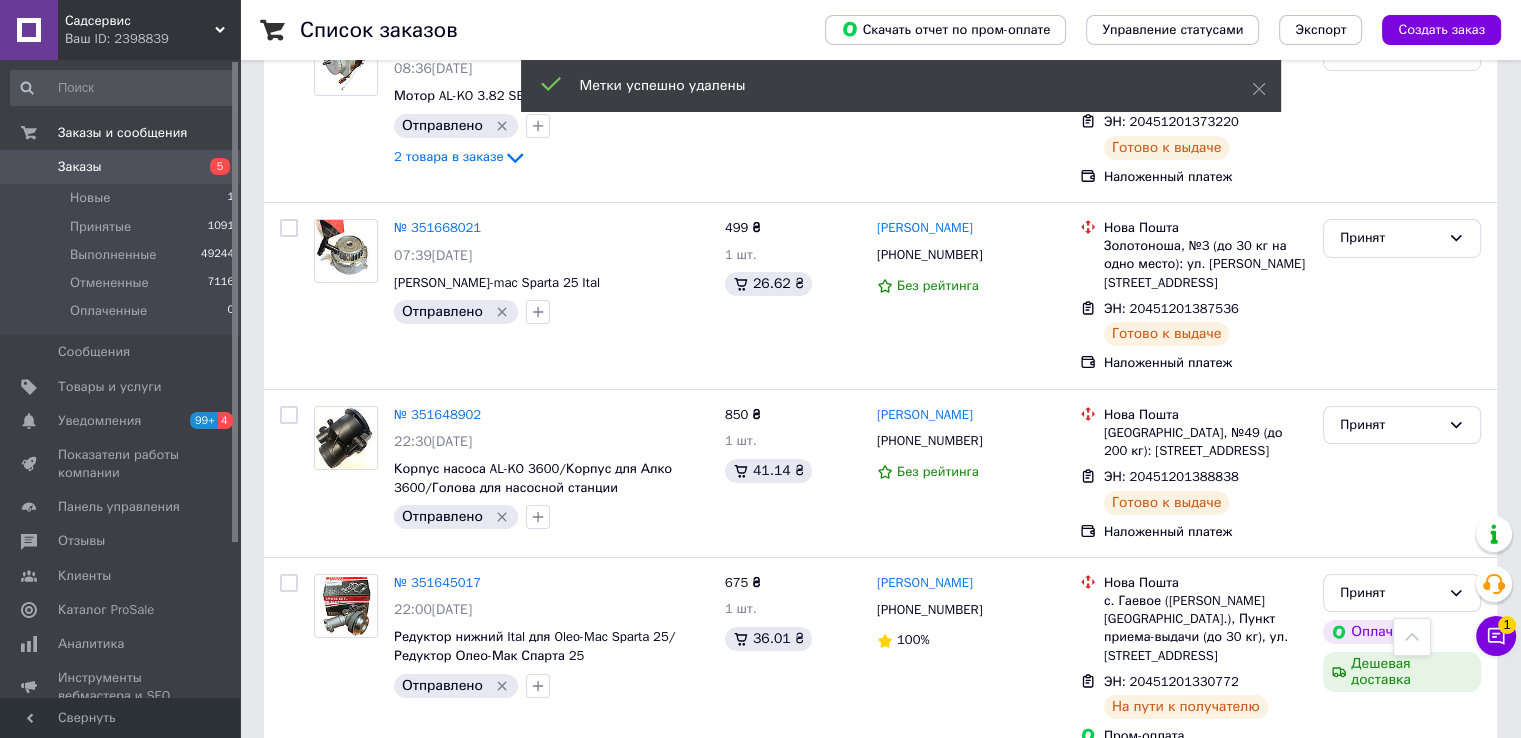 click on "Принят" at bounding box center (1402, 798) 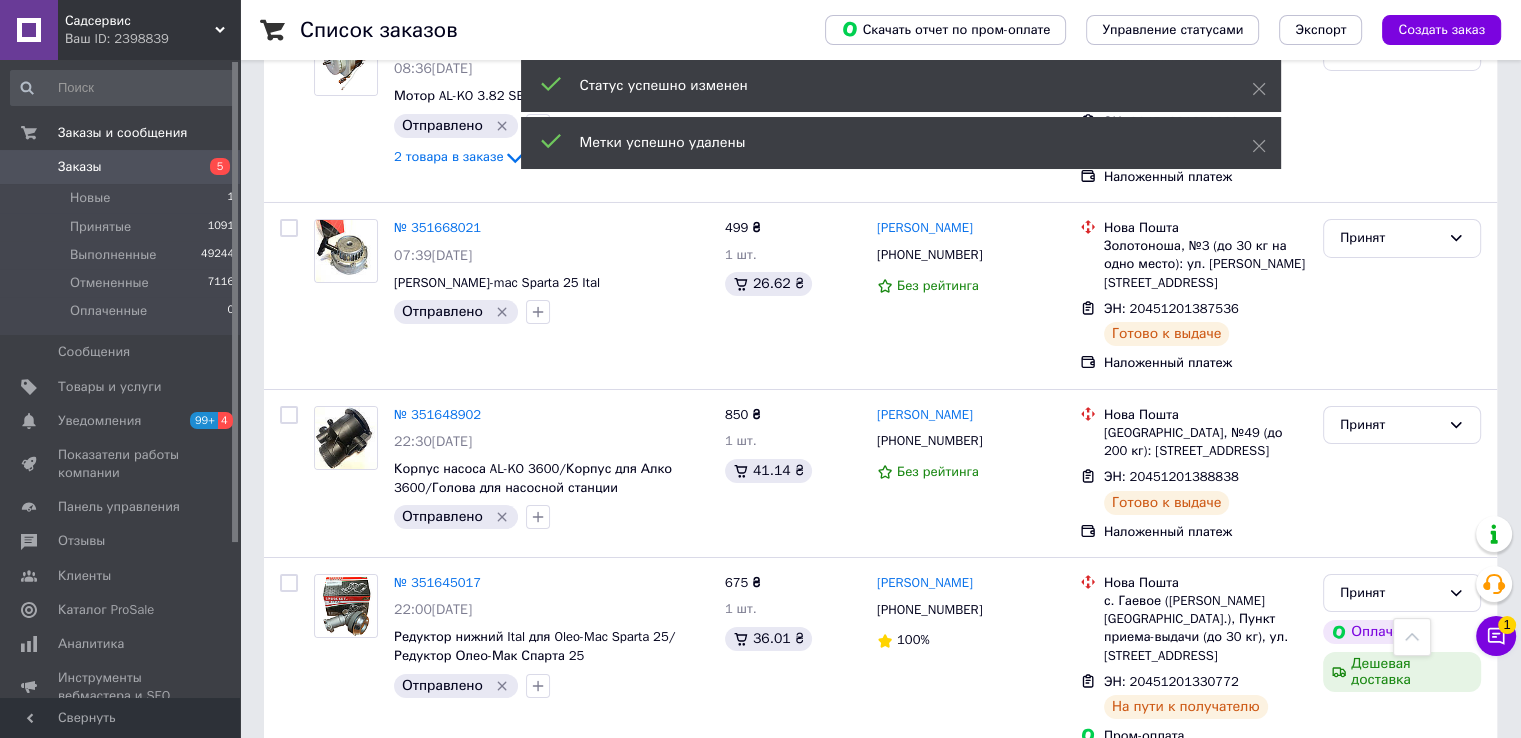 click 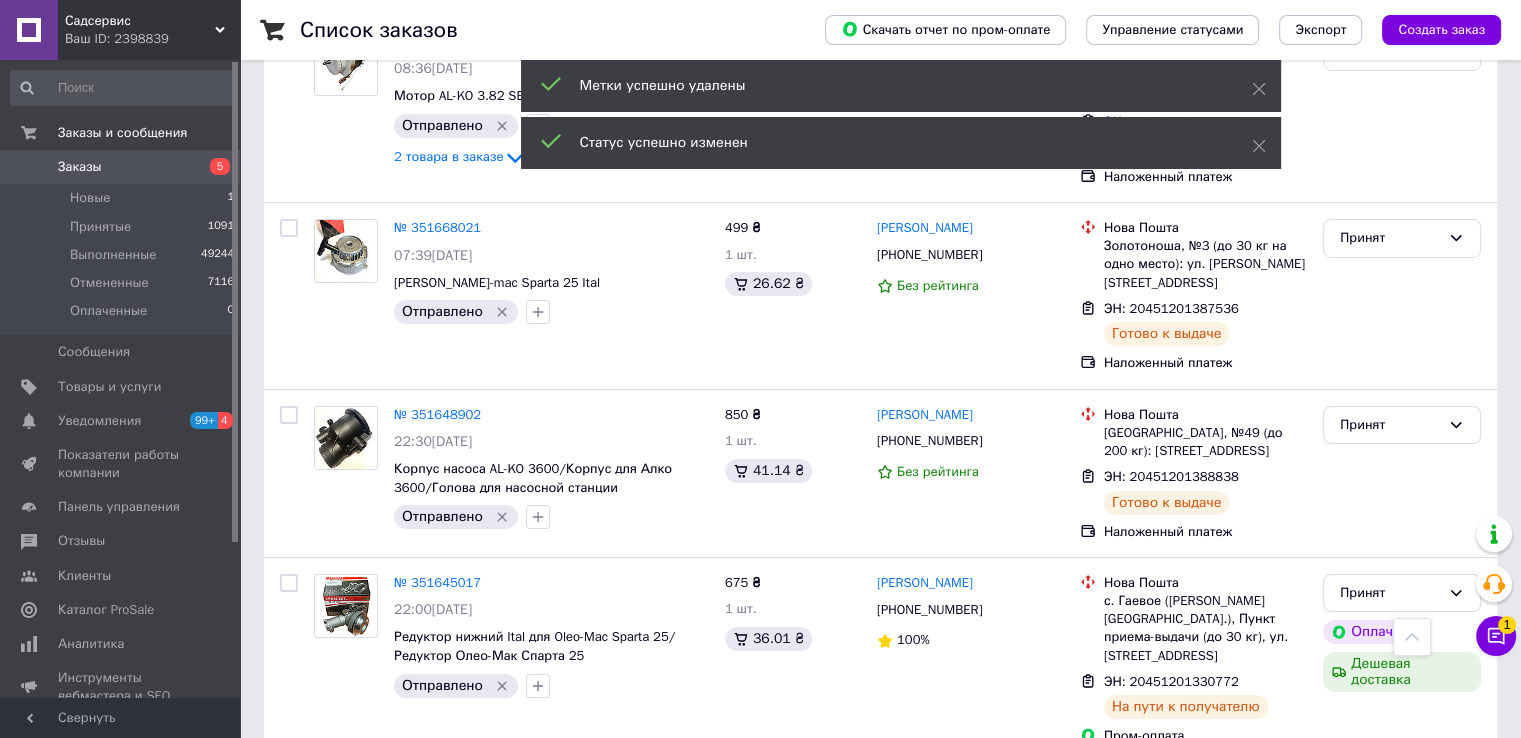 click on "Принят" at bounding box center [1390, 984] 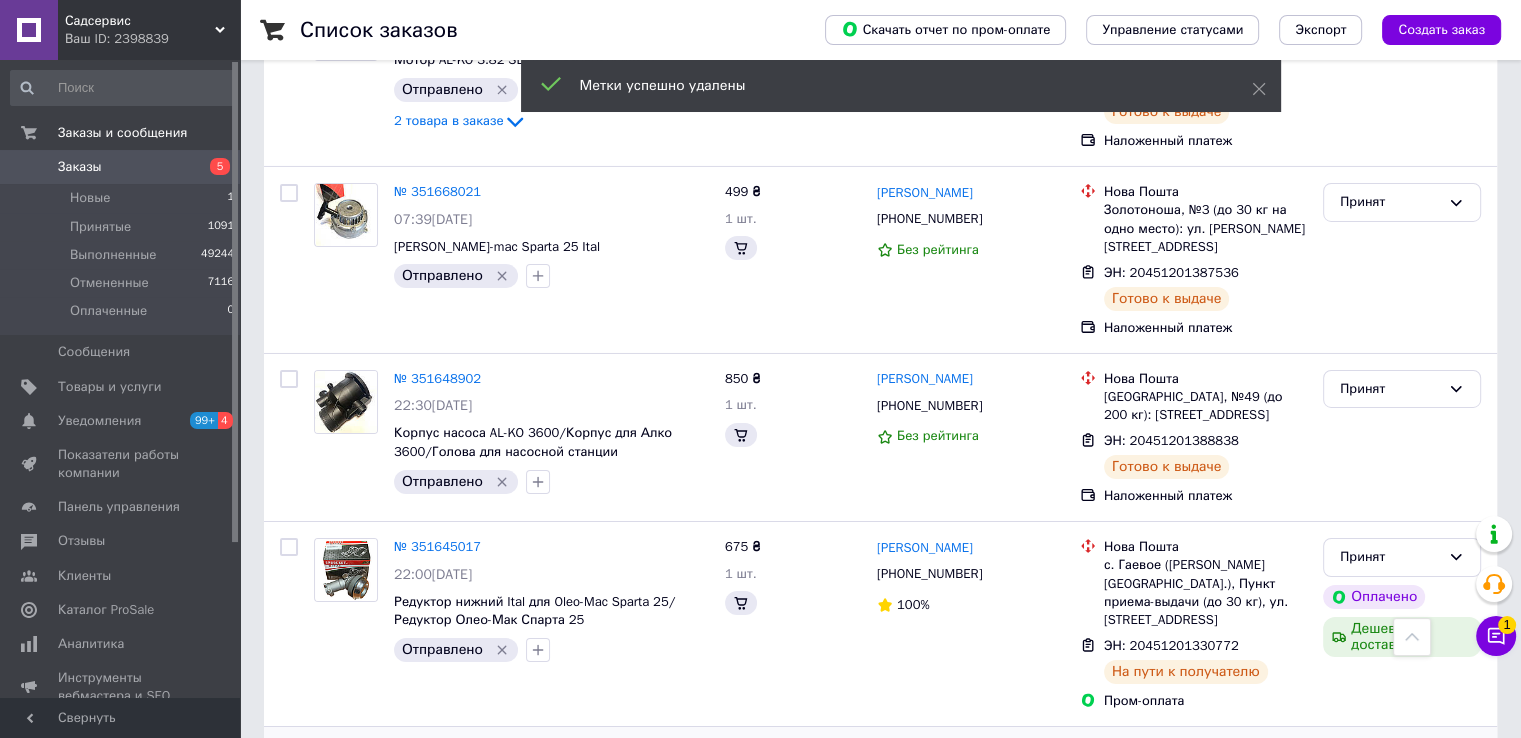 click on "Выполнен" at bounding box center (1402, 990) 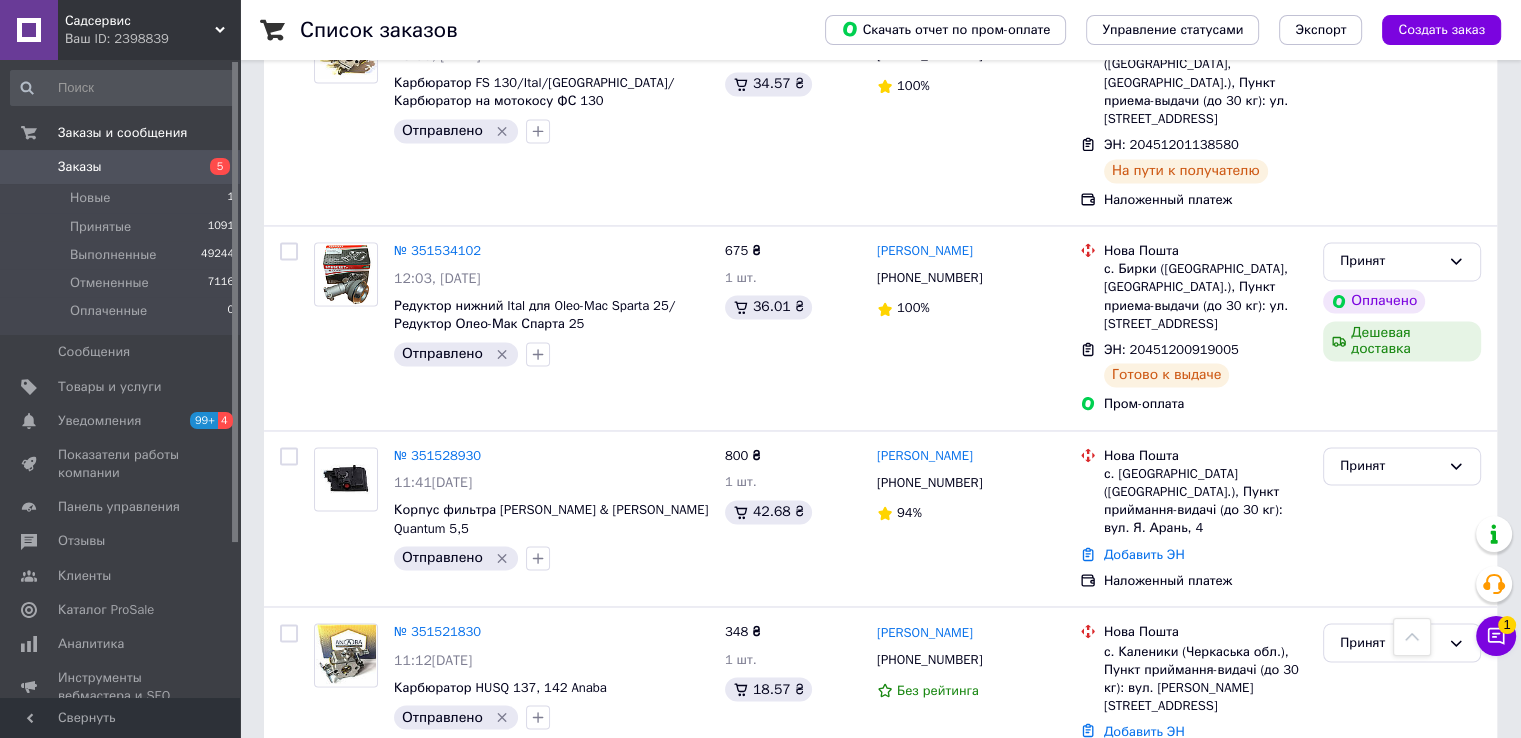 scroll, scrollTop: 10699, scrollLeft: 0, axis: vertical 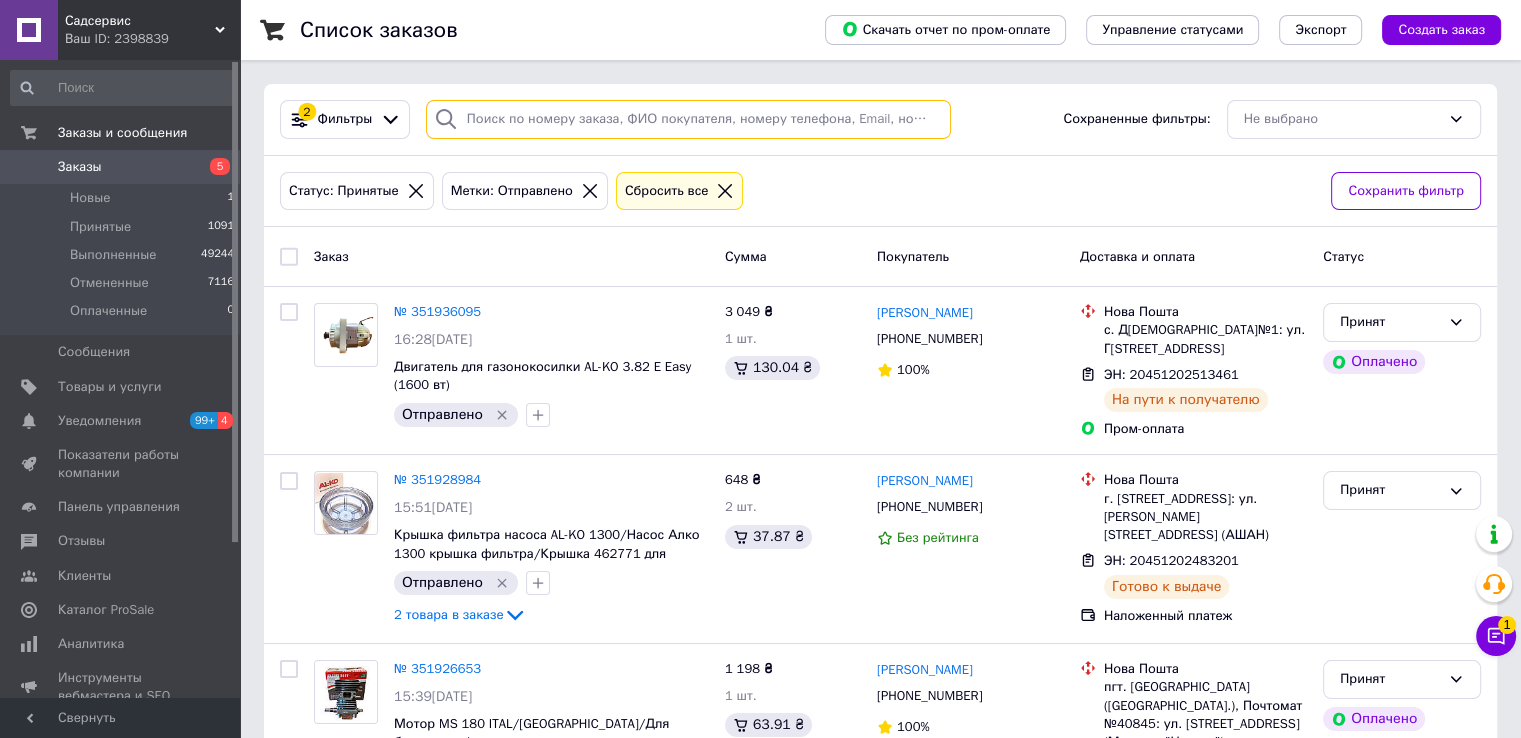 click at bounding box center (688, 119) 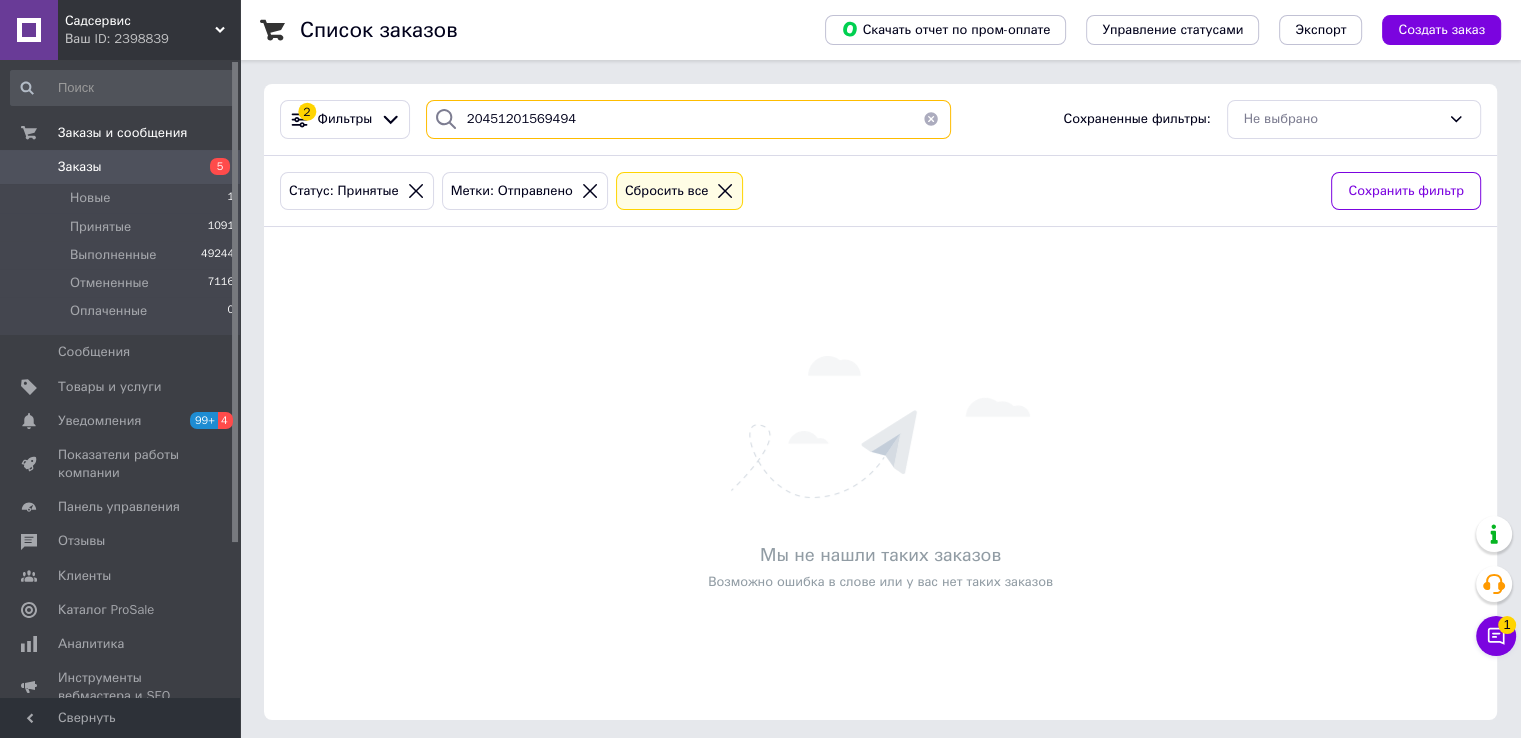 type on "20451201569494" 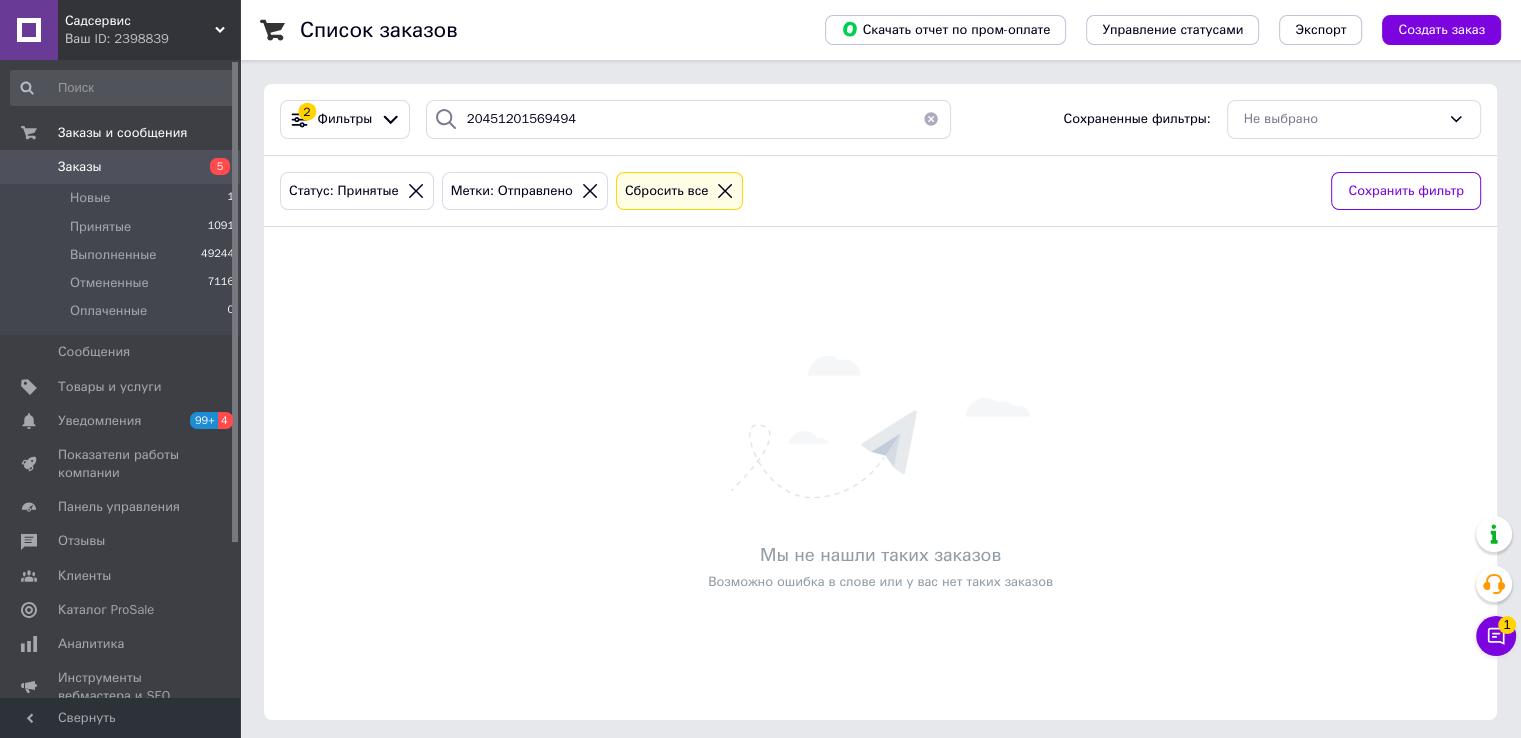 click 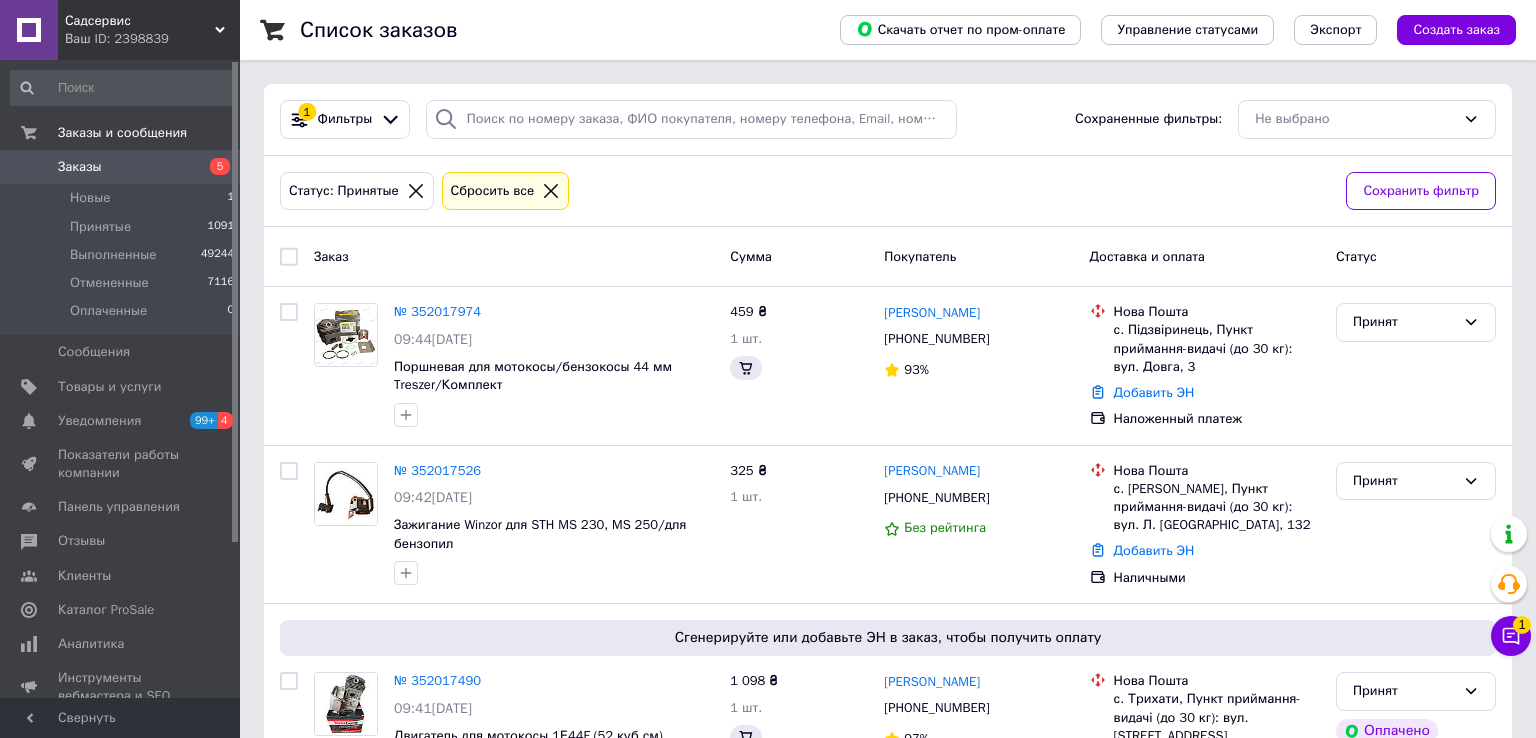 click 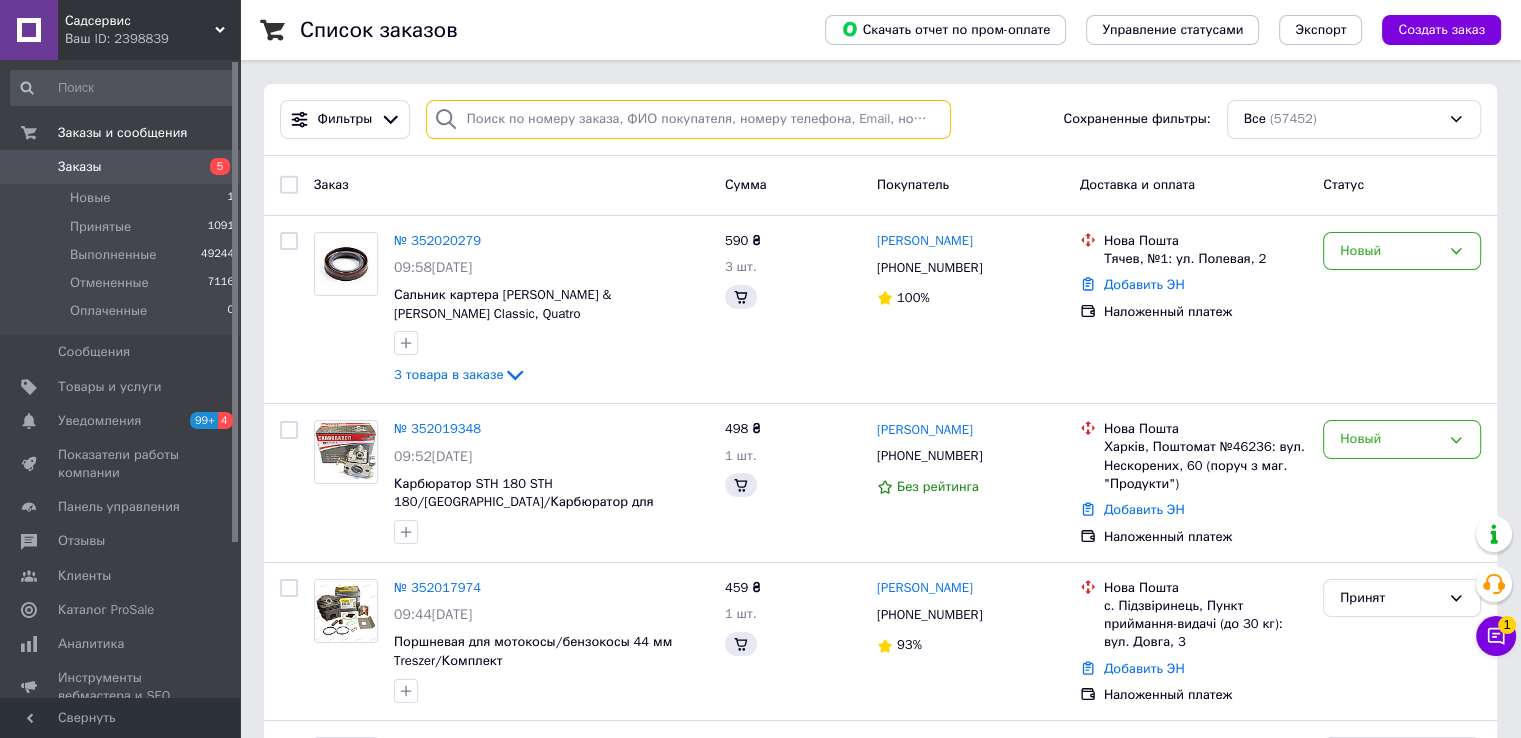 click at bounding box center [688, 119] 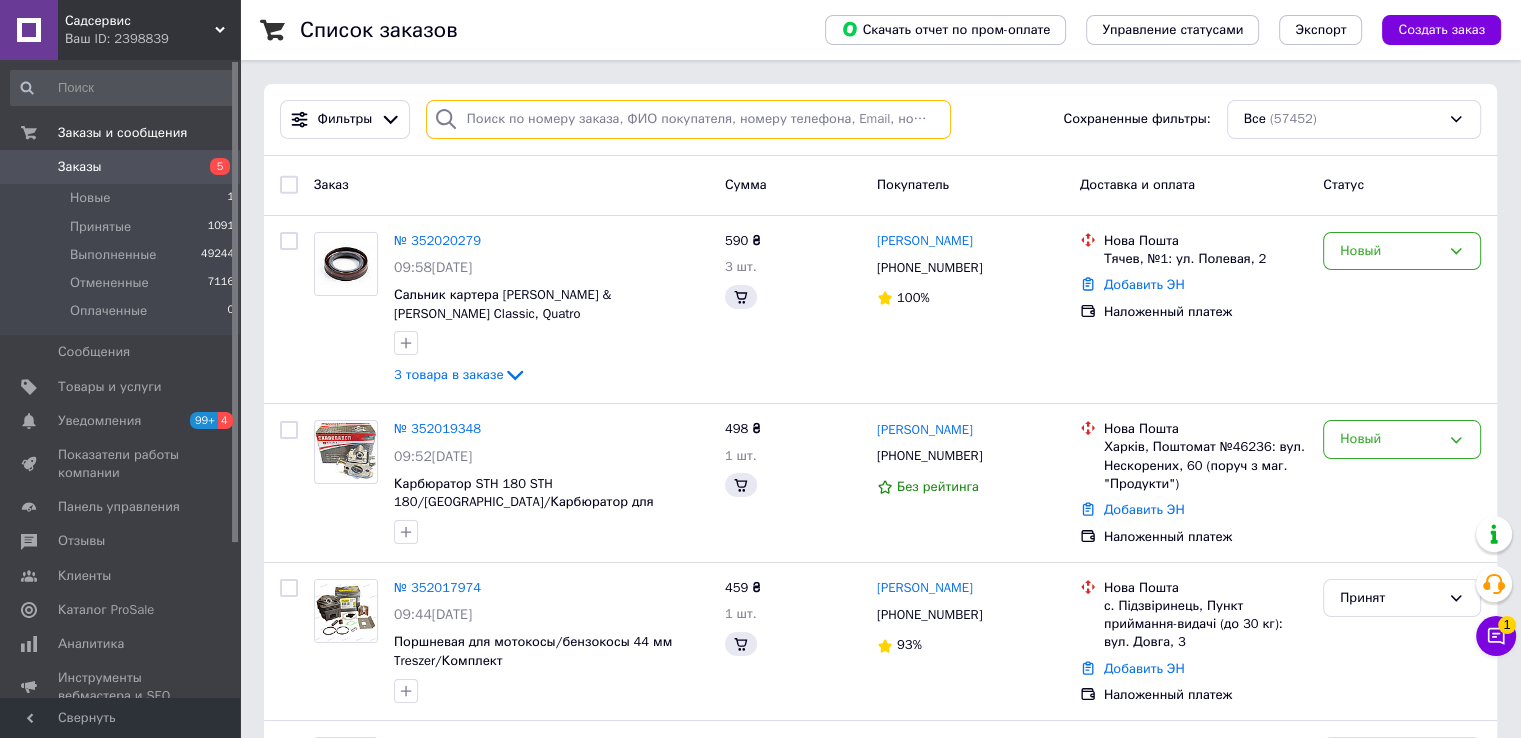 paste on "20451201569494" 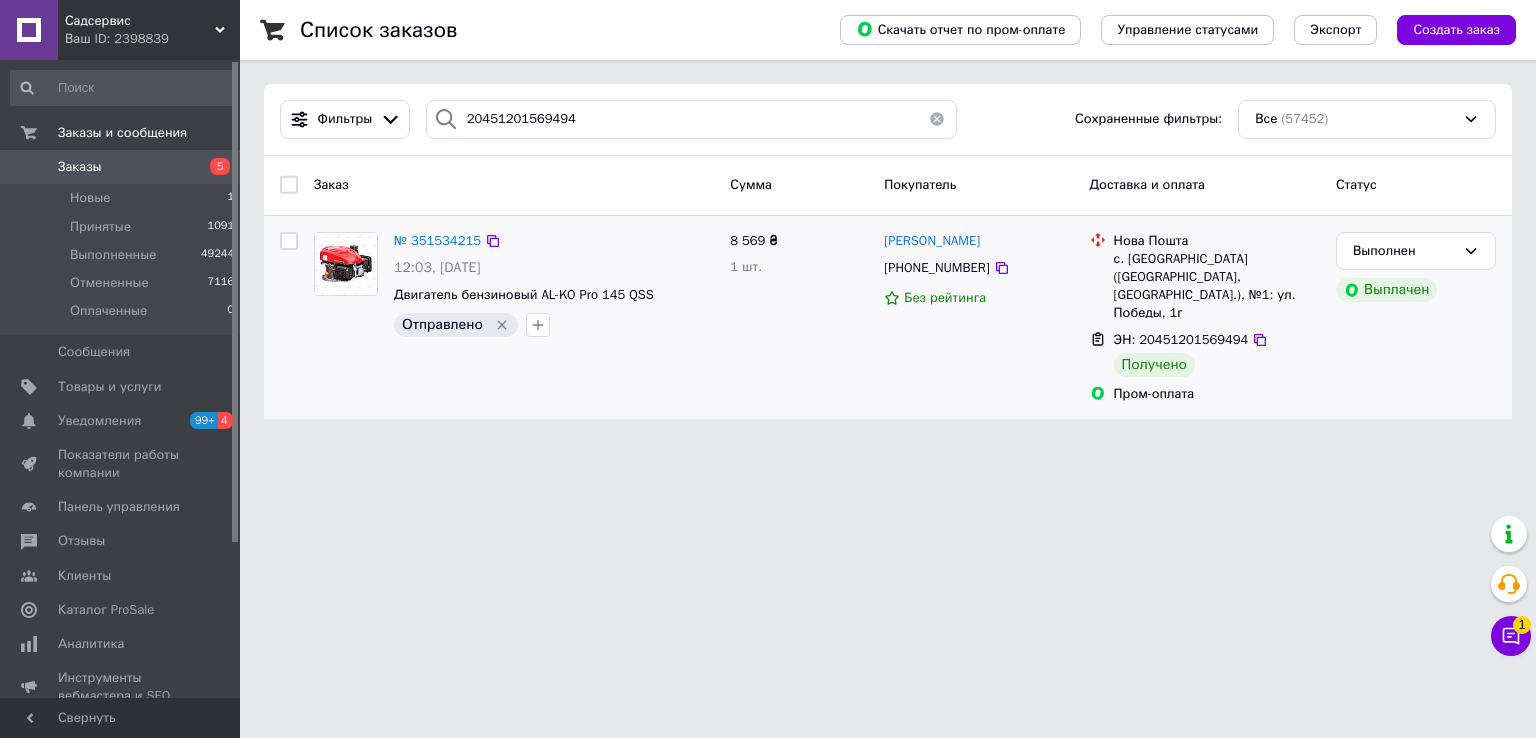 click 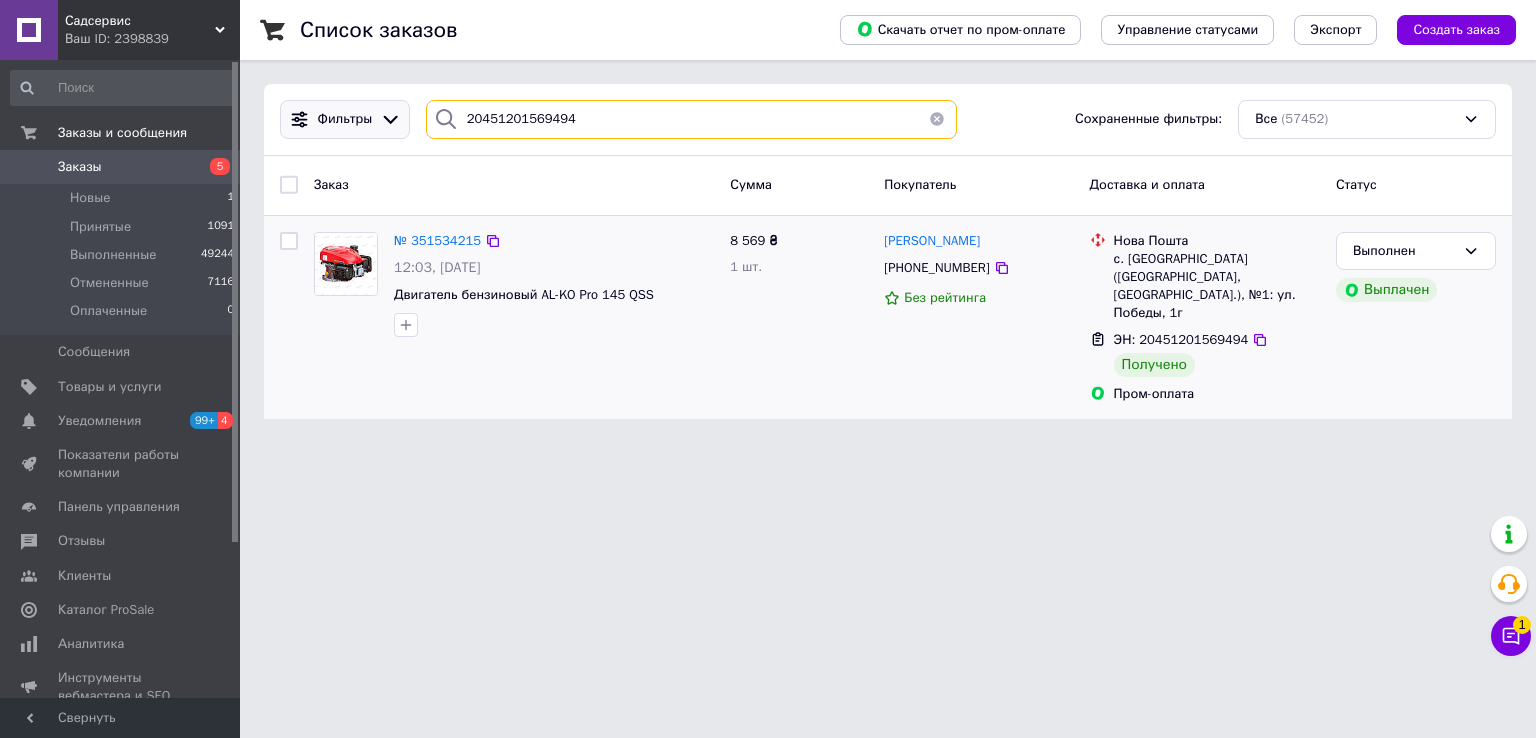 drag, startPoint x: 564, startPoint y: 121, endPoint x: 365, endPoint y: 117, distance: 199.04019 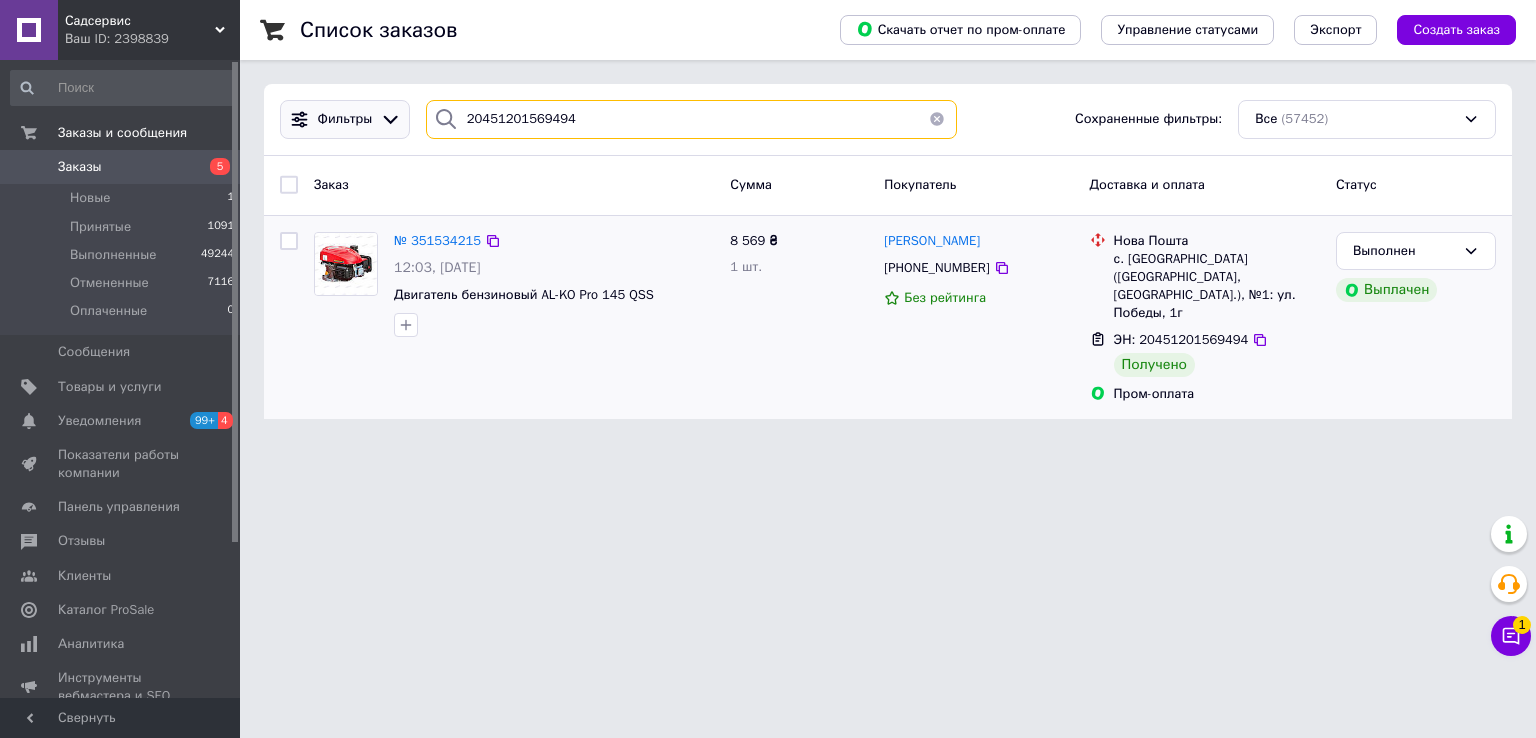 click on "Фильтры 20451201569494 Сохраненные фильтры: Все (57452)" at bounding box center [888, 119] 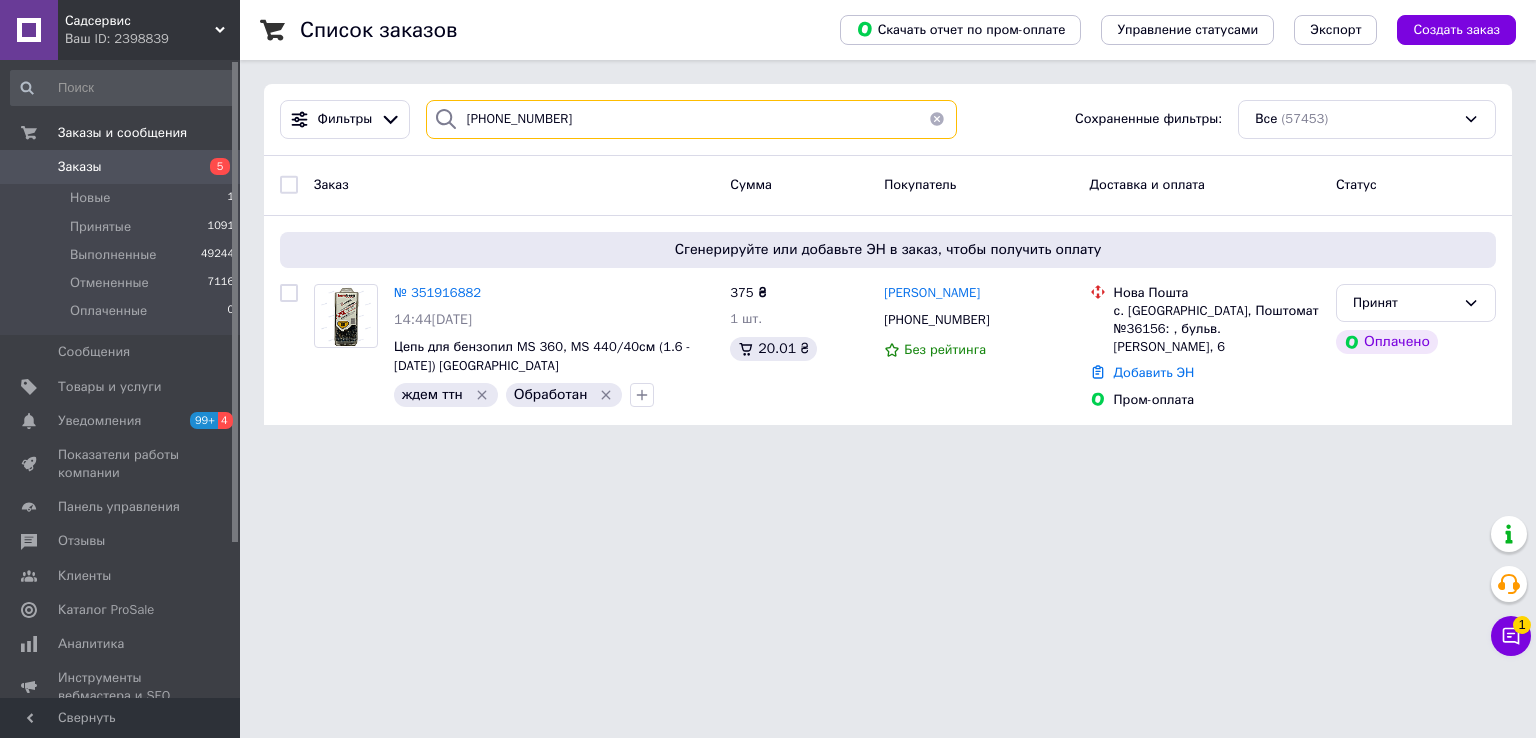 type on "[PHONE_NUMBER]" 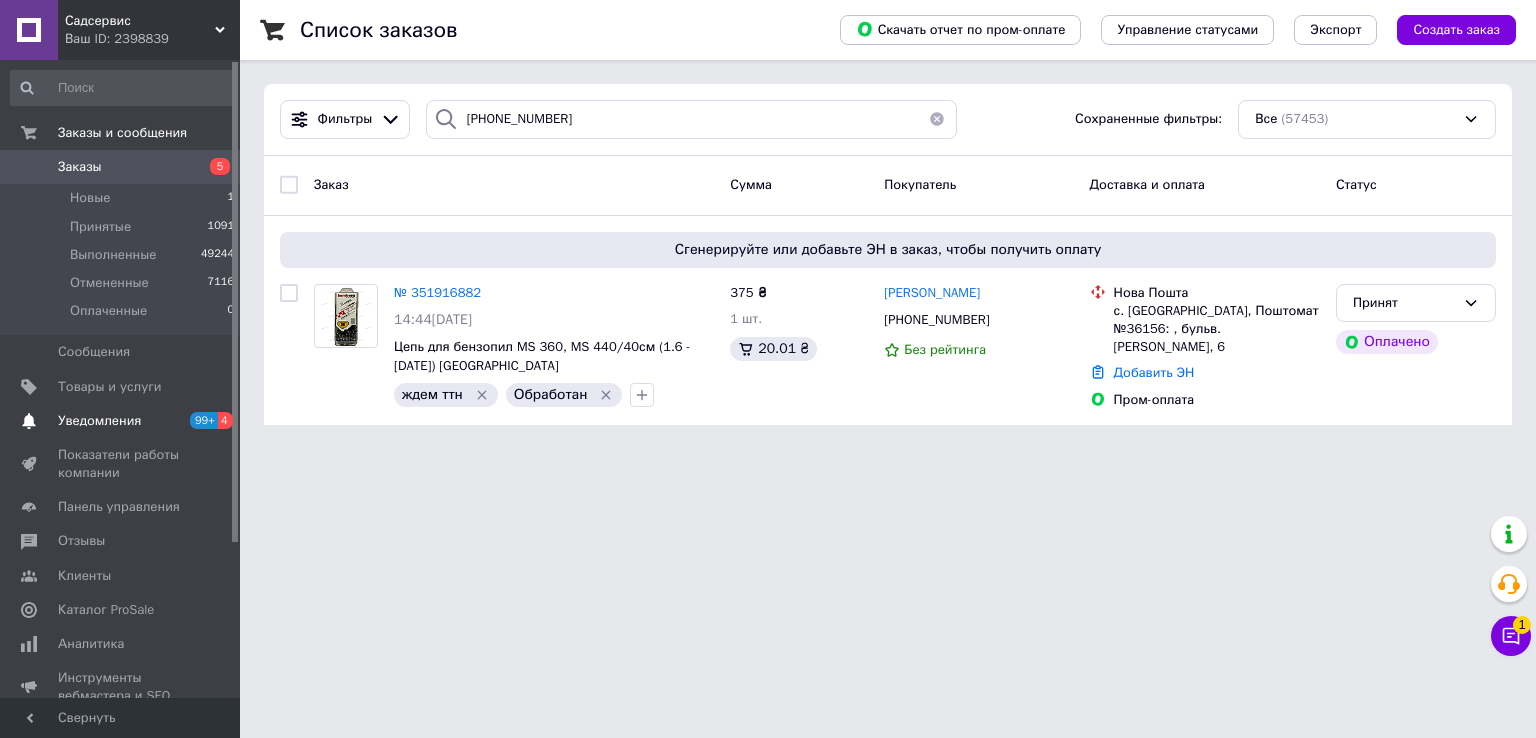 click on "Уведомления" at bounding box center [99, 421] 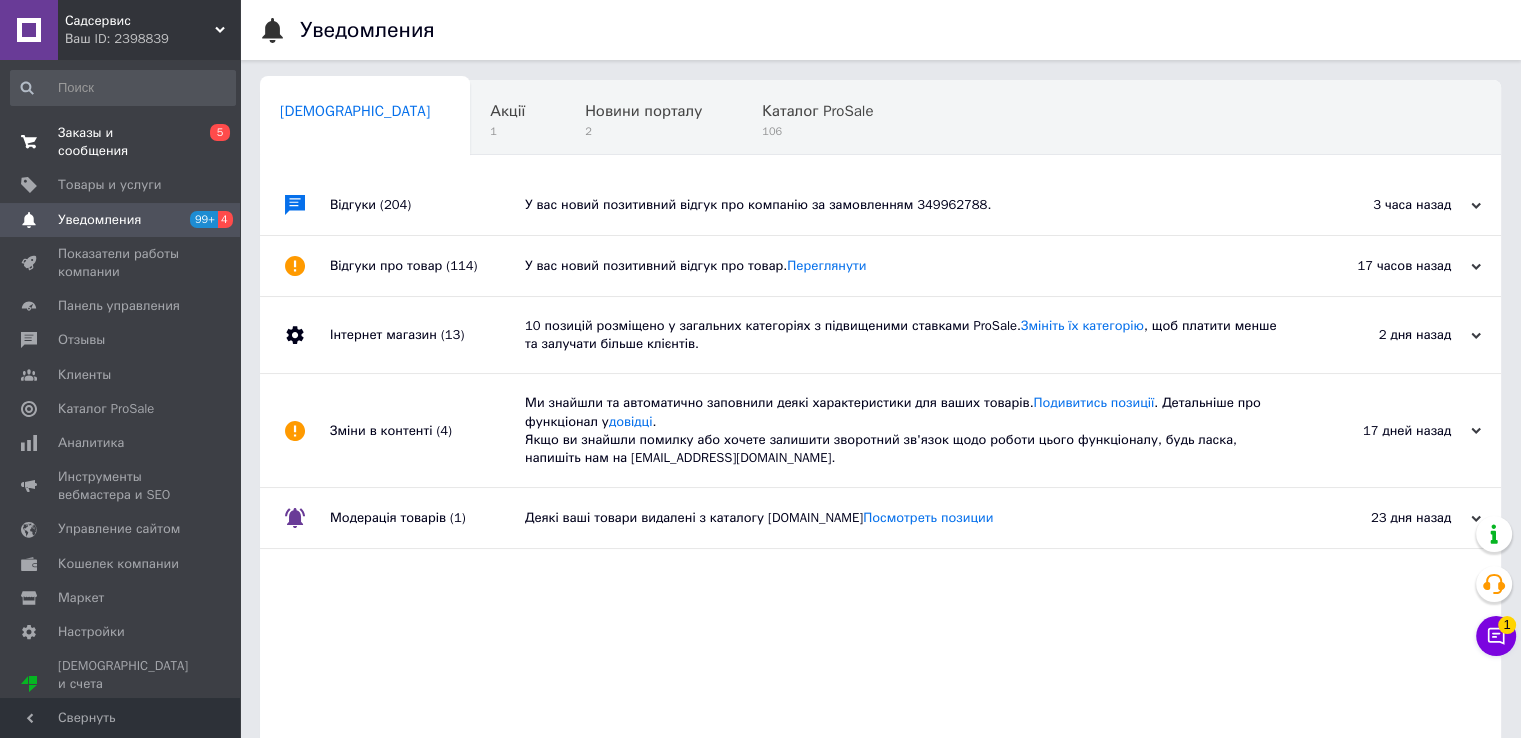 click on "Заказы и сообщения" at bounding box center (121, 142) 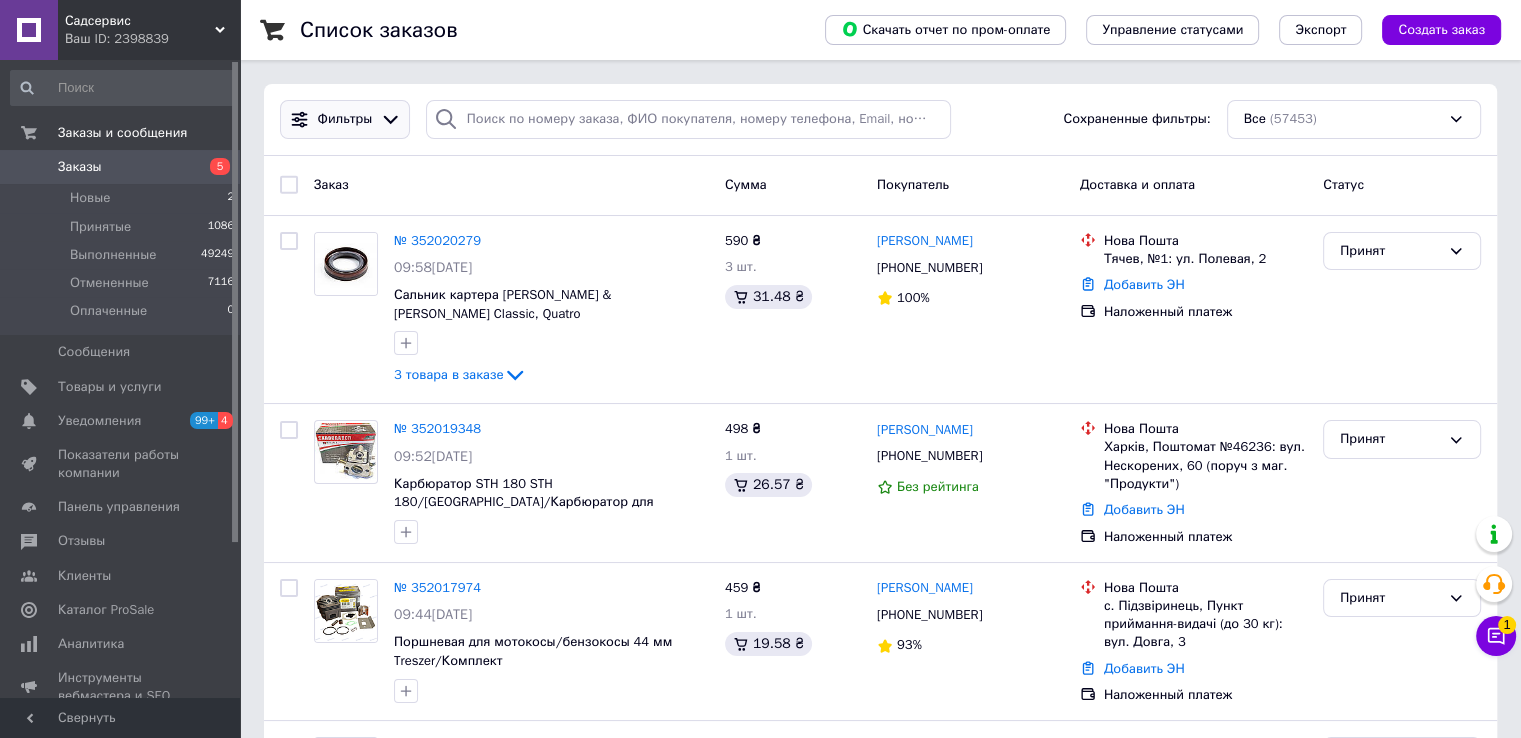 click on "Фильтры" at bounding box center (345, 119) 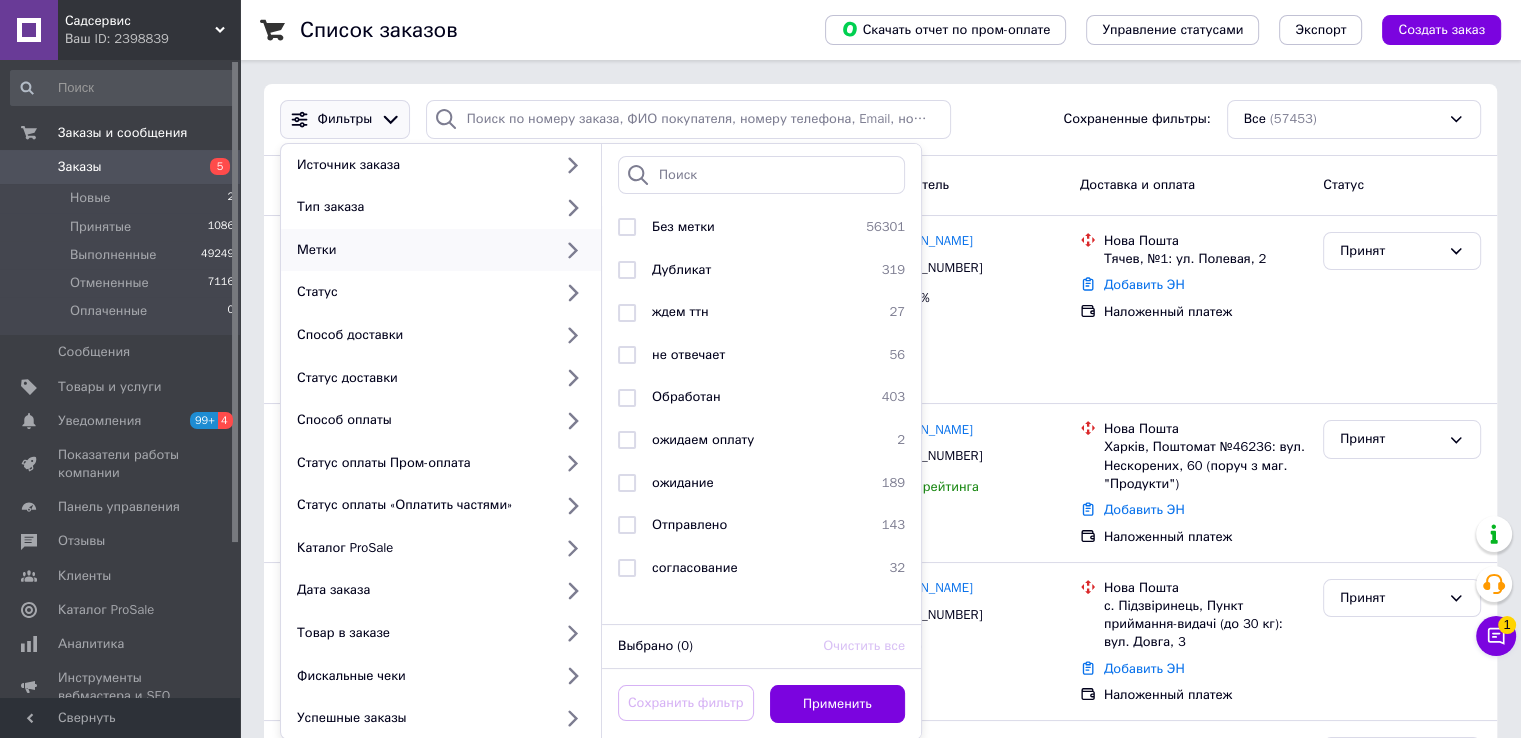 drag, startPoint x: 746, startPoint y: 523, endPoint x: 792, endPoint y: 590, distance: 81.27115 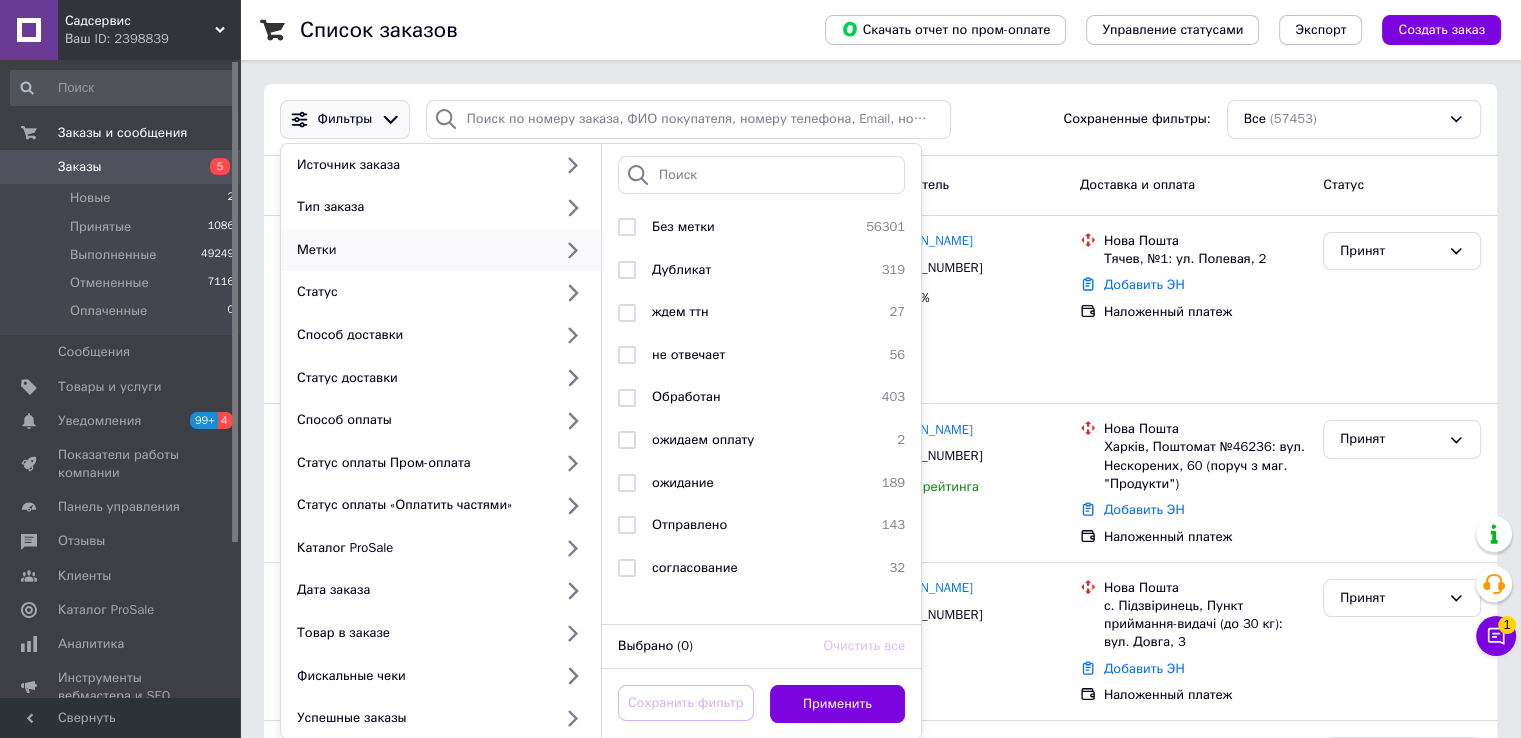 click on "Отправлено" at bounding box center [758, 525] 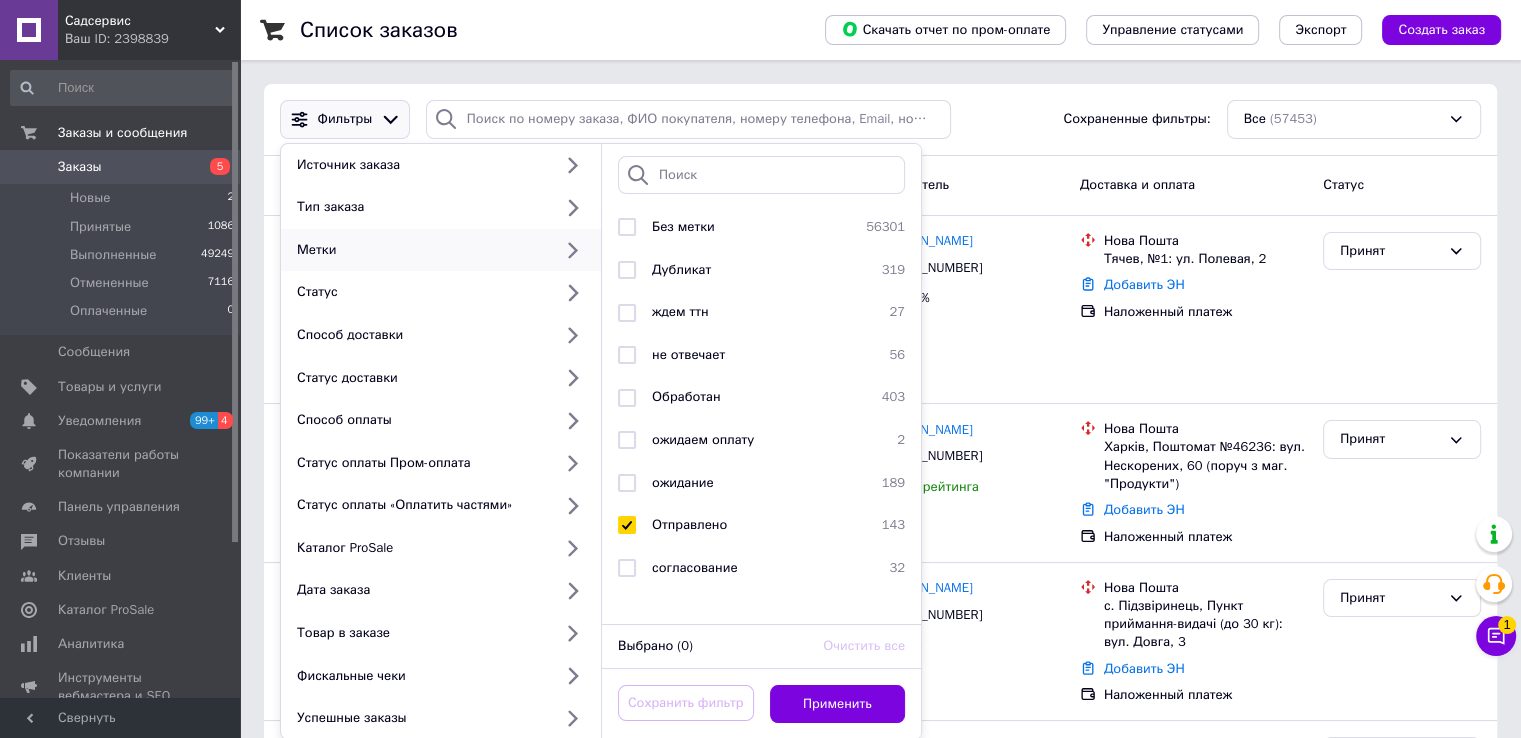 checkbox on "true" 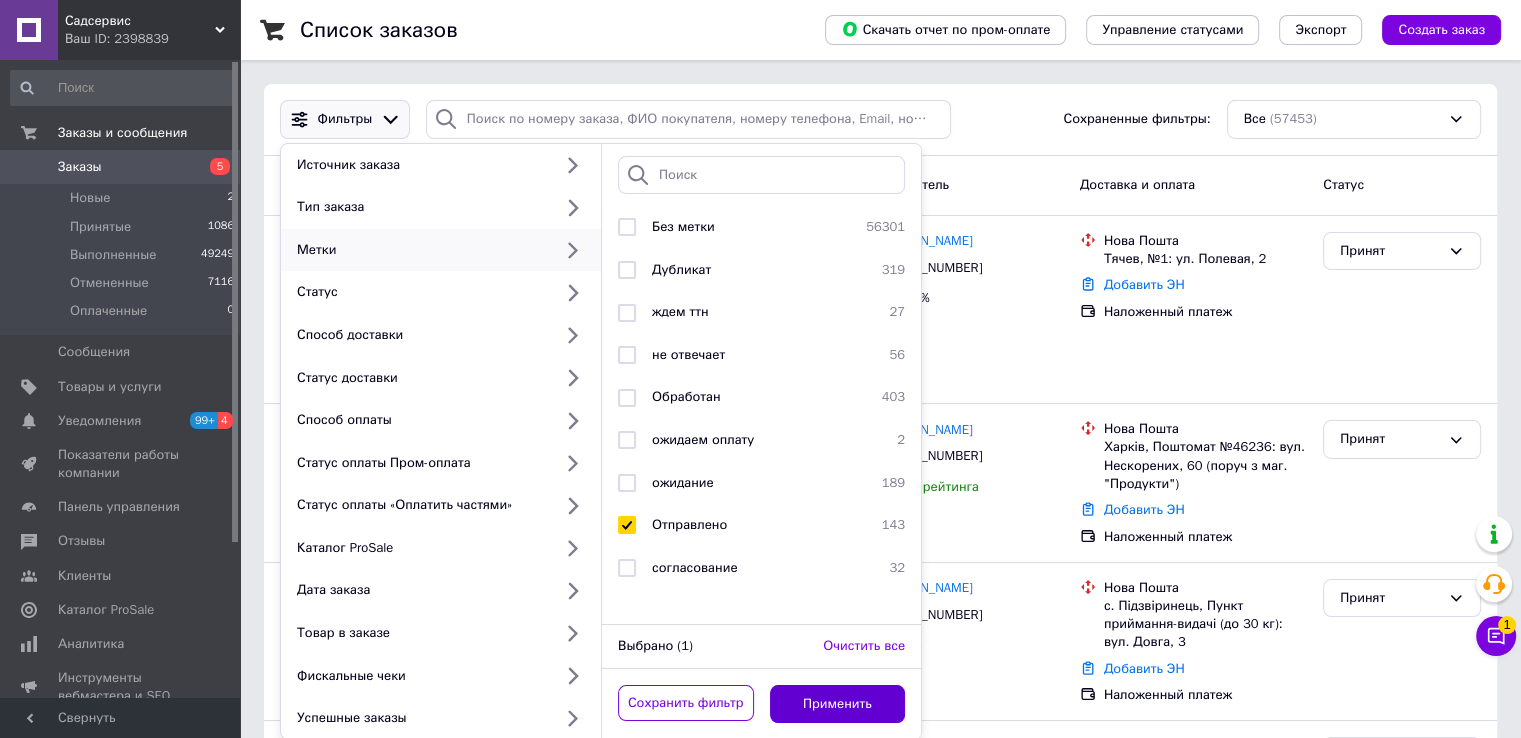 click on "Применить" at bounding box center [838, 704] 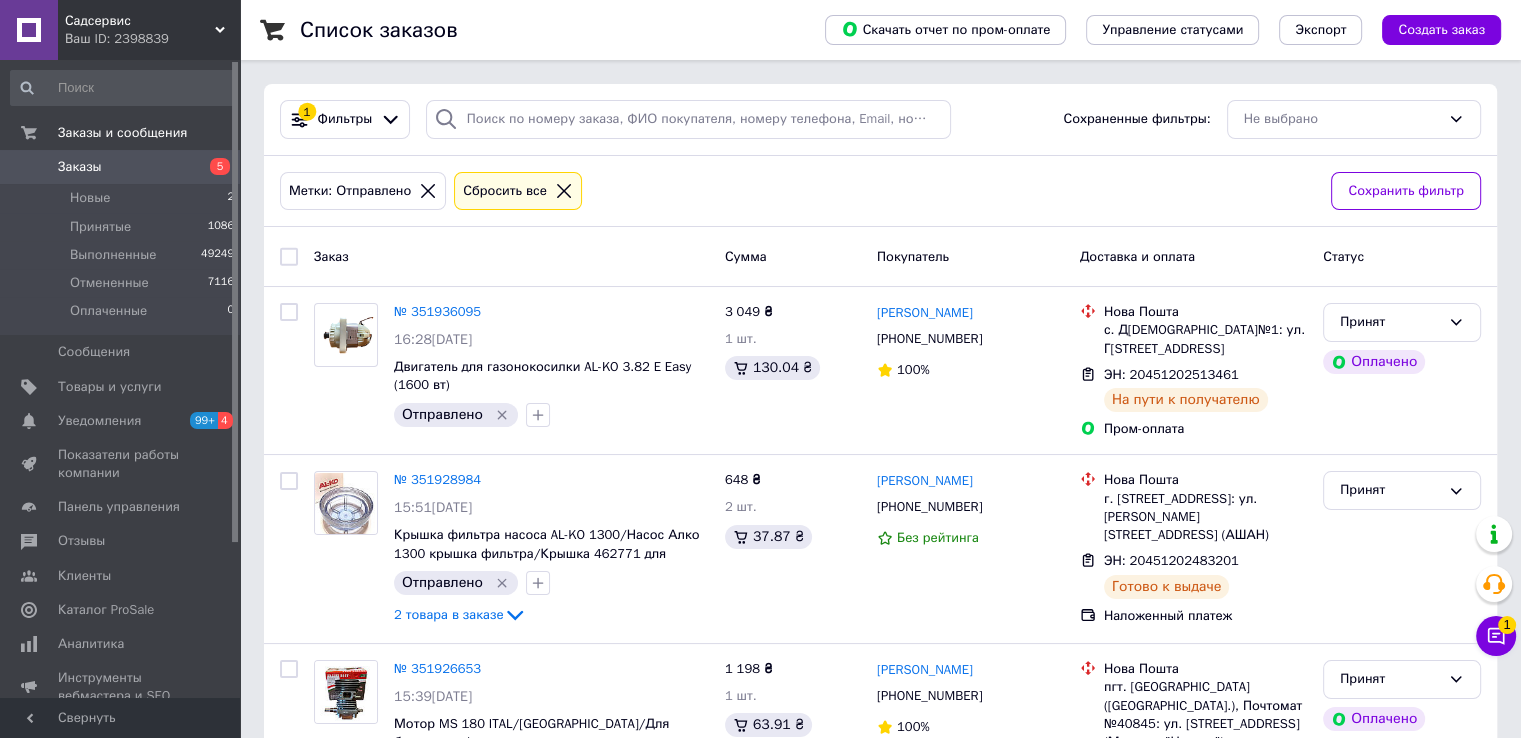 scroll, scrollTop: 17508, scrollLeft: 0, axis: vertical 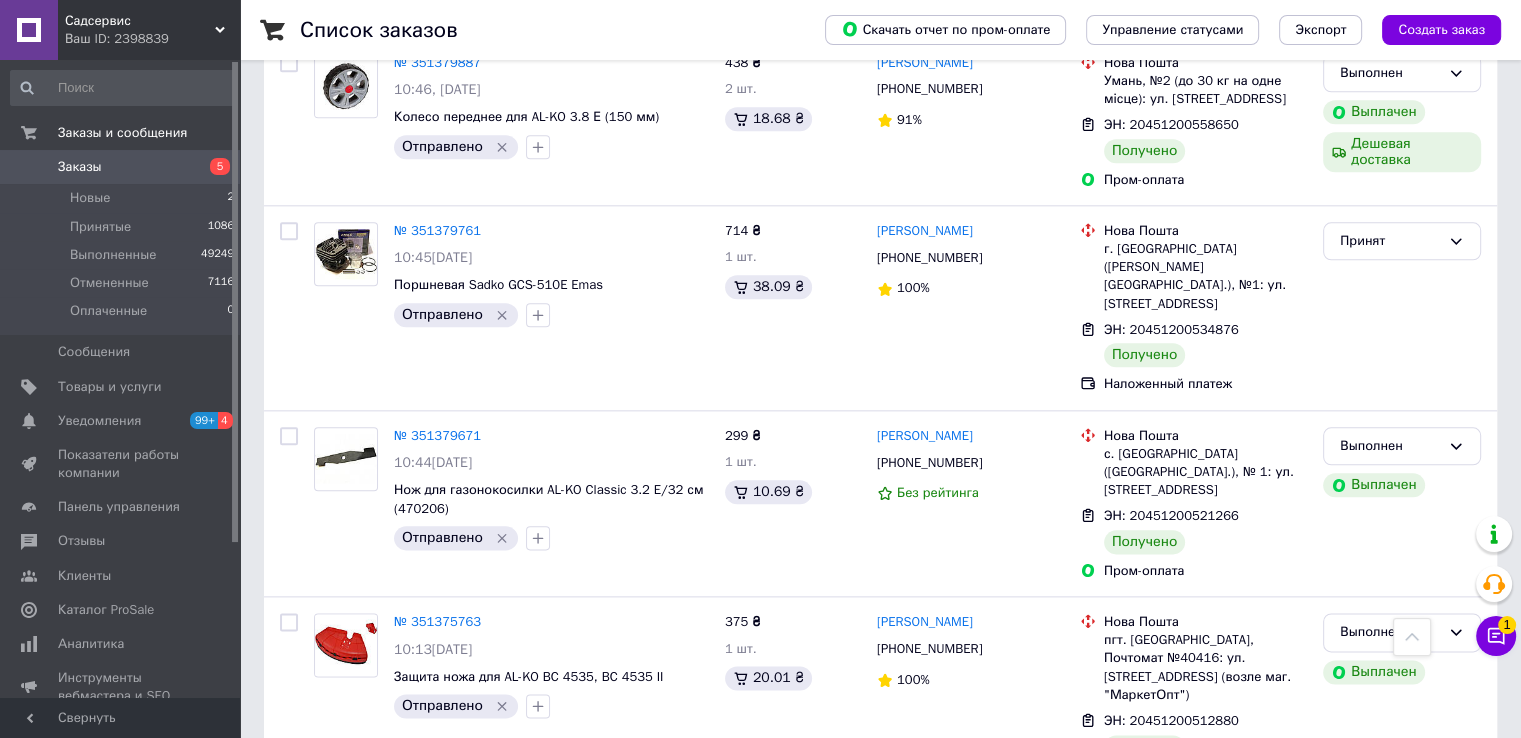 click 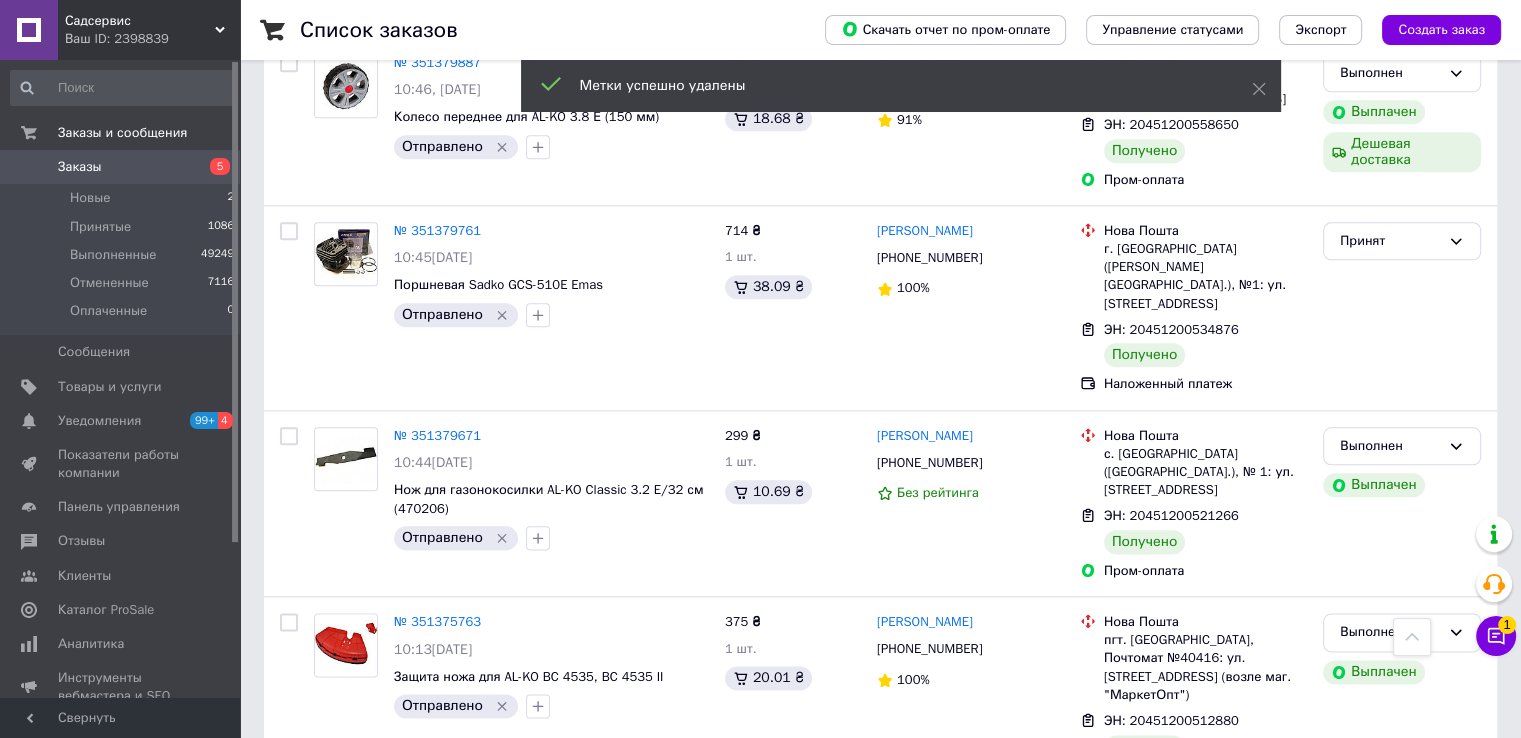 click on "Принят" at bounding box center (1390, 1792) 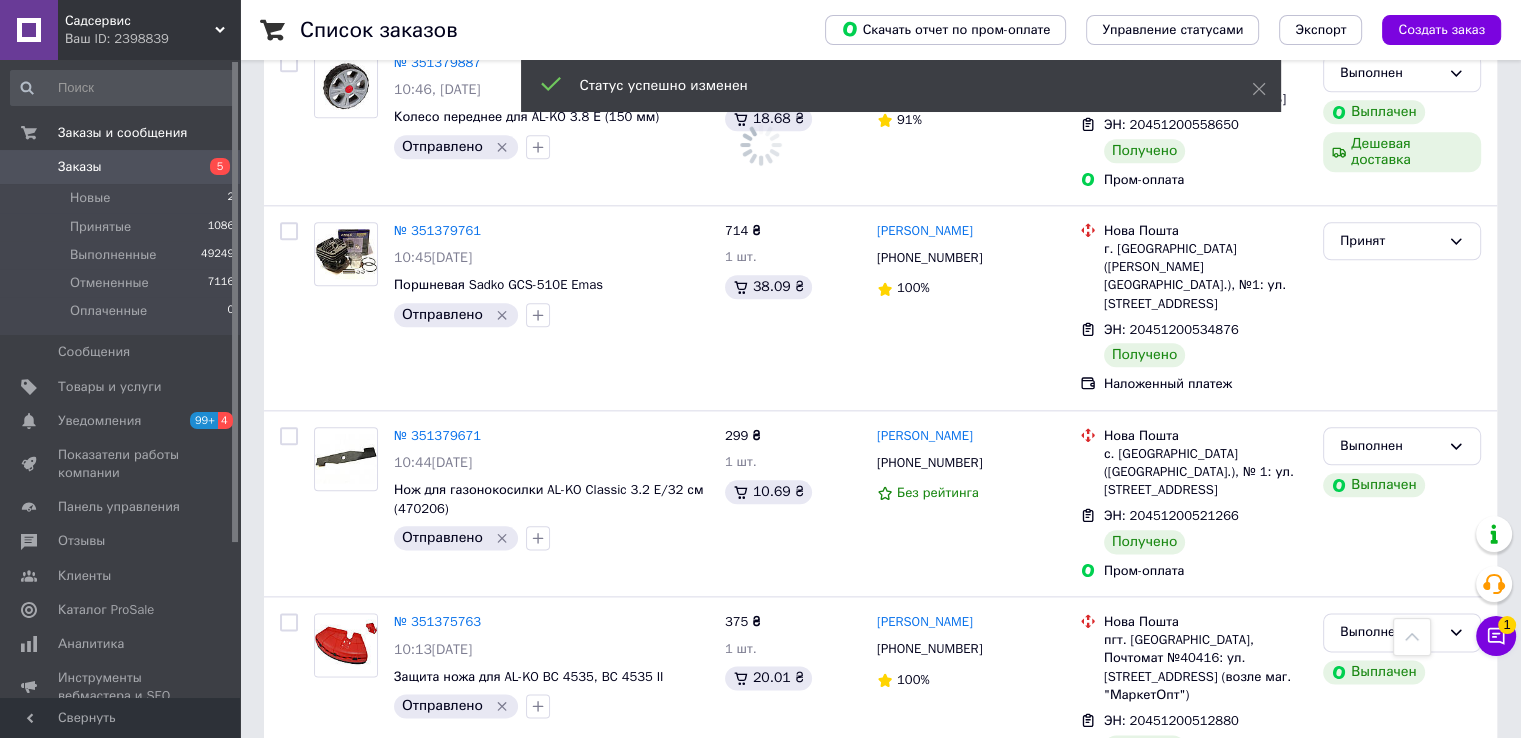 click 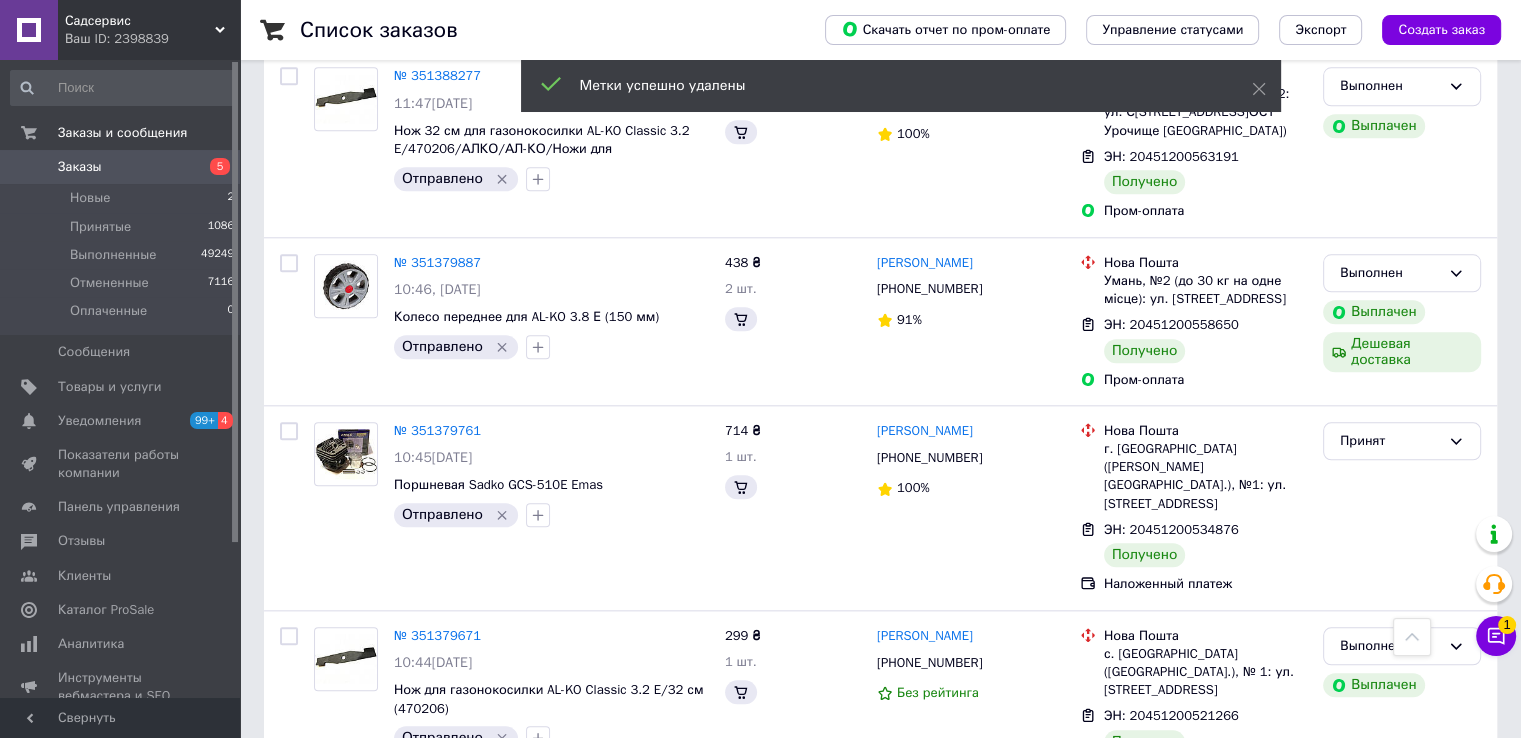 scroll, scrollTop: 17108, scrollLeft: 0, axis: vertical 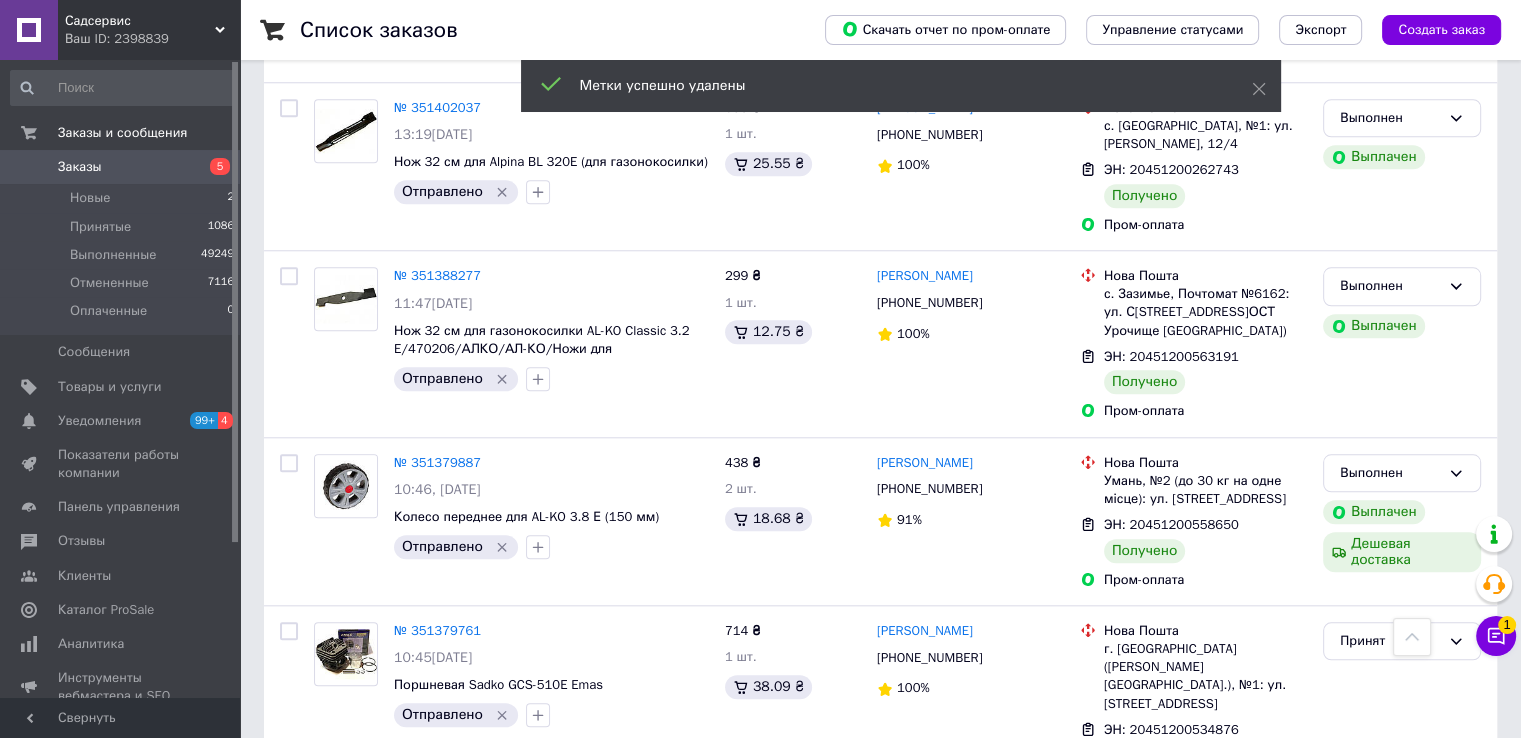 click 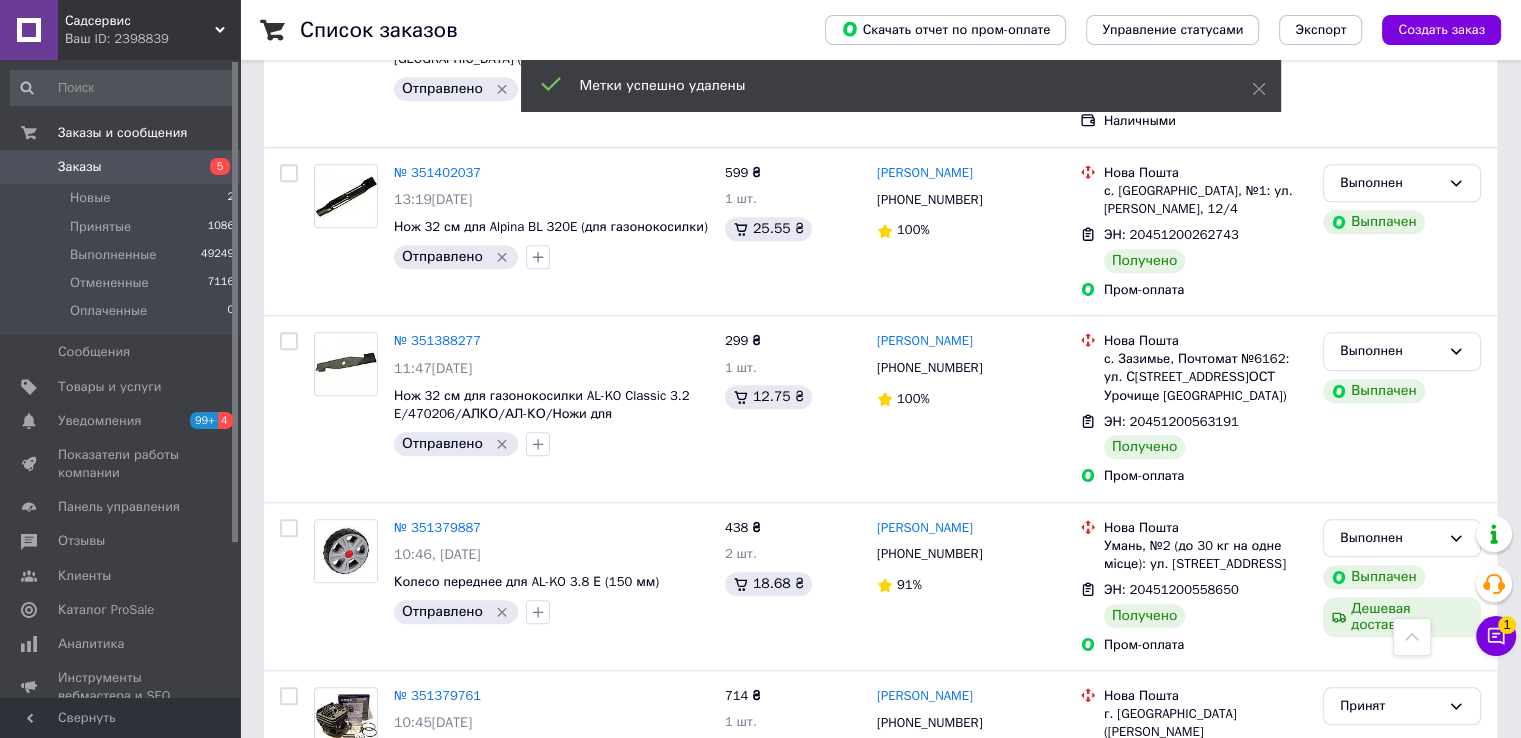 scroll, scrollTop: 17008, scrollLeft: 0, axis: vertical 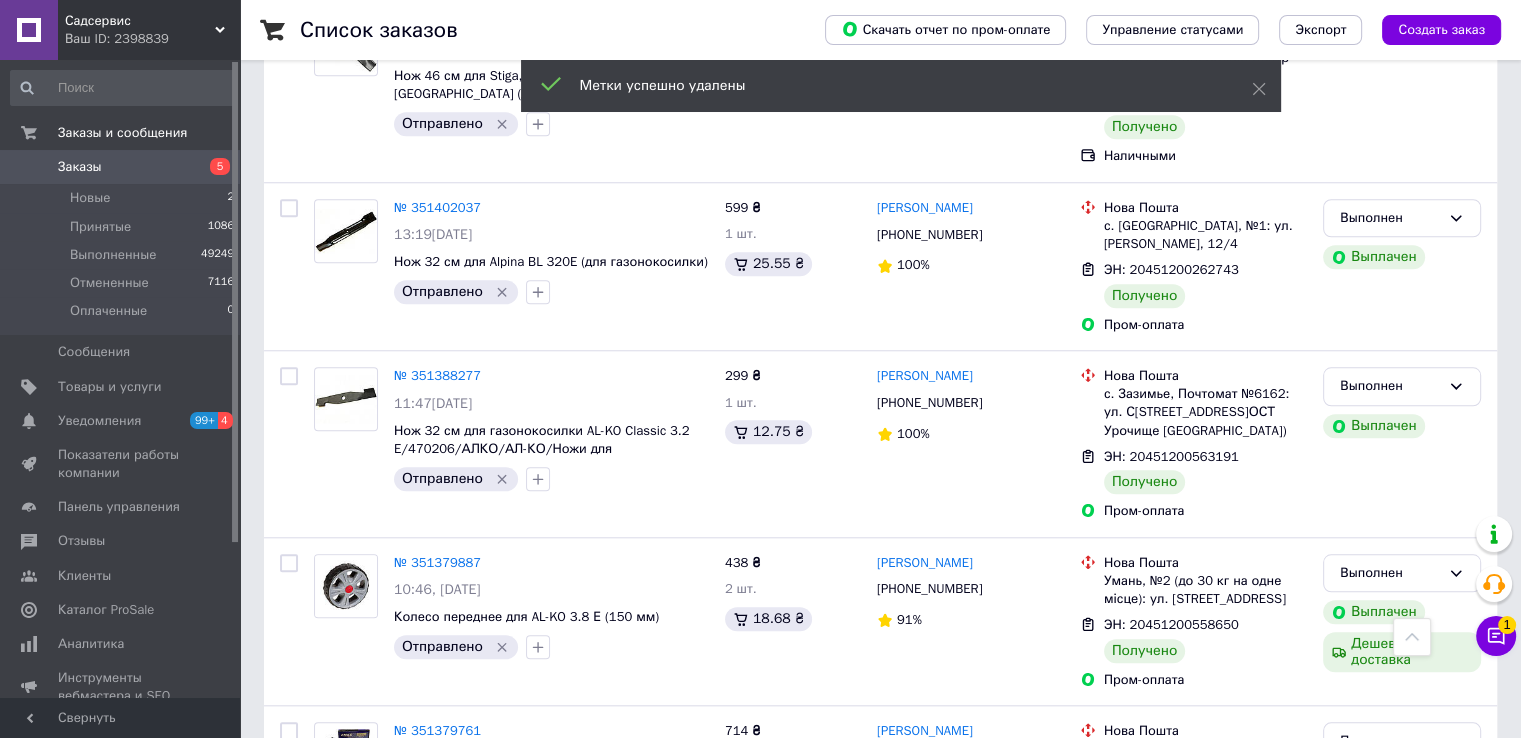 click 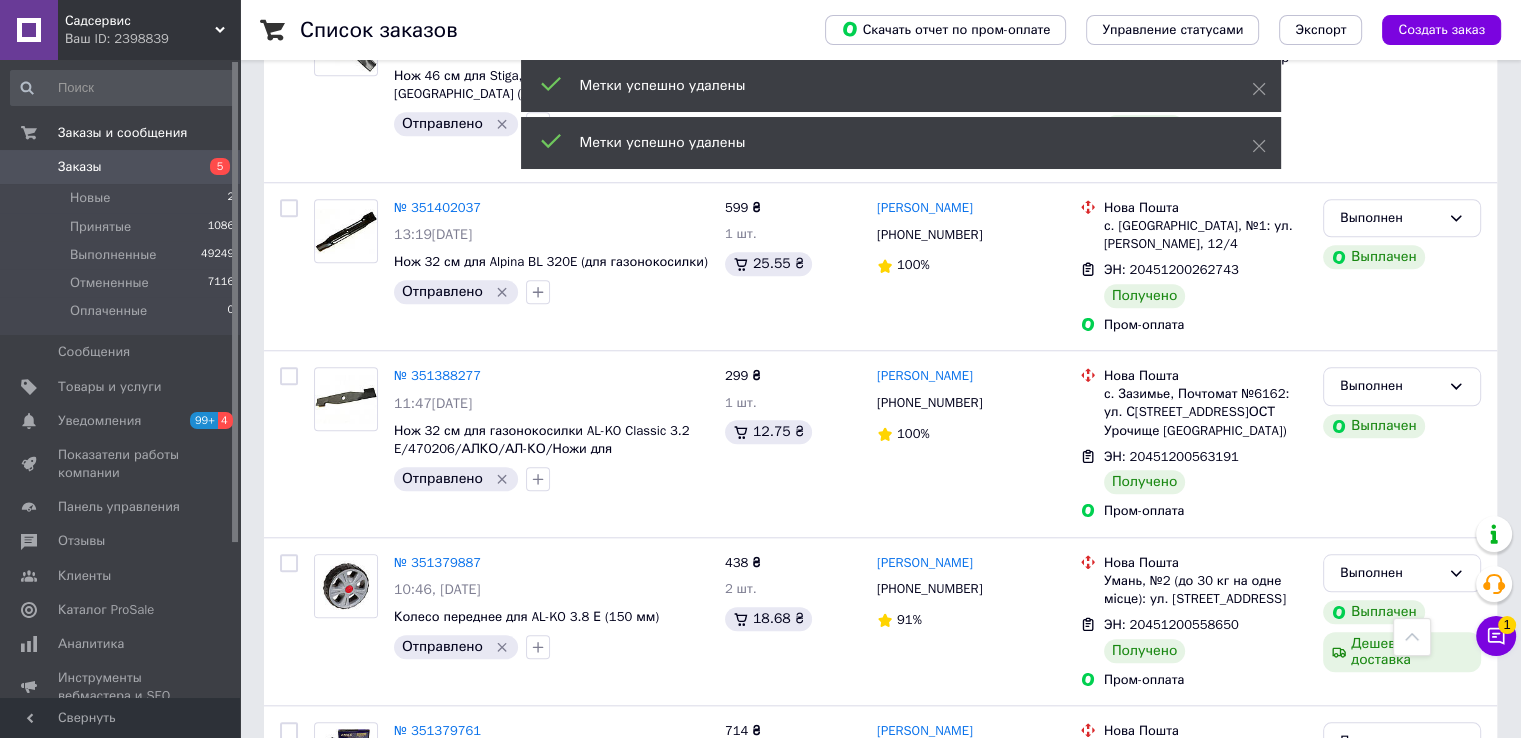 click on "Принят" at bounding box center [1390, 1525] 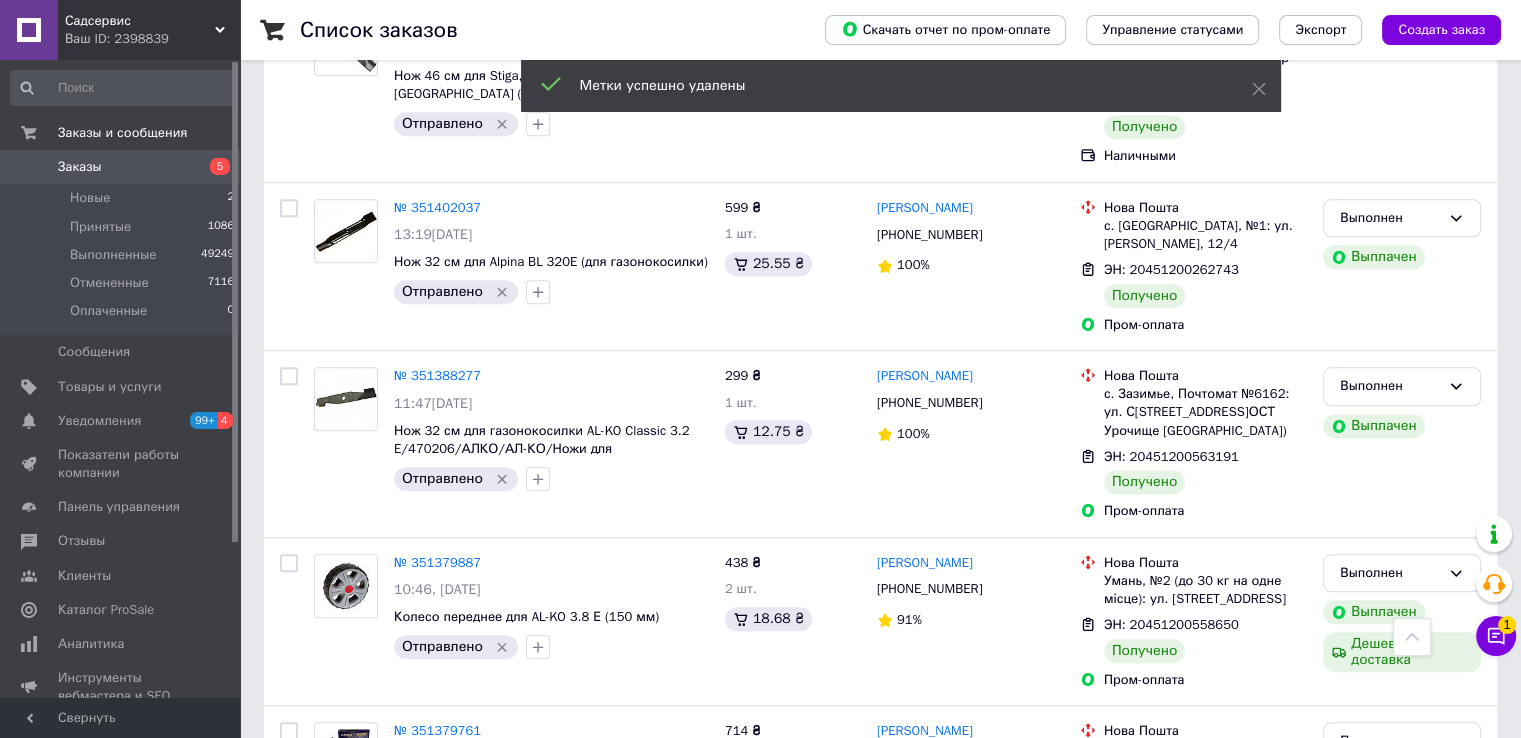 click on "Выполнен" at bounding box center (1402, 1567) 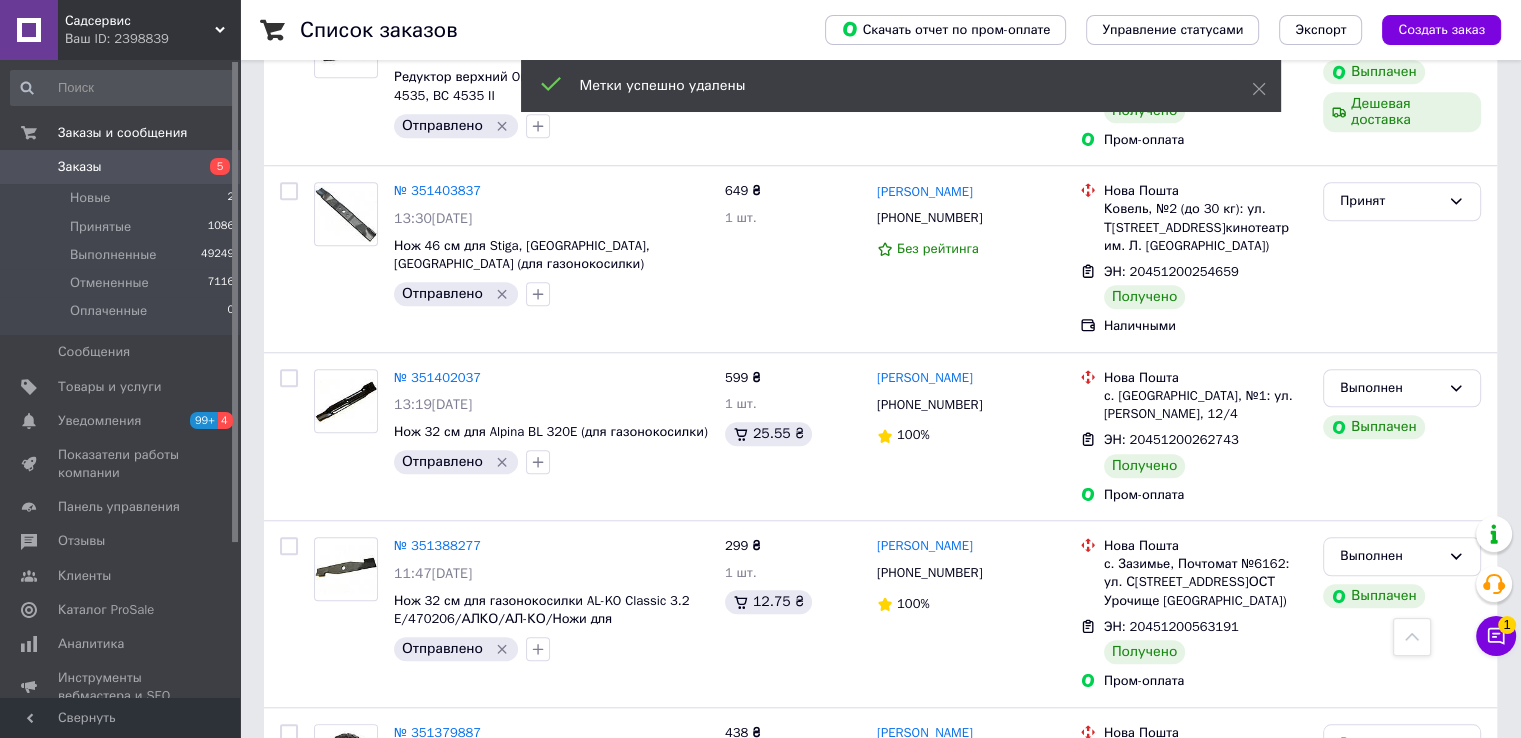 scroll, scrollTop: 16708, scrollLeft: 0, axis: vertical 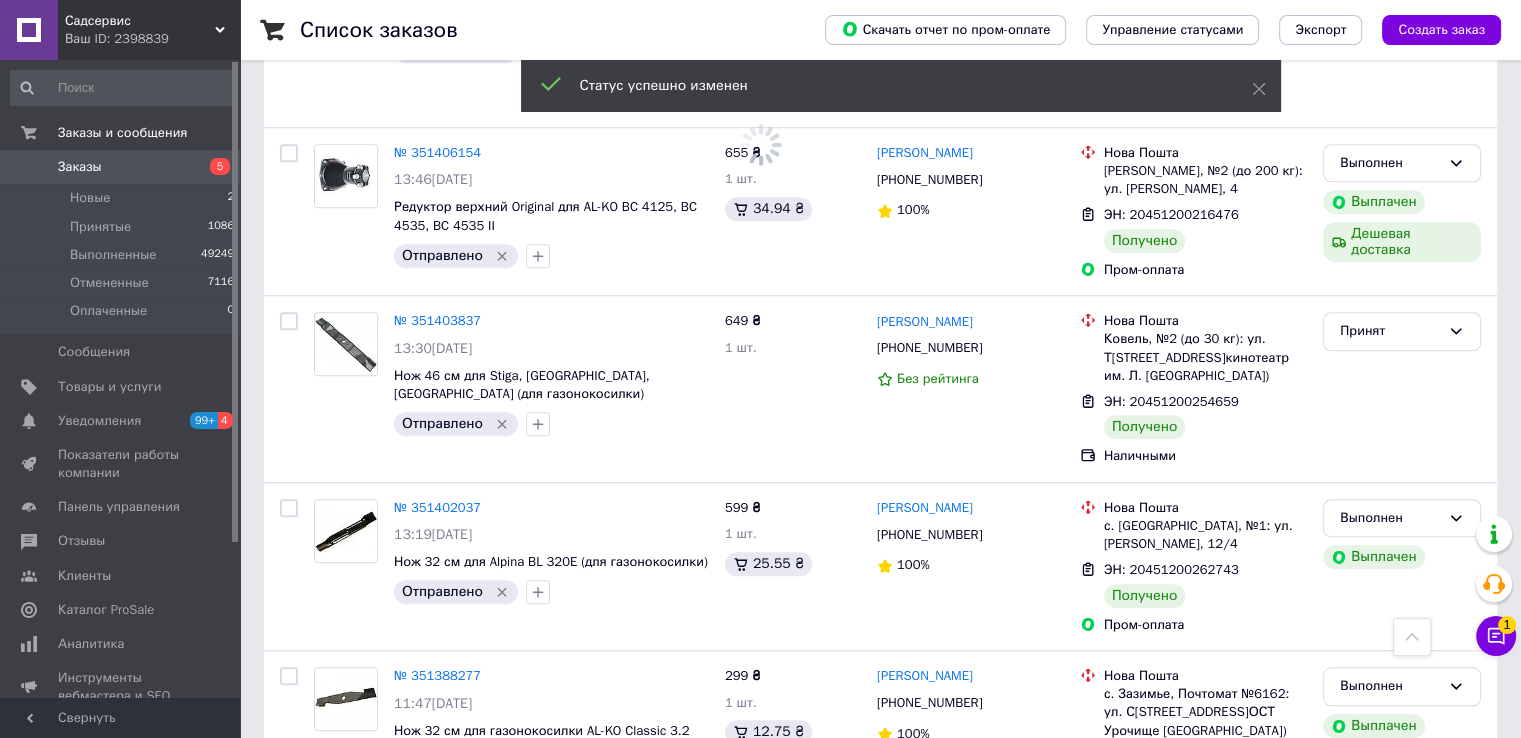 click 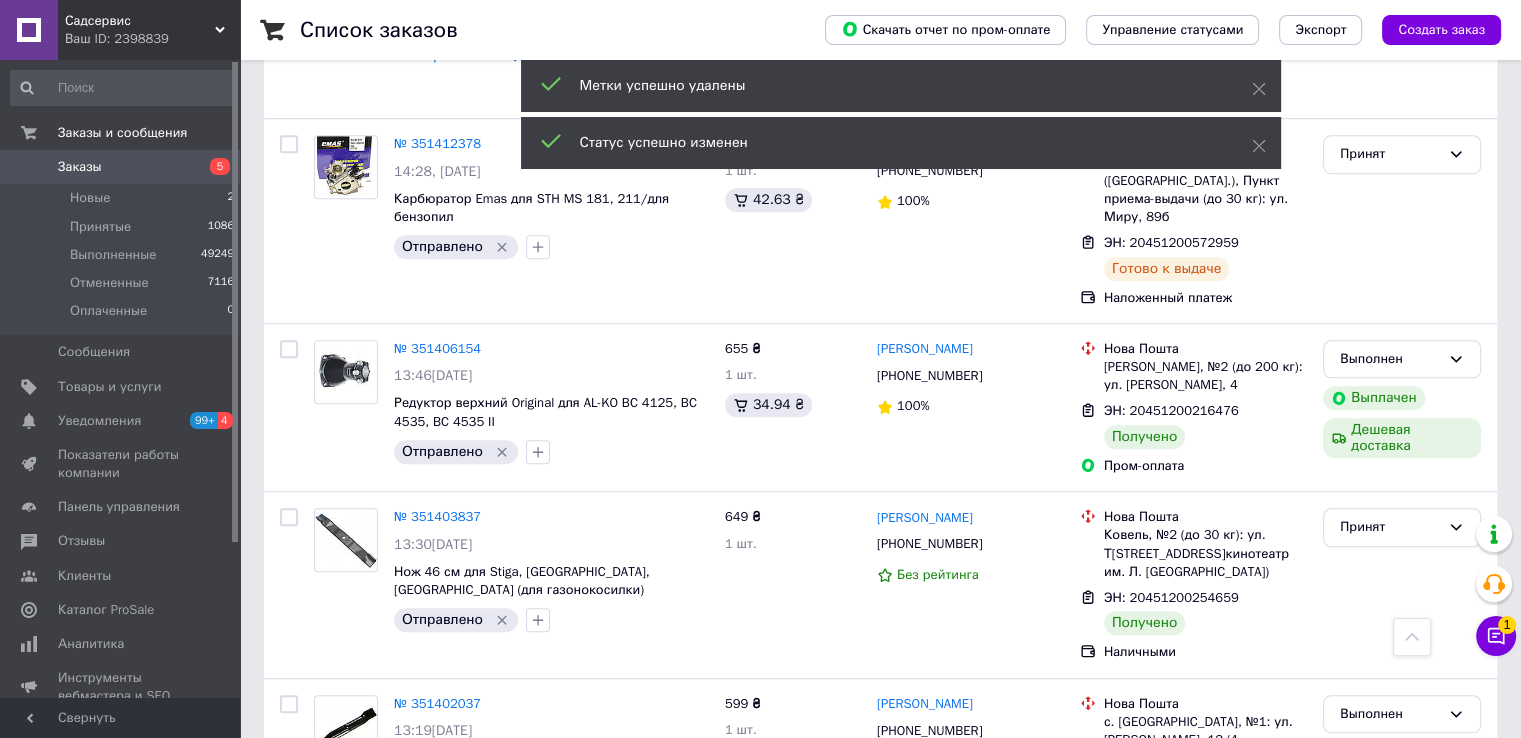 scroll, scrollTop: 16508, scrollLeft: 0, axis: vertical 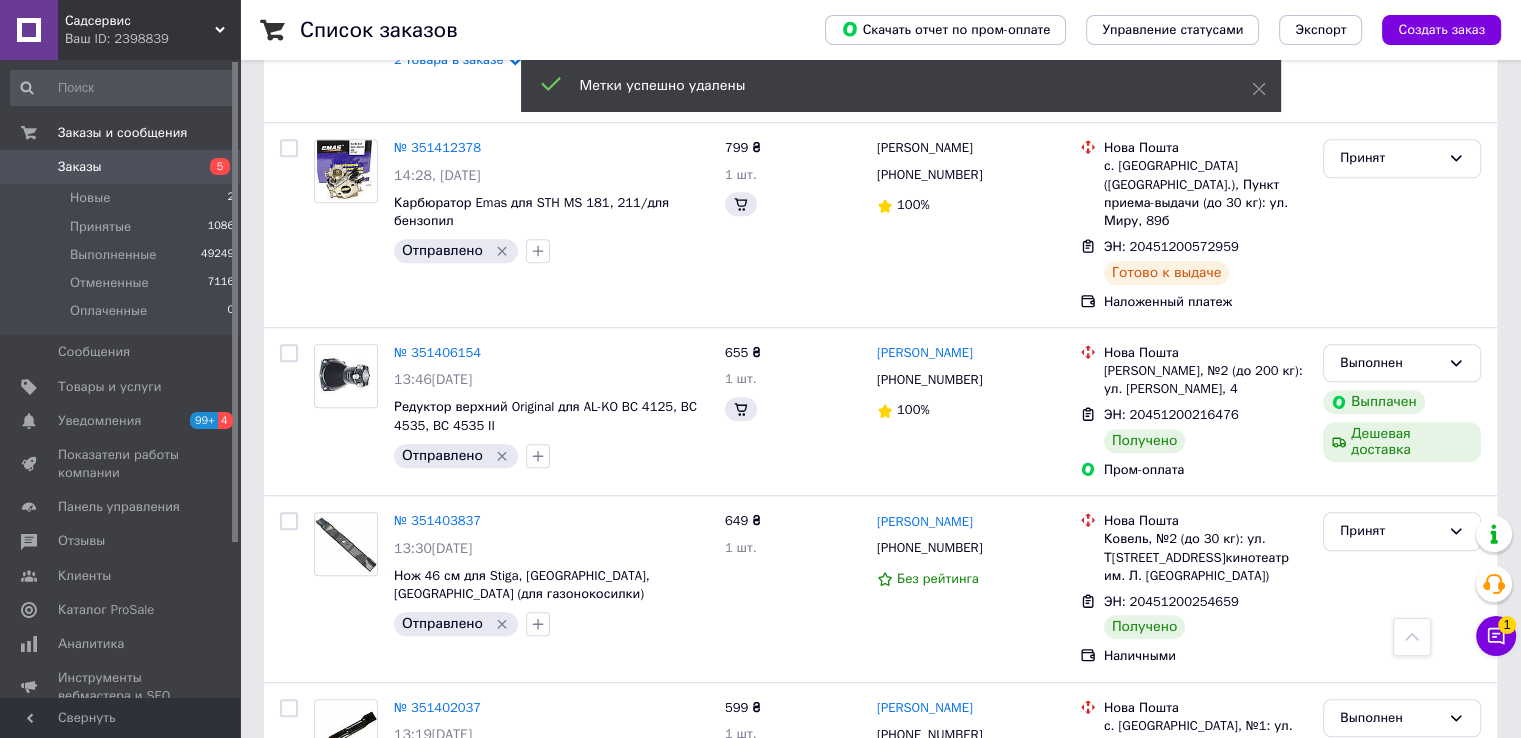 click 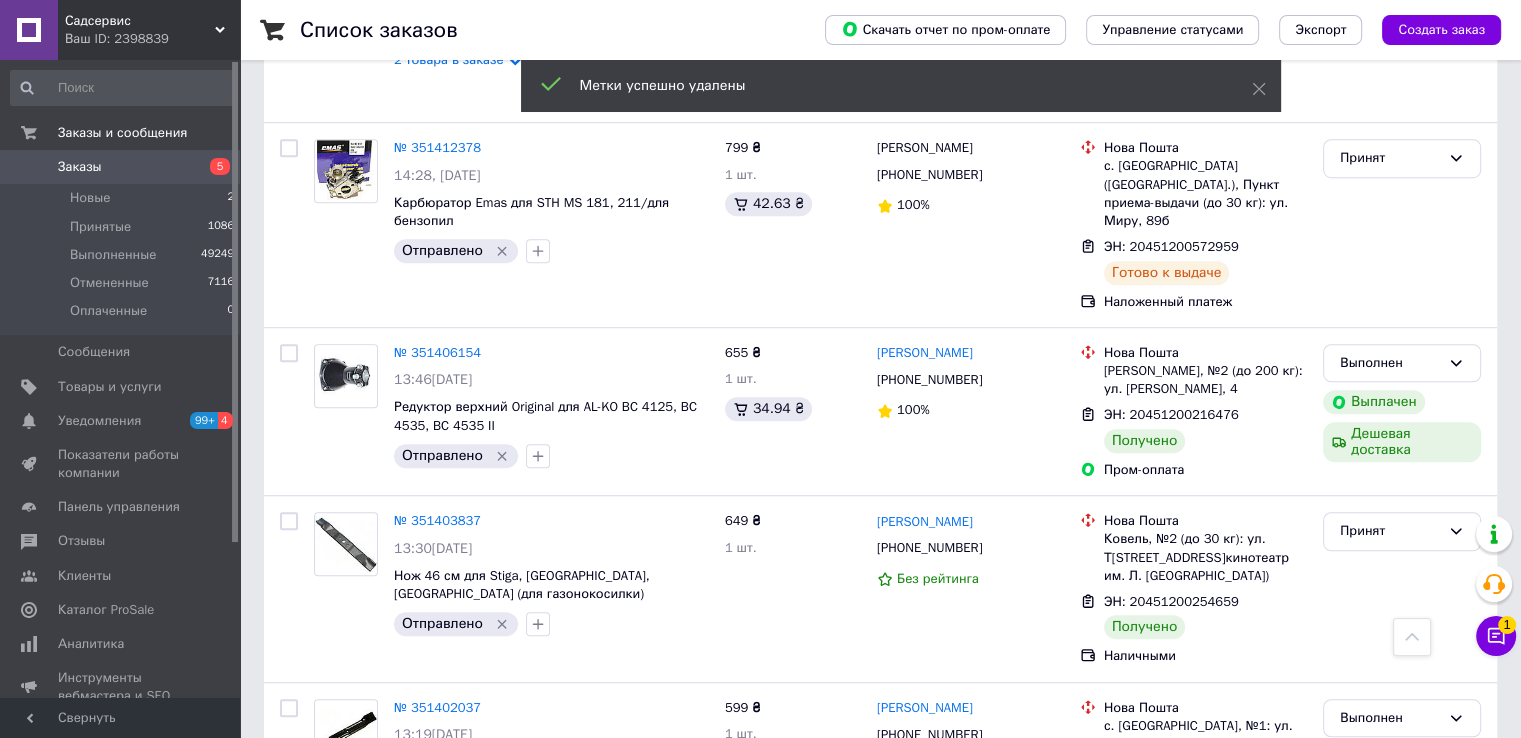 click 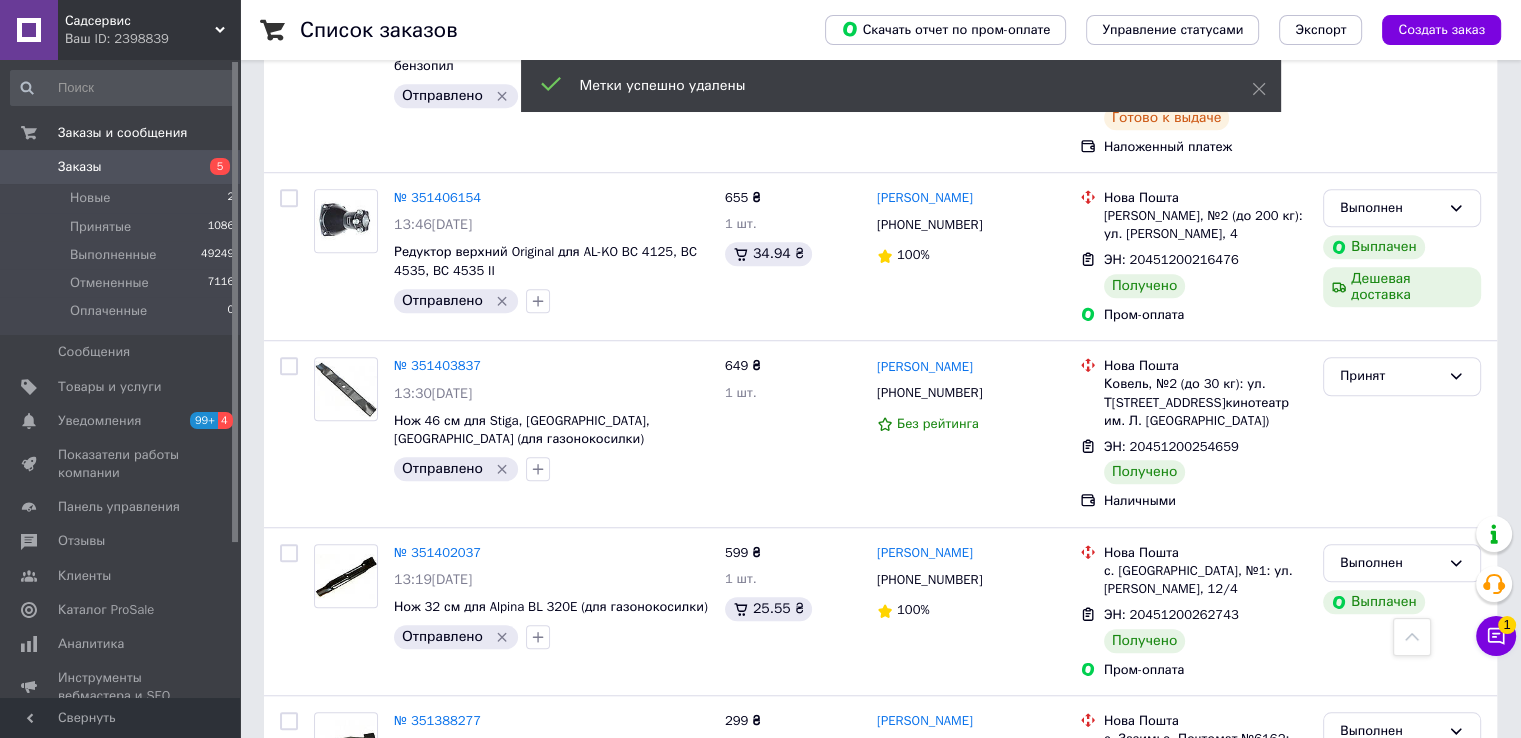 scroll, scrollTop: 16708, scrollLeft: 0, axis: vertical 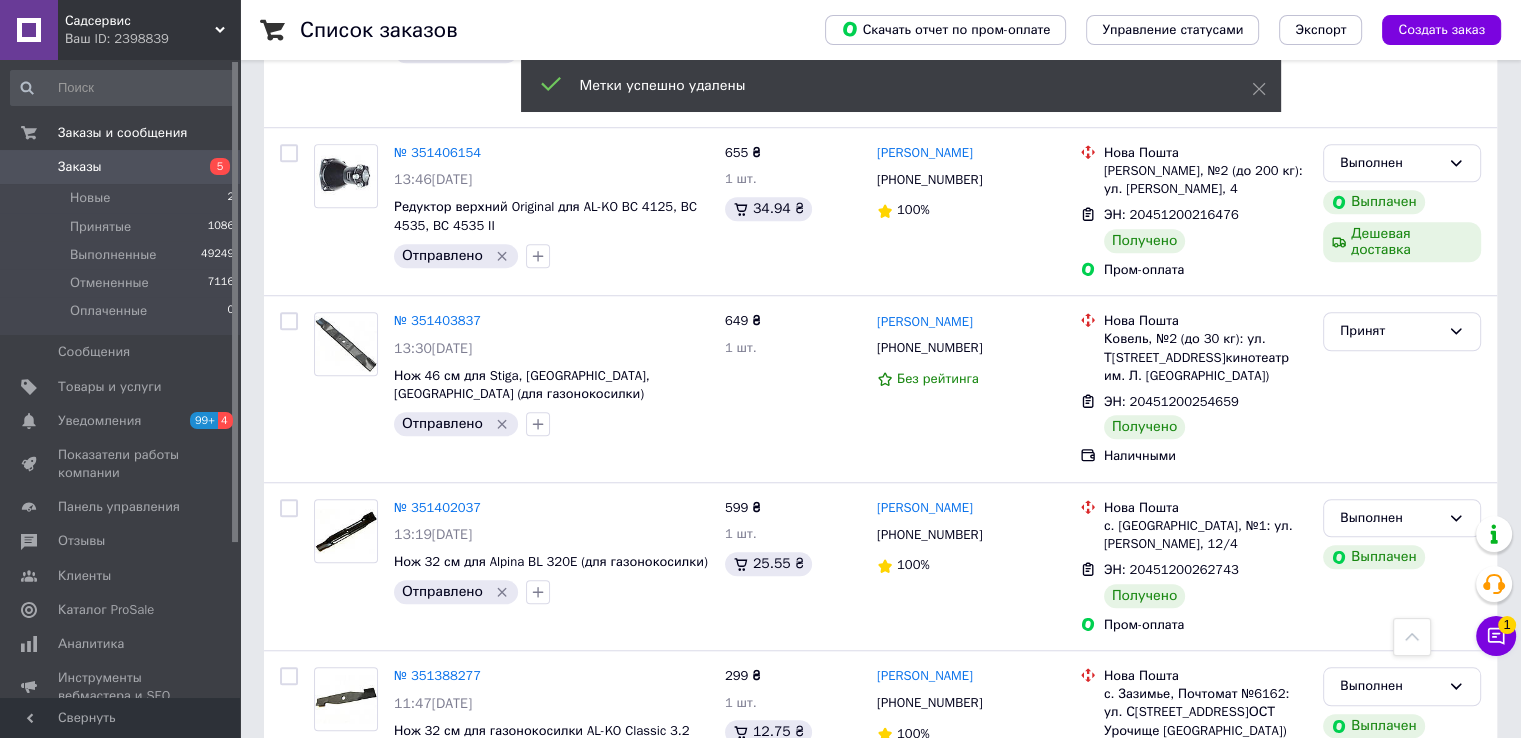 click 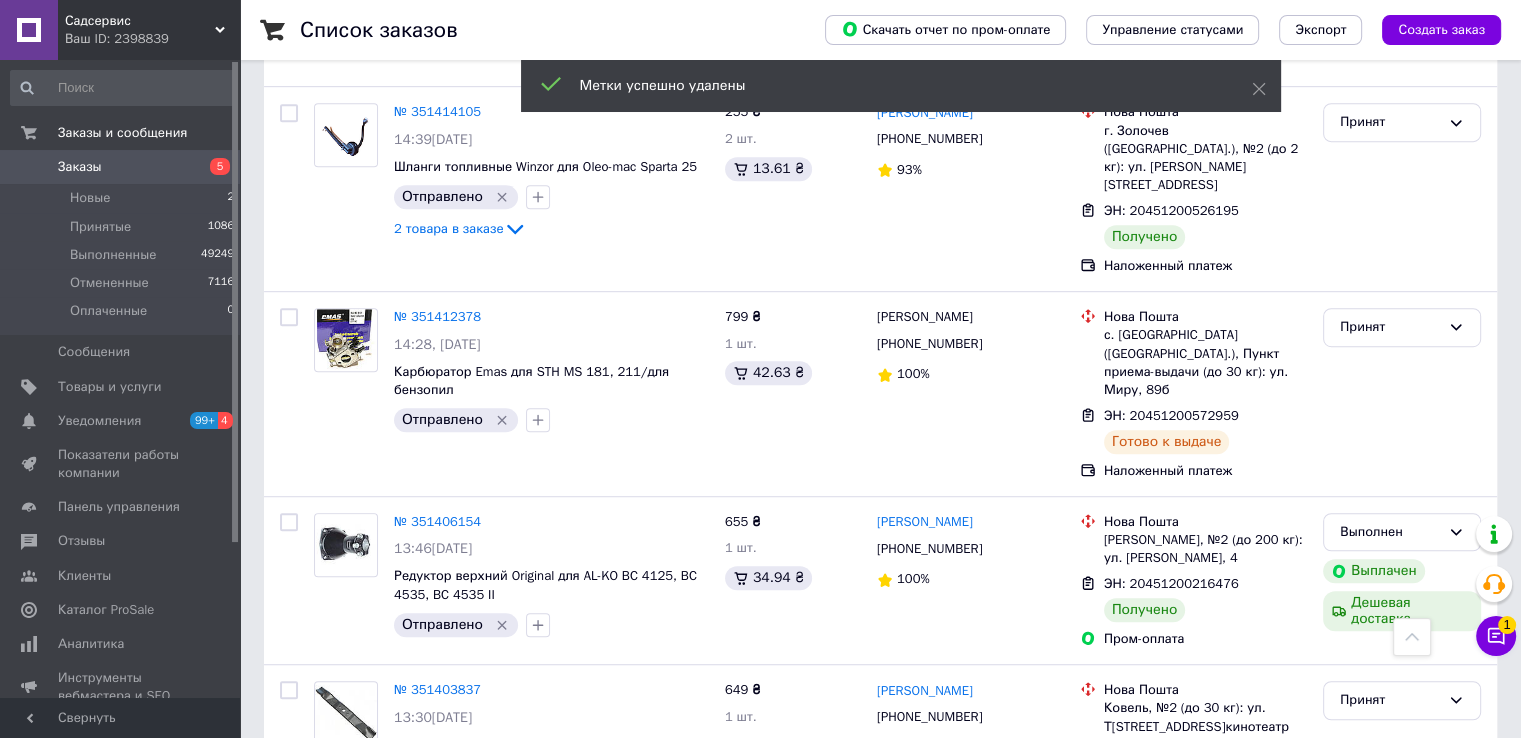 scroll, scrollTop: 16308, scrollLeft: 0, axis: vertical 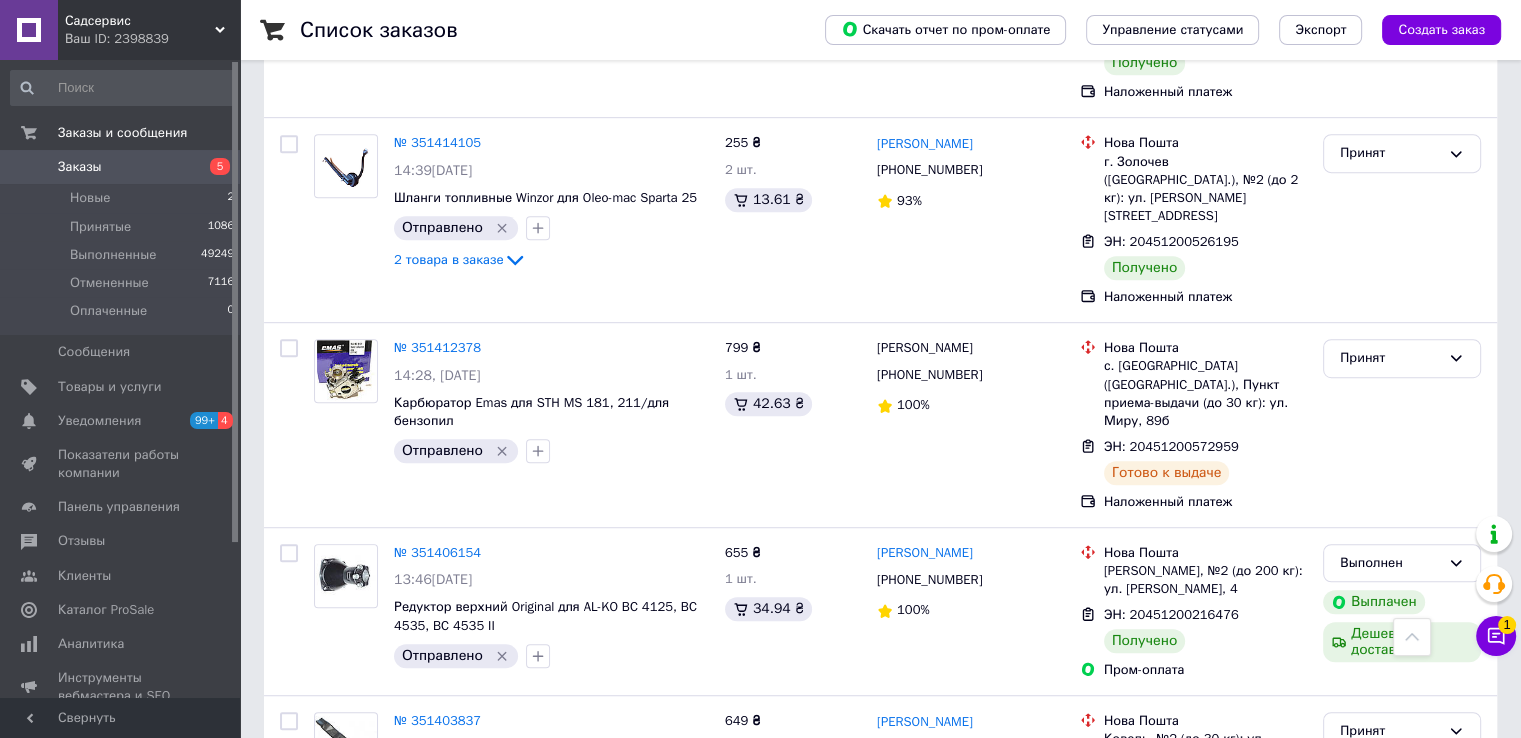 click 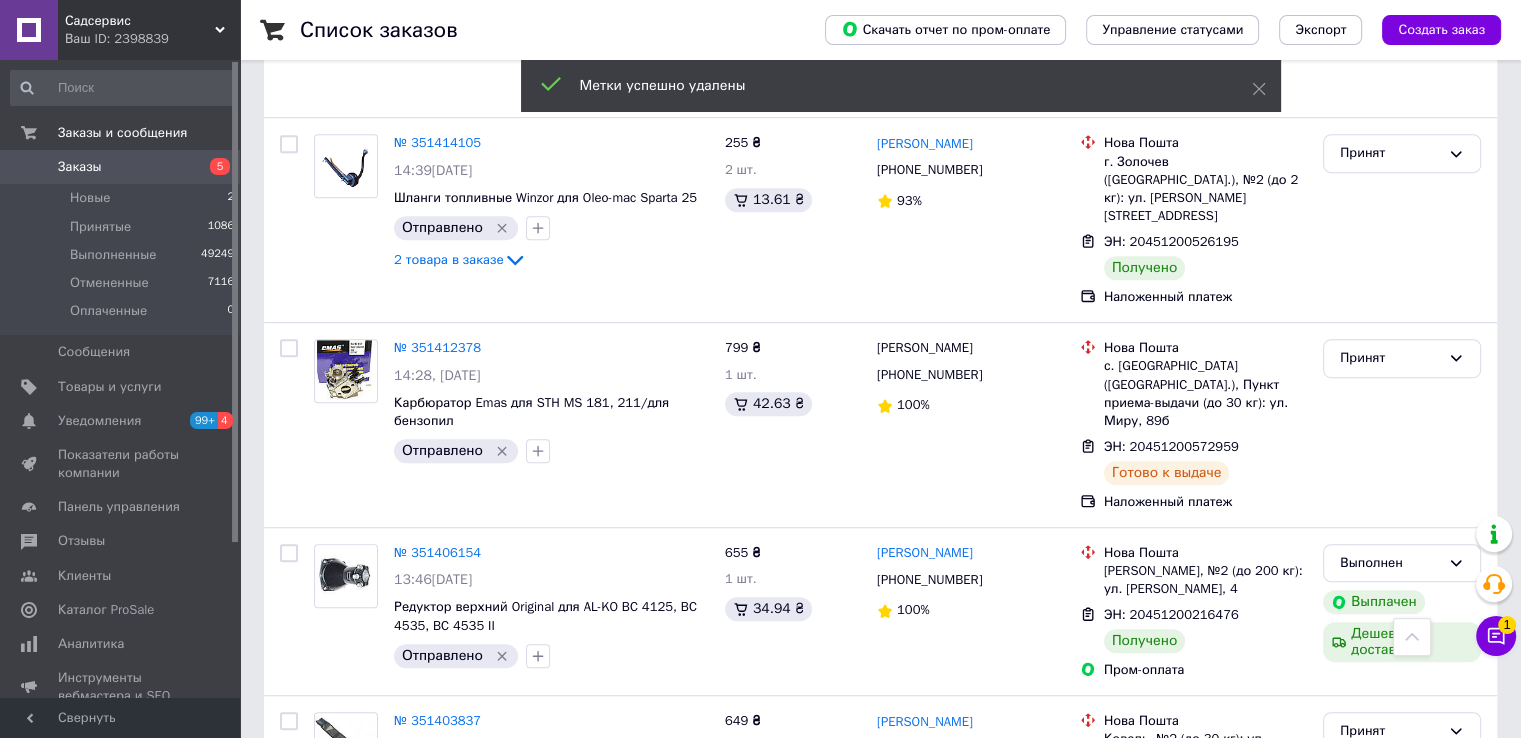 click on "Принят" at bounding box center [1390, 1441] 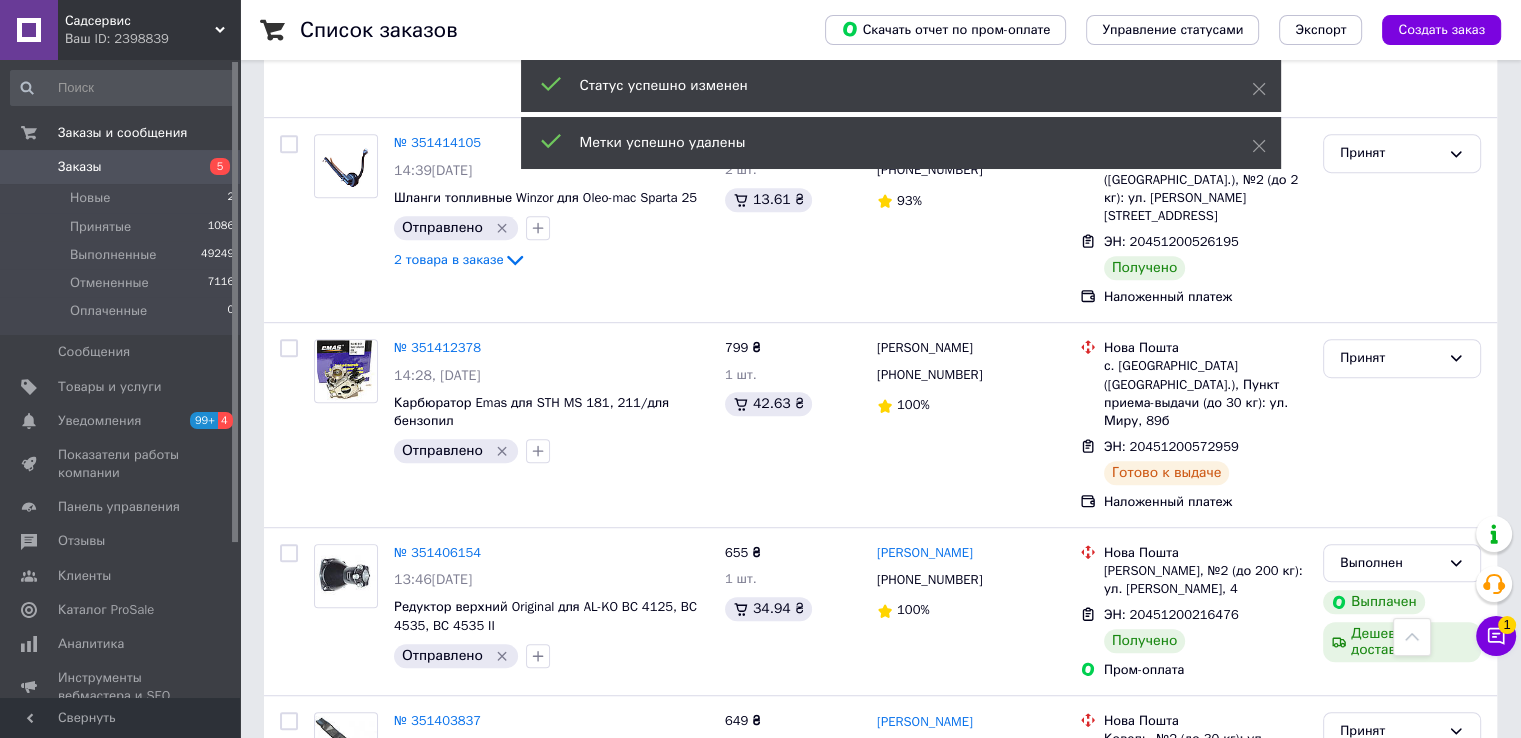 click 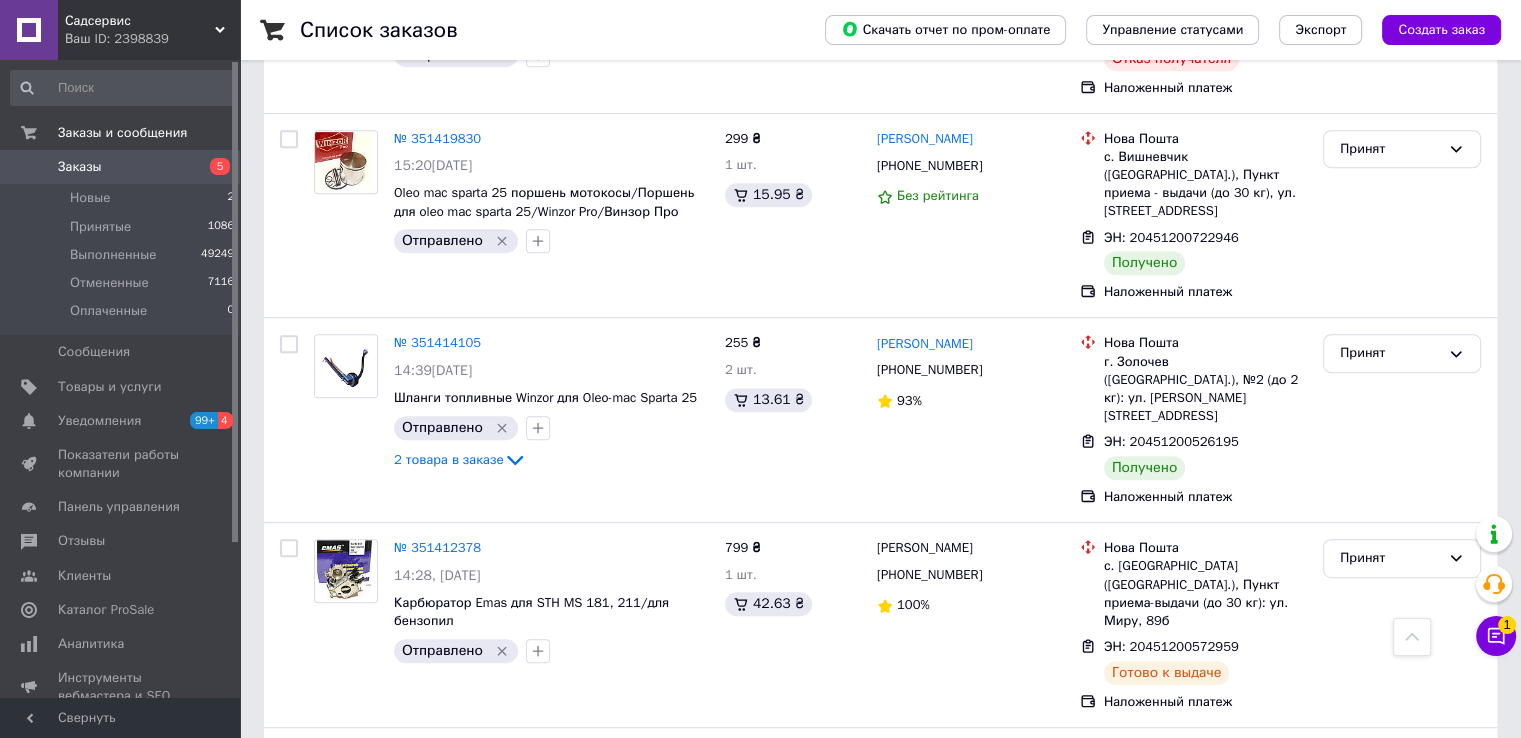 scroll, scrollTop: 16008, scrollLeft: 0, axis: vertical 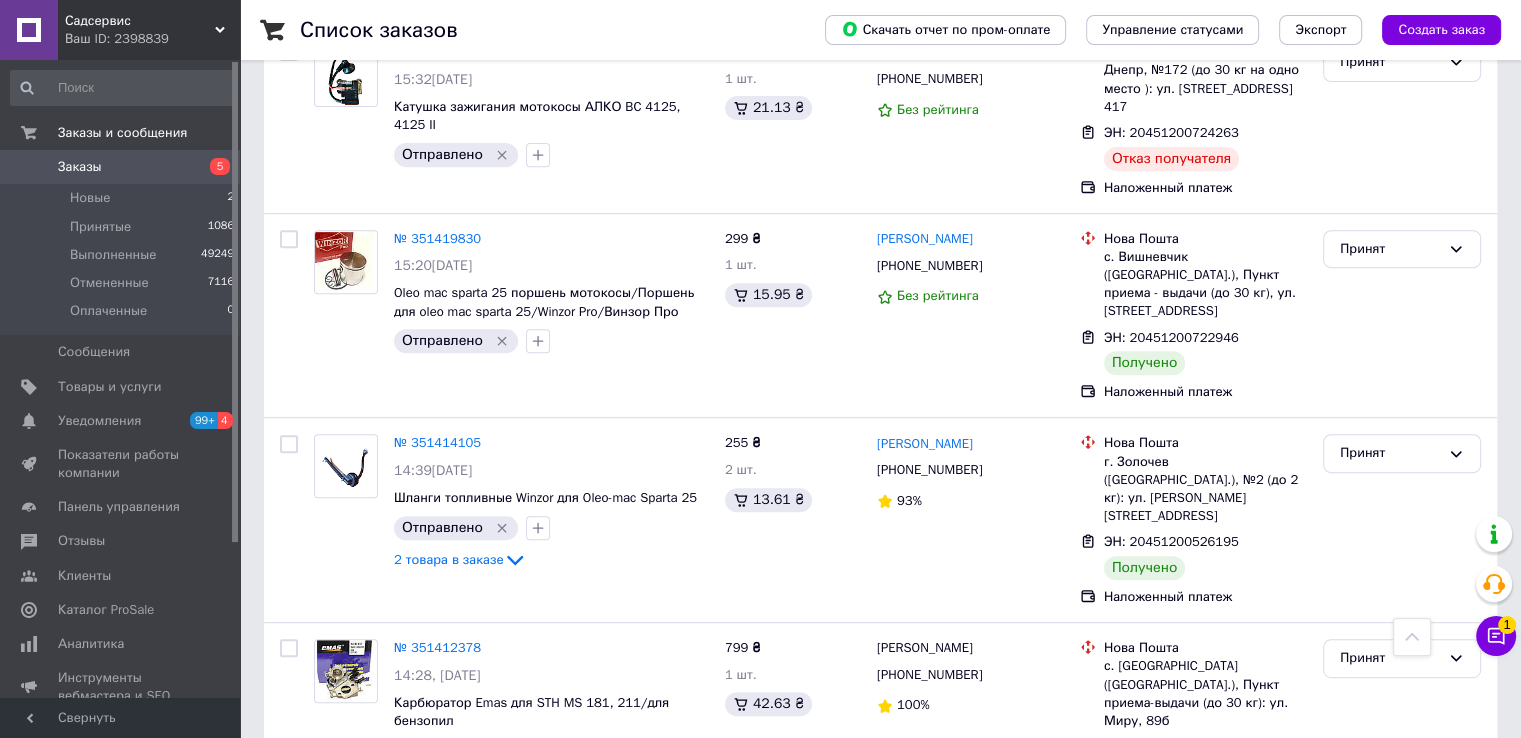 click 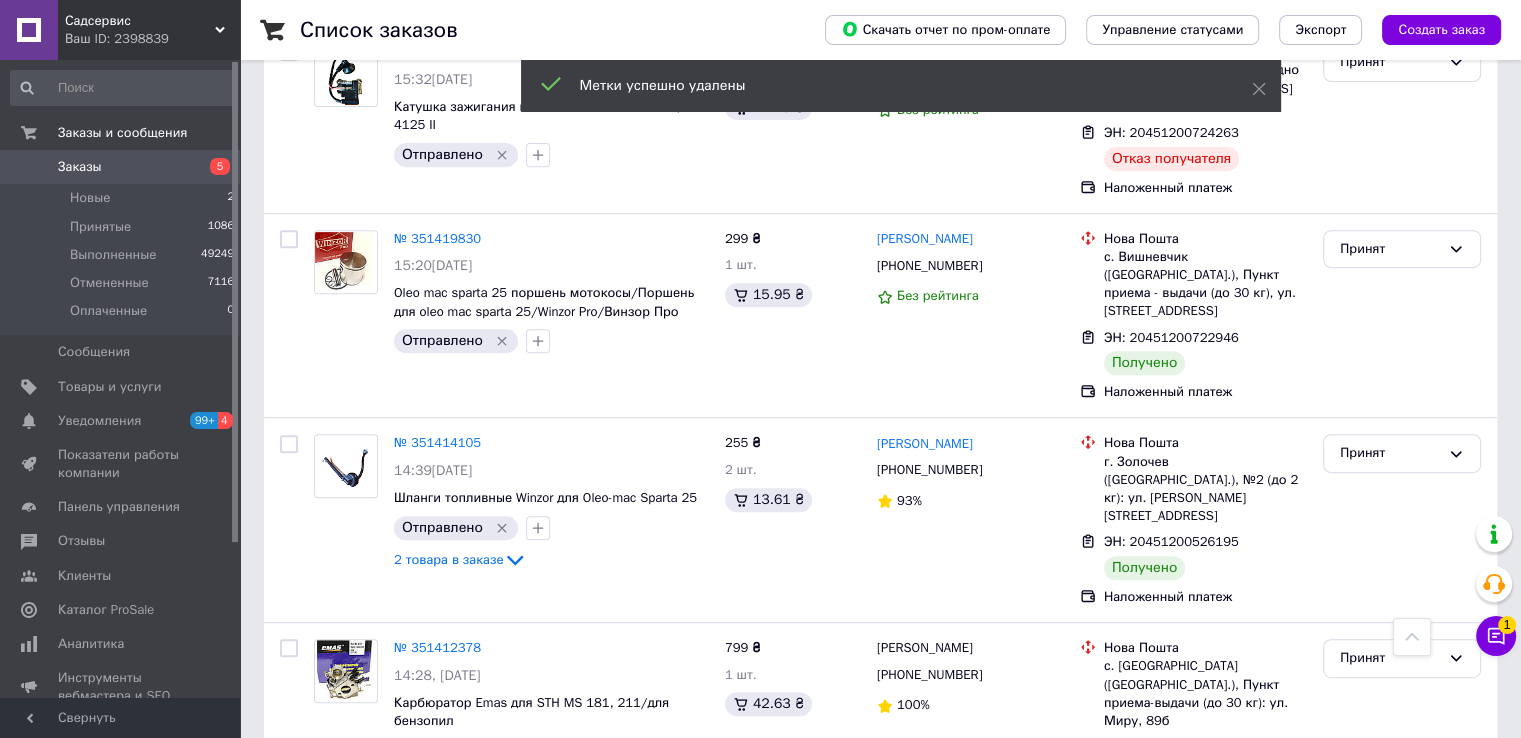 click 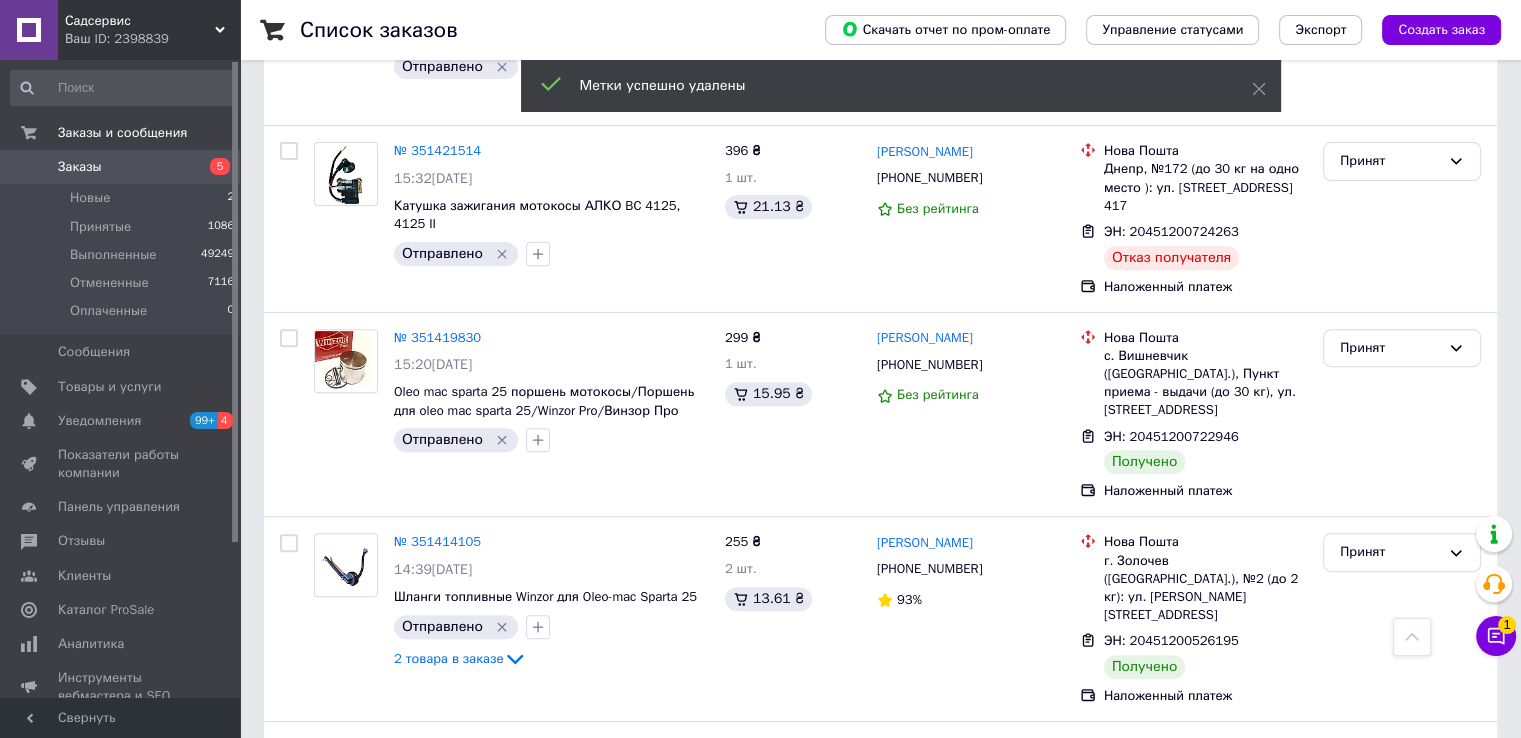 scroll, scrollTop: 15808, scrollLeft: 0, axis: vertical 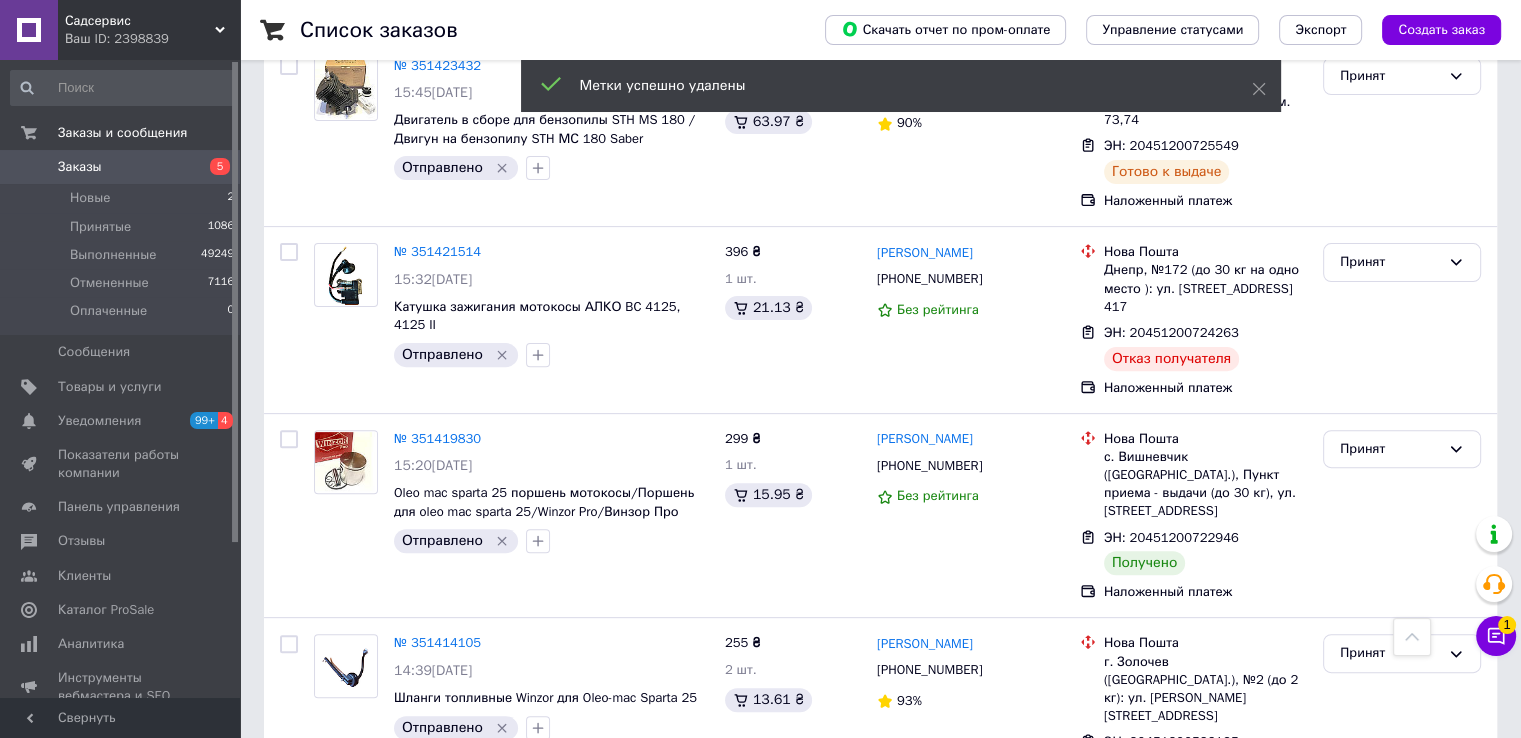 click 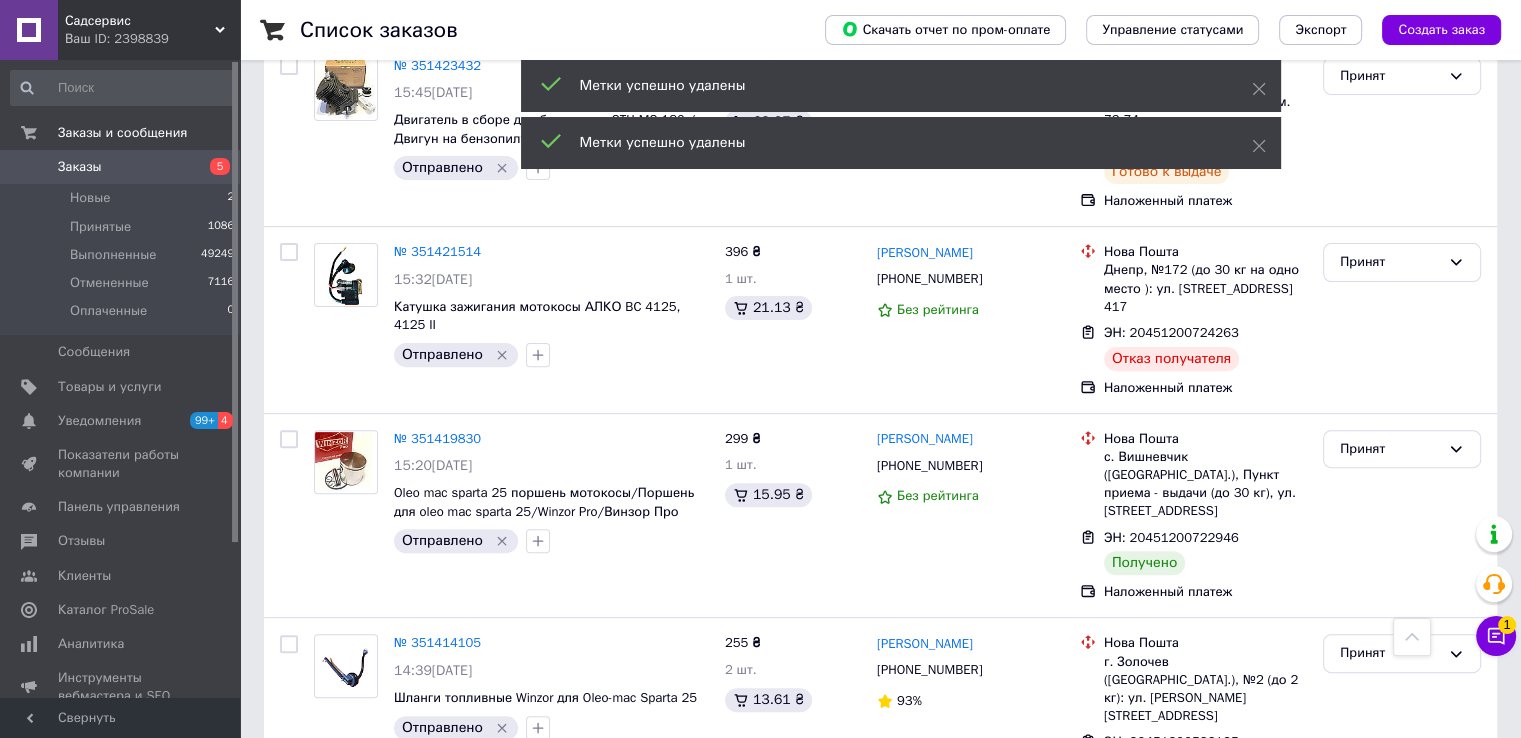 scroll, scrollTop: 15608, scrollLeft: 0, axis: vertical 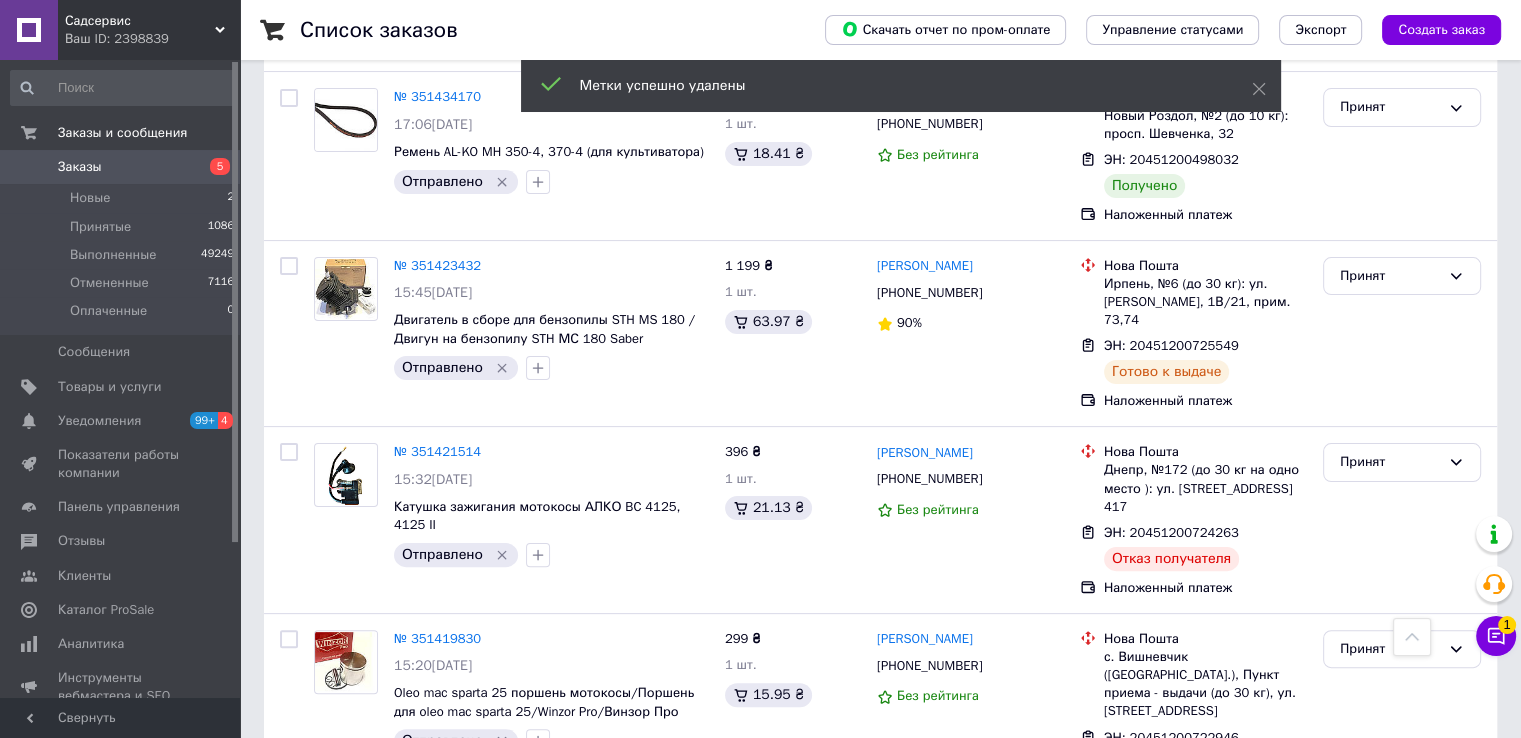 click 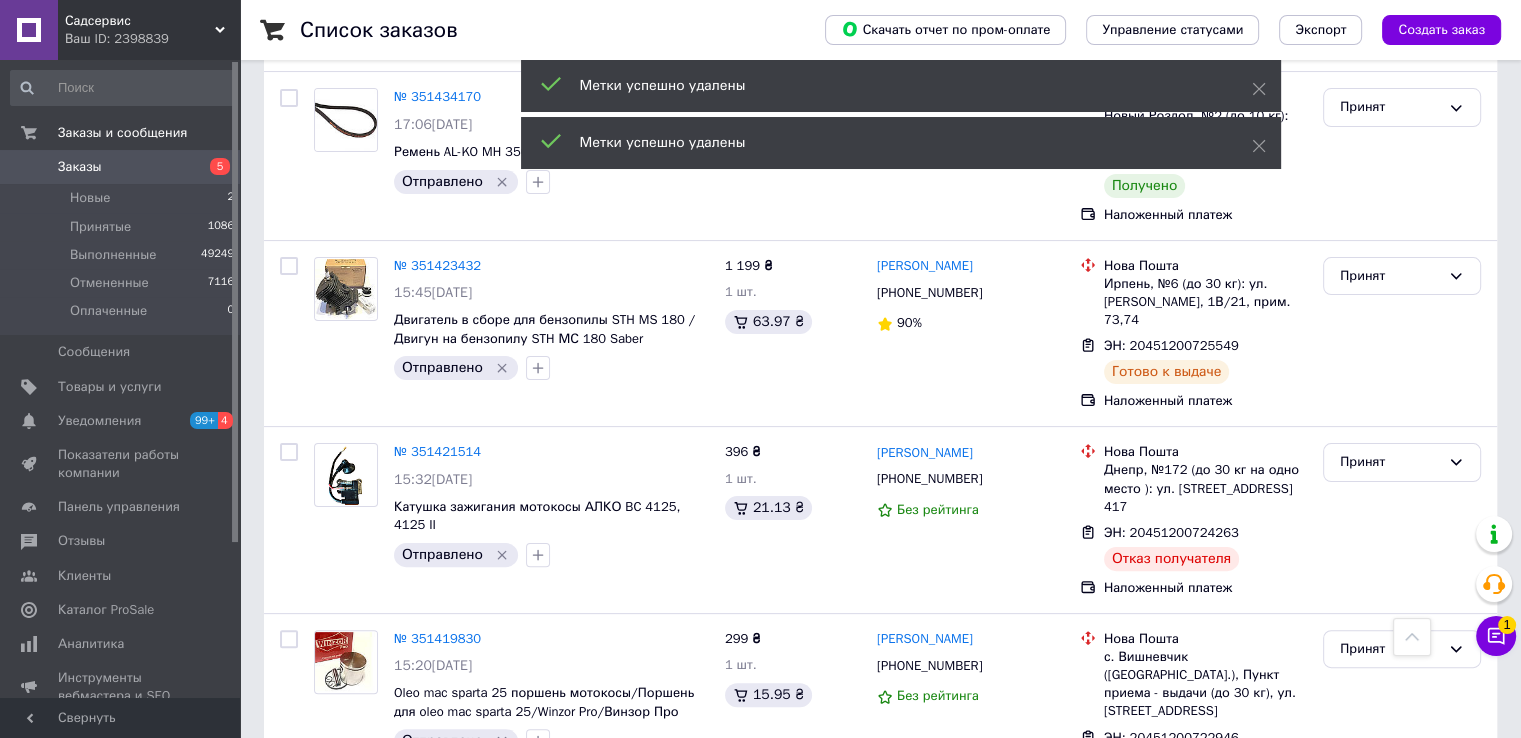 click on "Принят" at bounding box center [1402, 1431] 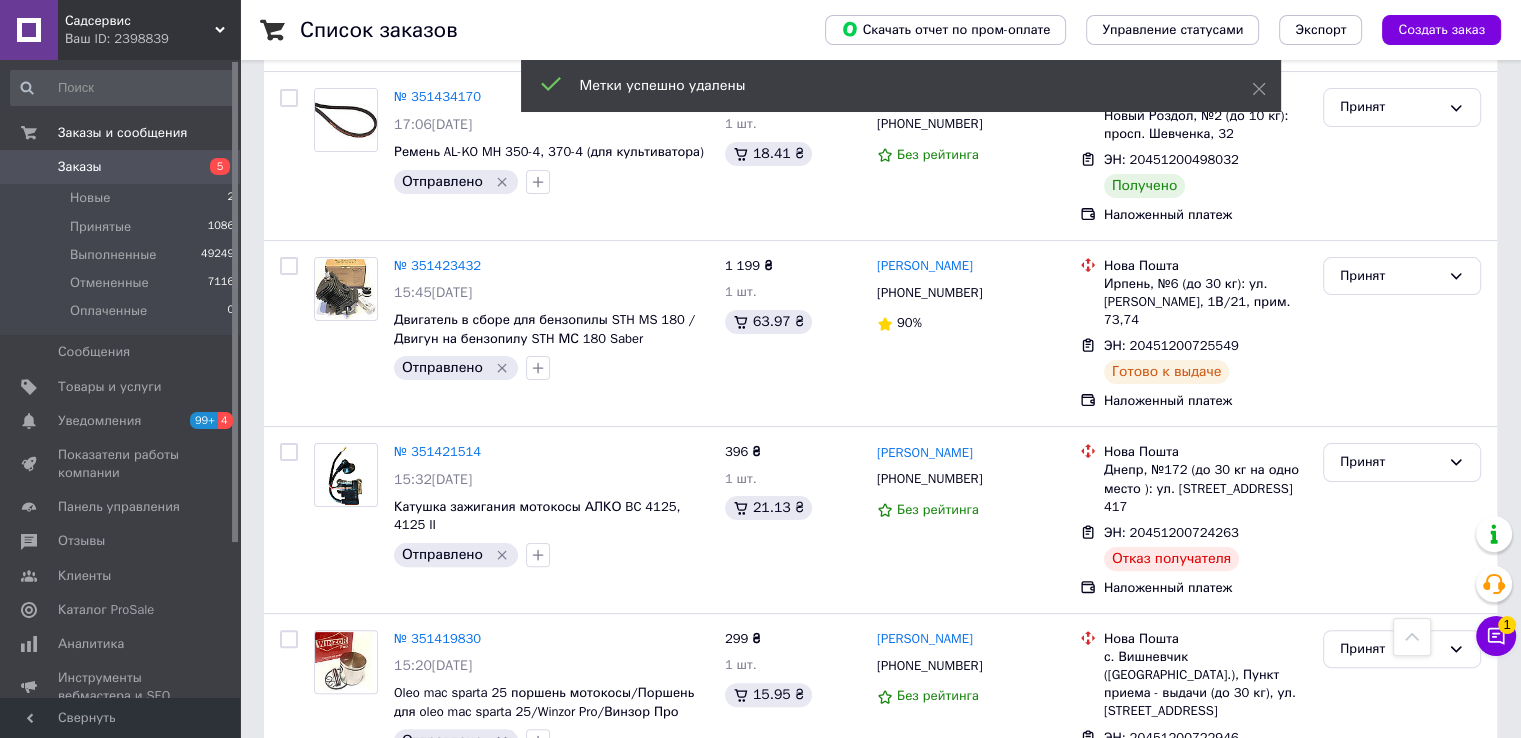 click on "Выполнен" at bounding box center [1402, 1473] 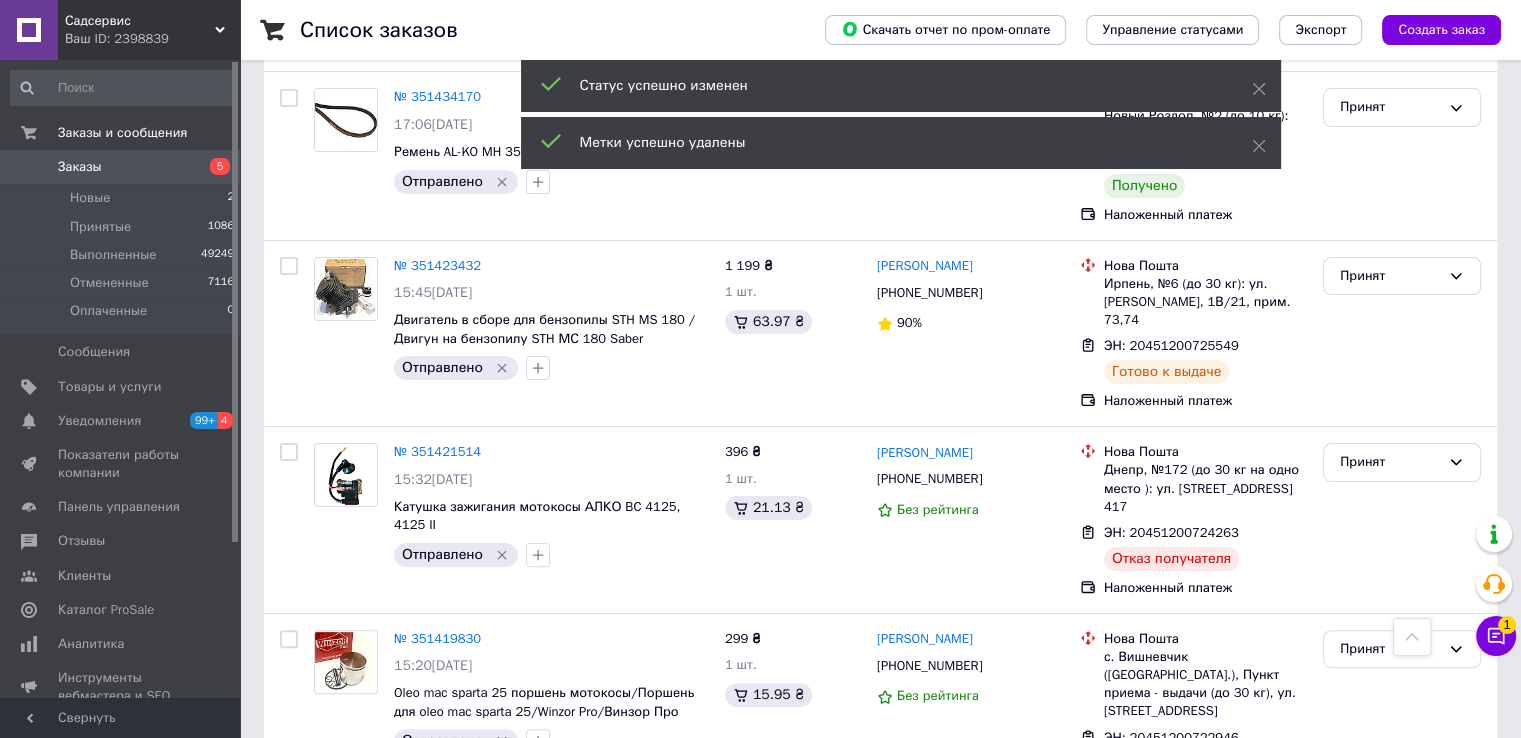 scroll, scrollTop: 15308, scrollLeft: 0, axis: vertical 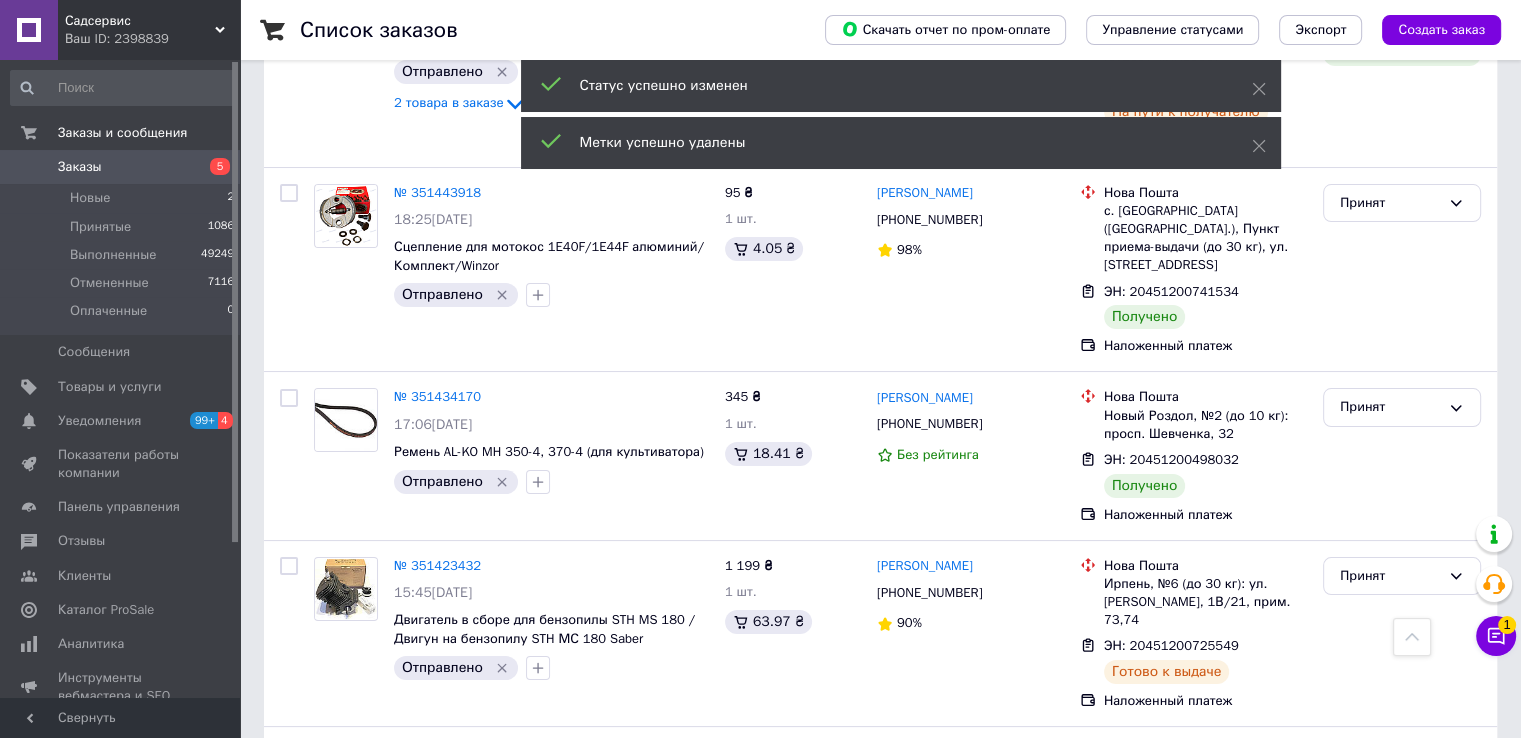 click 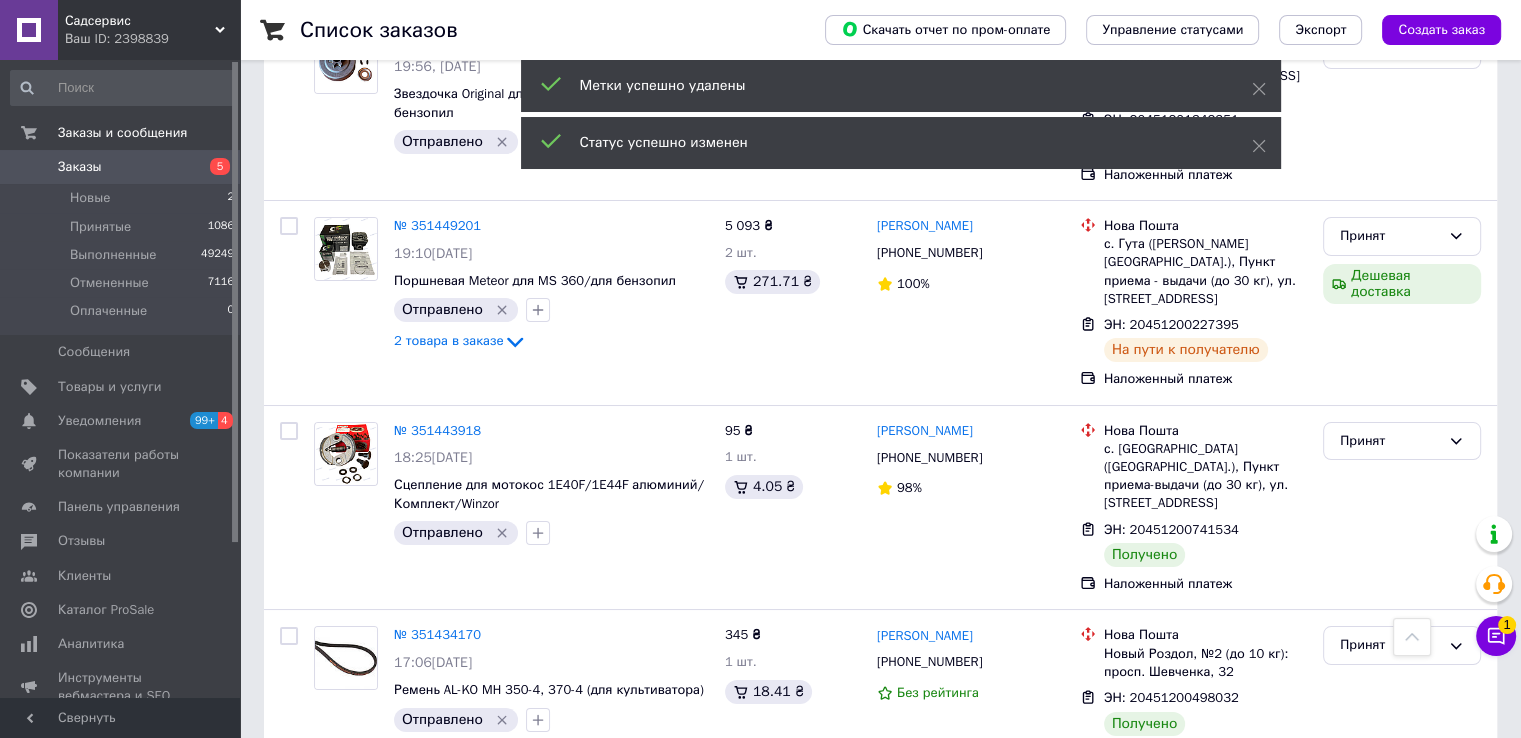 scroll, scrollTop: 15008, scrollLeft: 0, axis: vertical 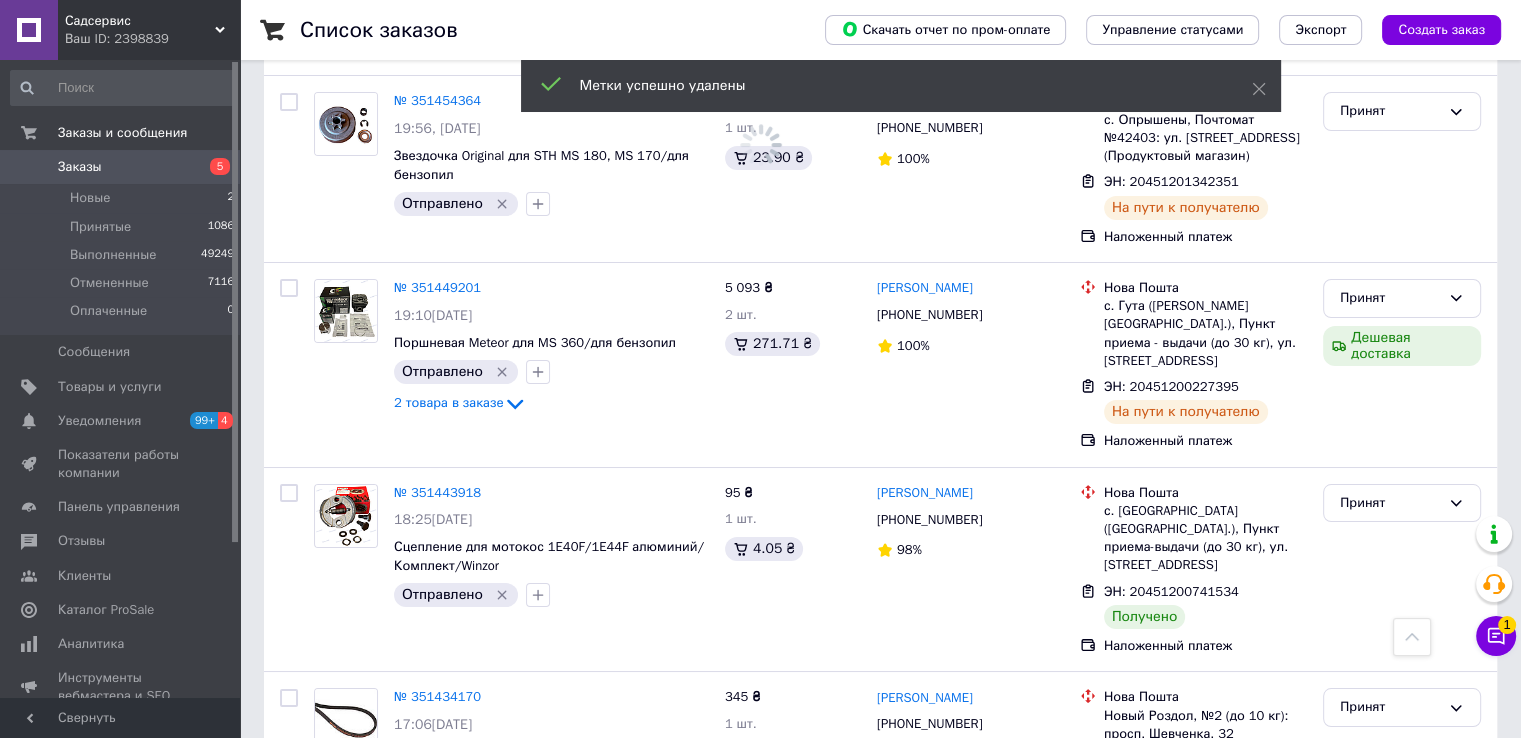 click on "Отправлено" at bounding box center (456, 1528) 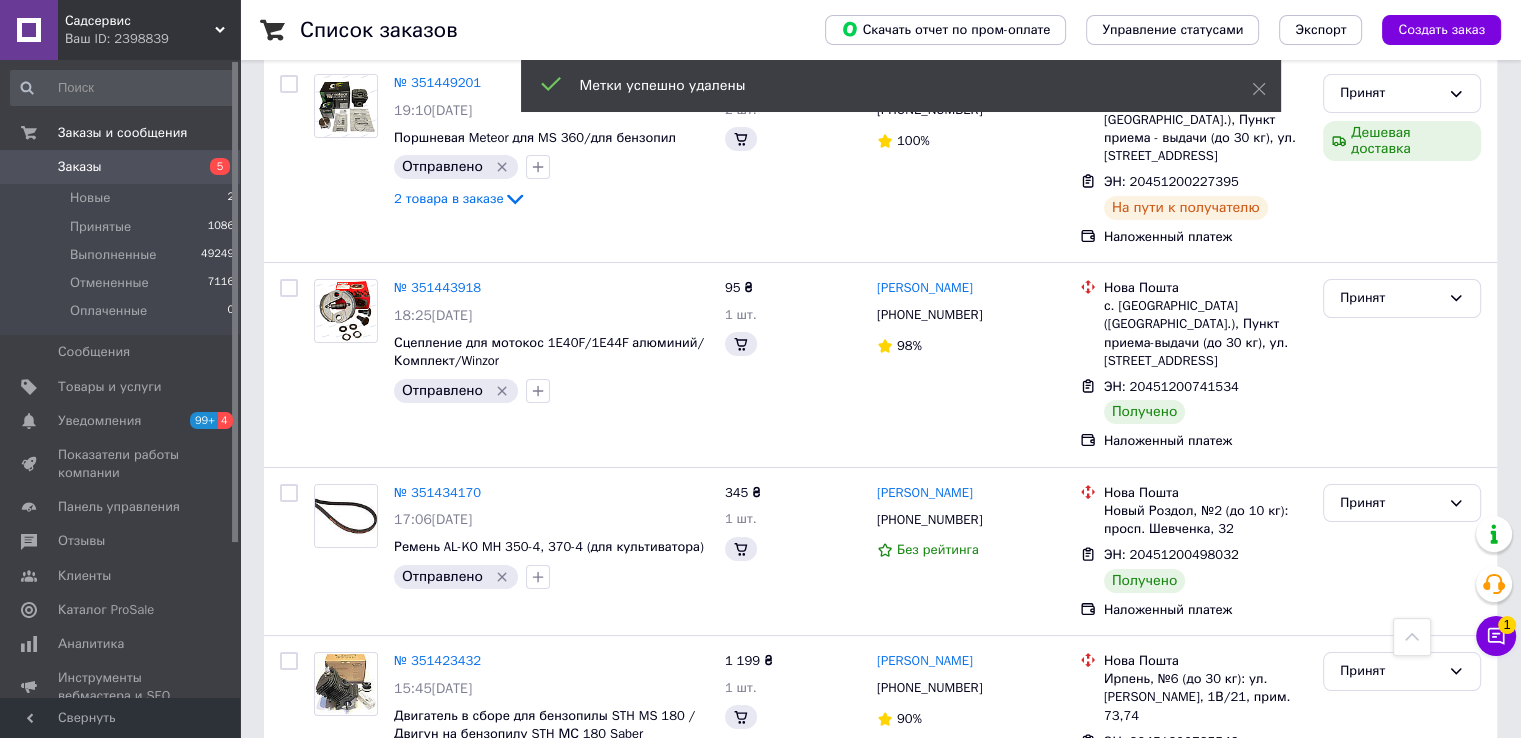scroll, scrollTop: 14821, scrollLeft: 0, axis: vertical 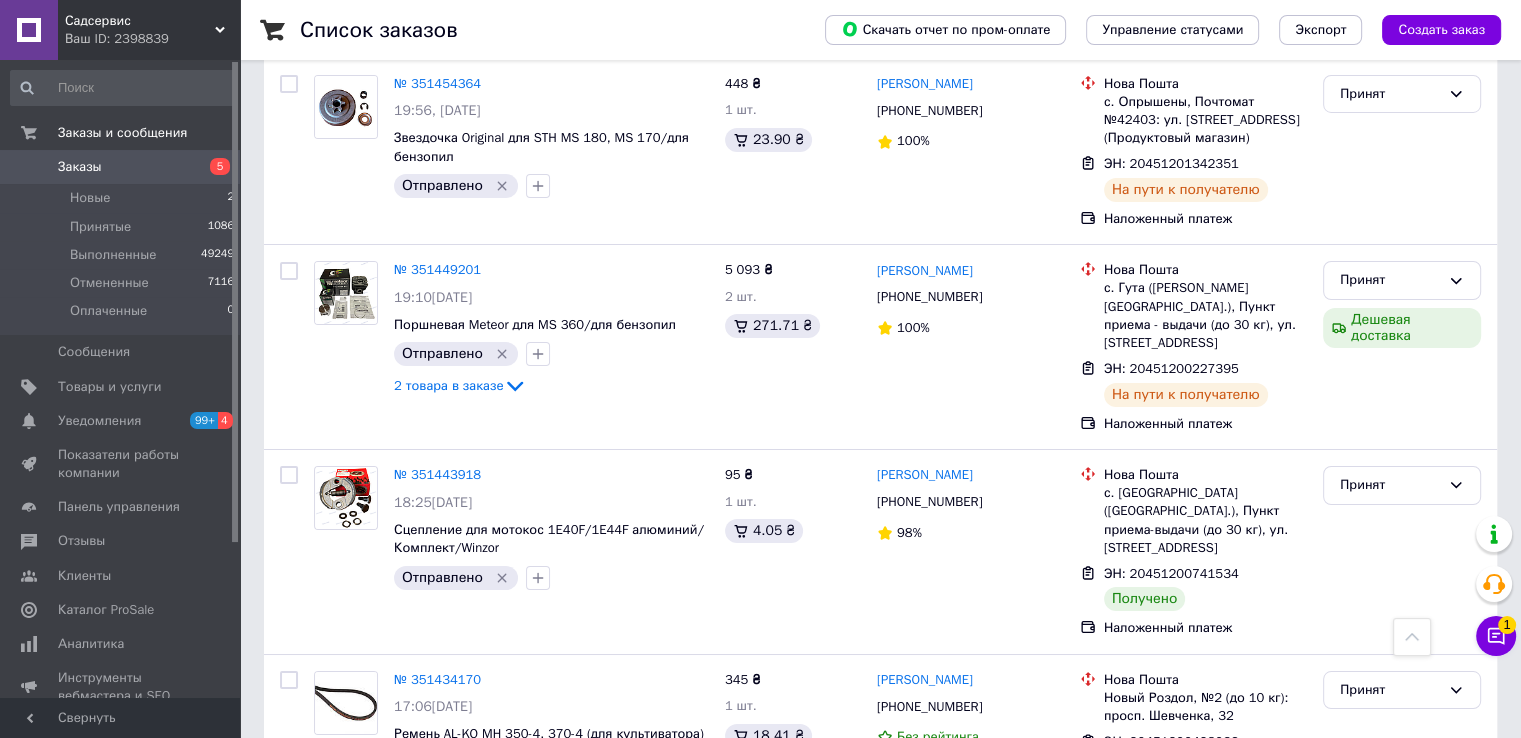 click 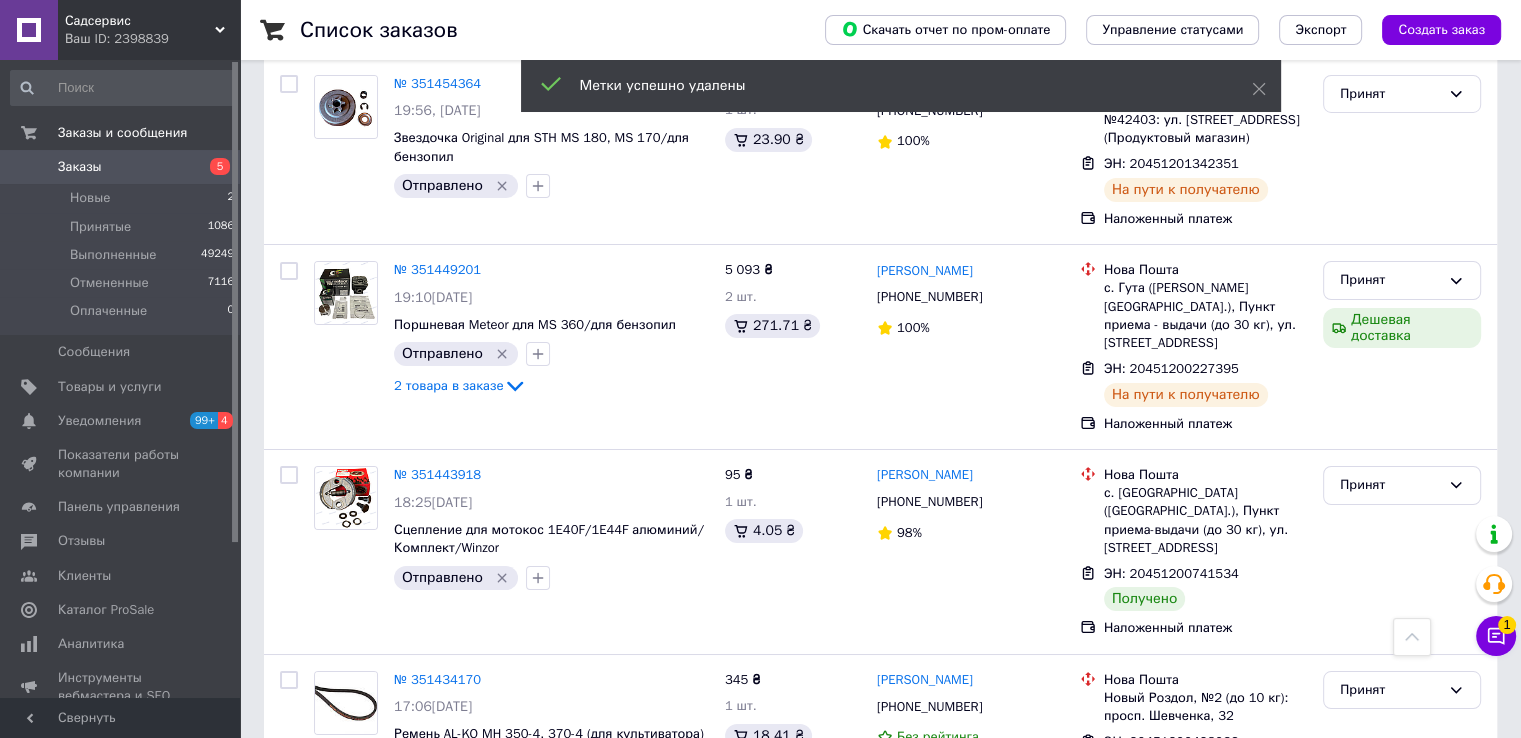 click on "Принят" at bounding box center (1390, 1436) 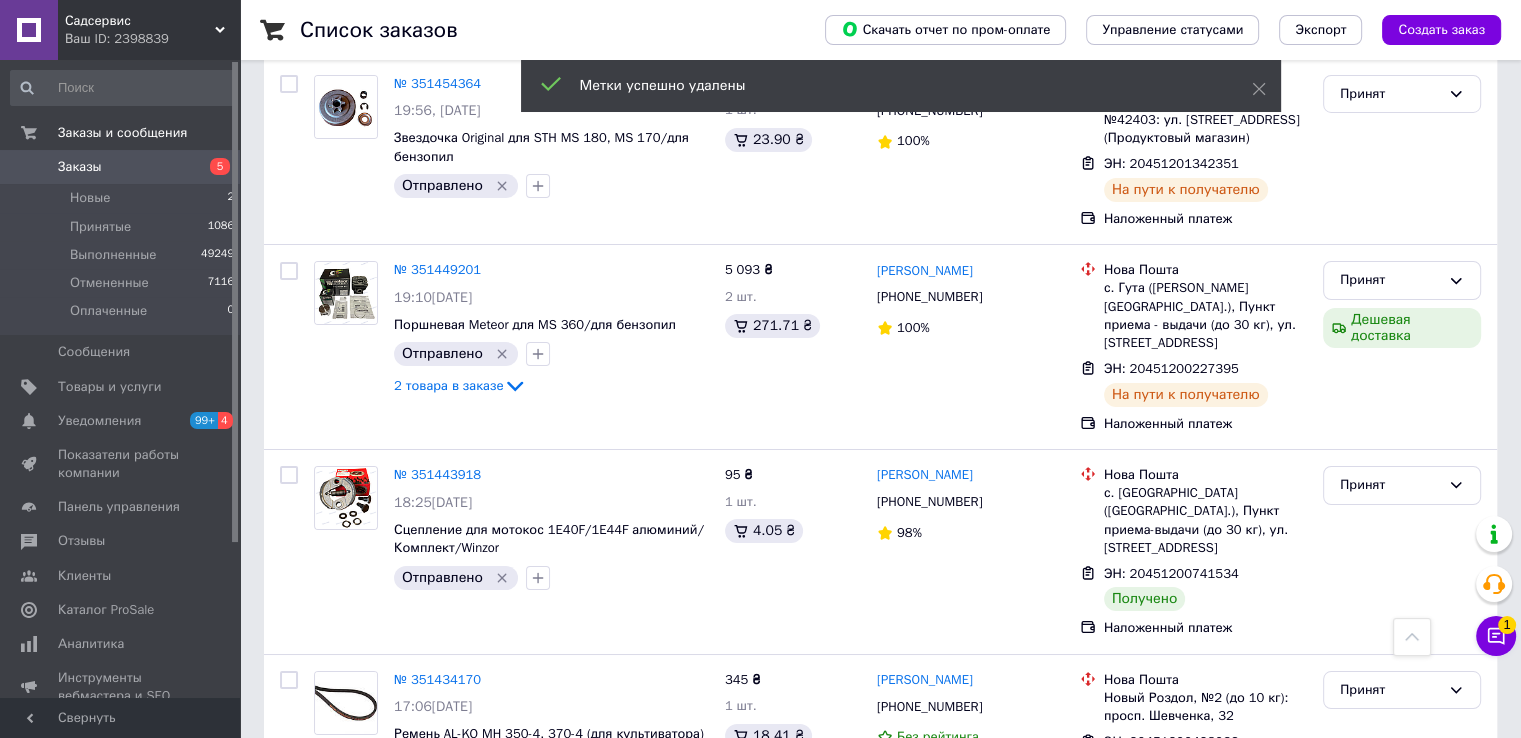 click on "Выполнен" at bounding box center [1402, 1477] 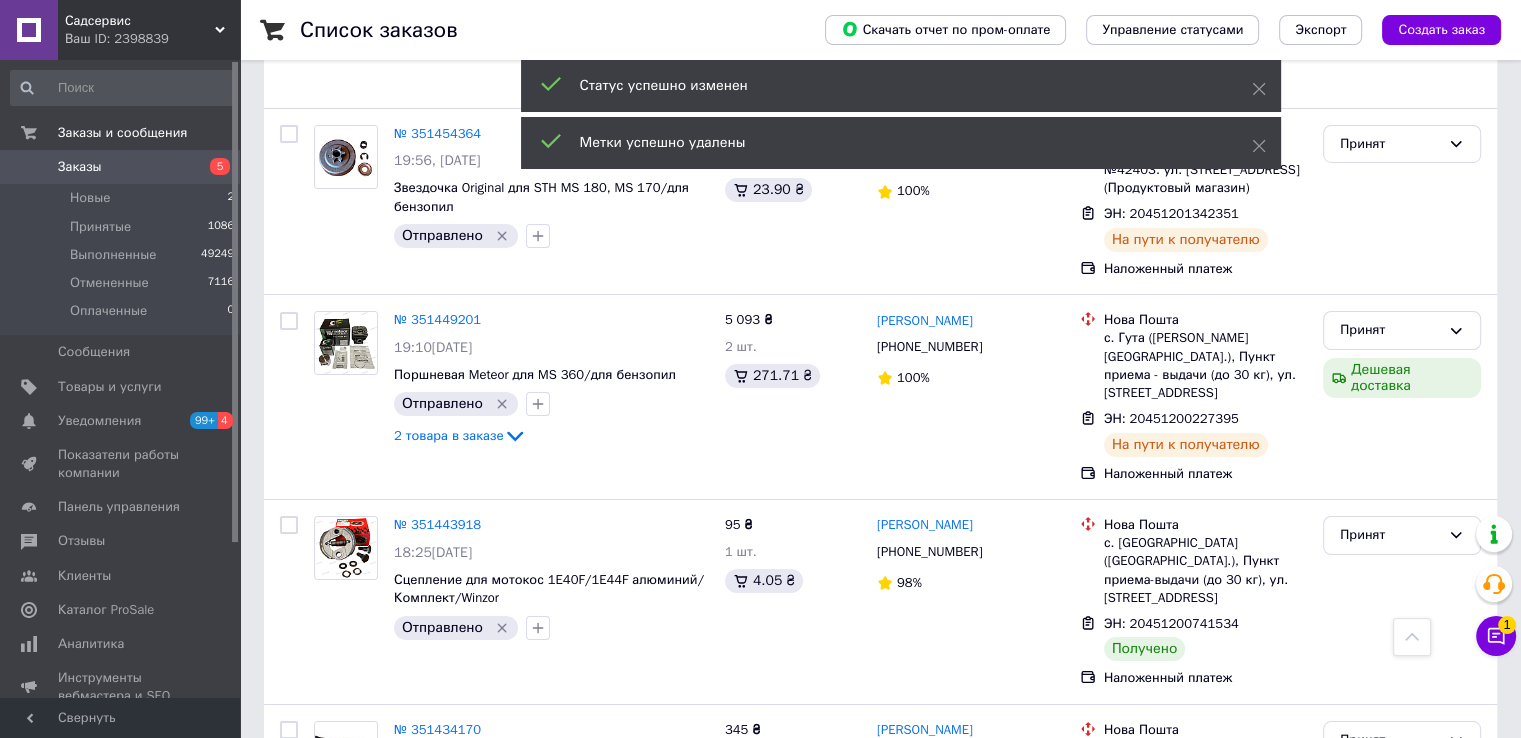 scroll, scrollTop: 14721, scrollLeft: 0, axis: vertical 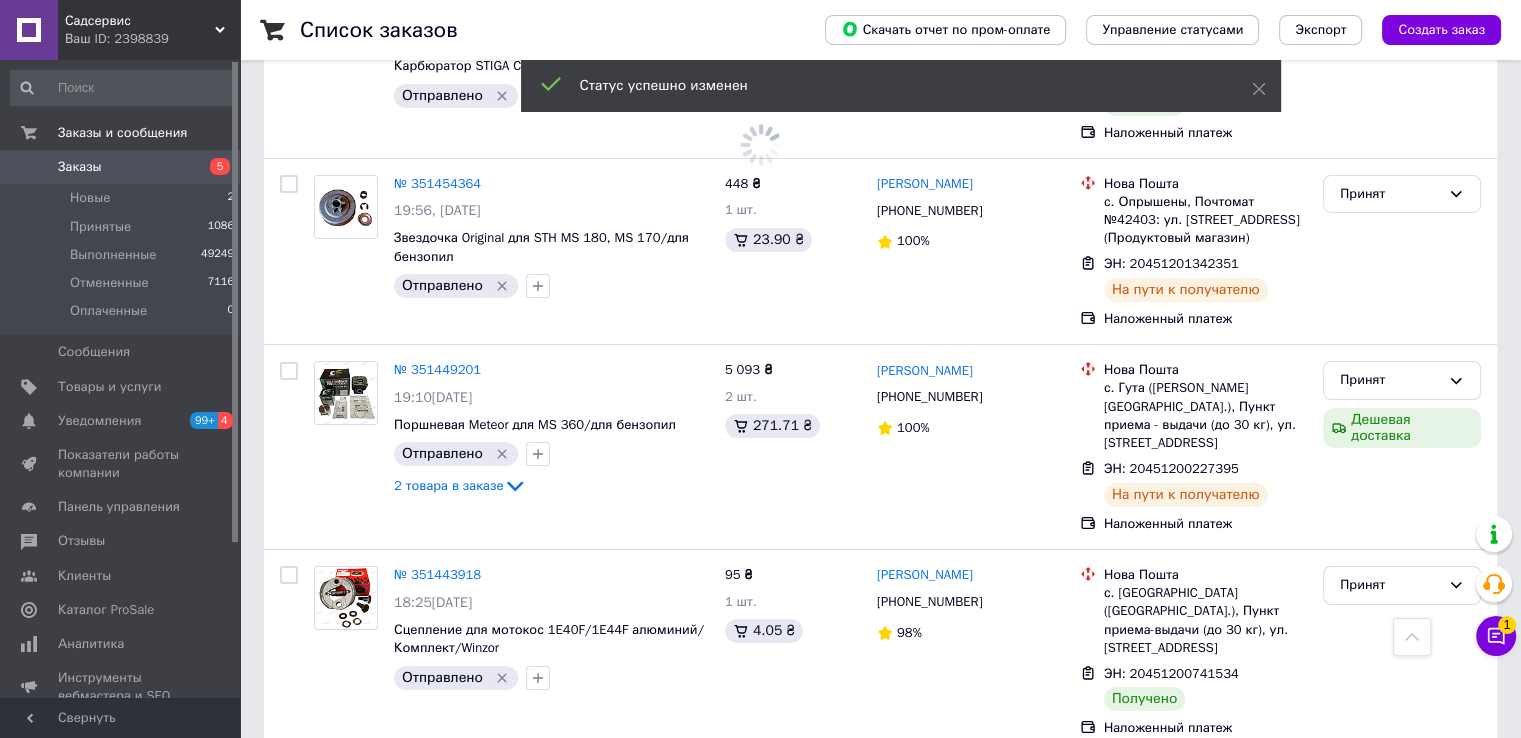 click 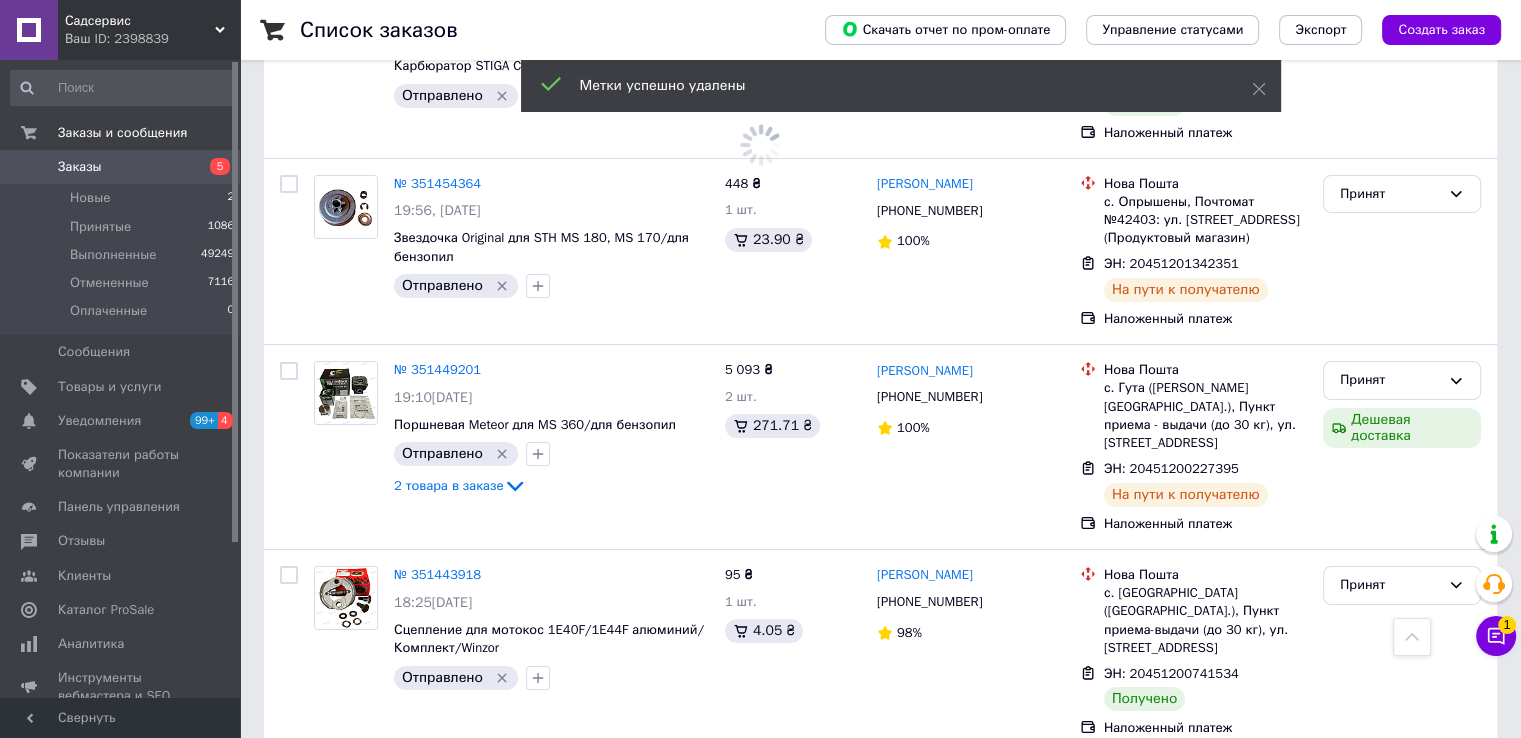 click on "Принят" at bounding box center (1390, 1331) 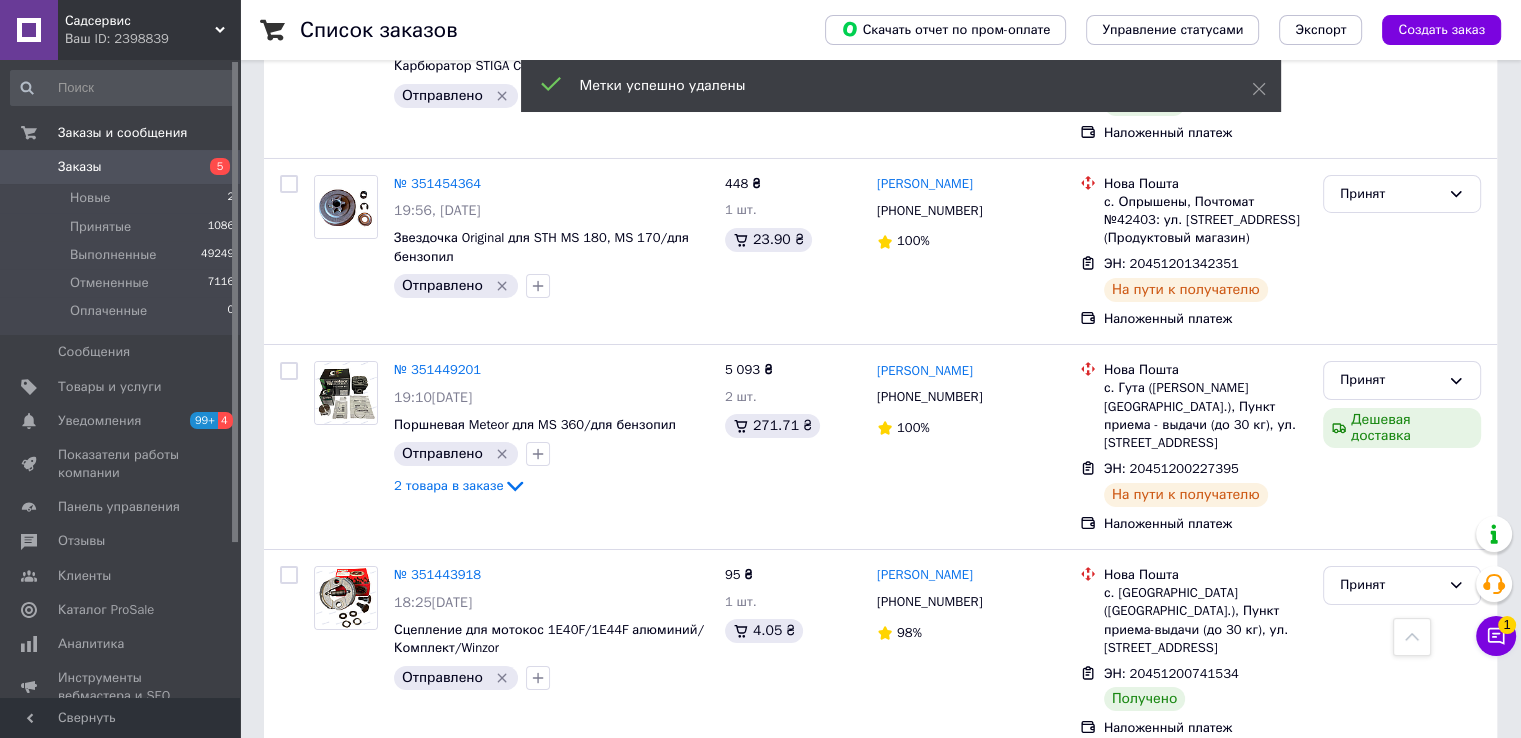 click on "Выполнен" at bounding box center [1402, 1373] 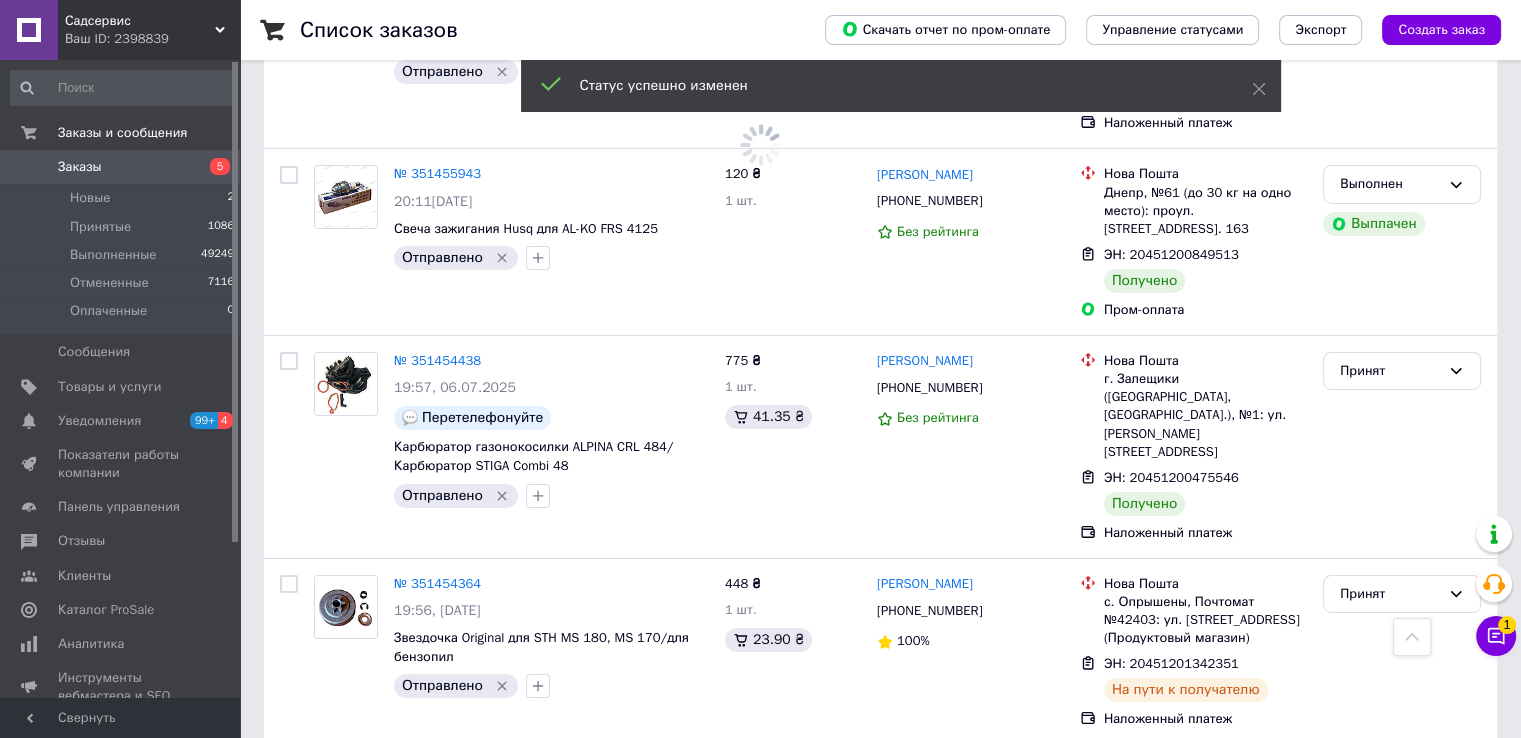 scroll, scrollTop: 14121, scrollLeft: 0, axis: vertical 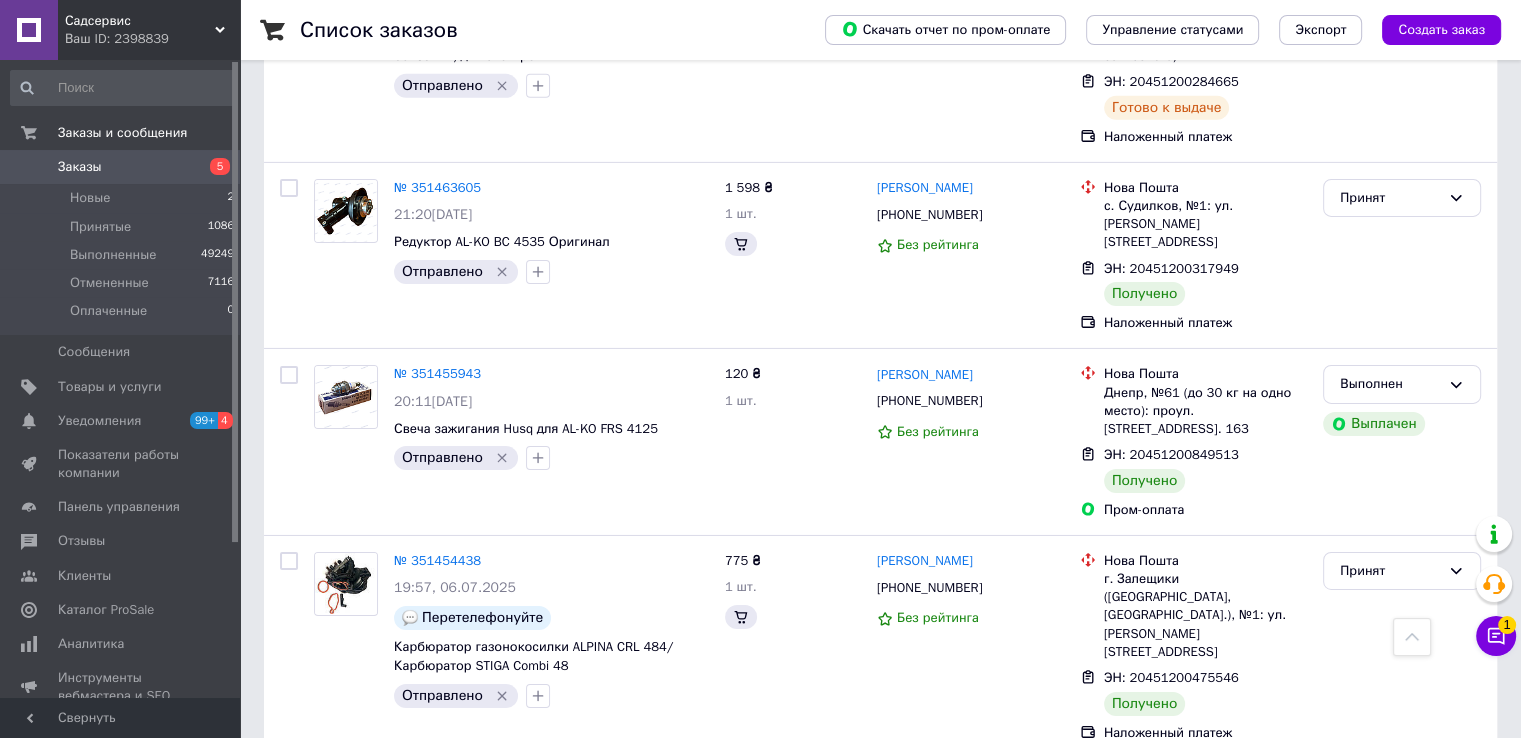 click 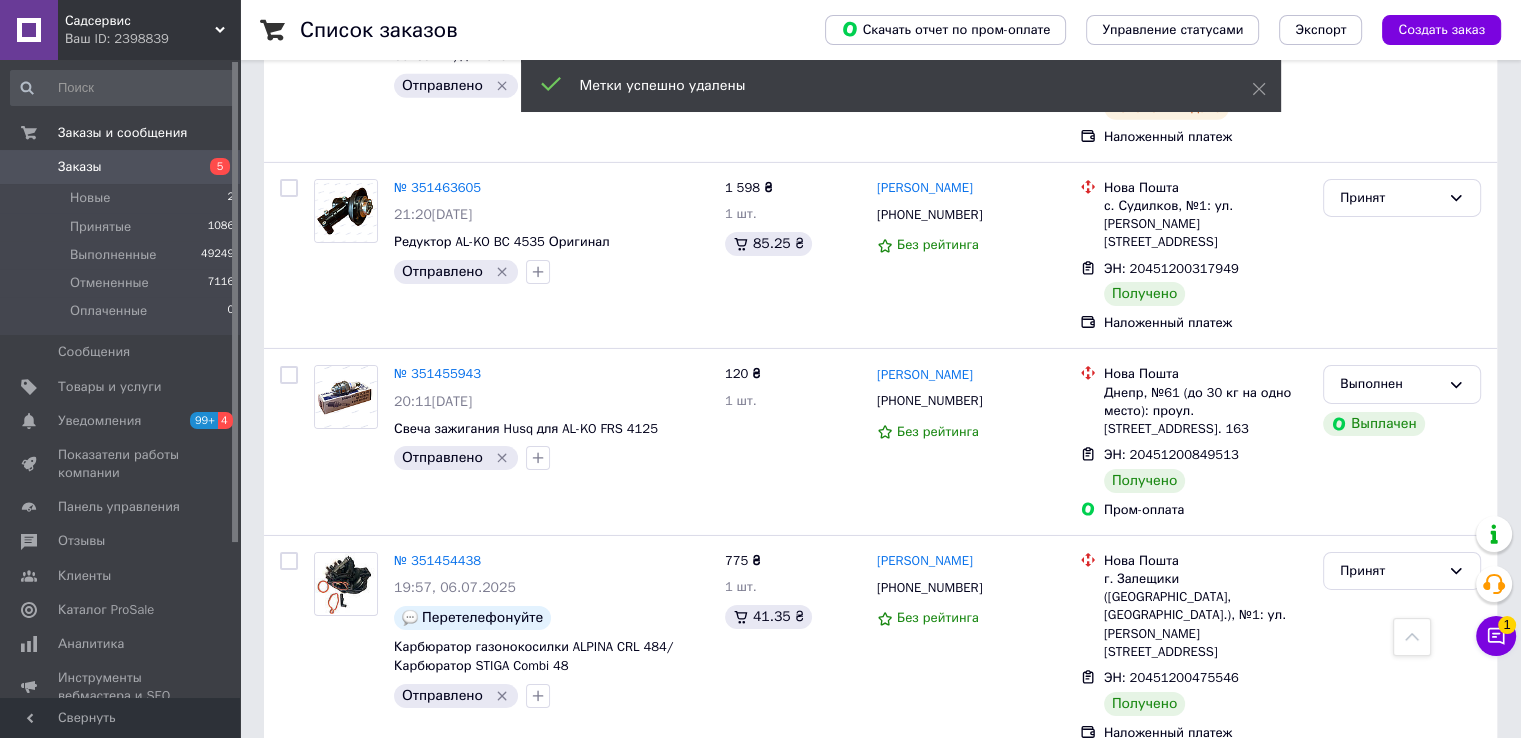 click on "Принят" at bounding box center (1390, 1390) 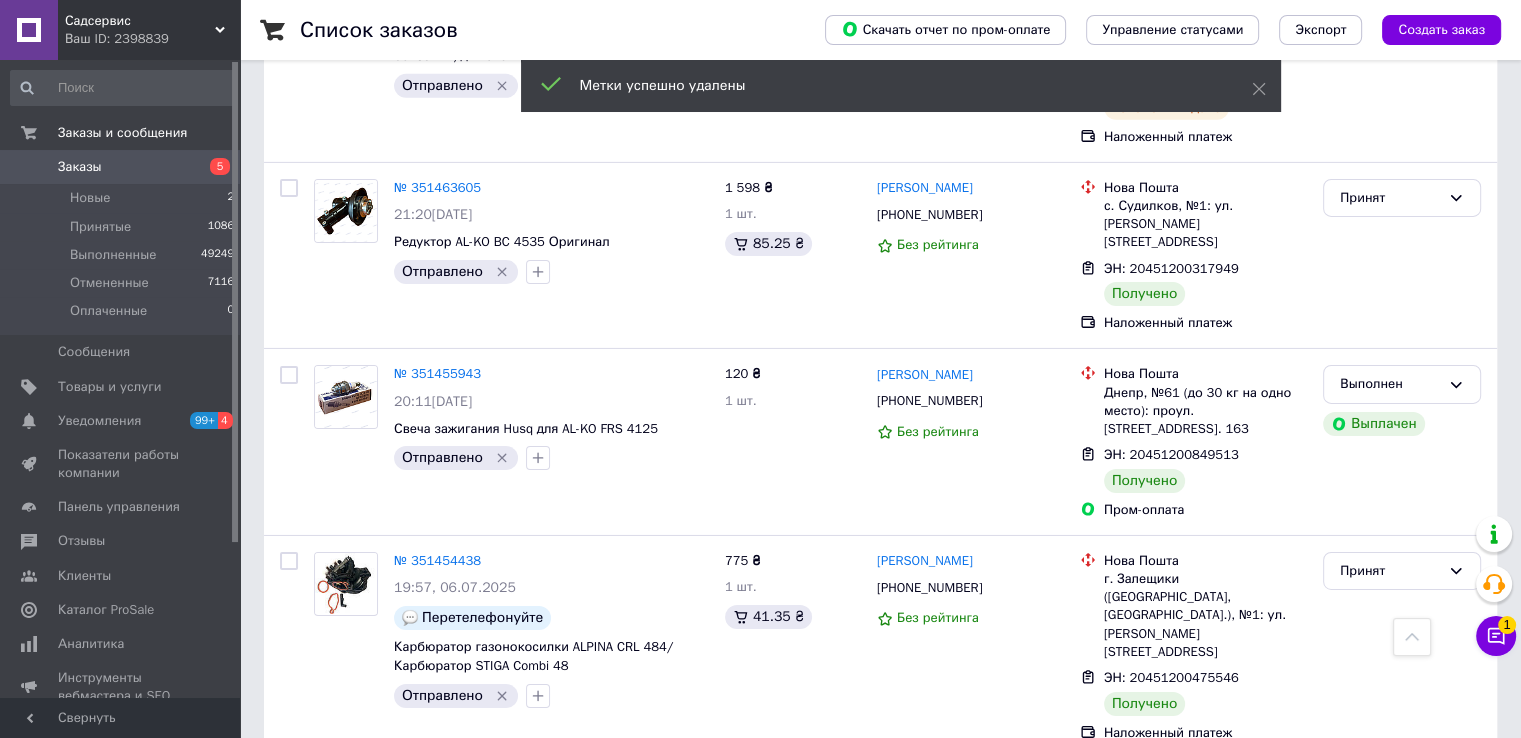 click on "Выполнен" at bounding box center (1402, 1431) 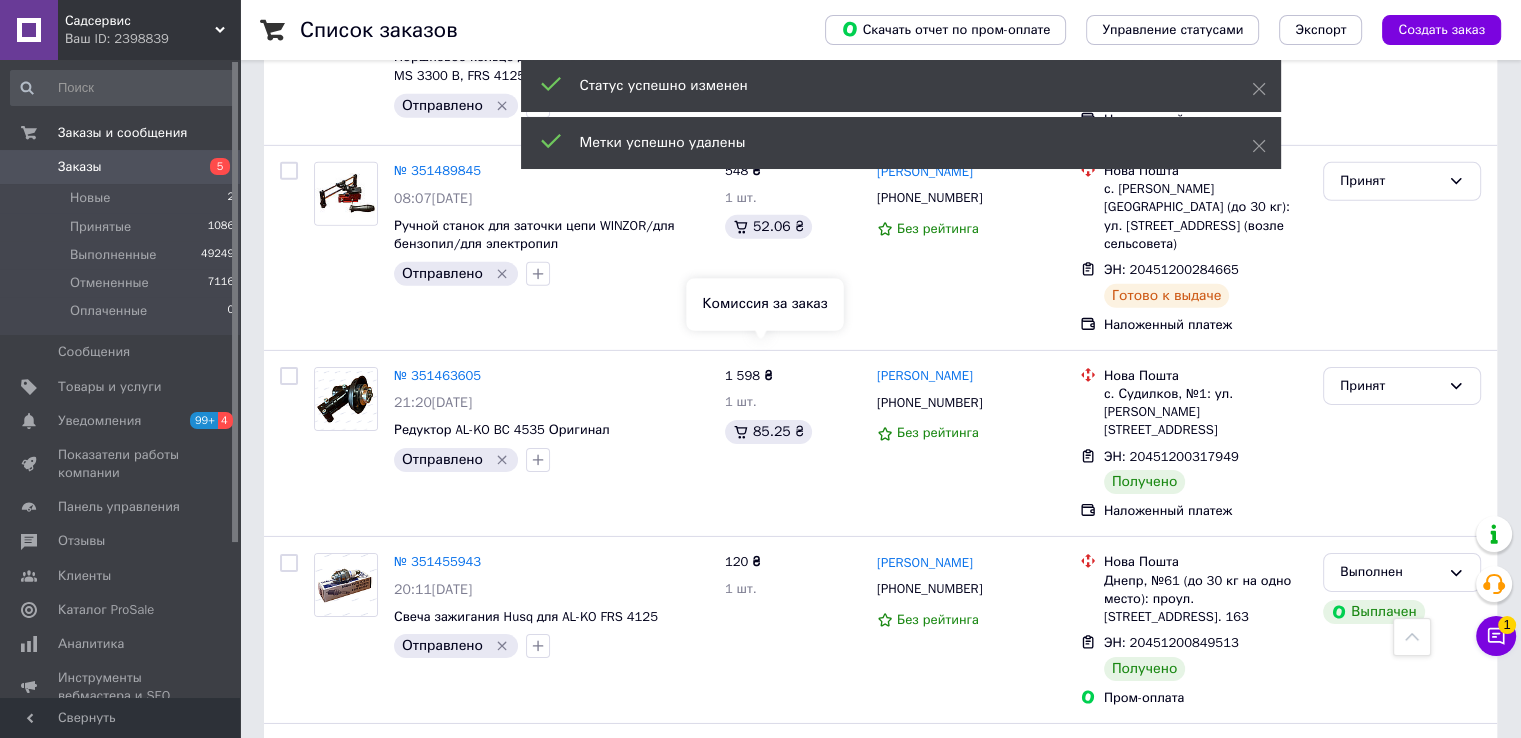 scroll, scrollTop: 13921, scrollLeft: 0, axis: vertical 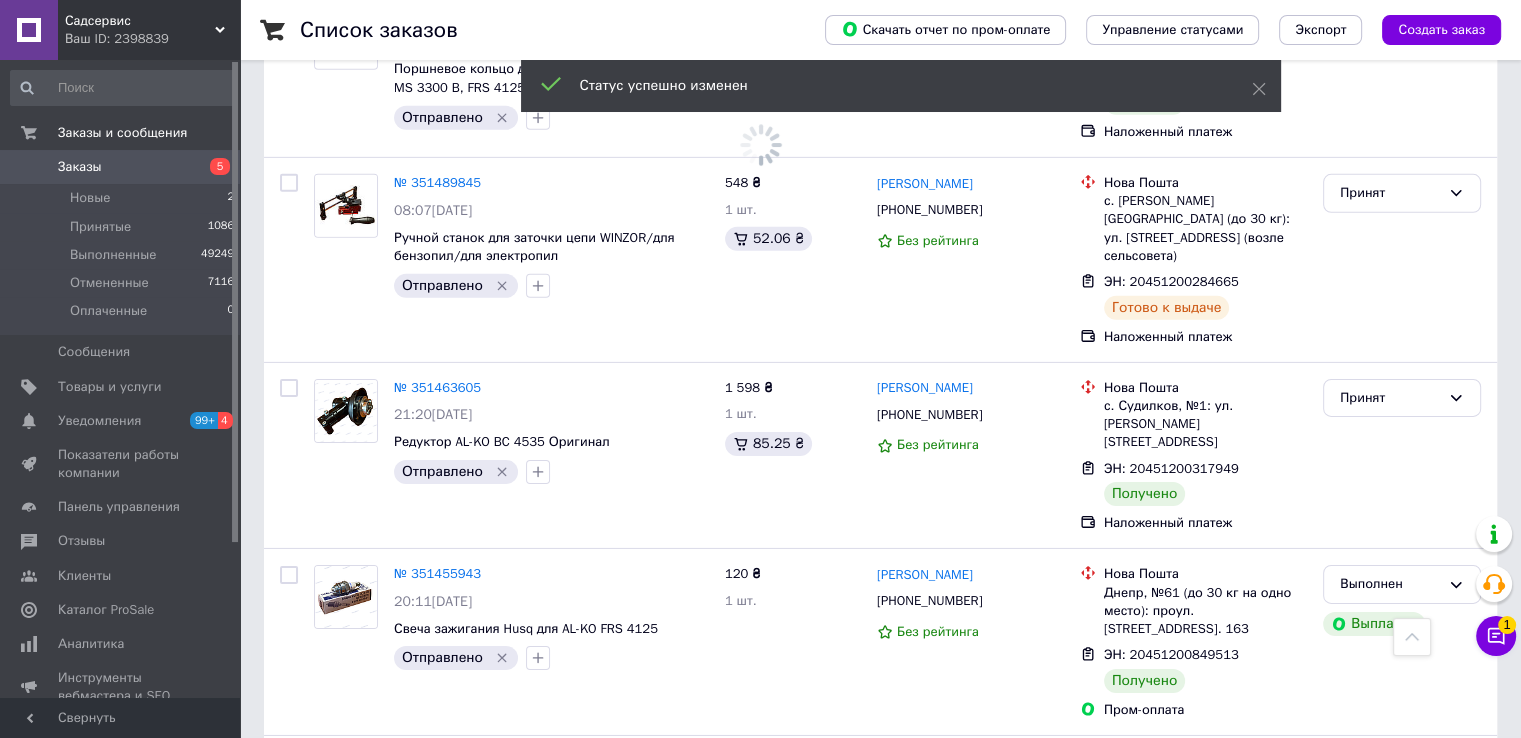 click 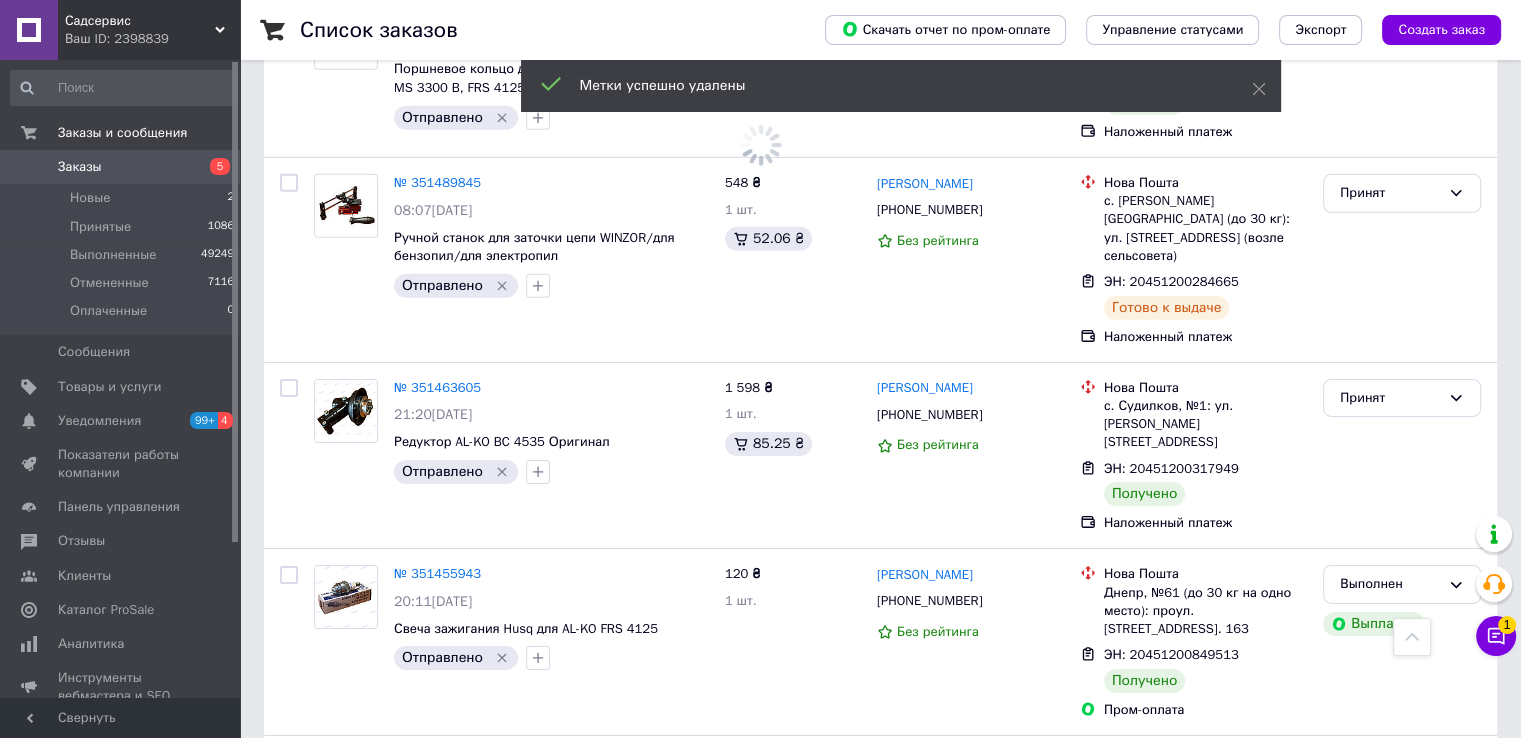 click on "Принят" at bounding box center (1390, 1385) 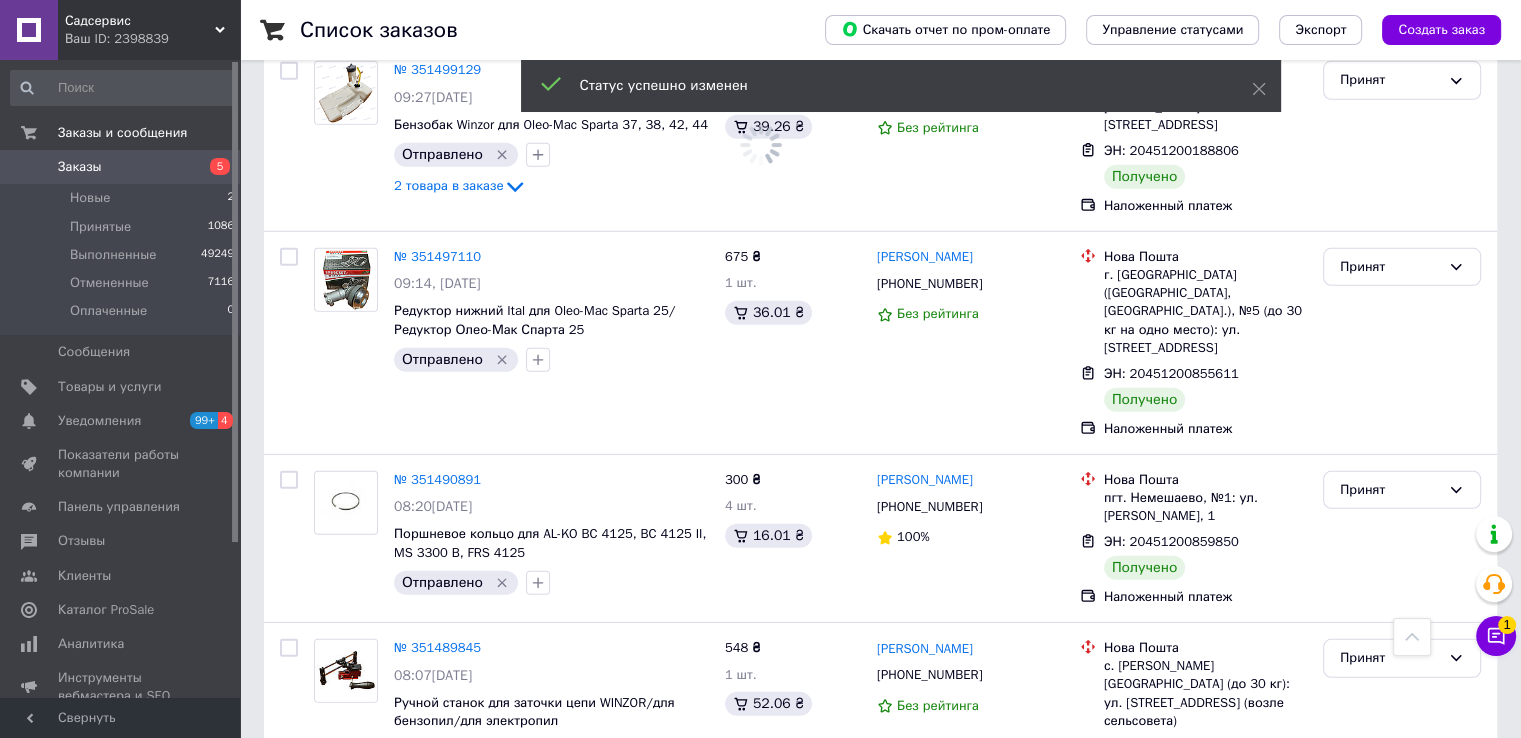 scroll, scrollTop: 13421, scrollLeft: 0, axis: vertical 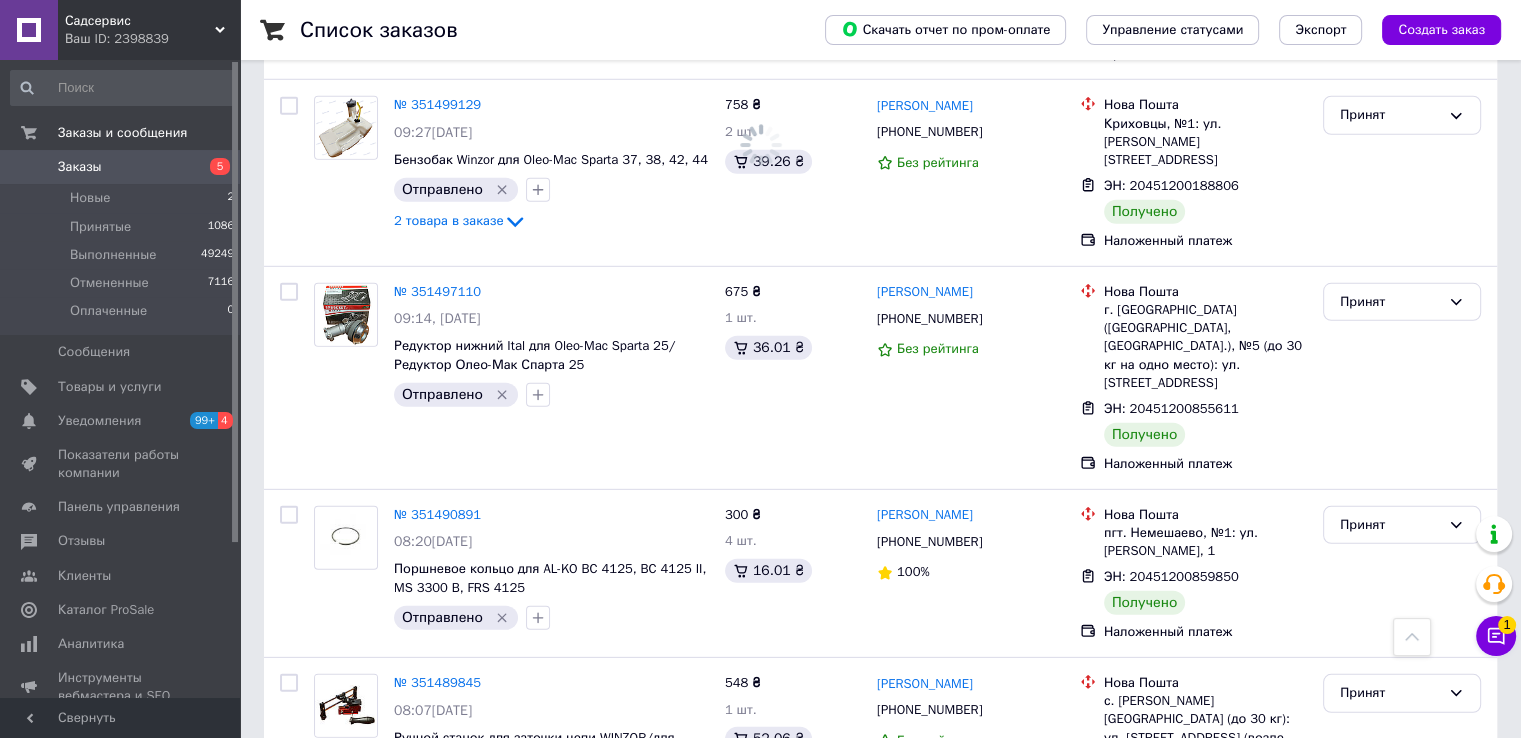 click 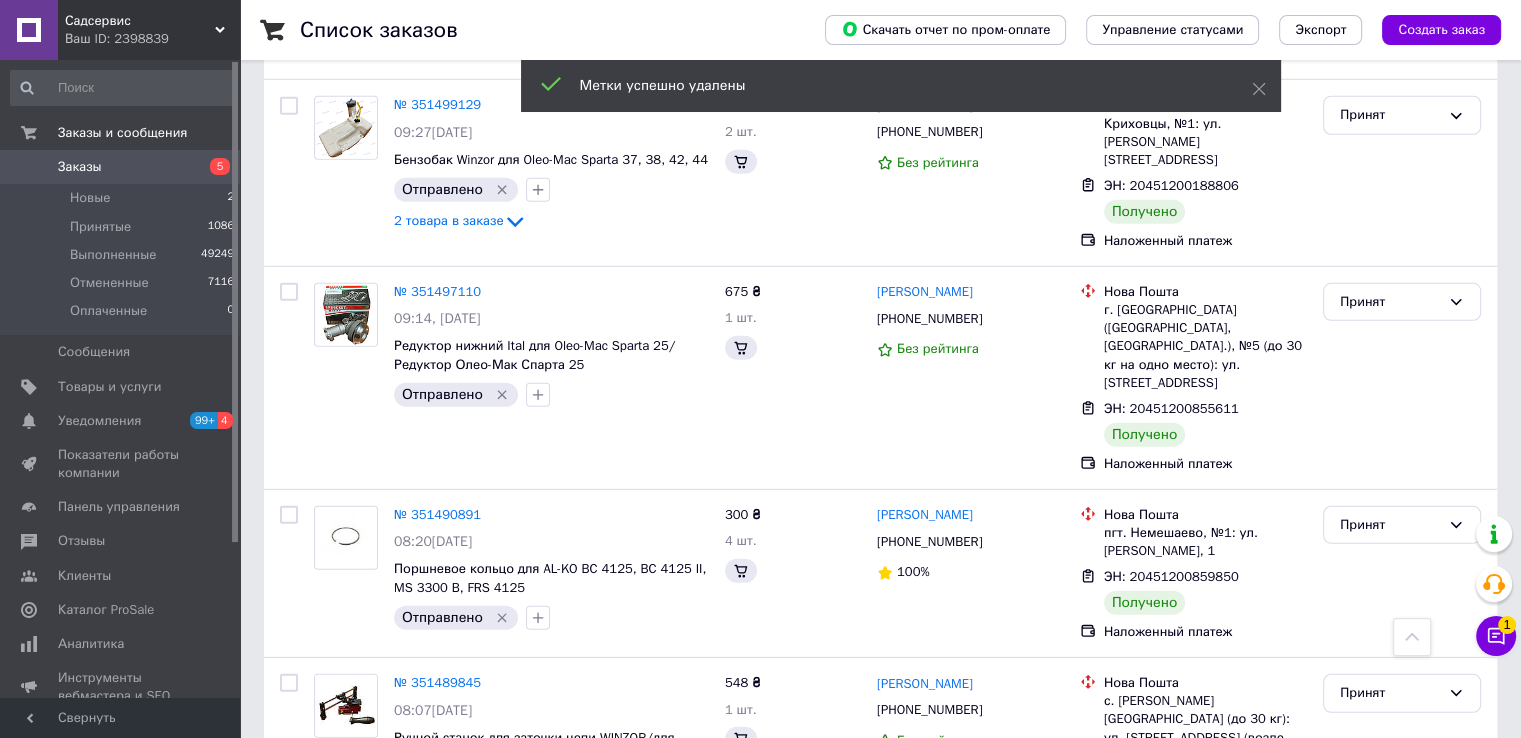 click on "Принят" at bounding box center (1390, 1271) 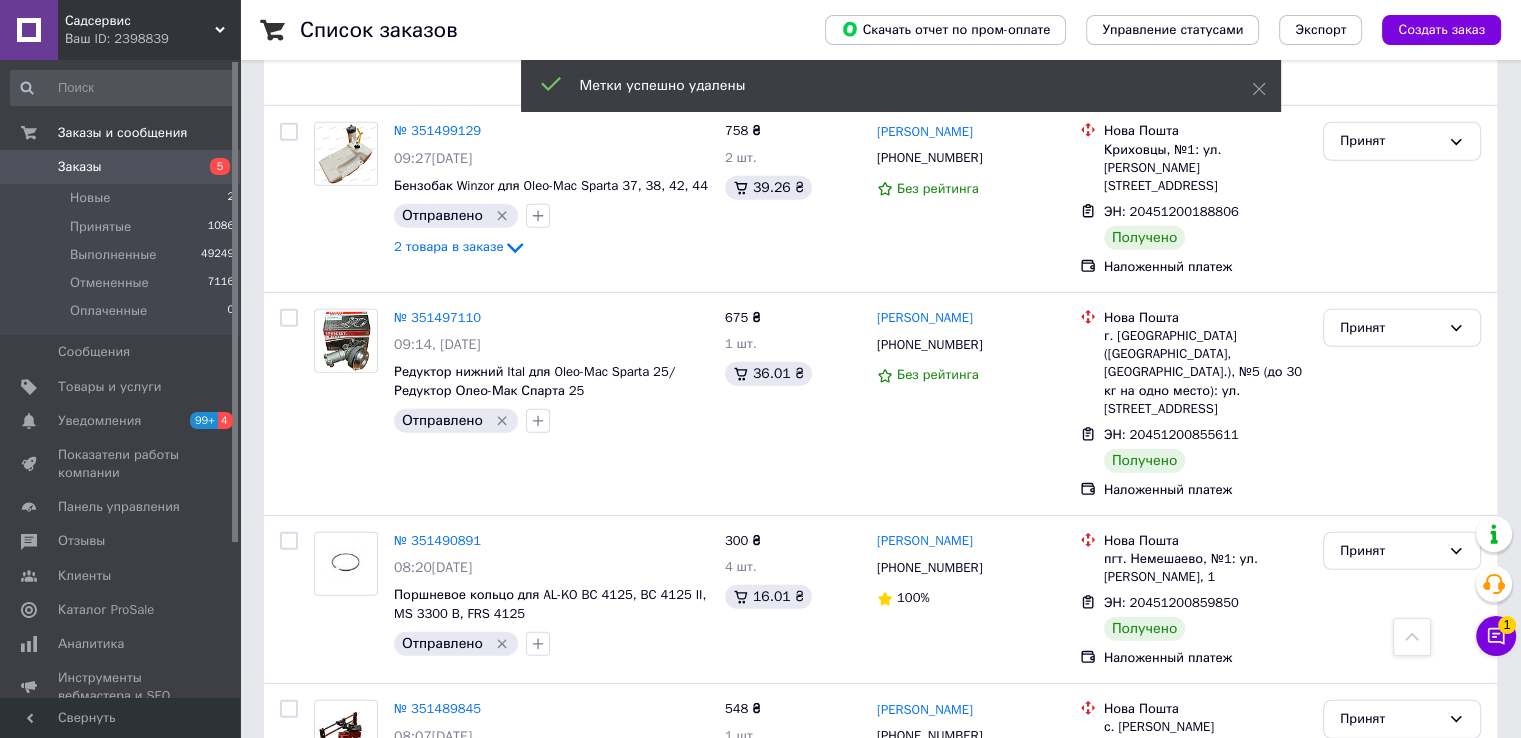scroll, scrollTop: 13121, scrollLeft: 0, axis: vertical 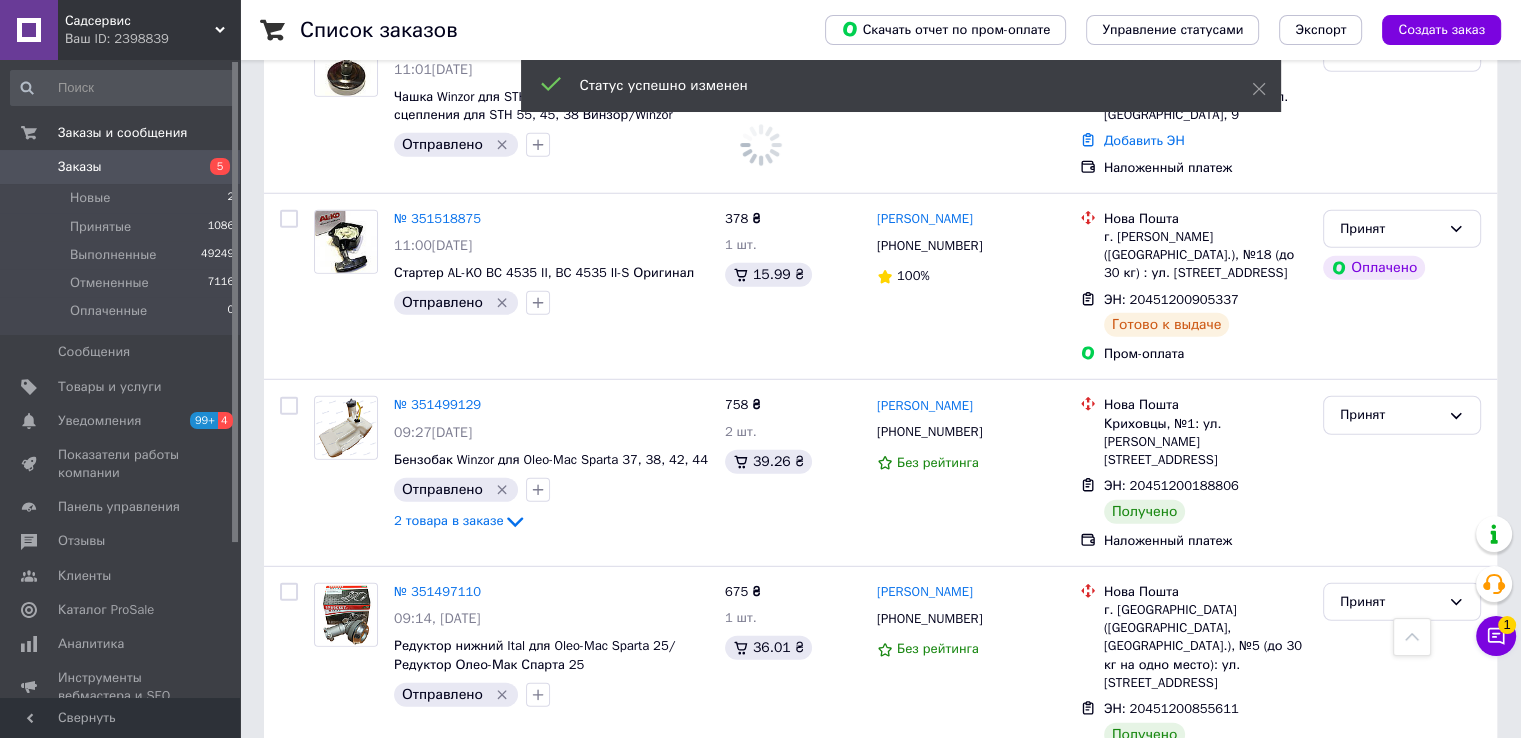 click 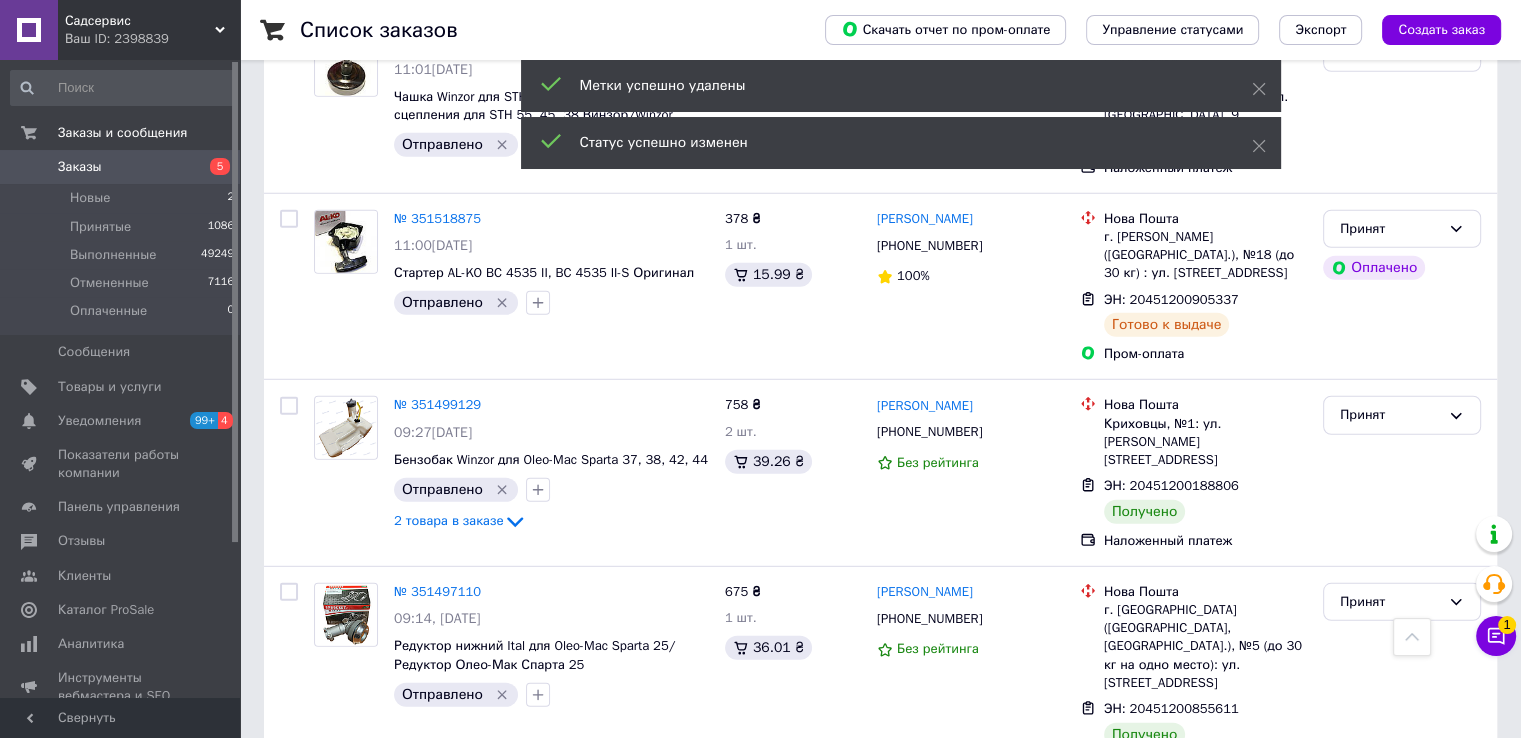 click 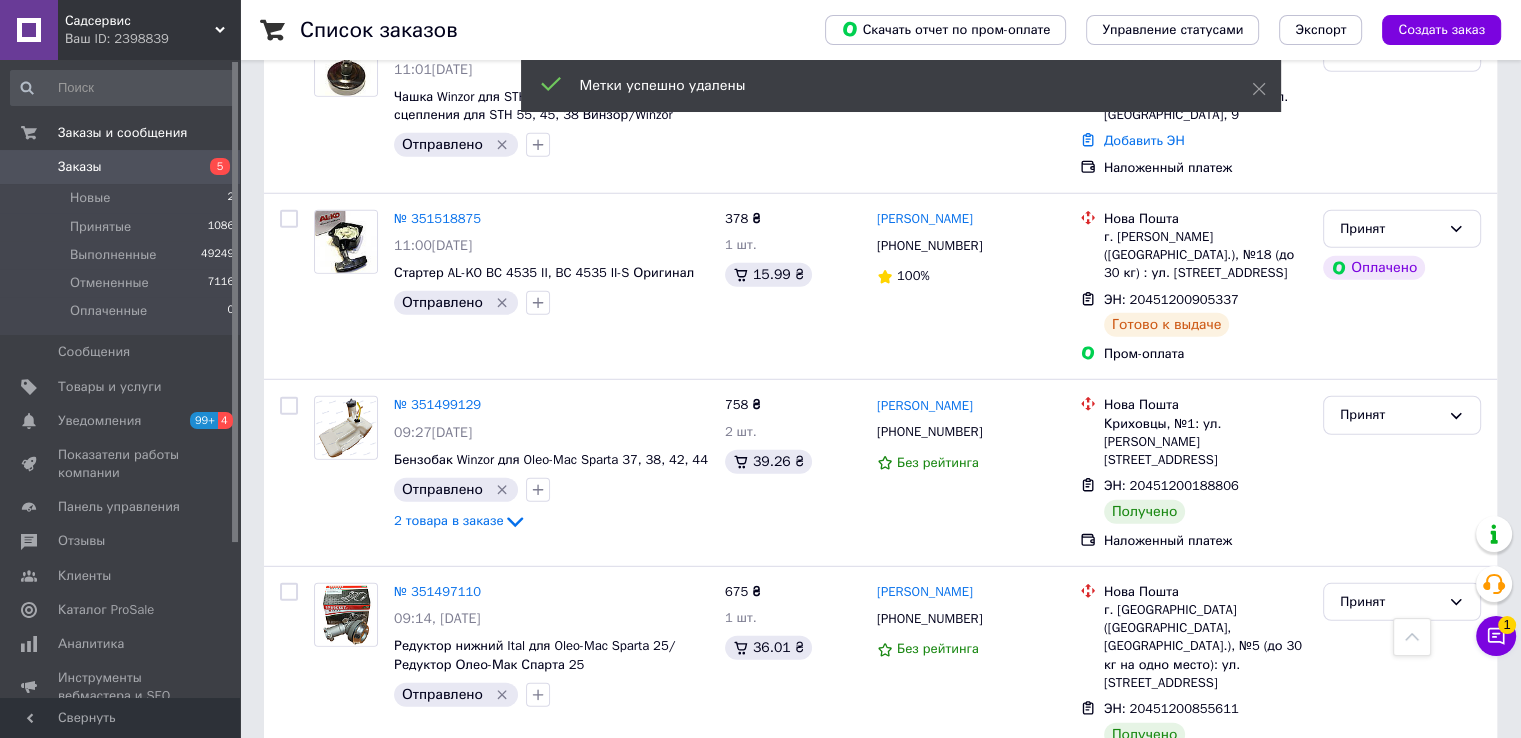 click on "Принят" at bounding box center (1390, 1198) 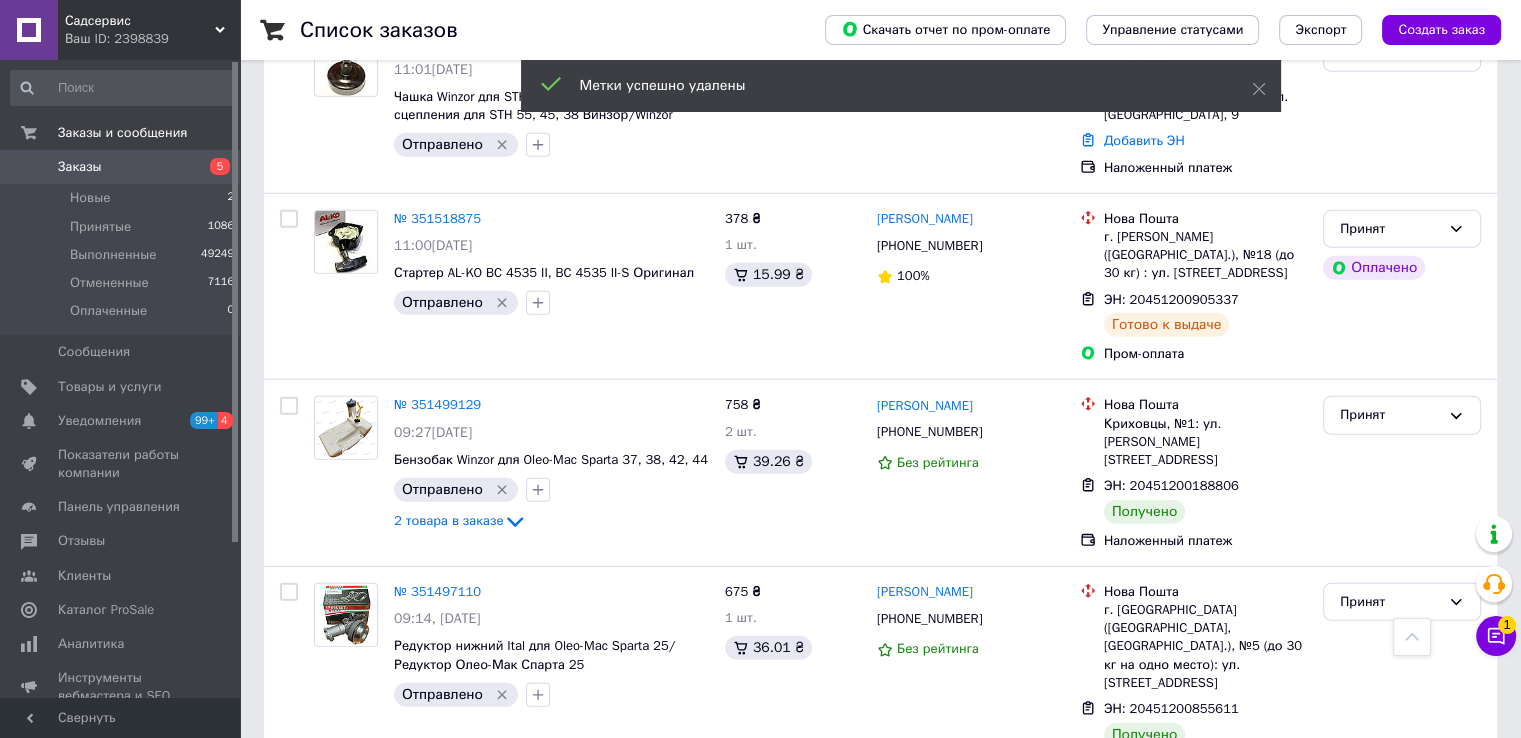 click on "Выполнен" at bounding box center (1402, 1239) 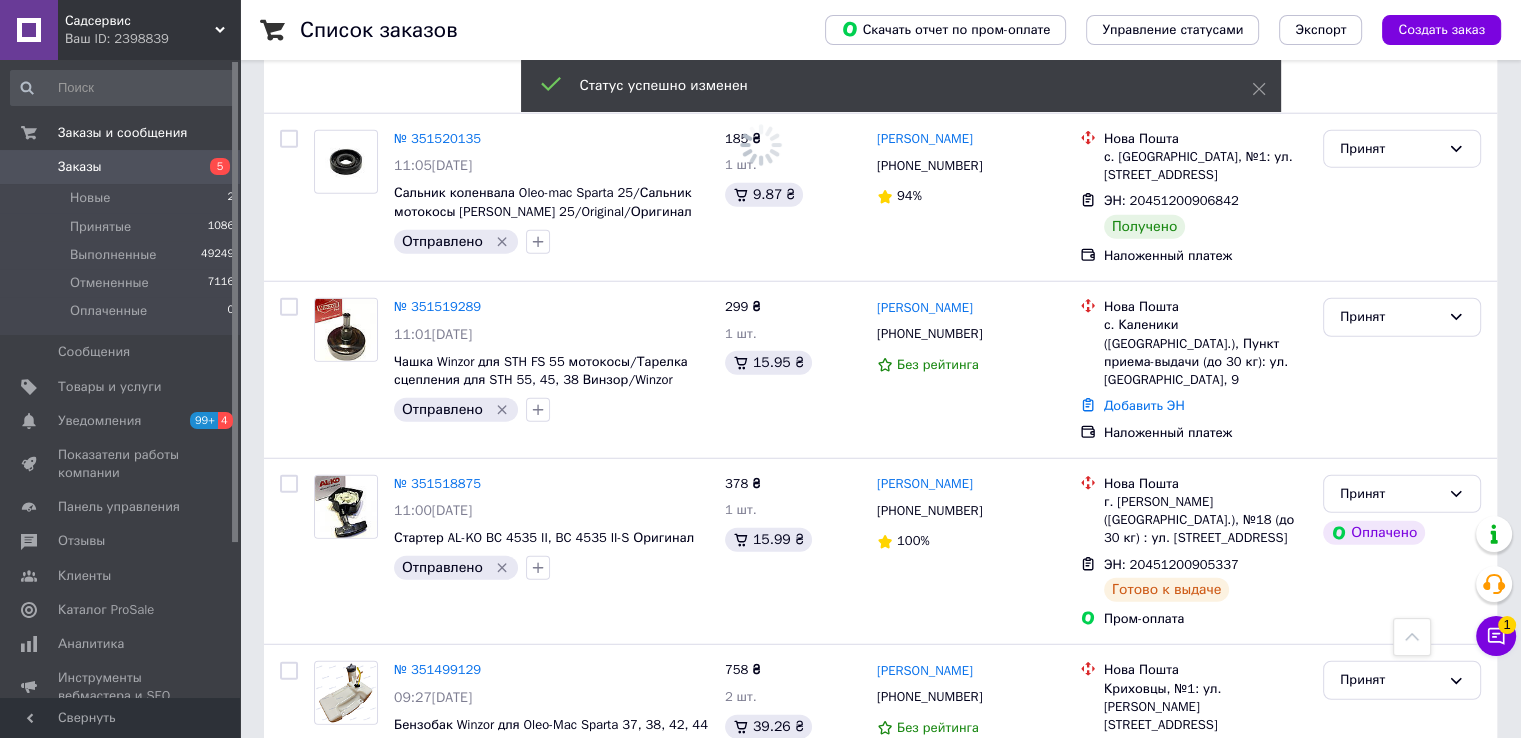 scroll, scrollTop: 12821, scrollLeft: 0, axis: vertical 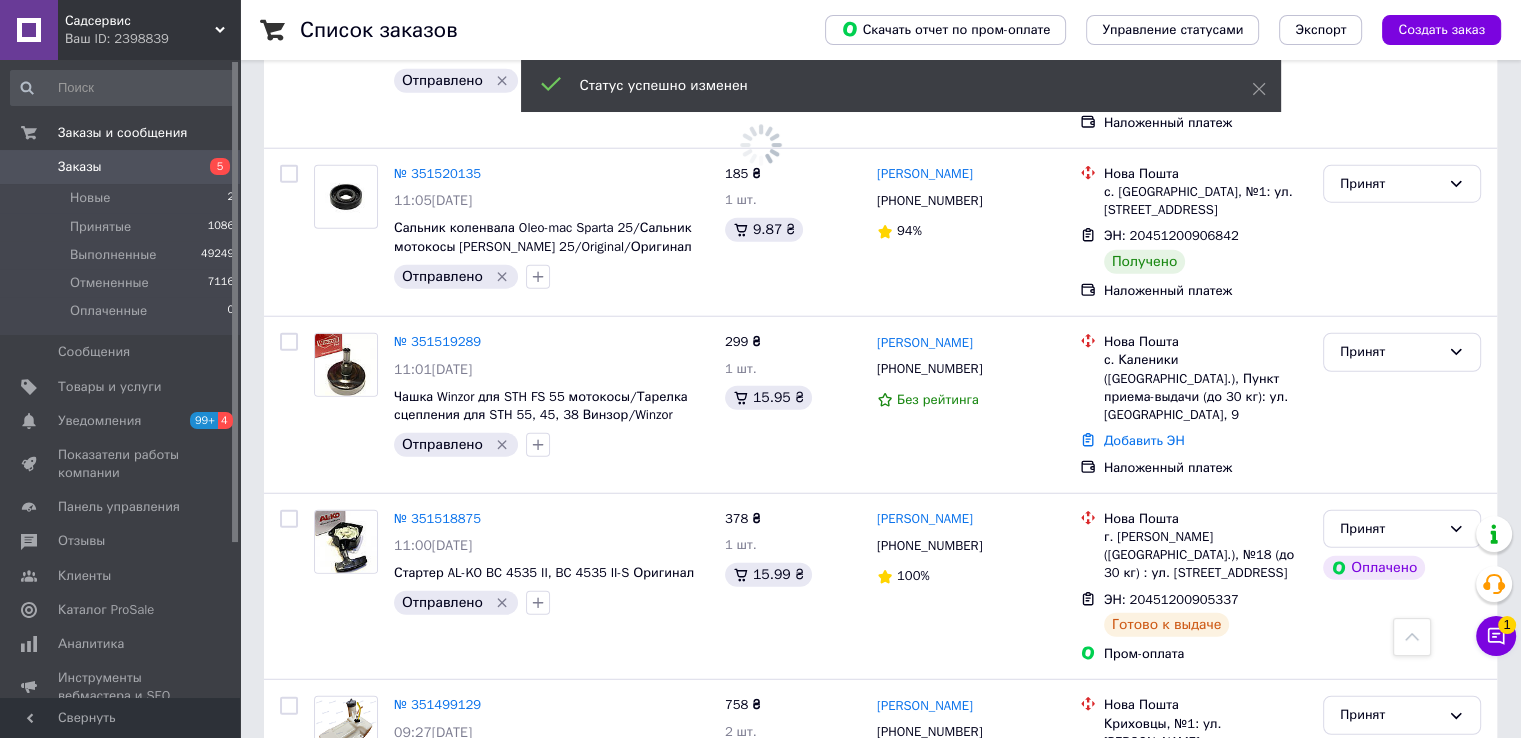 click 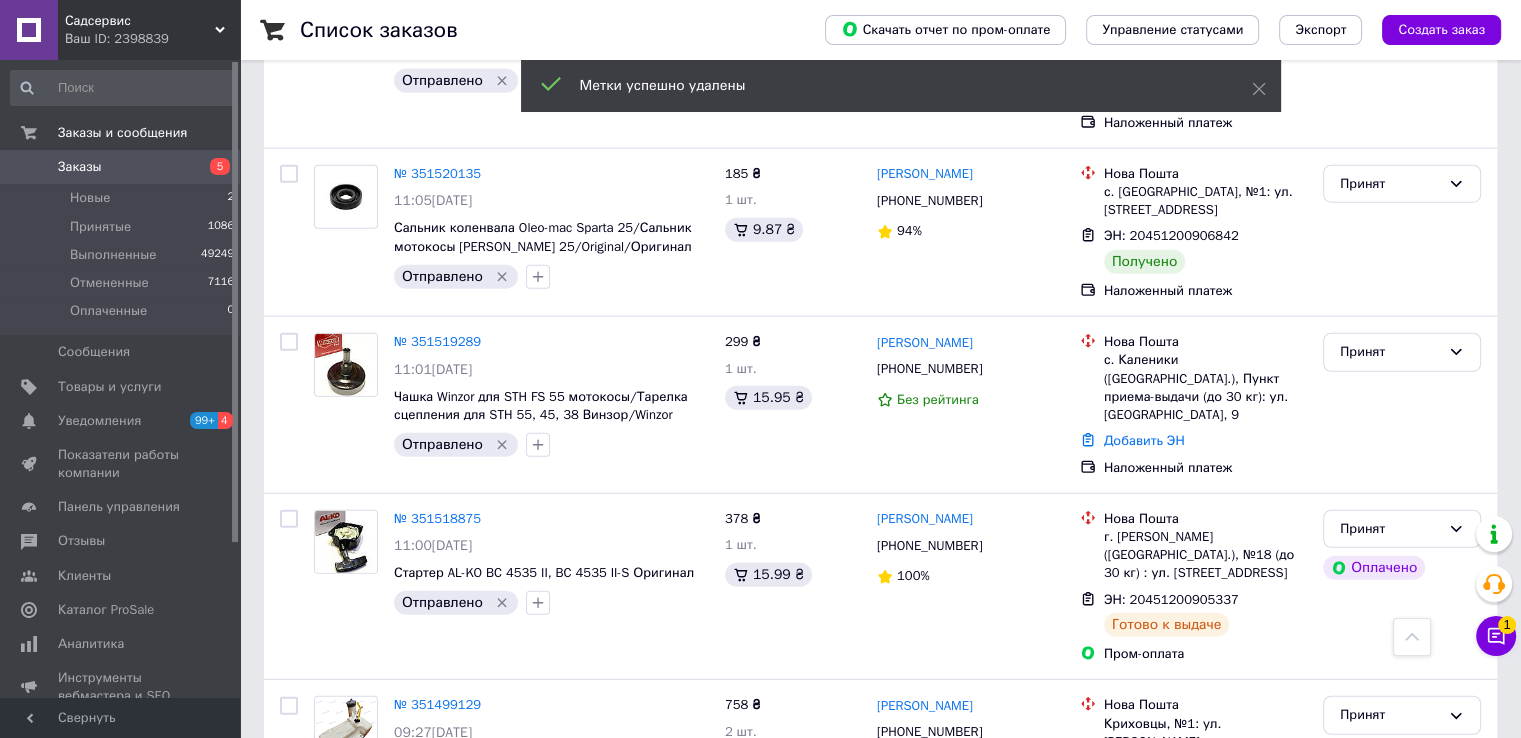 click on "Принят" at bounding box center (1390, 1125) 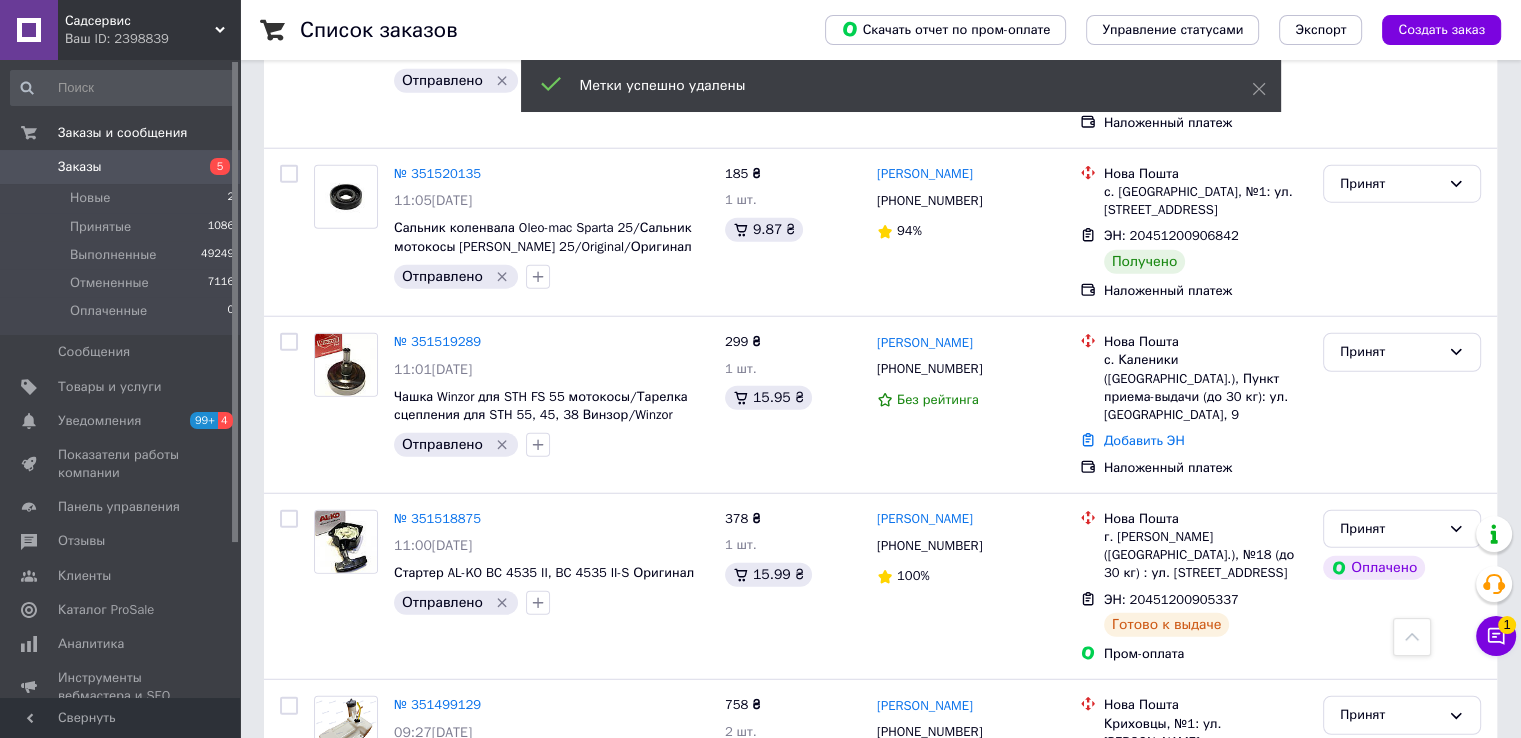 click on "Выполнен" at bounding box center [1402, 1166] 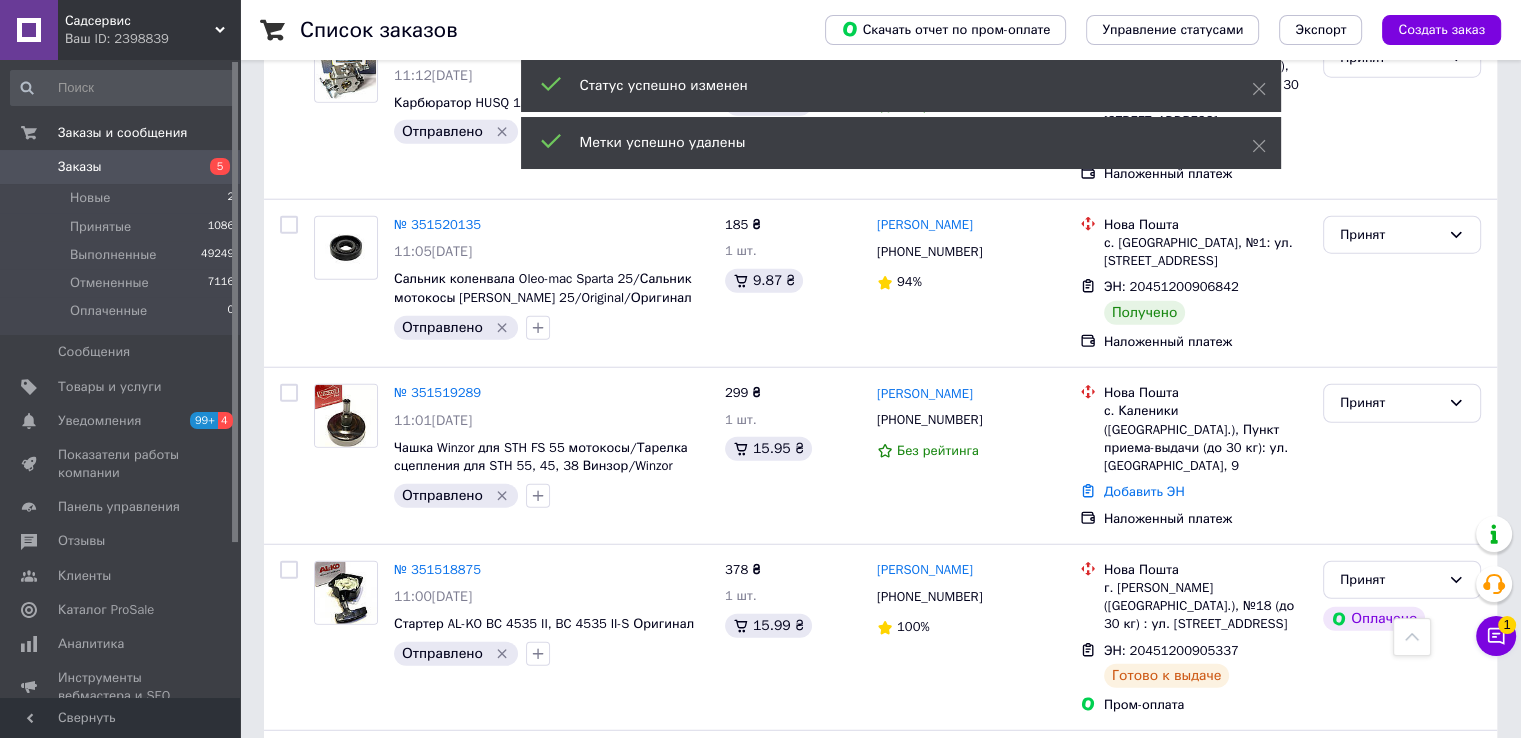scroll, scrollTop: 12421, scrollLeft: 0, axis: vertical 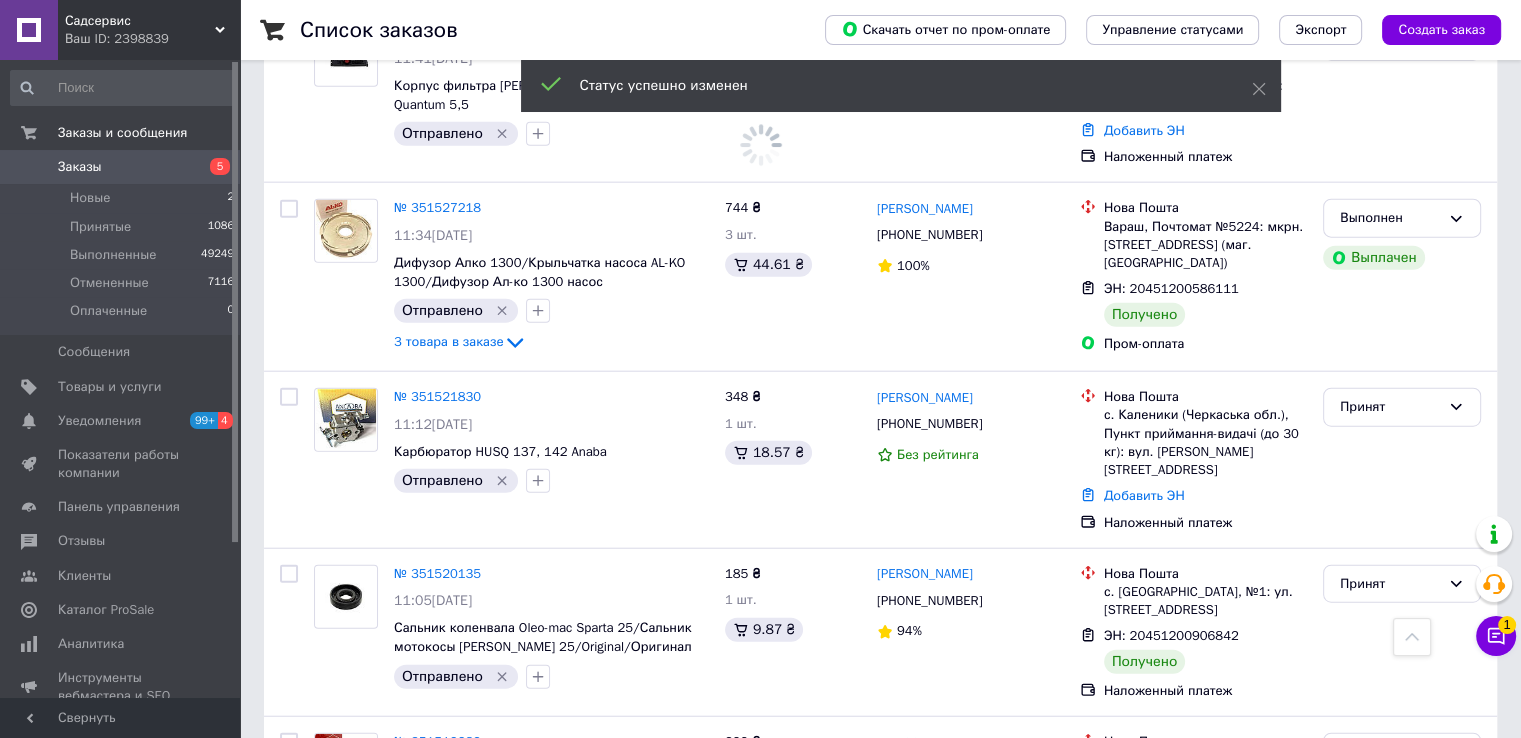 click 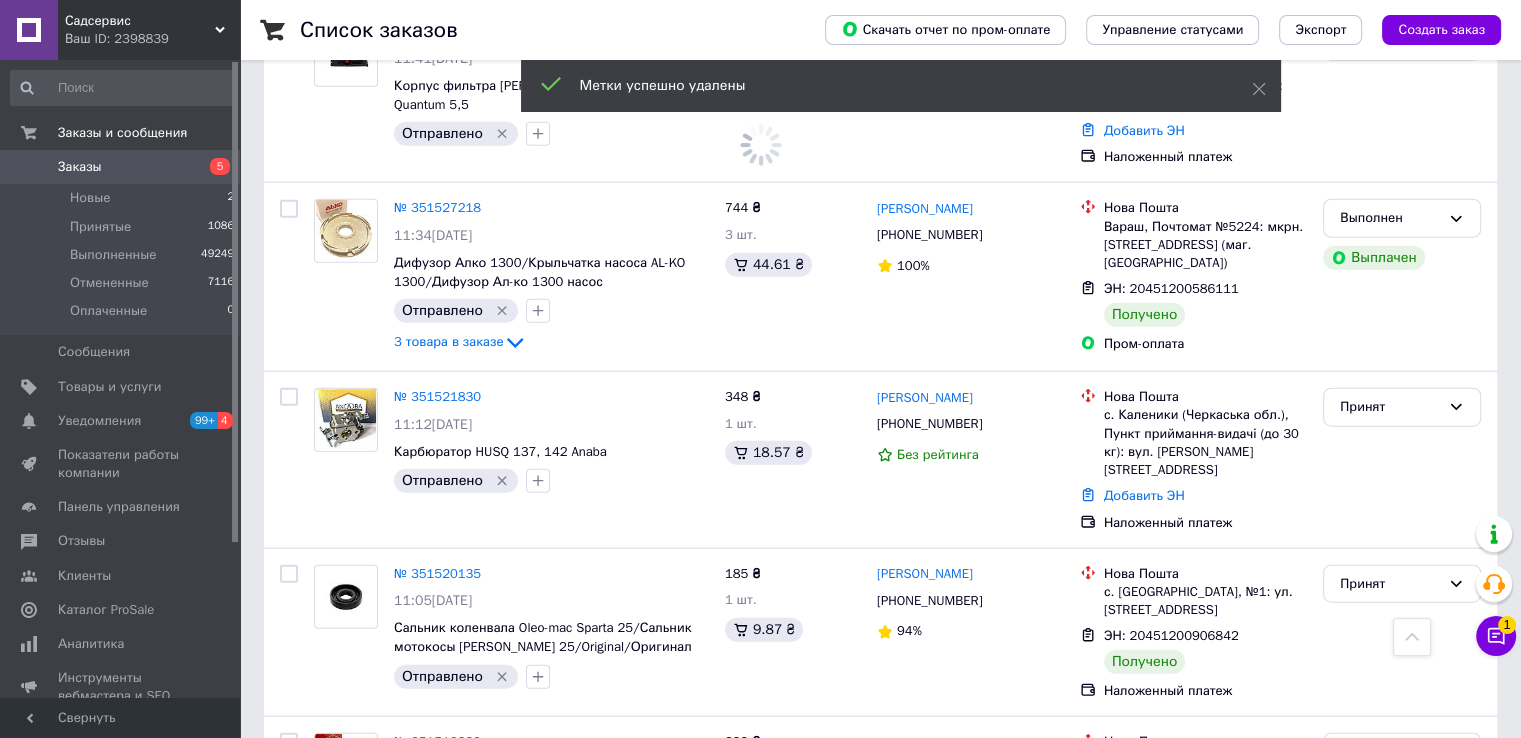 click on "Принят" at bounding box center (1390, 1302) 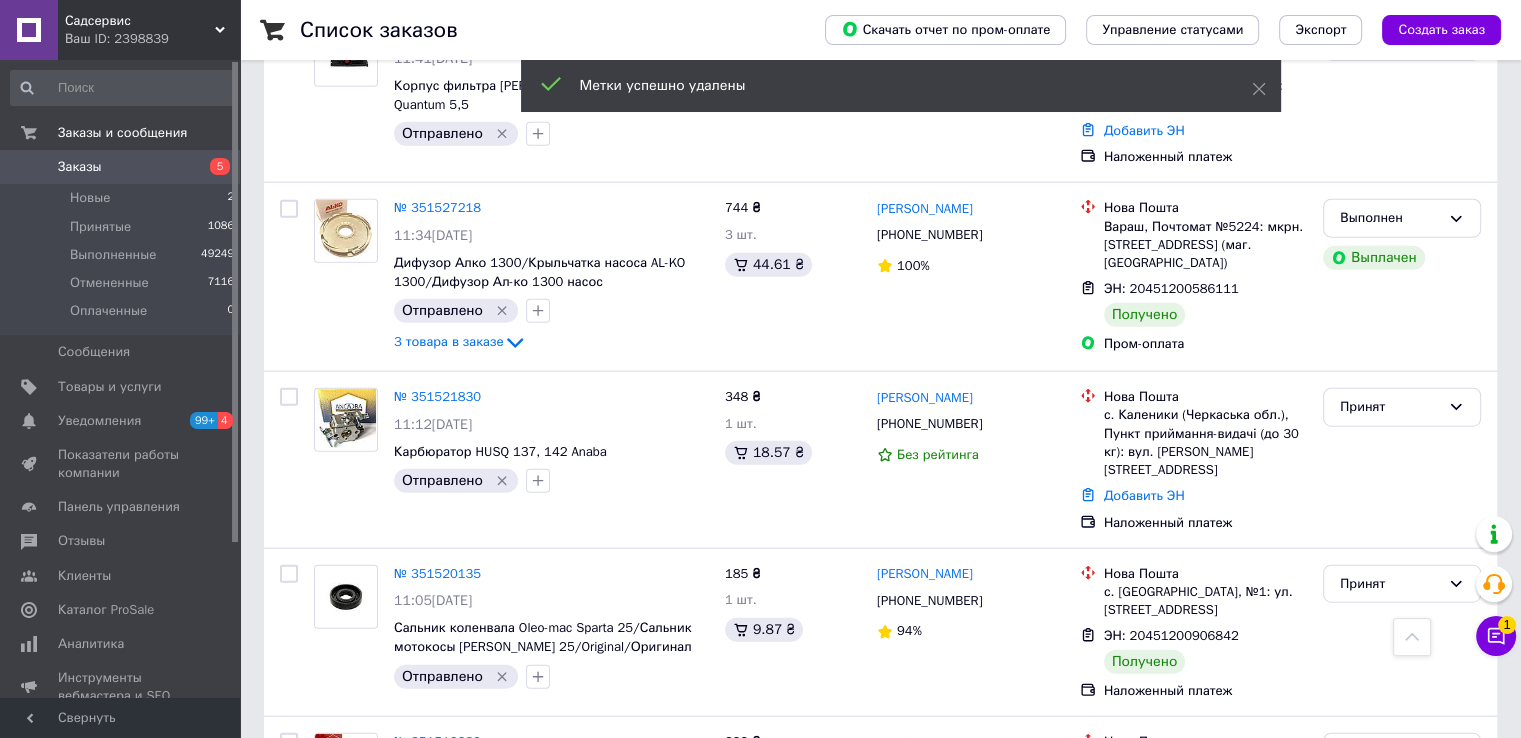 click on "Выполнен" at bounding box center (1402, 1343) 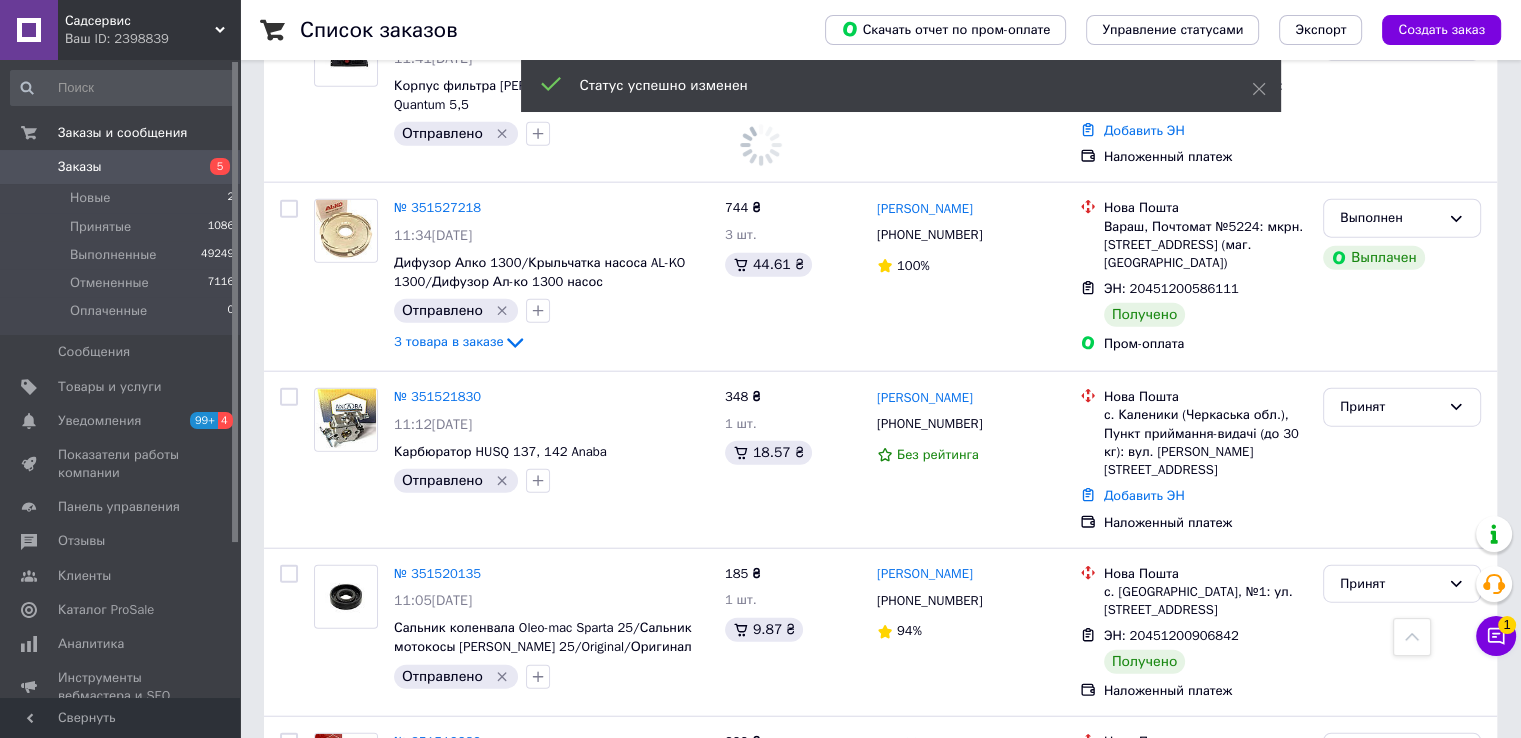 click 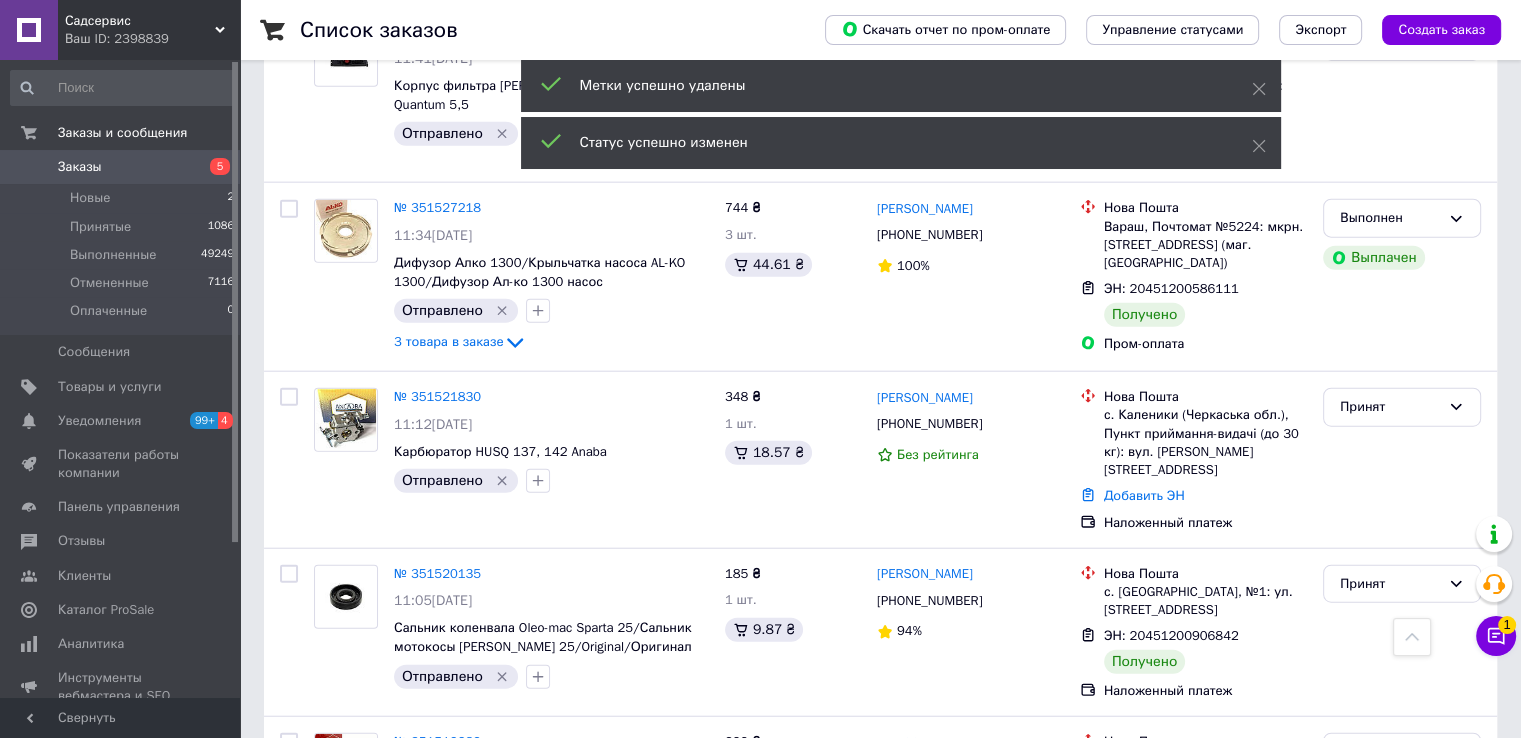 click on "Принят" at bounding box center (1390, 1115) 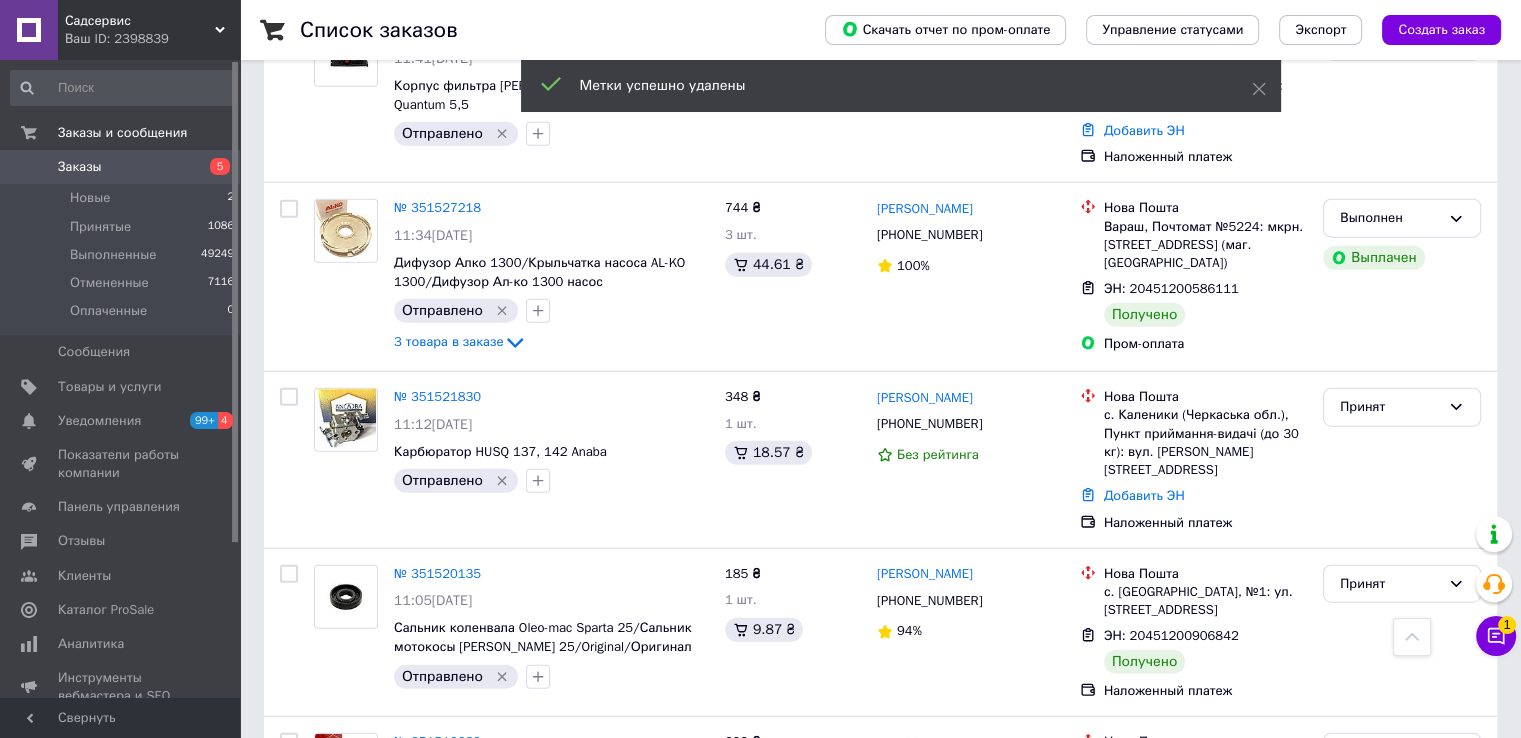 click on "Выполнен" at bounding box center (1402, 1157) 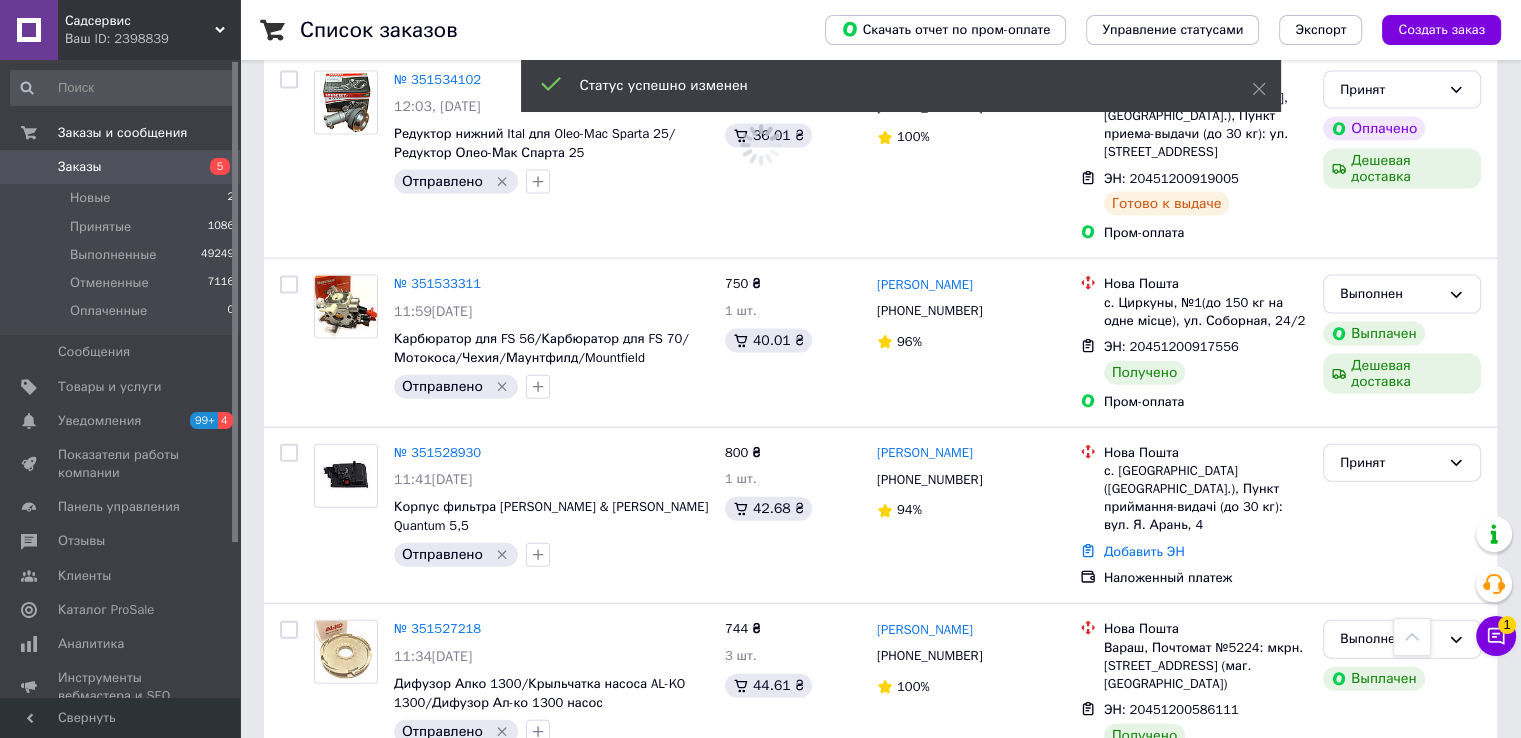 scroll, scrollTop: 11921, scrollLeft: 0, axis: vertical 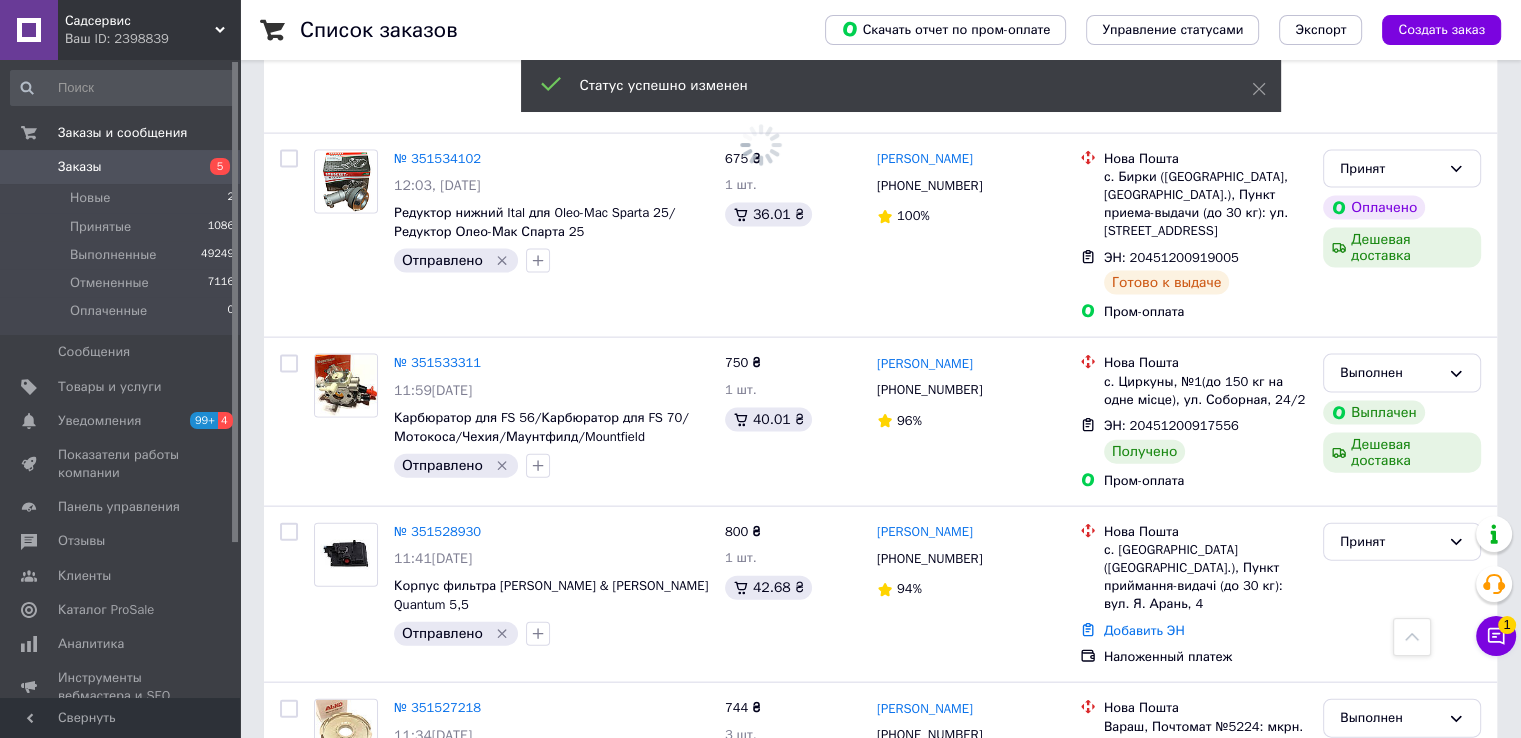 click 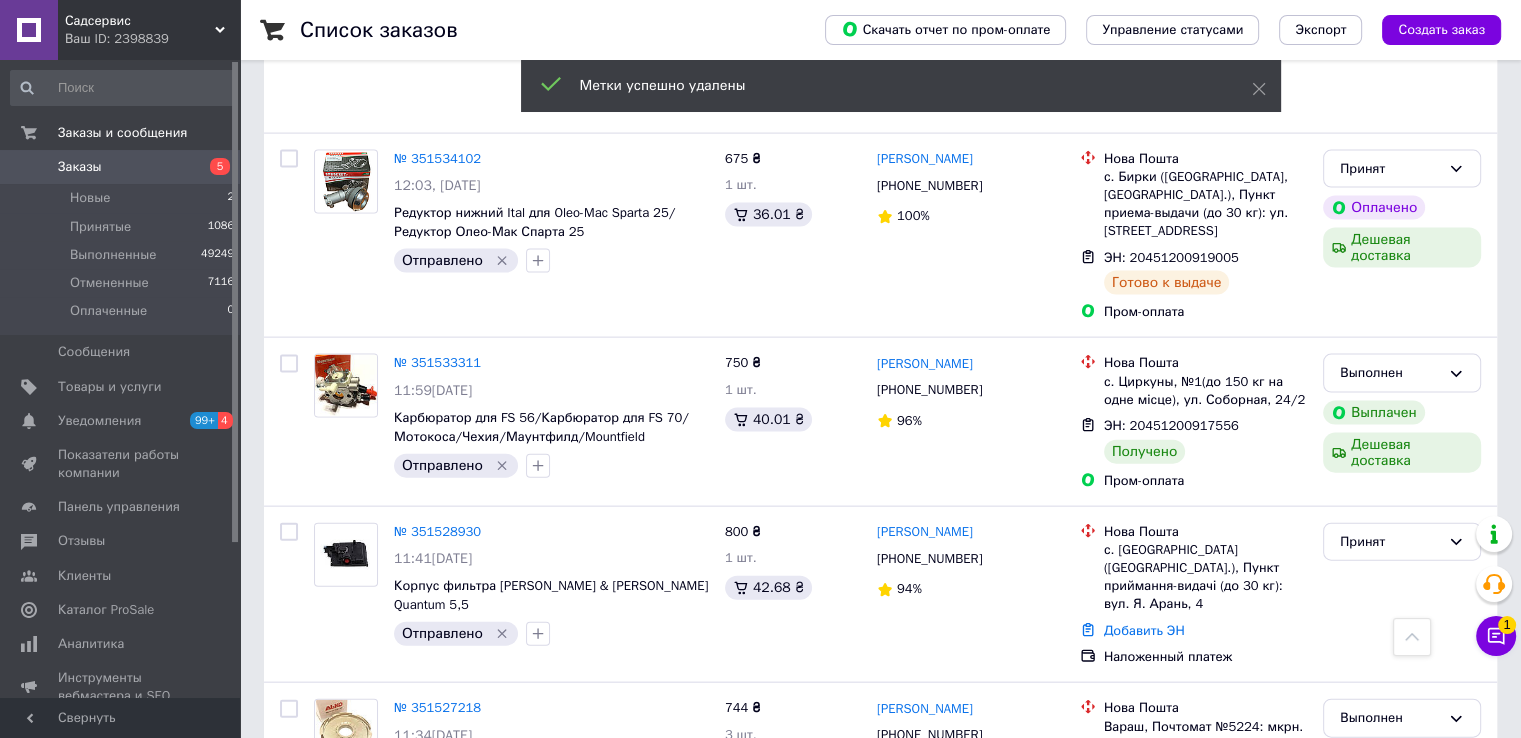 click on "Принят" at bounding box center (1390, 1084) 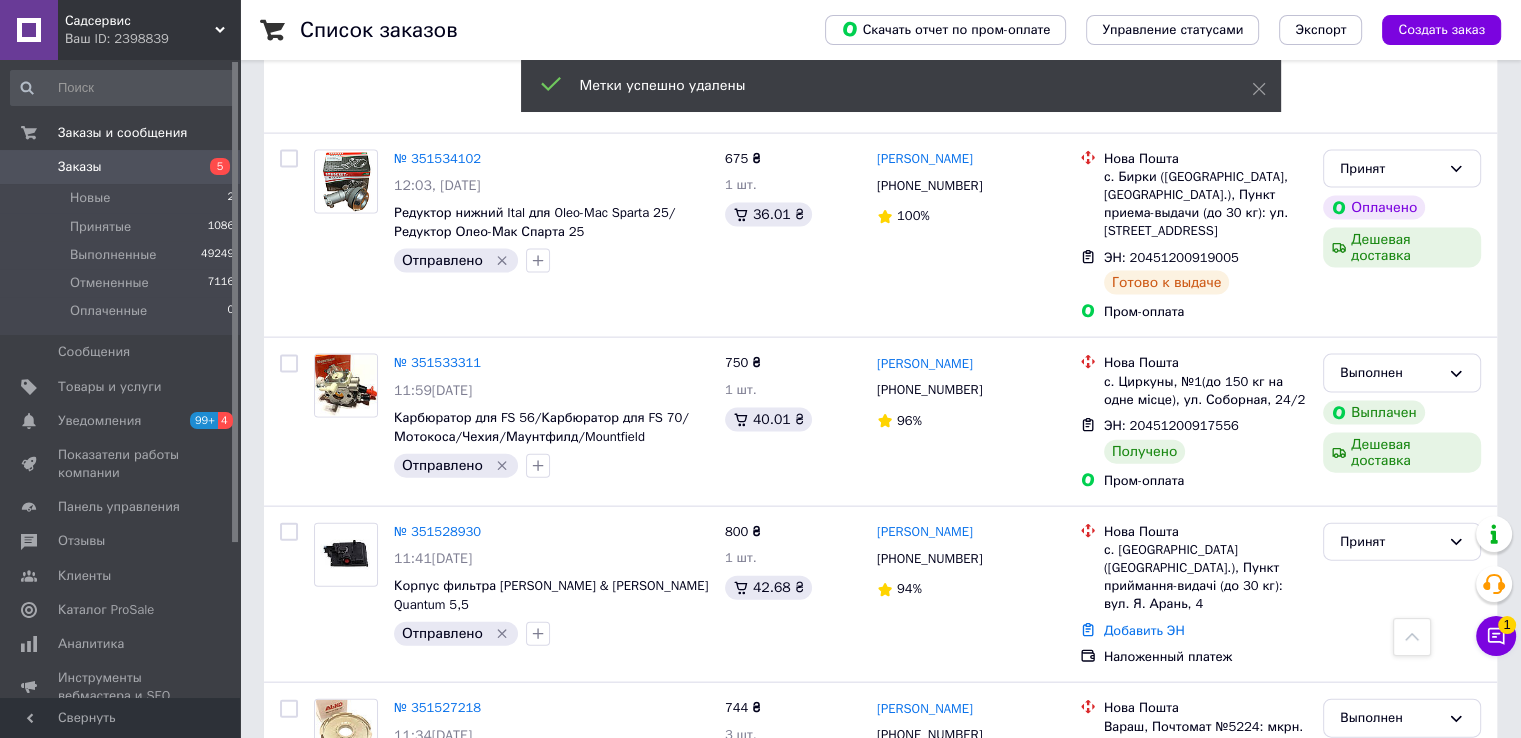 click on "Выполнен" at bounding box center (1402, 1125) 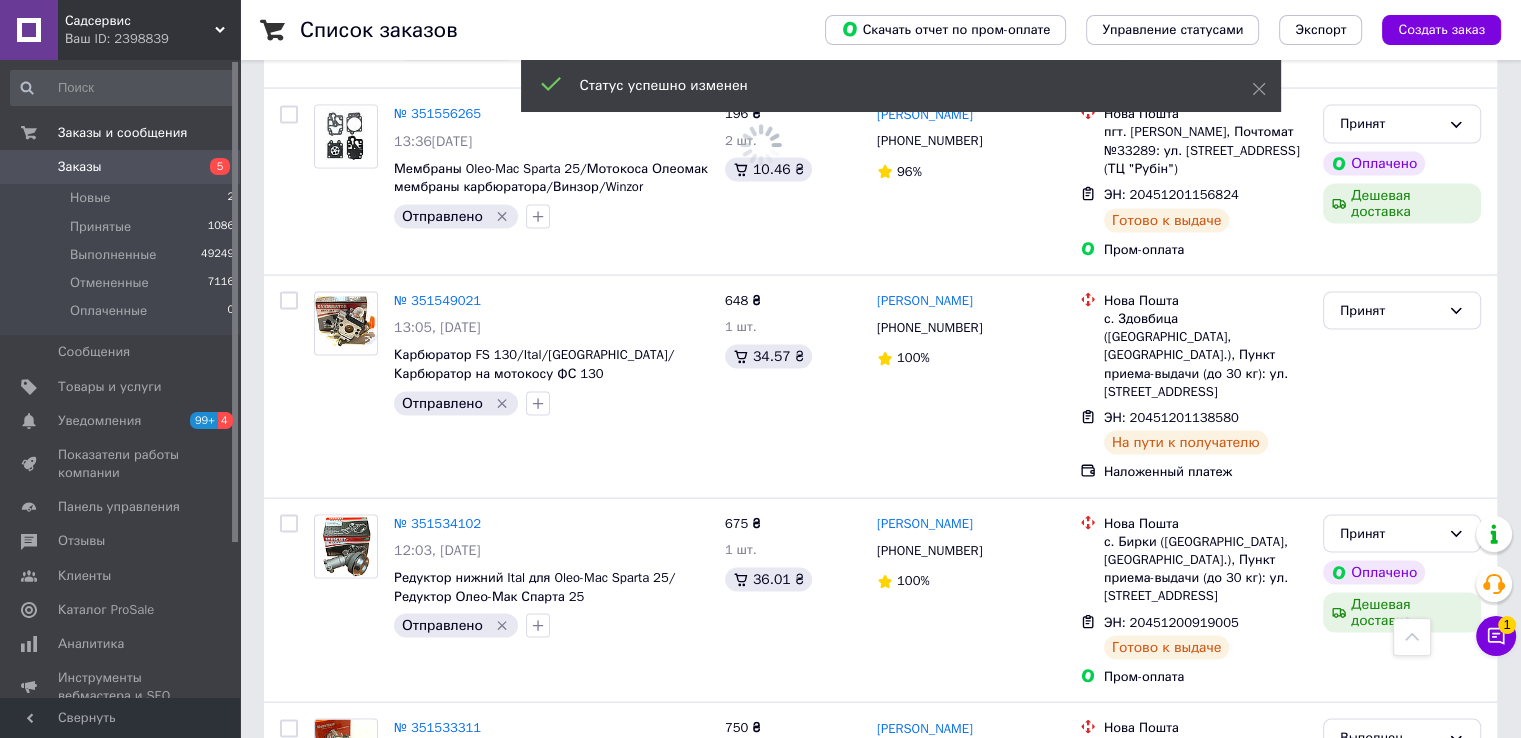 scroll, scrollTop: 11521, scrollLeft: 0, axis: vertical 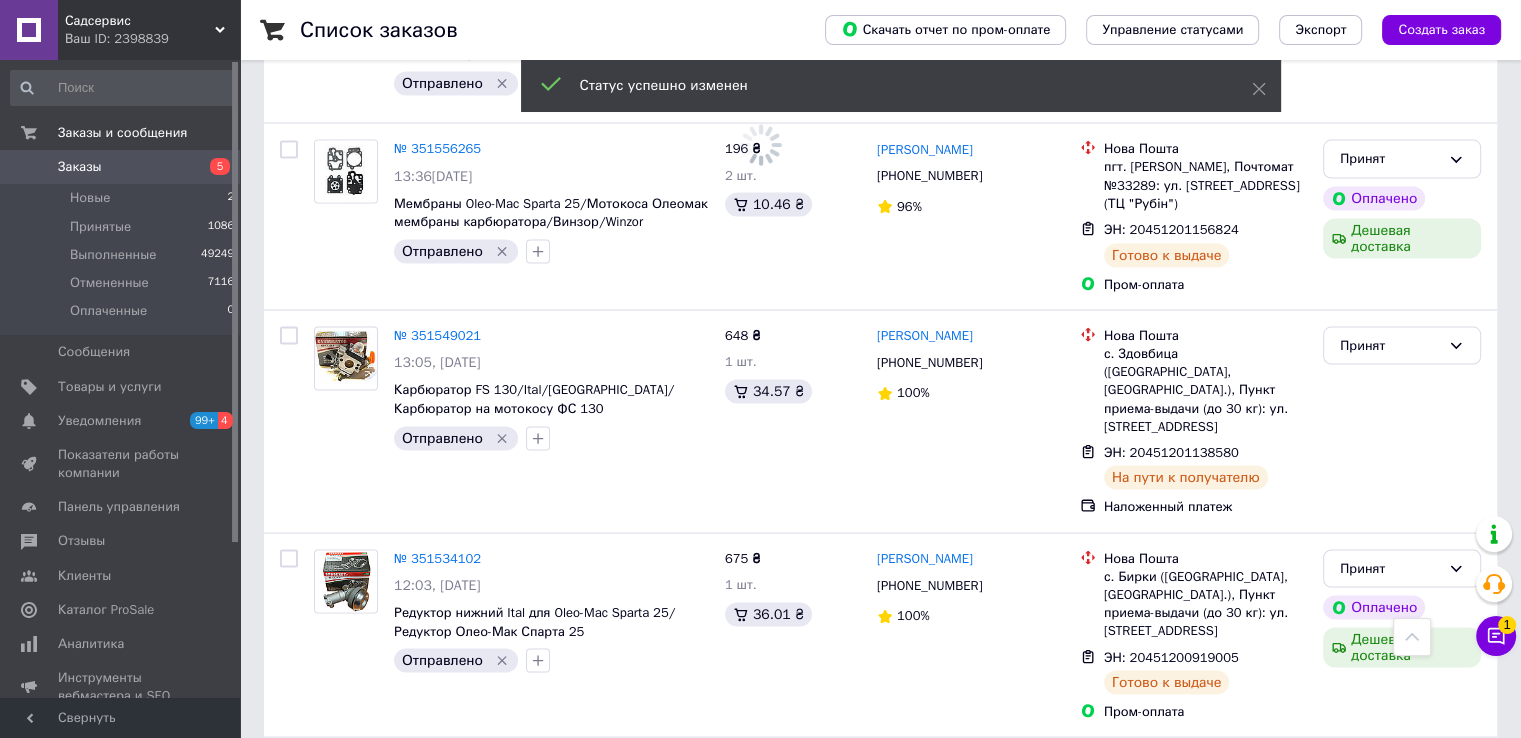 click 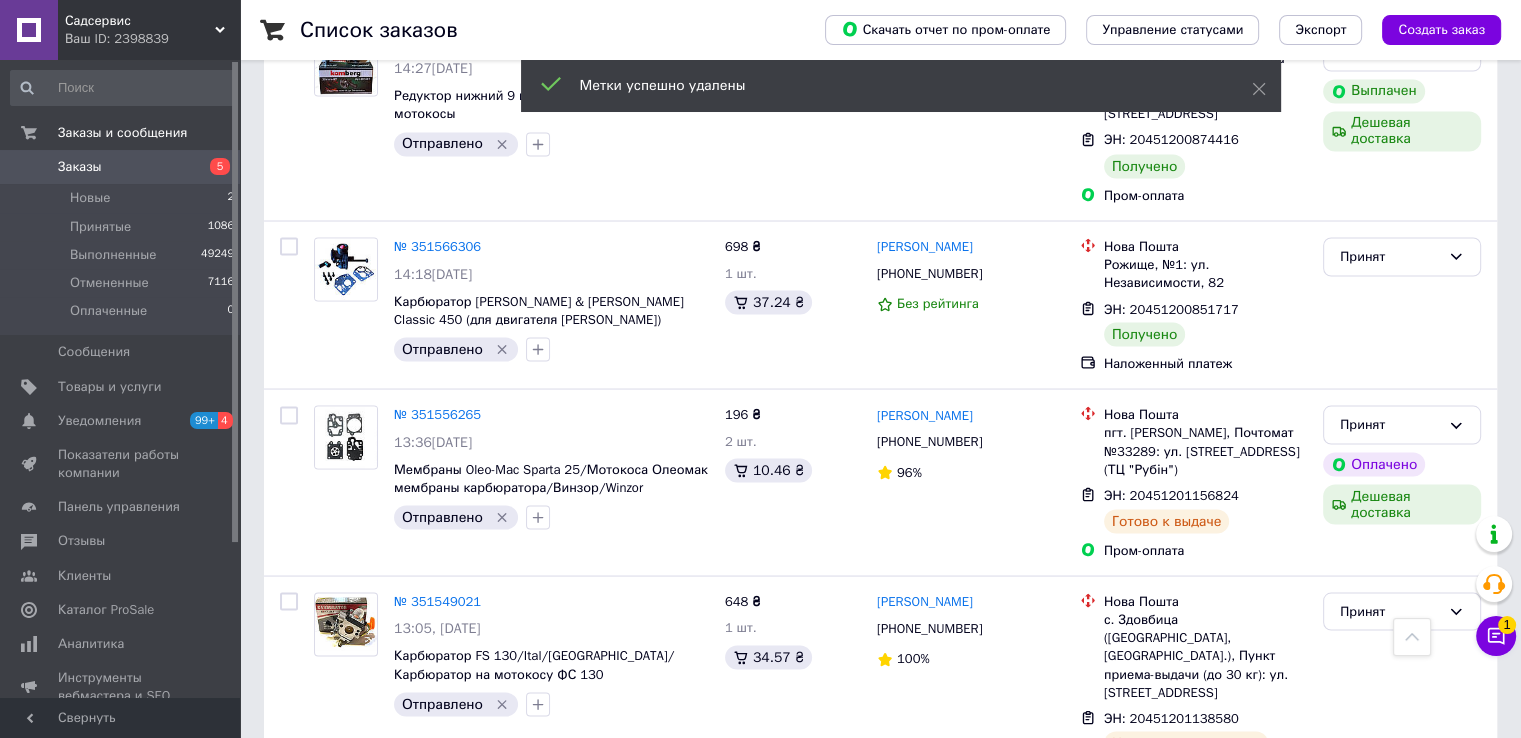 scroll, scrollTop: 11221, scrollLeft: 0, axis: vertical 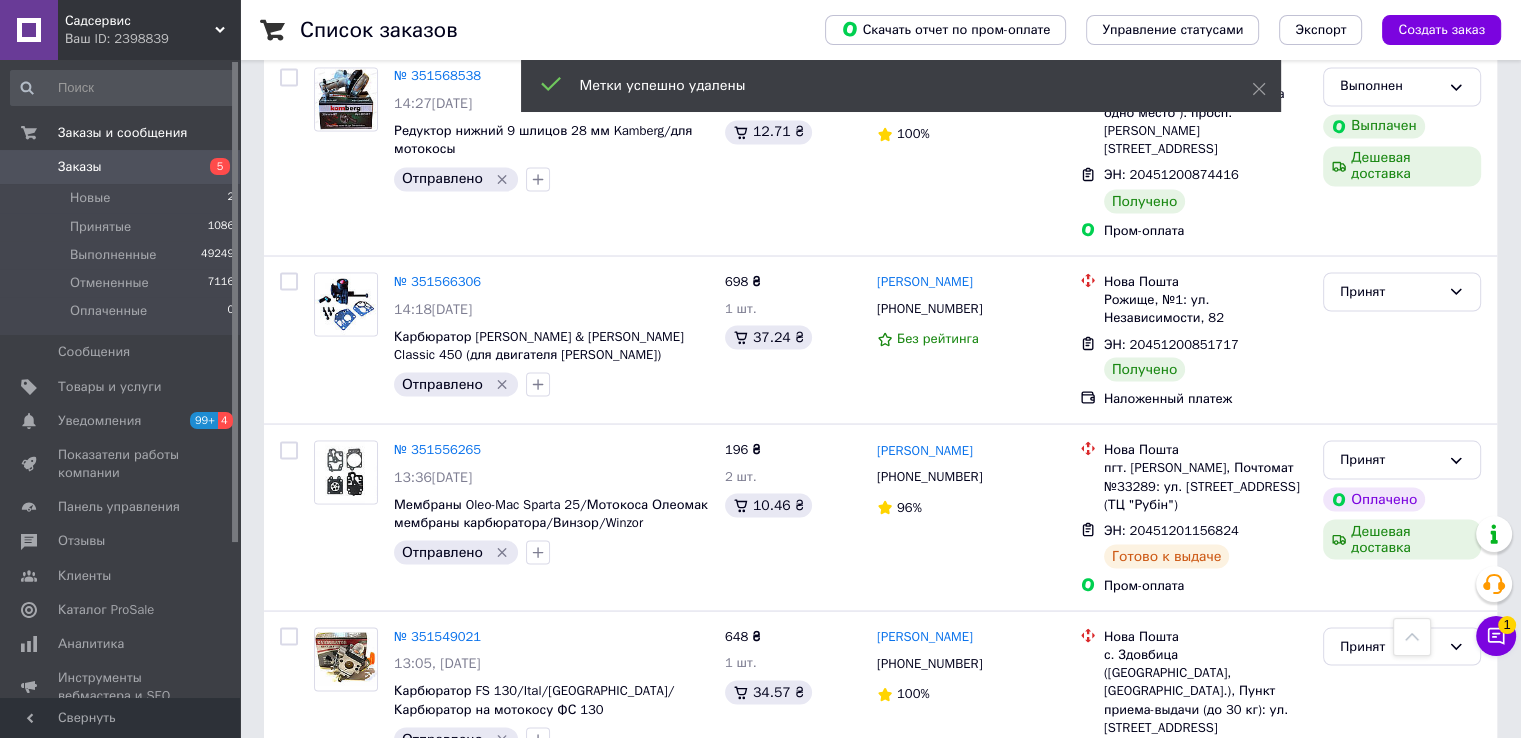 click 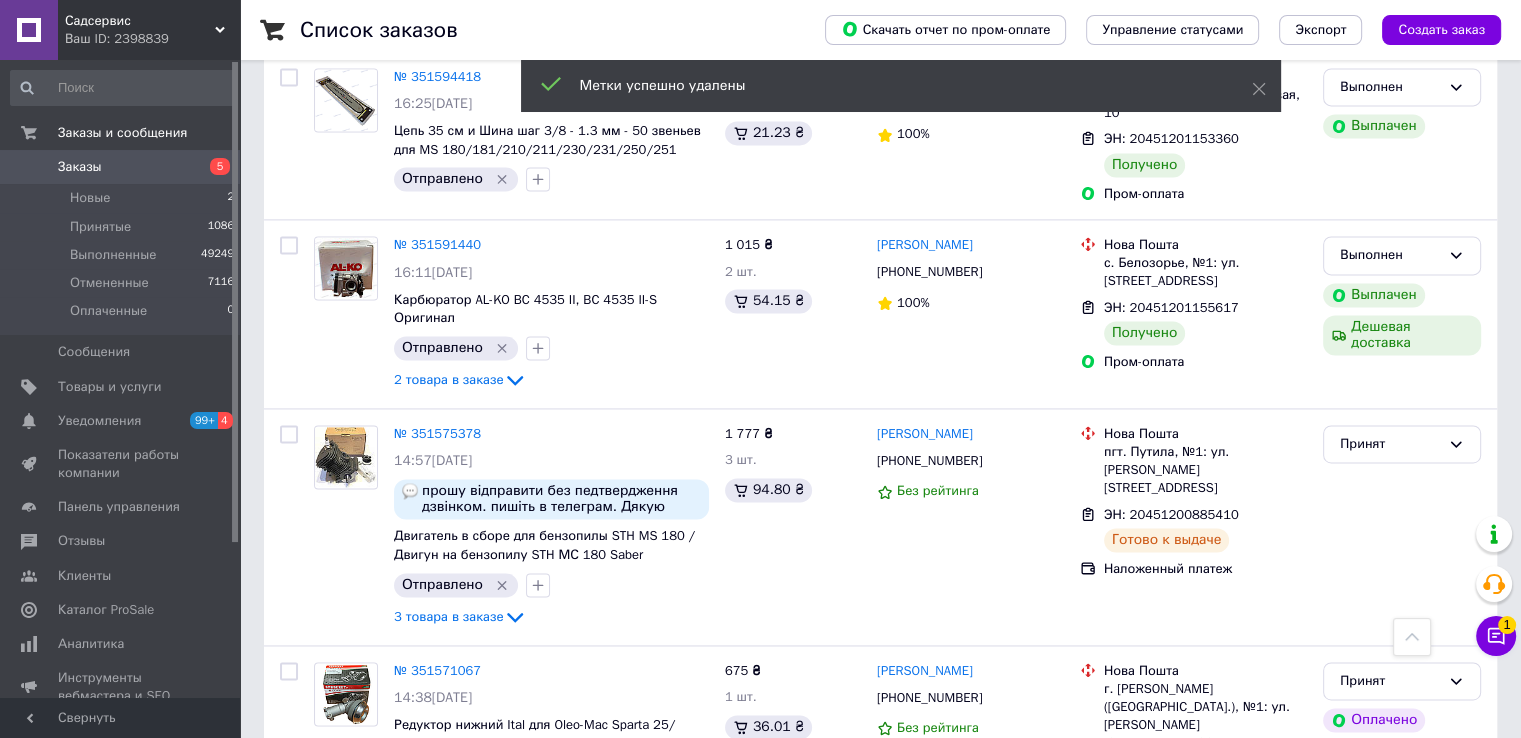 scroll, scrollTop: 10421, scrollLeft: 0, axis: vertical 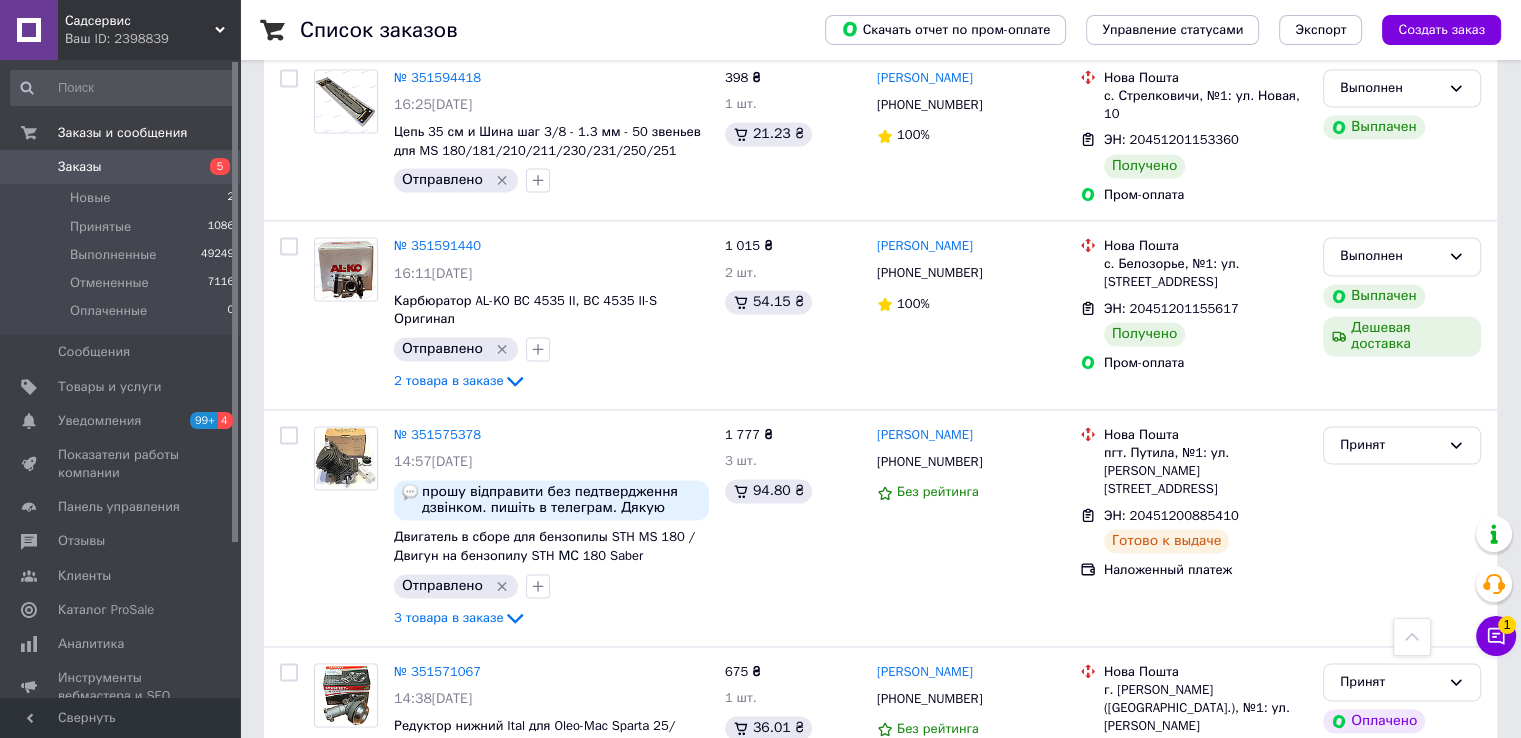 click 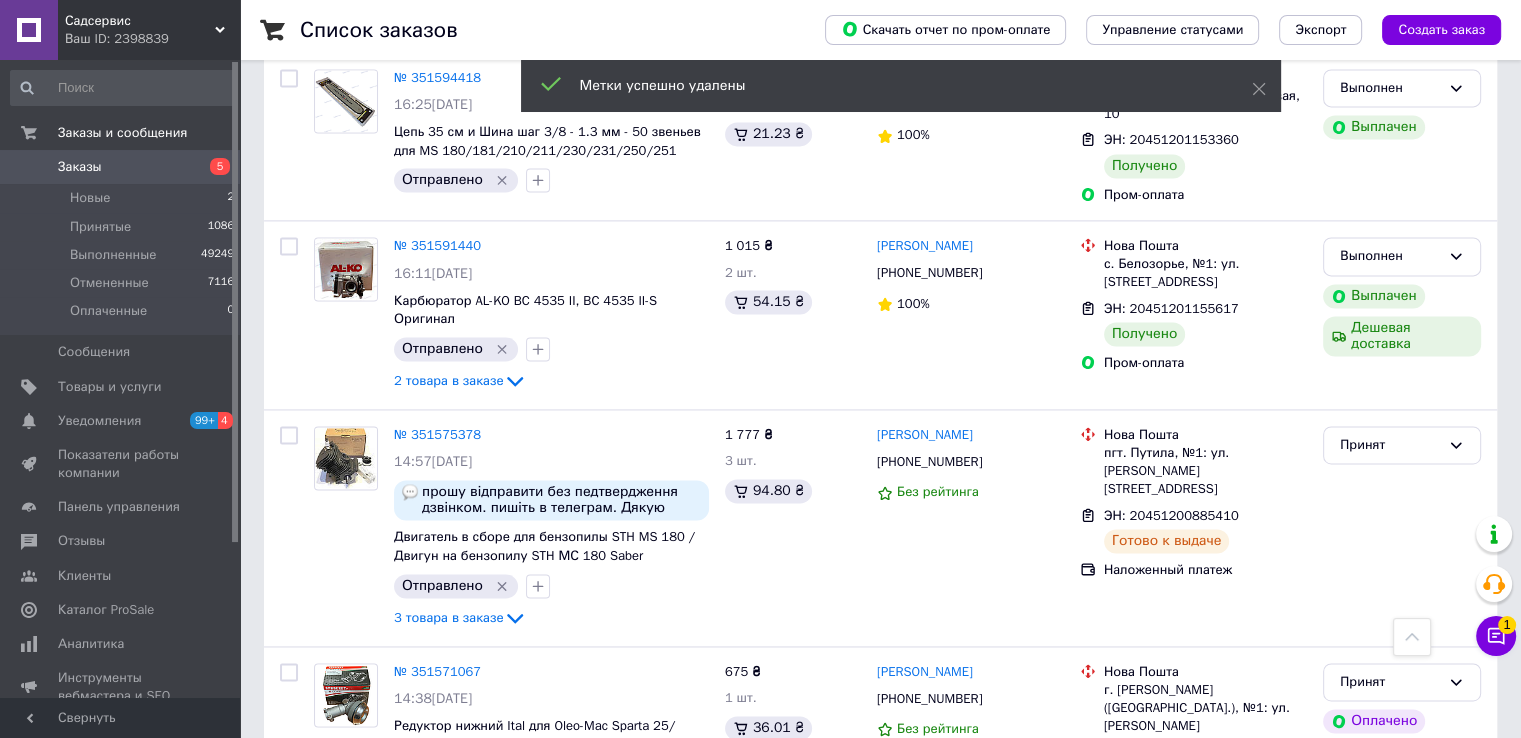click on "Принят" at bounding box center [1390, 1091] 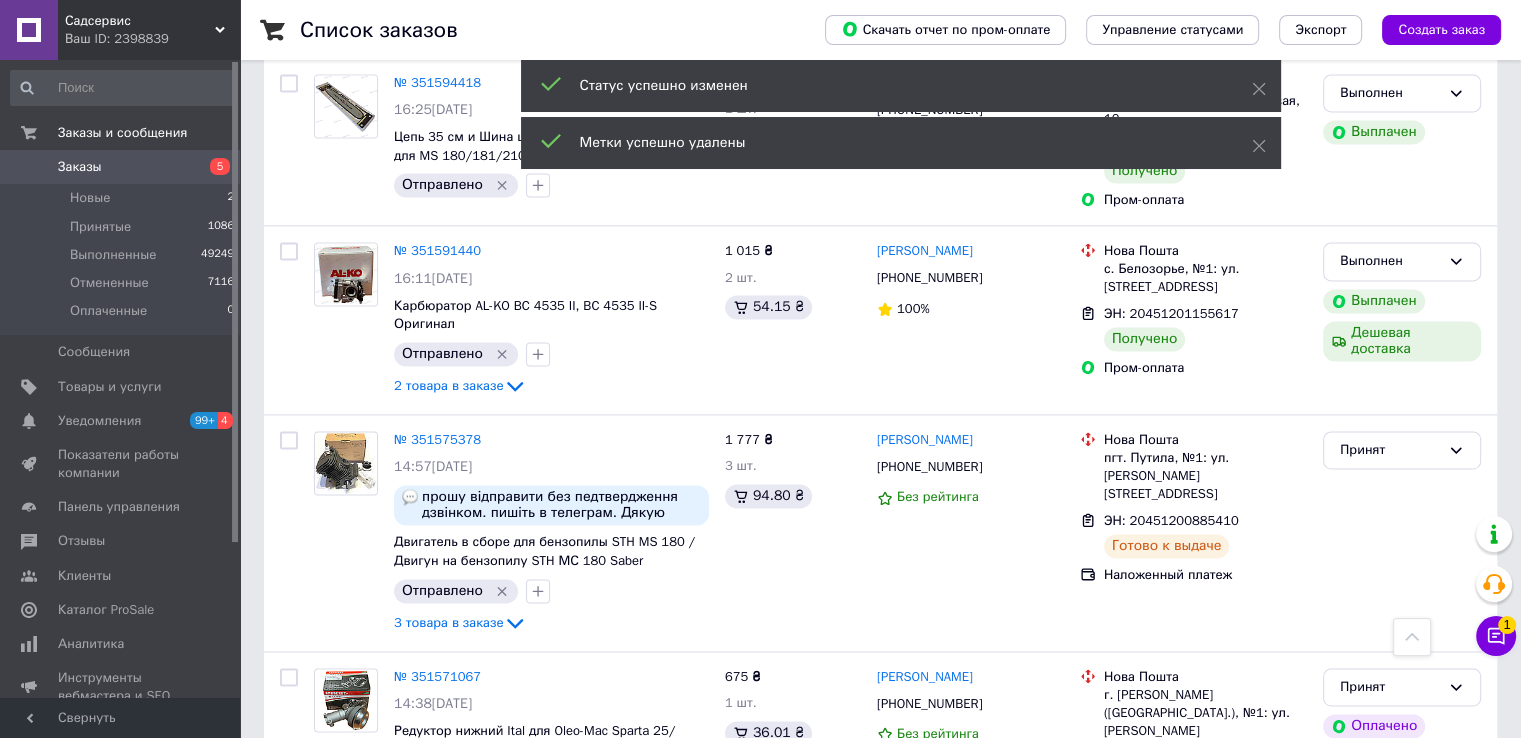 scroll, scrollTop: 10221, scrollLeft: 0, axis: vertical 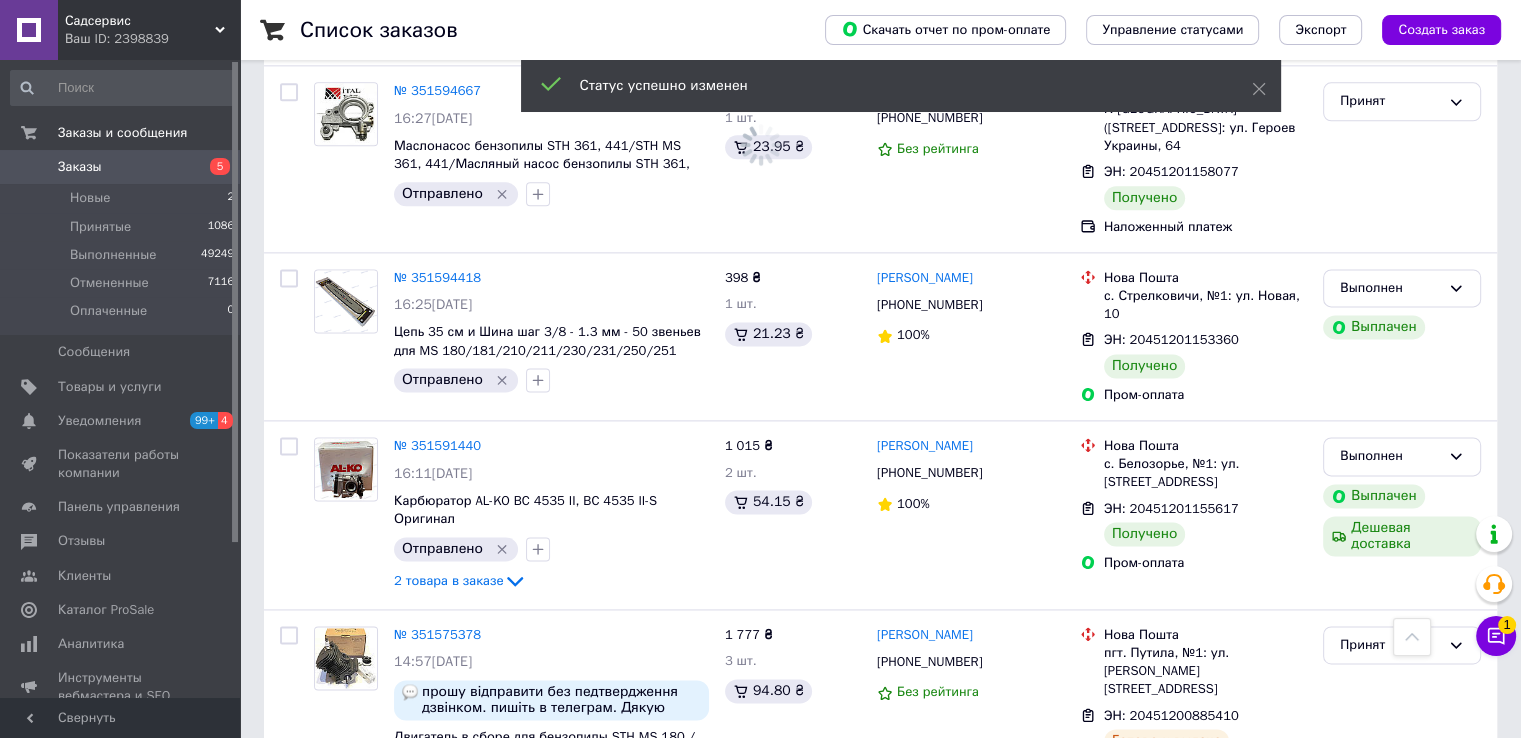 click 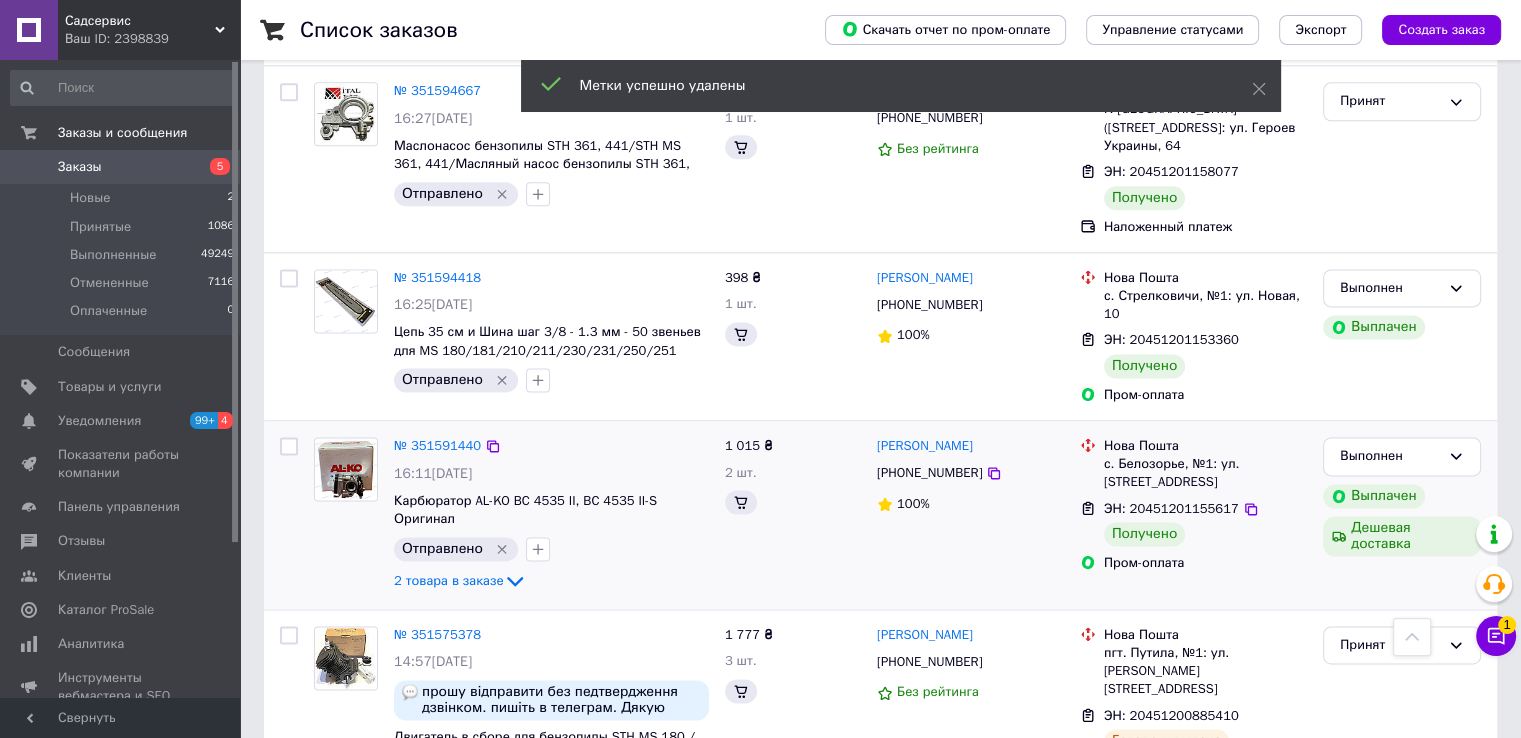 scroll, scrollTop: 9721, scrollLeft: 0, axis: vertical 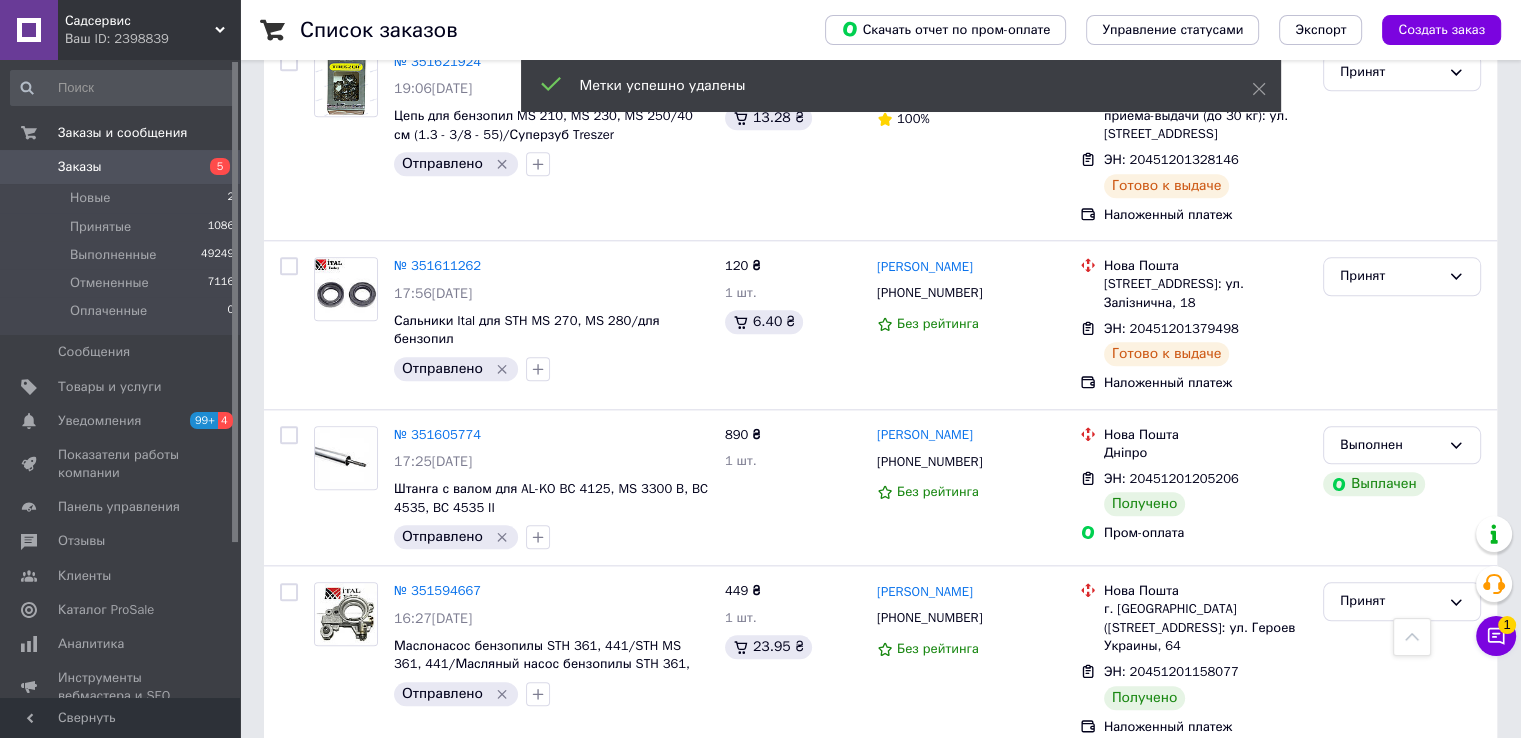 click 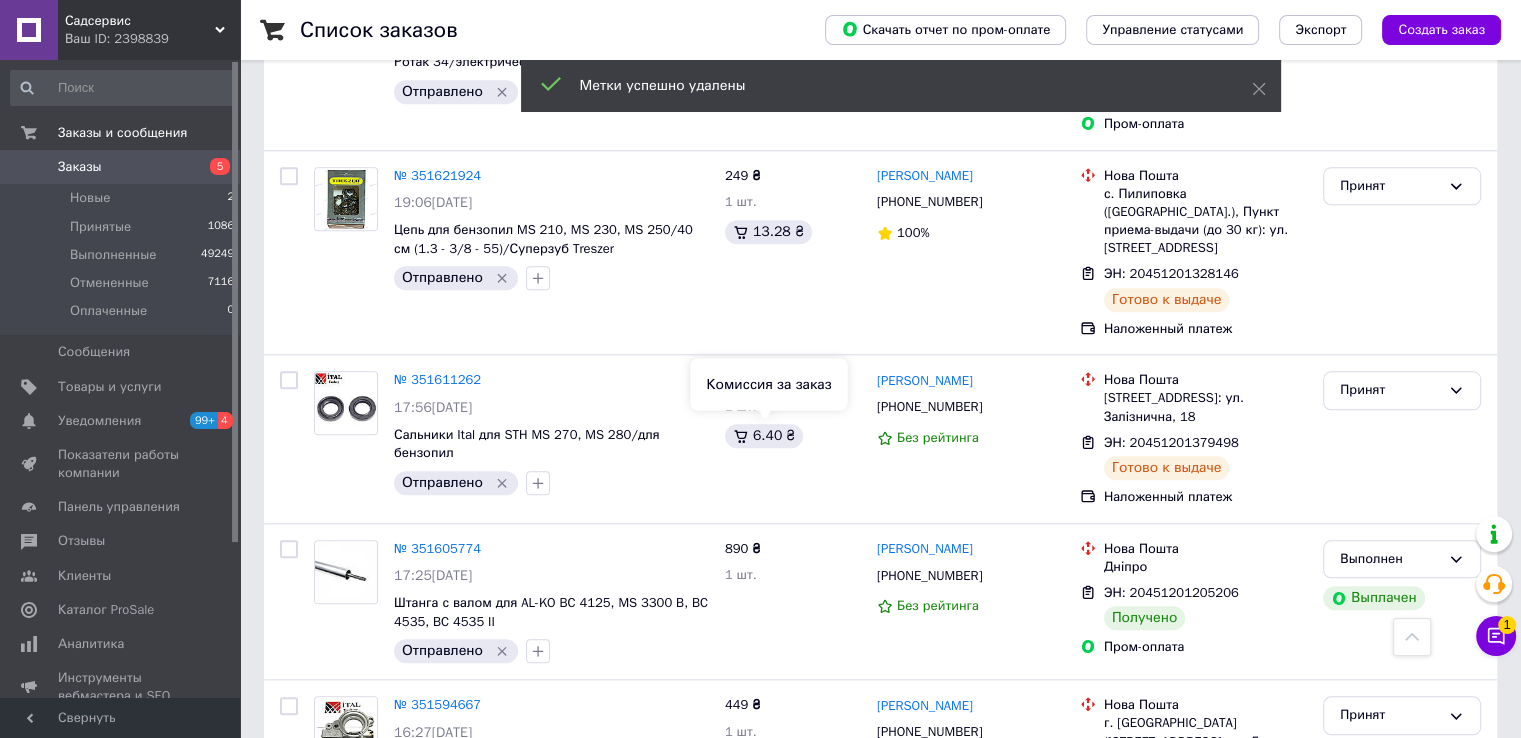 scroll, scrollTop: 9521, scrollLeft: 0, axis: vertical 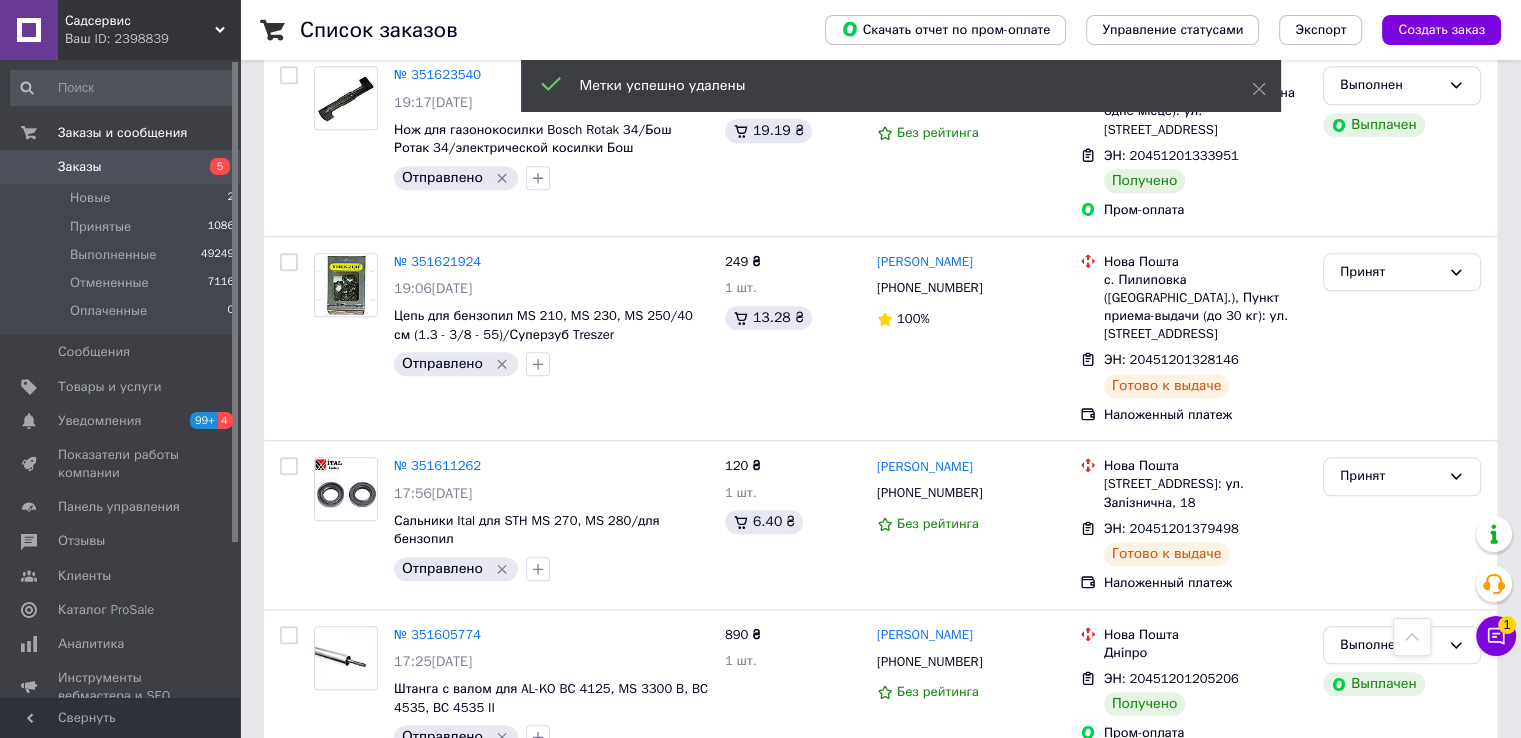 click 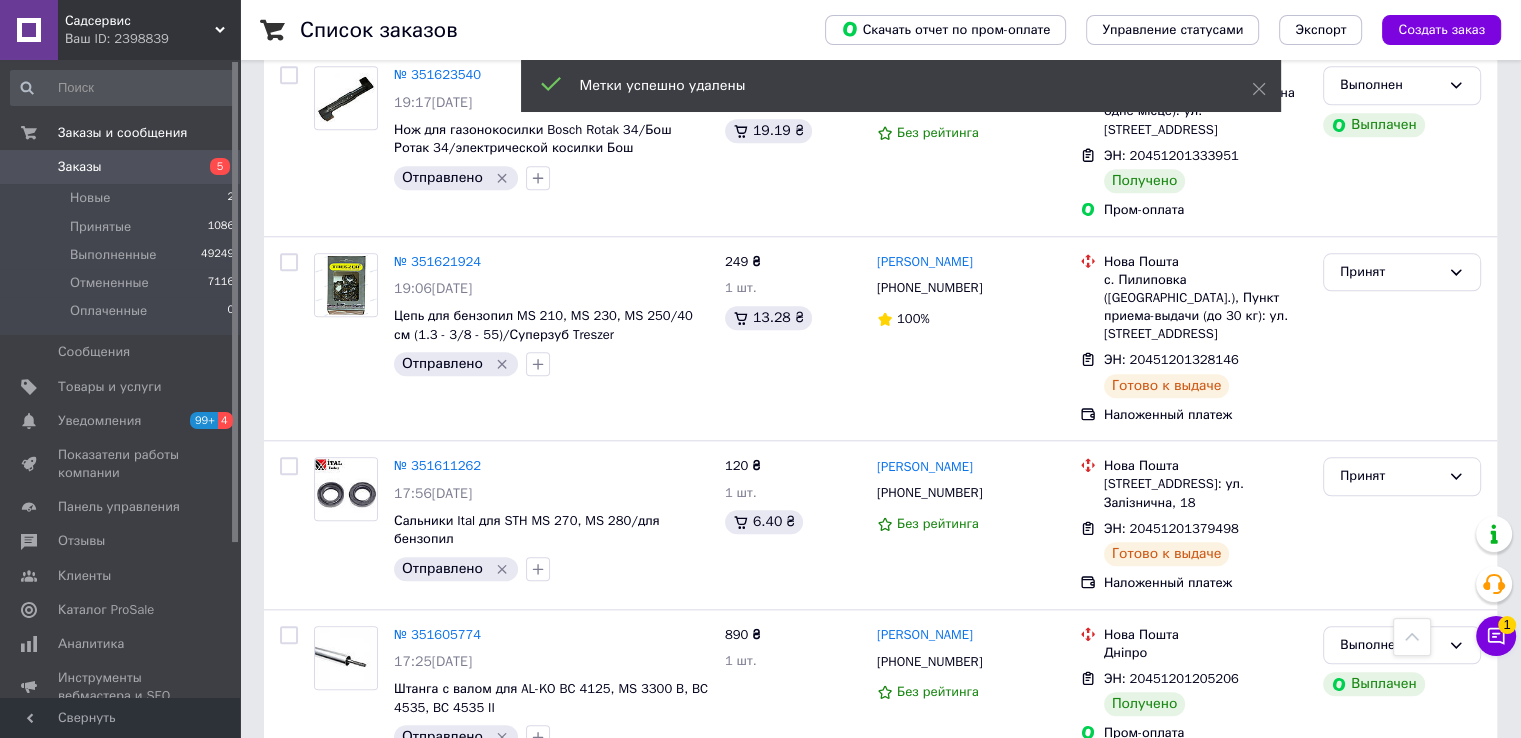 click on "Выполнен" at bounding box center [1390, 988] 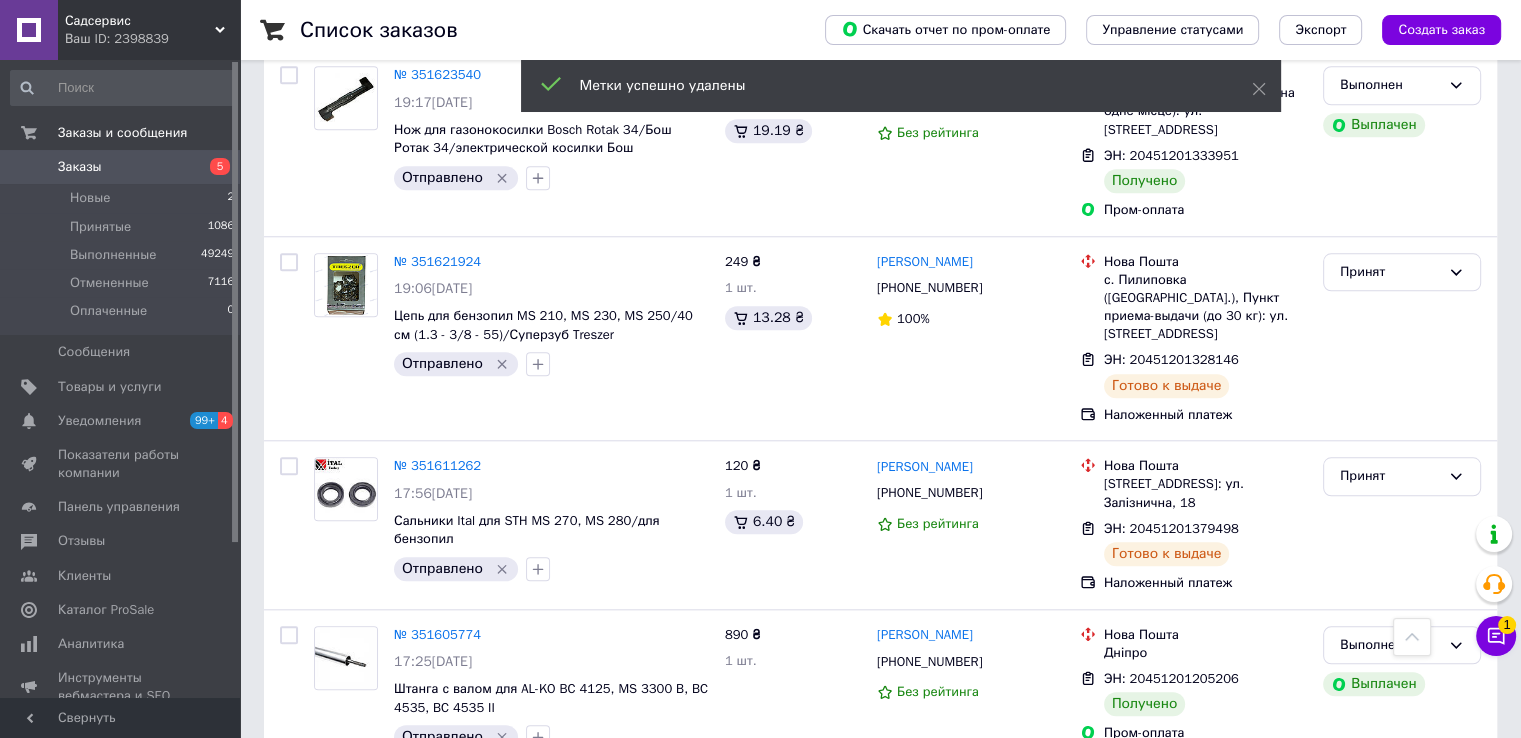 click on "Принят" at bounding box center [1402, 859] 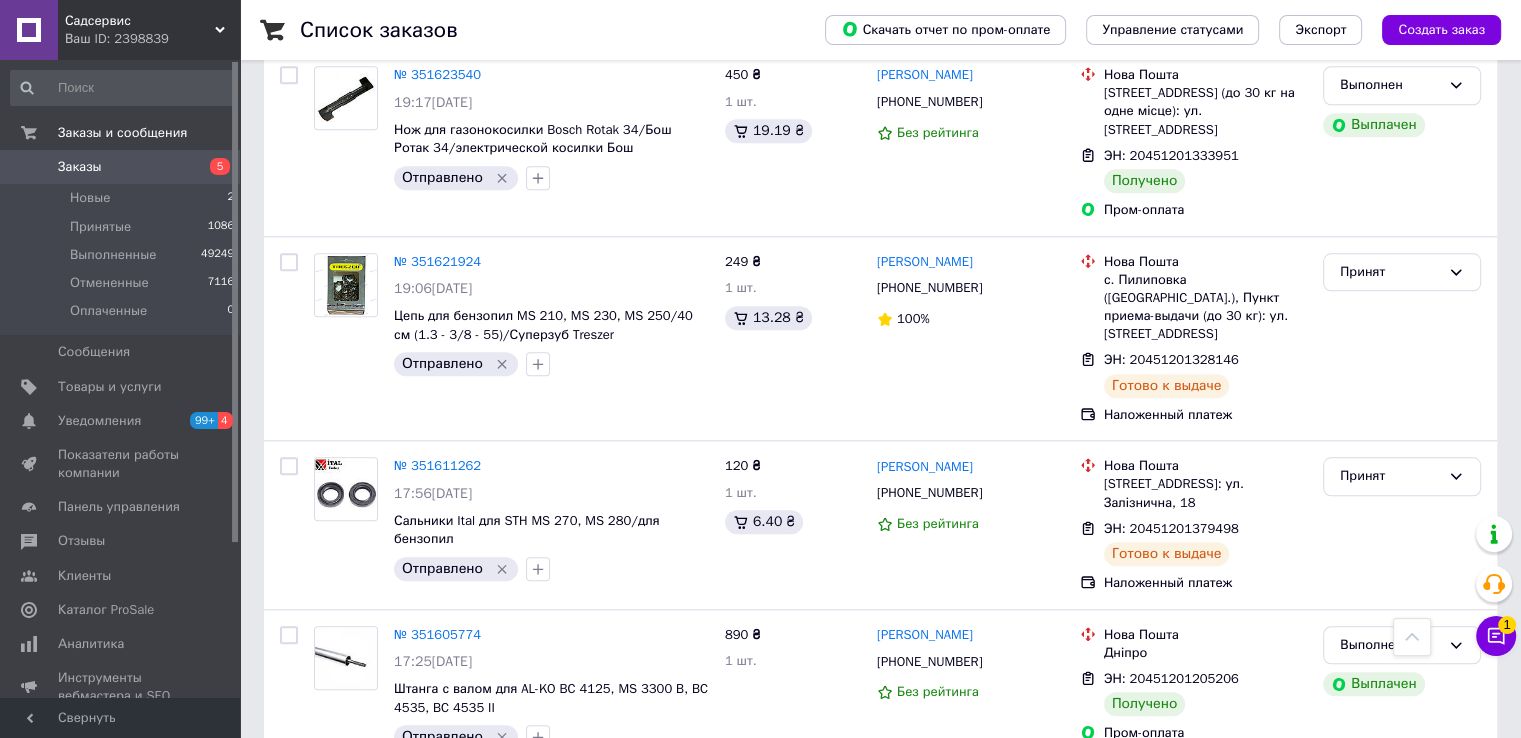 click 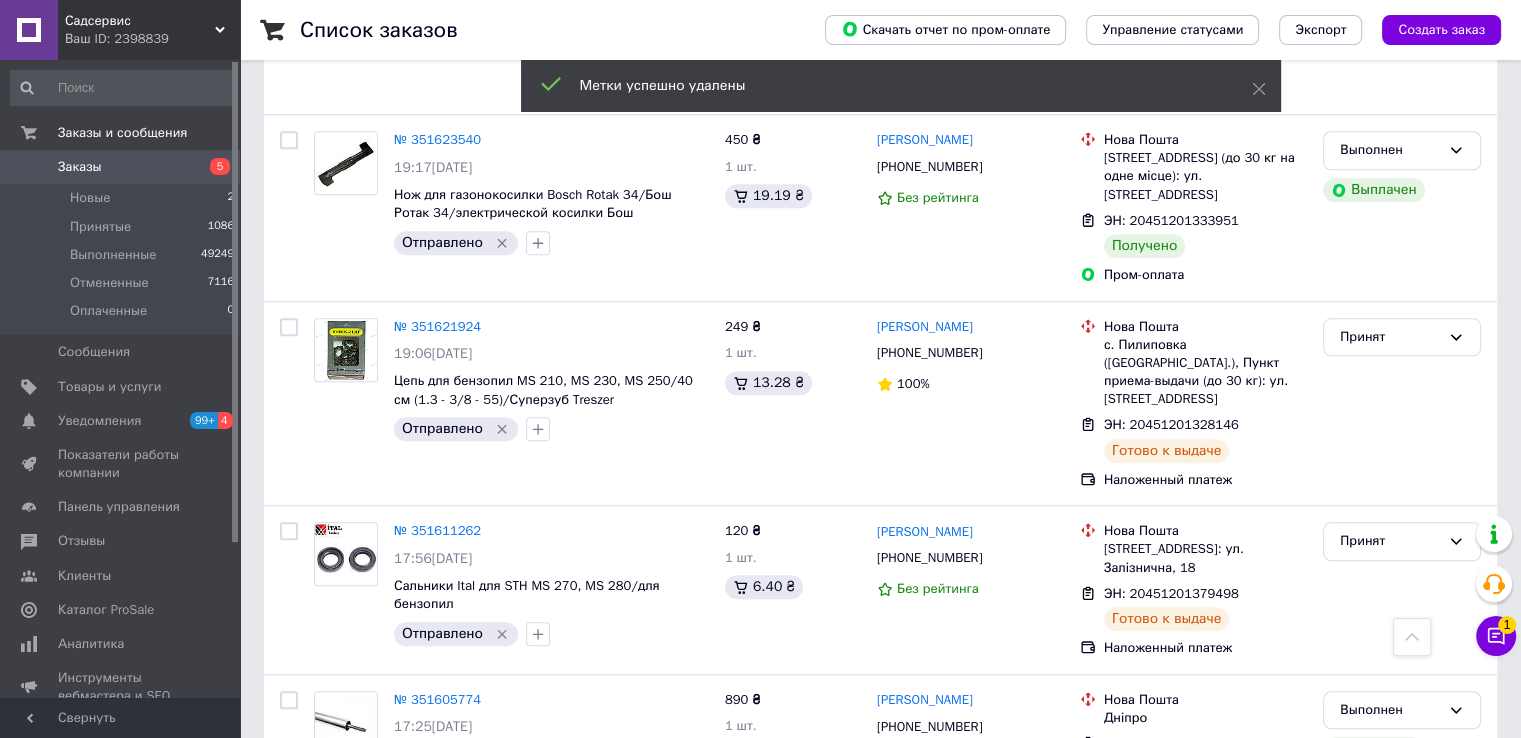 scroll, scrollTop: 9421, scrollLeft: 0, axis: vertical 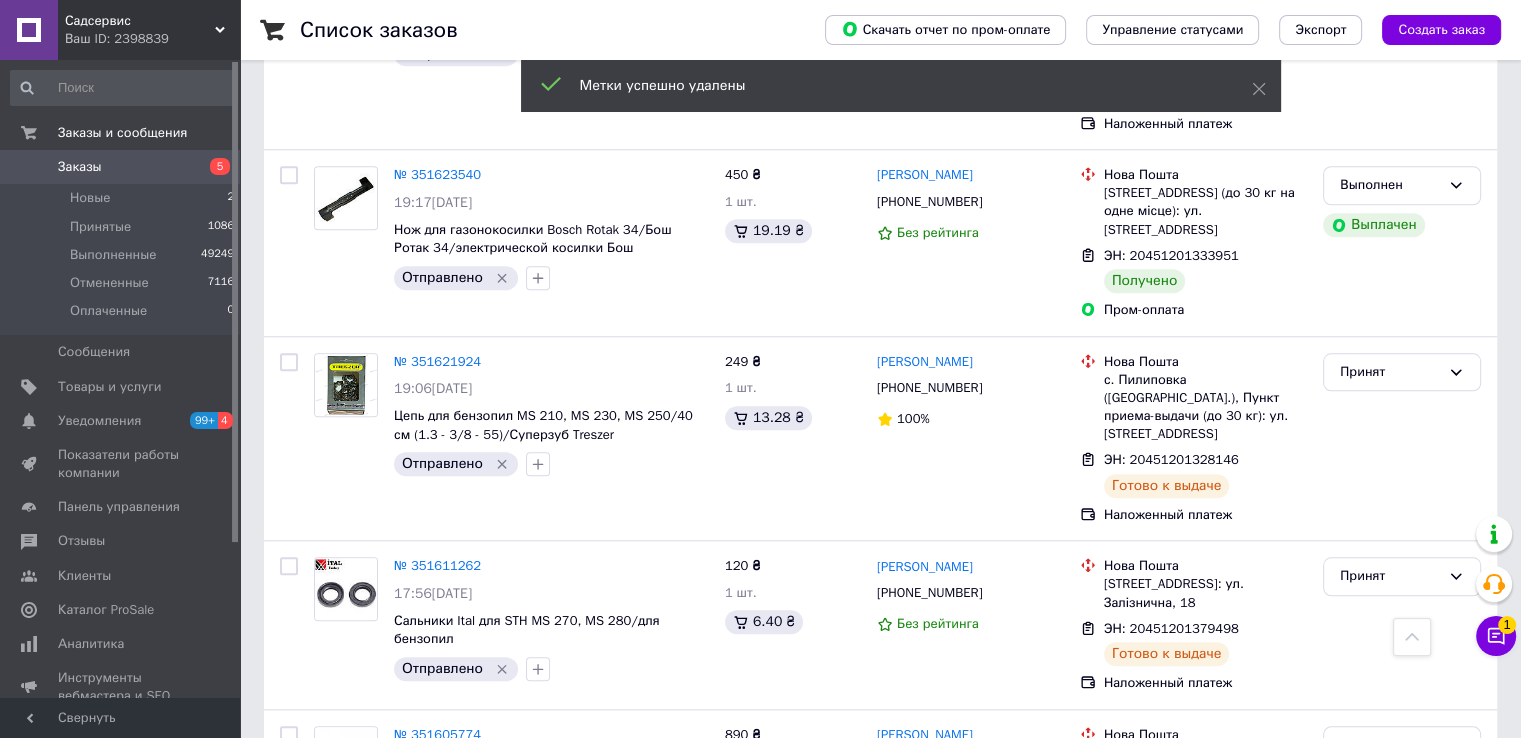 click on "Принят" at bounding box center (1390, 901) 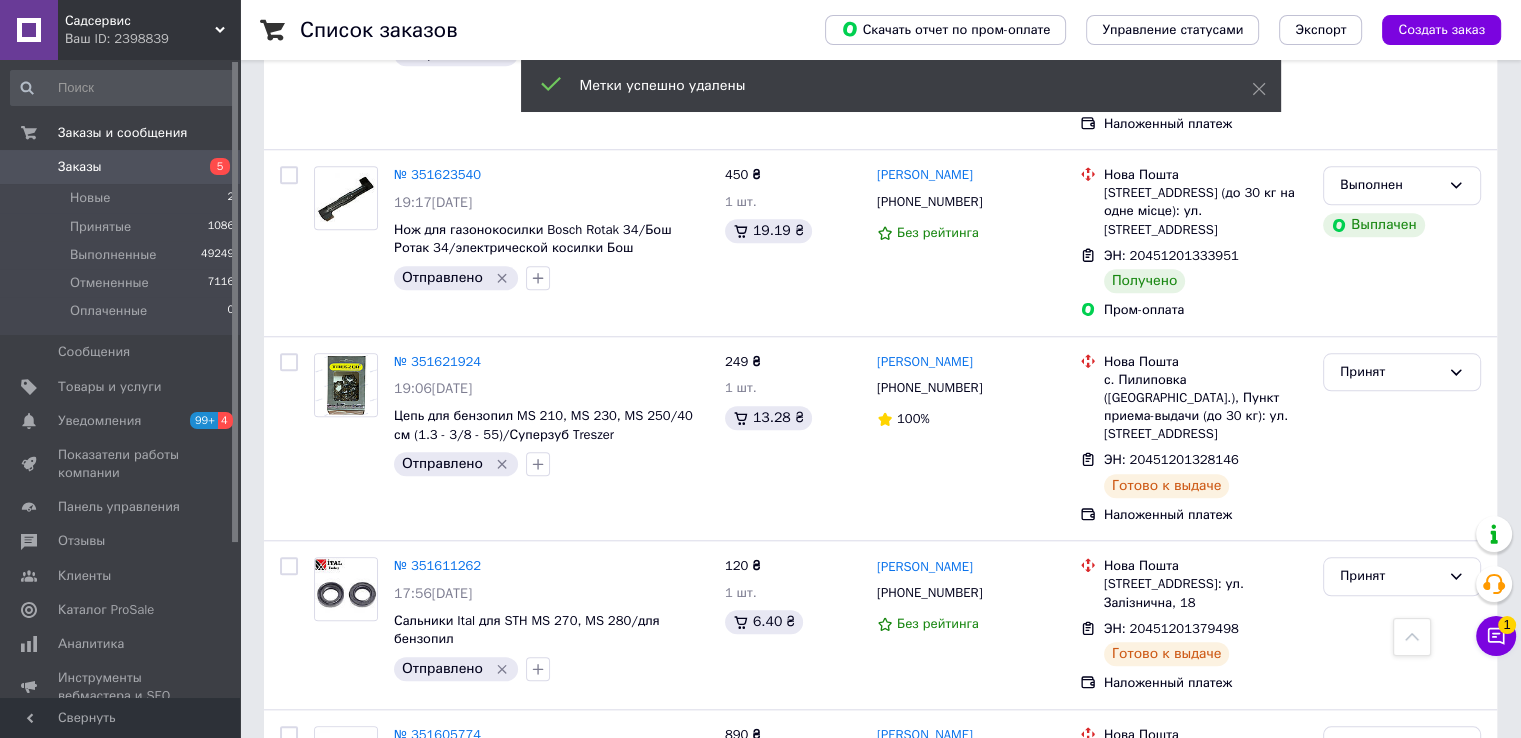 click on "Выполнен" at bounding box center [1402, 943] 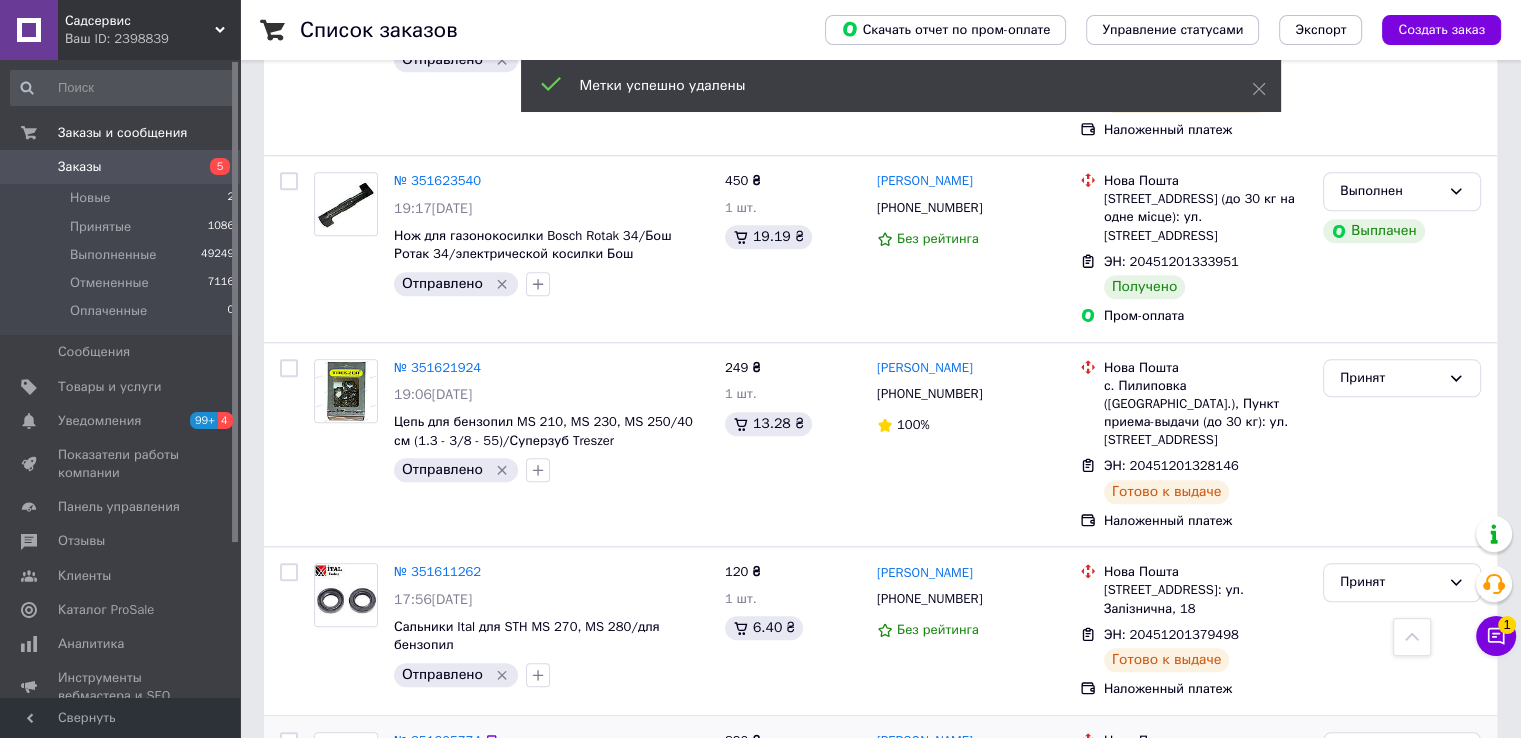 scroll, scrollTop: 9221, scrollLeft: 0, axis: vertical 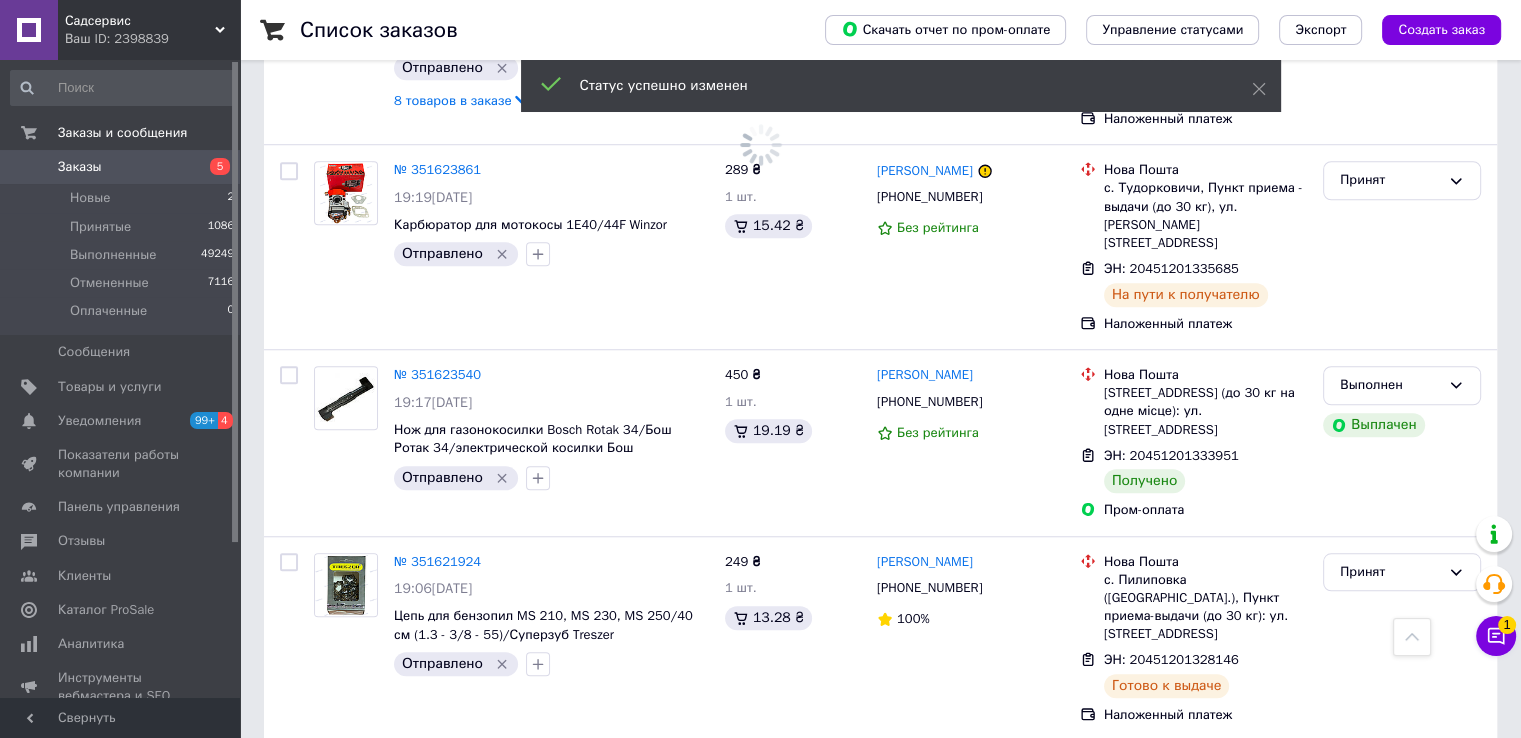 click 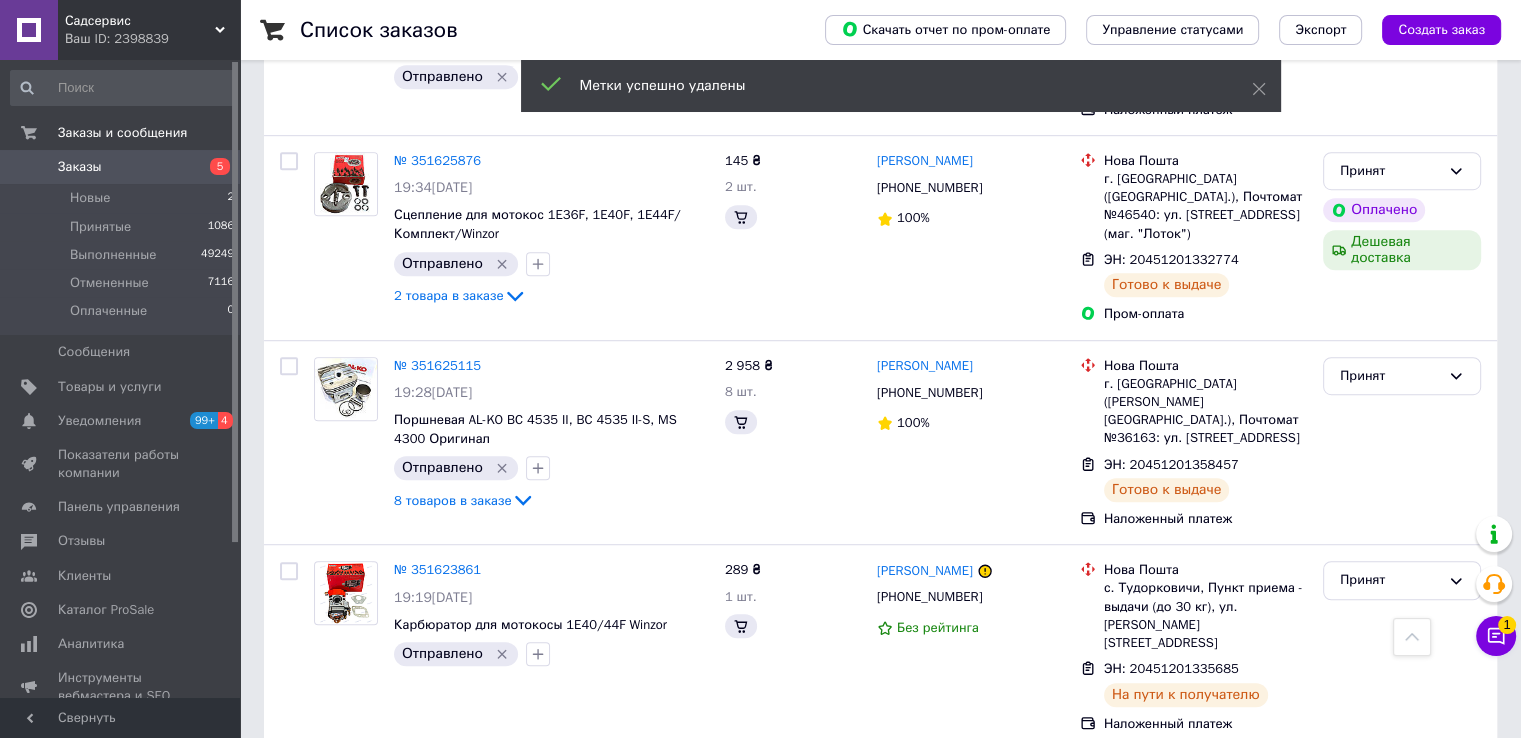 scroll, scrollTop: 8621, scrollLeft: 0, axis: vertical 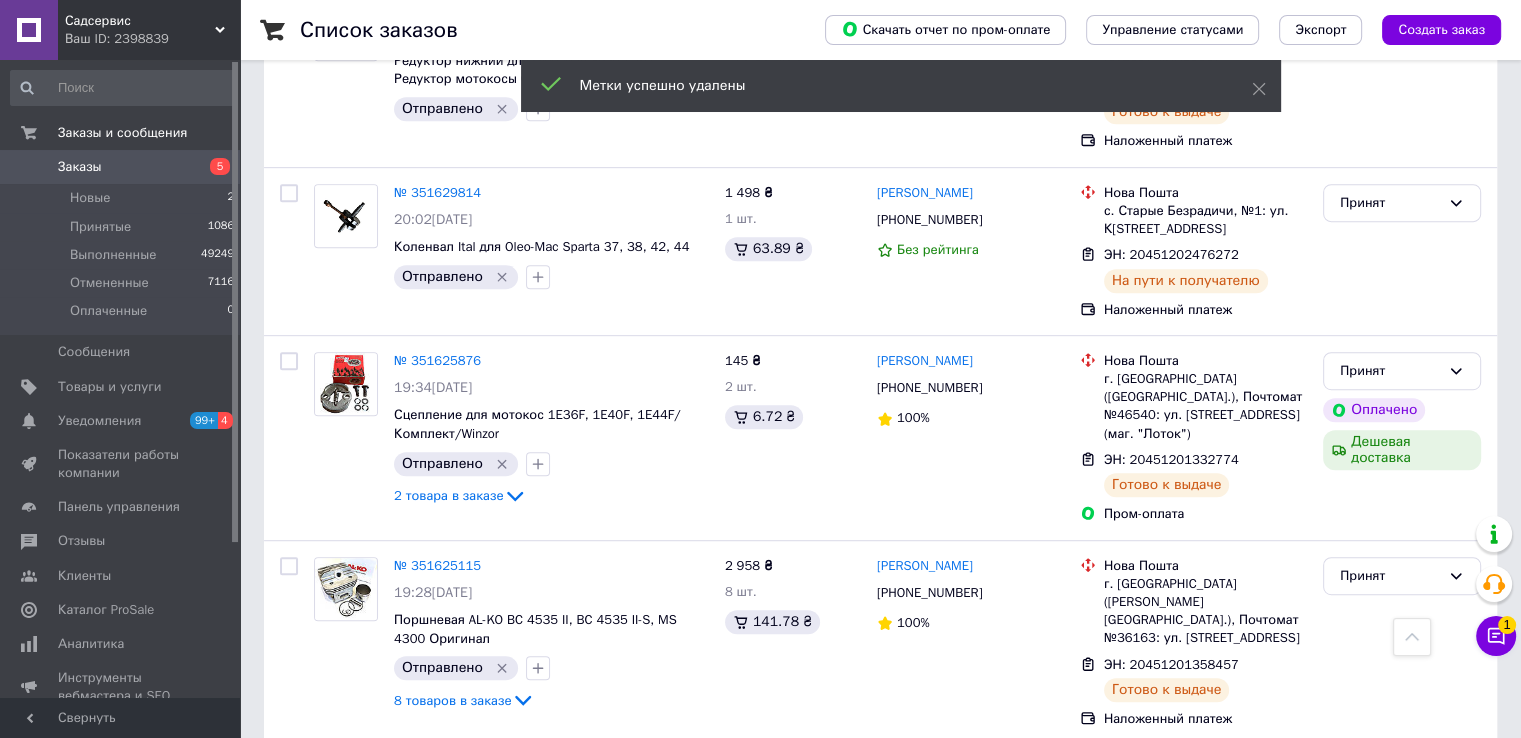 click 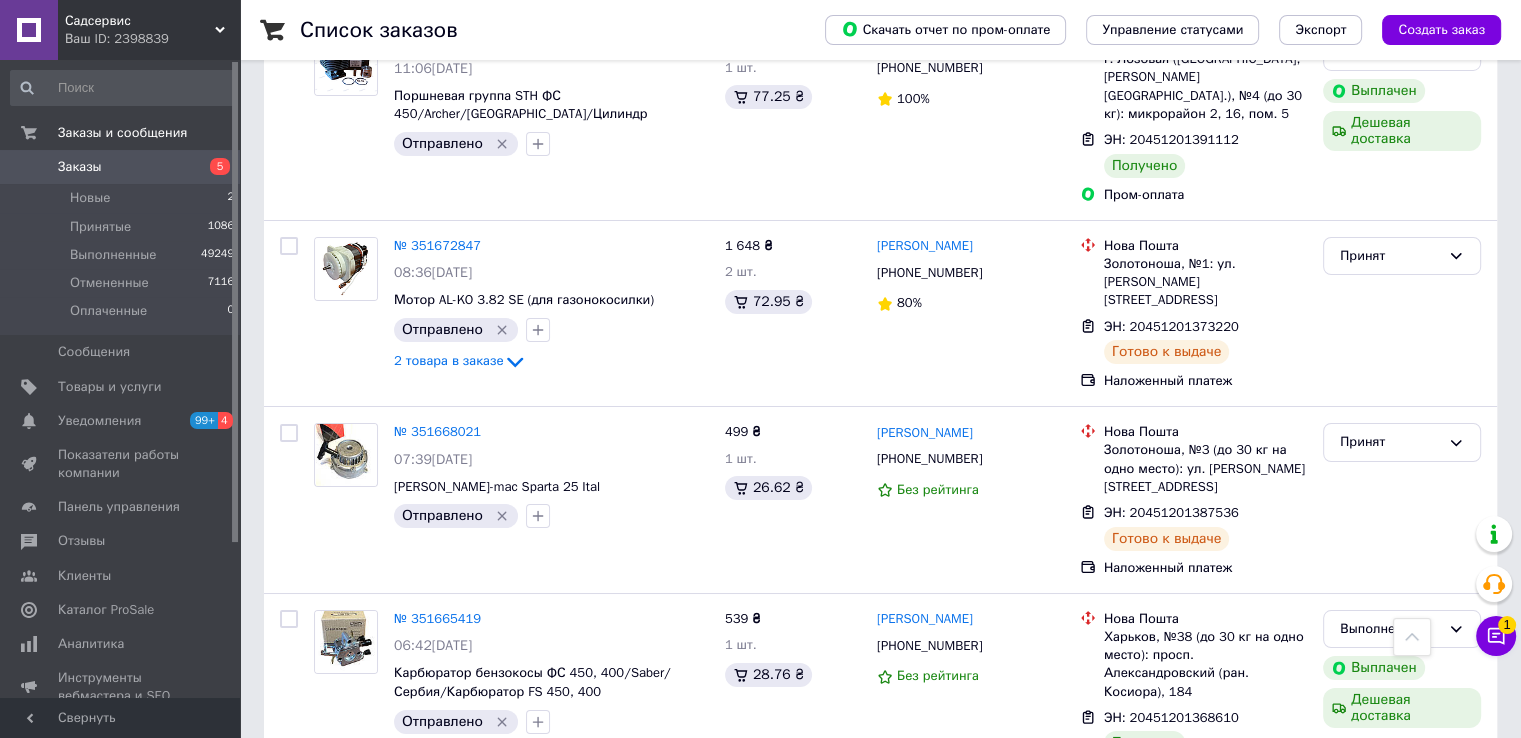 scroll, scrollTop: 7121, scrollLeft: 0, axis: vertical 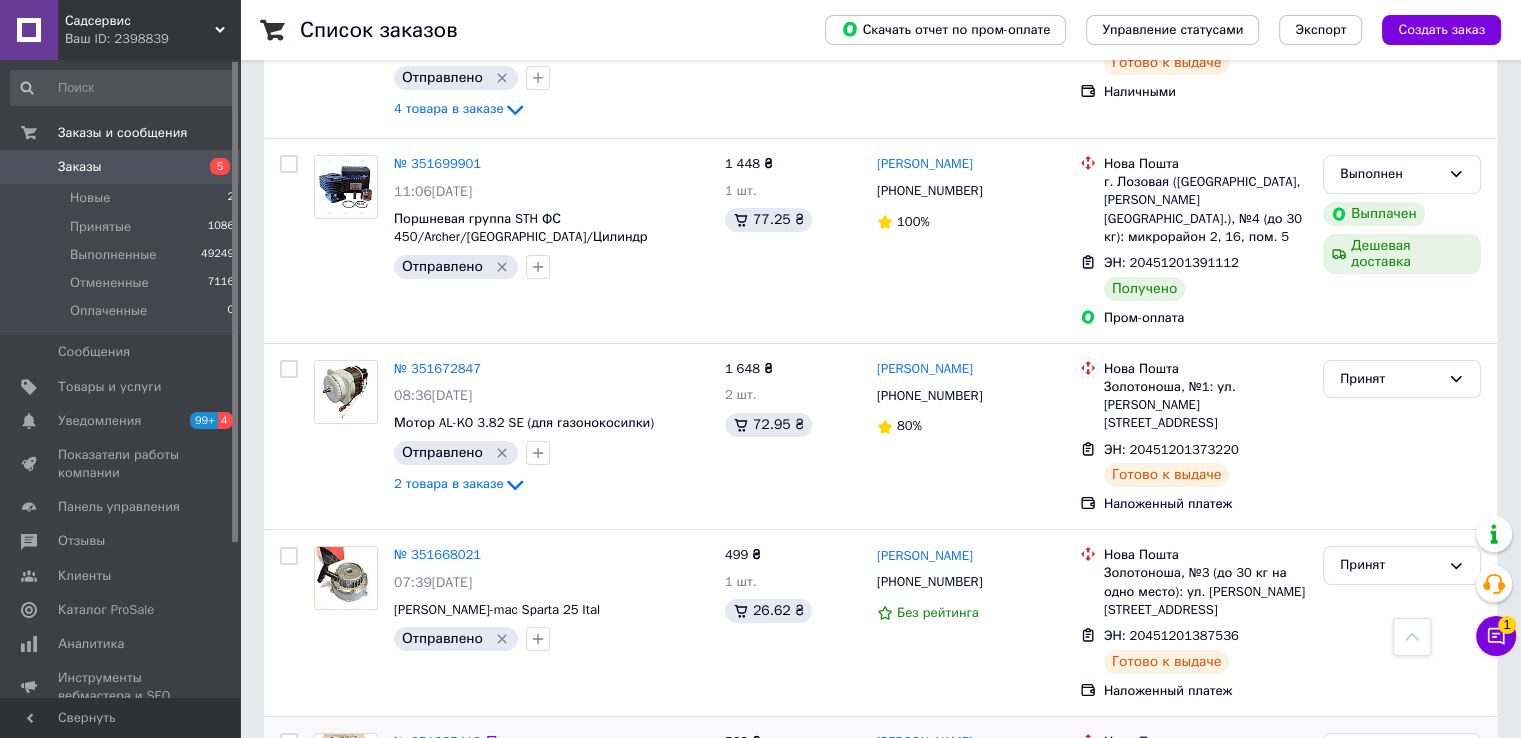 click 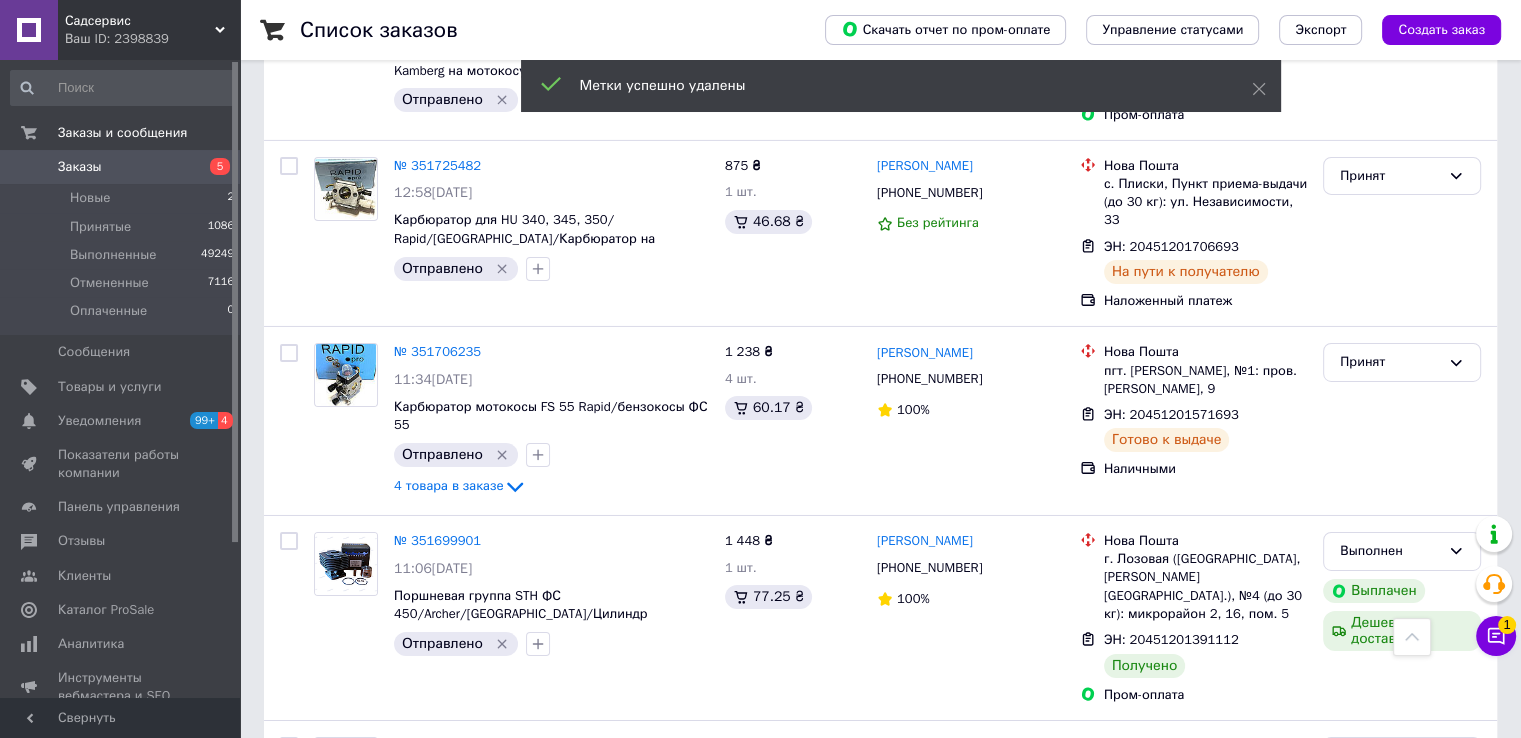 scroll, scrollTop: 6721, scrollLeft: 0, axis: vertical 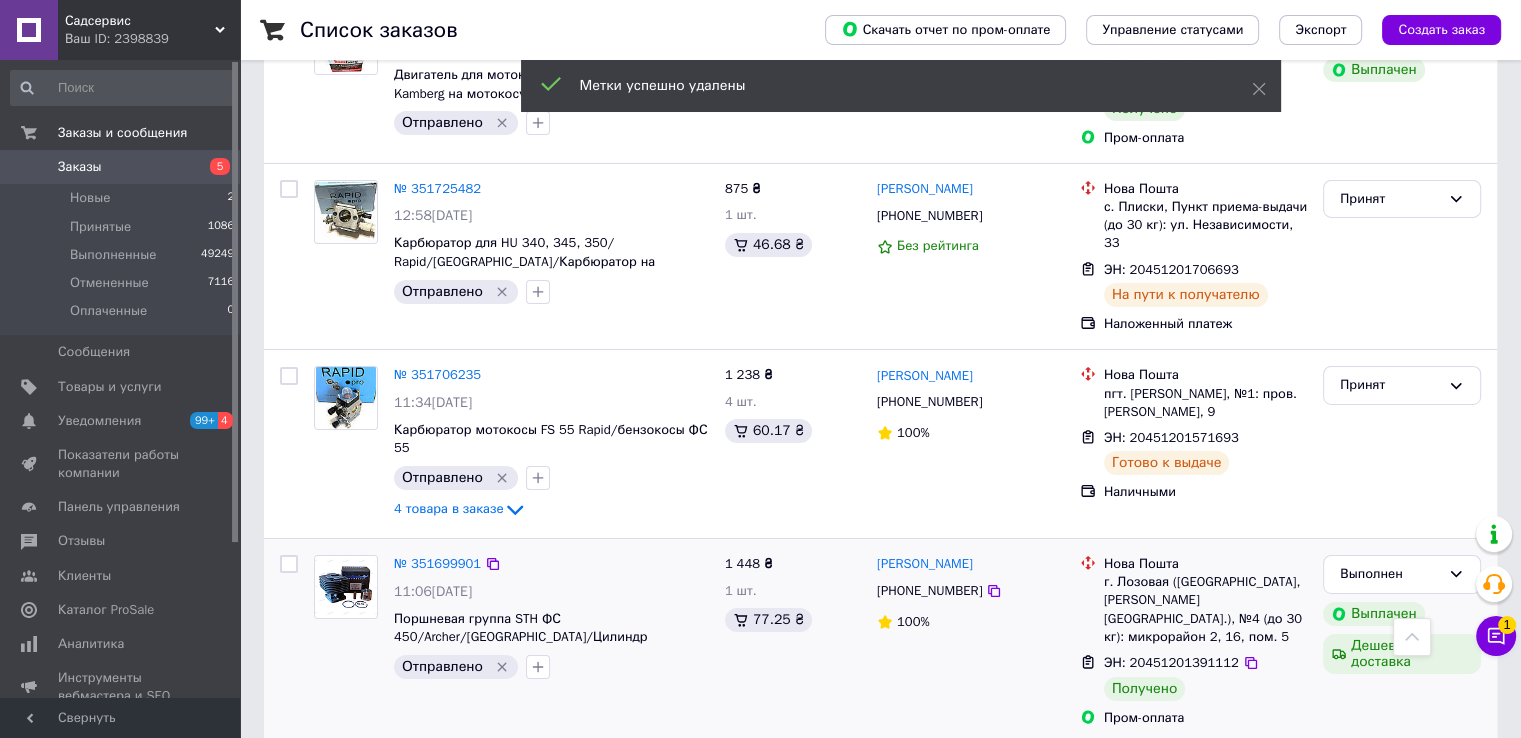 click 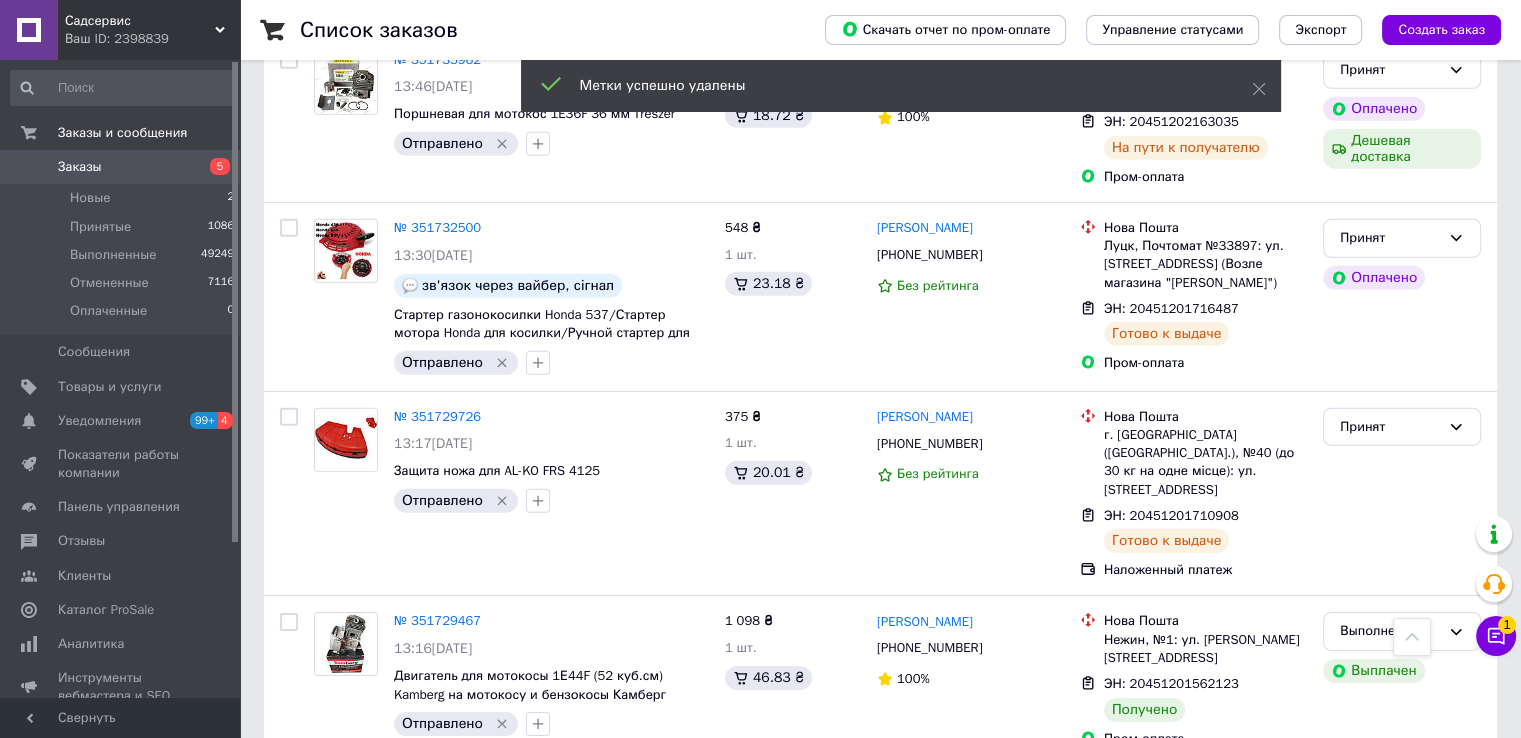 scroll, scrollTop: 5921, scrollLeft: 0, axis: vertical 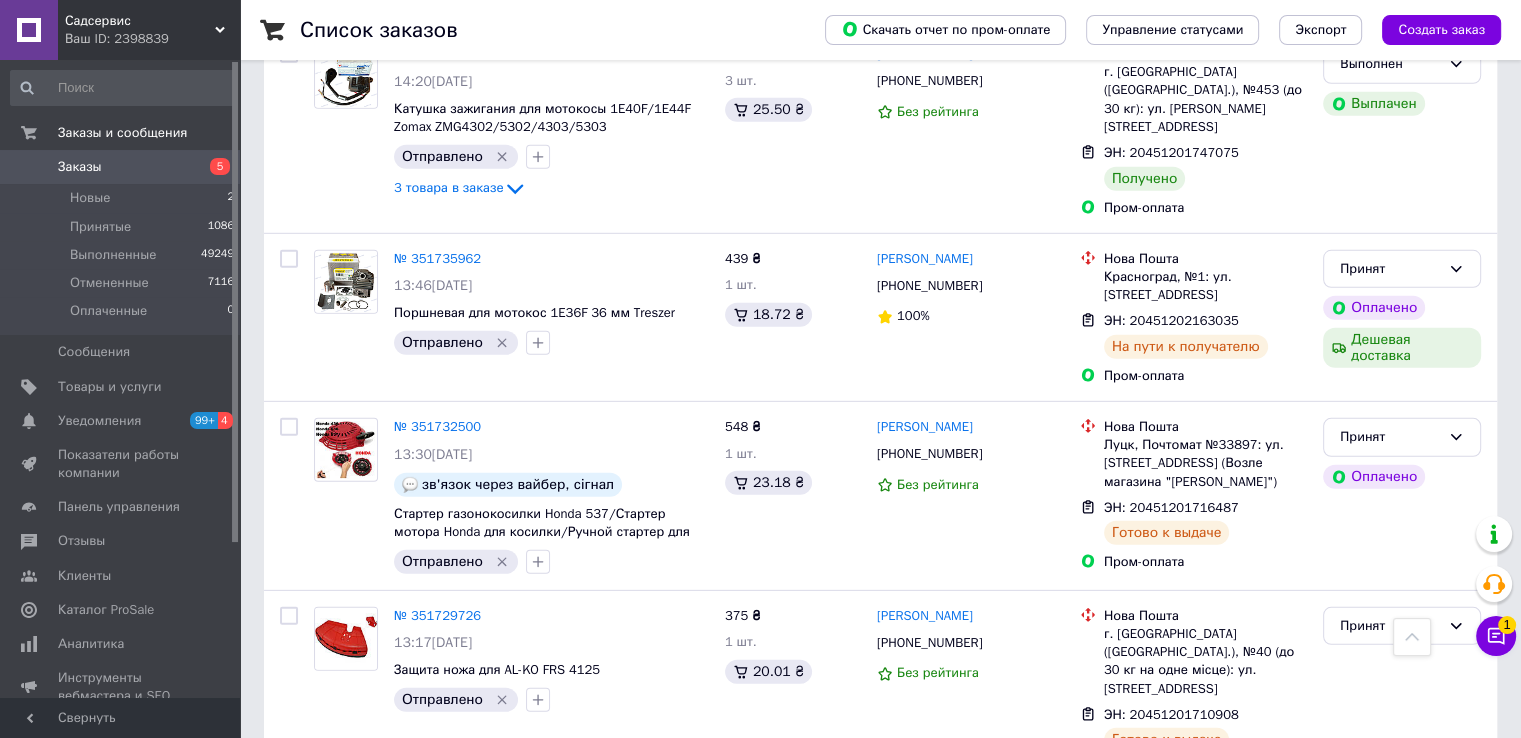 click 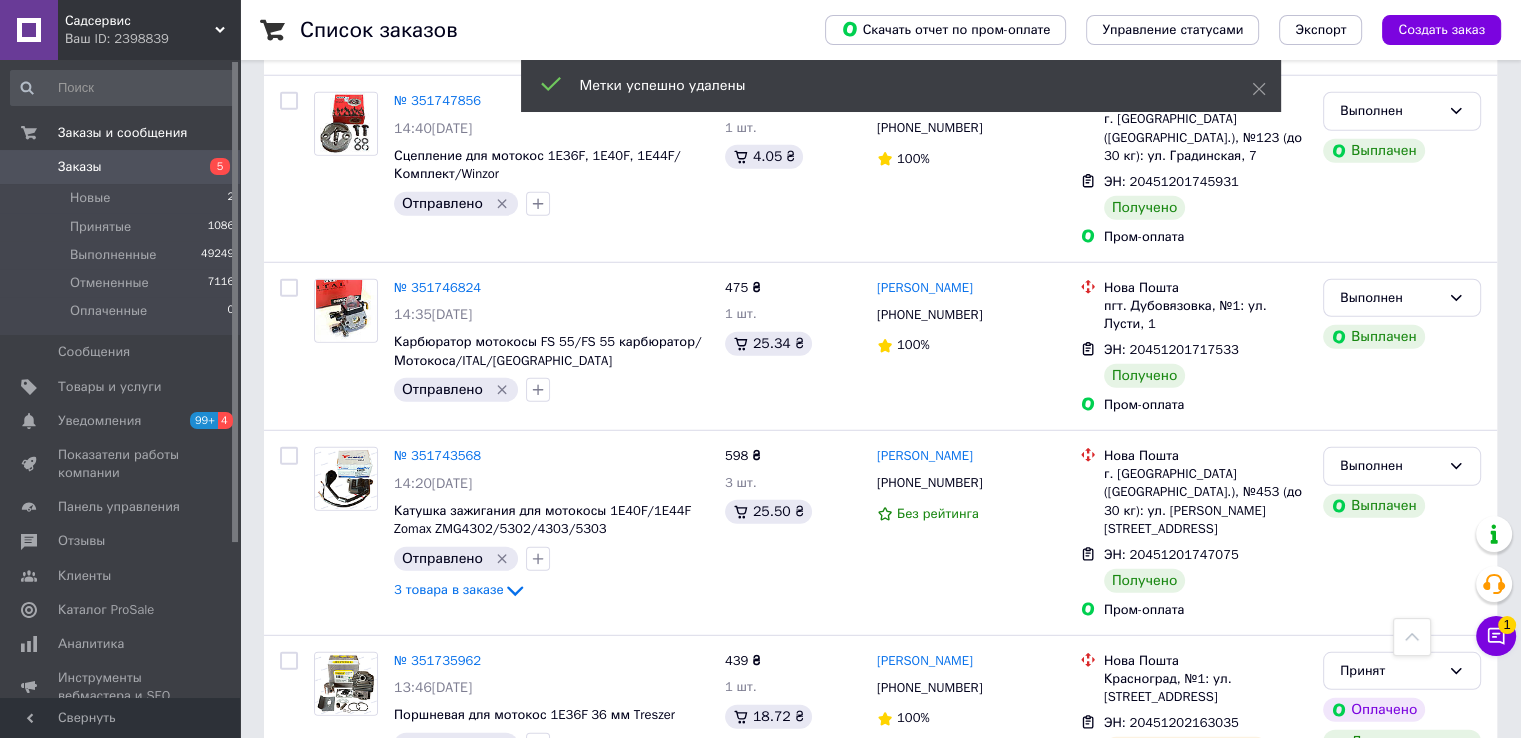 scroll, scrollTop: 5321, scrollLeft: 0, axis: vertical 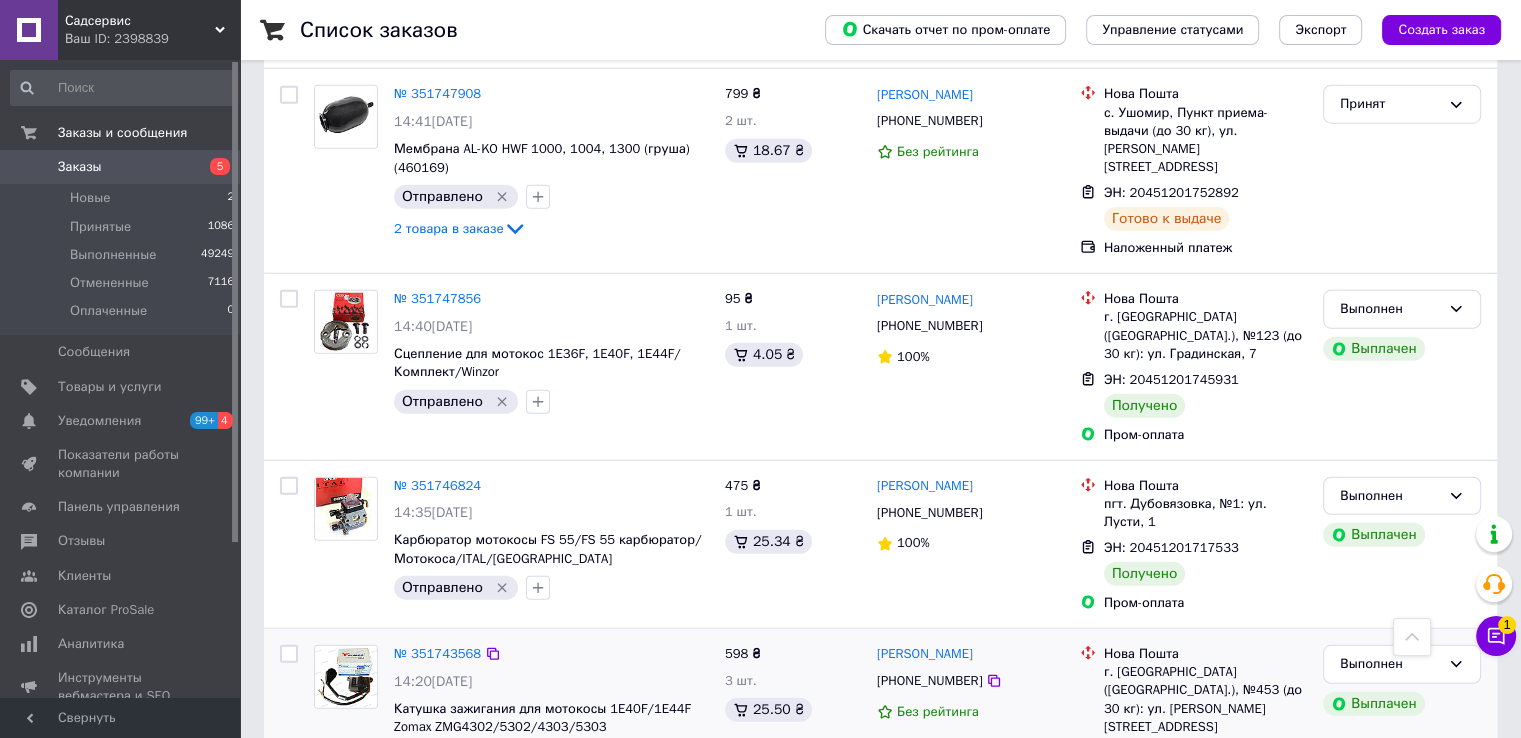 click 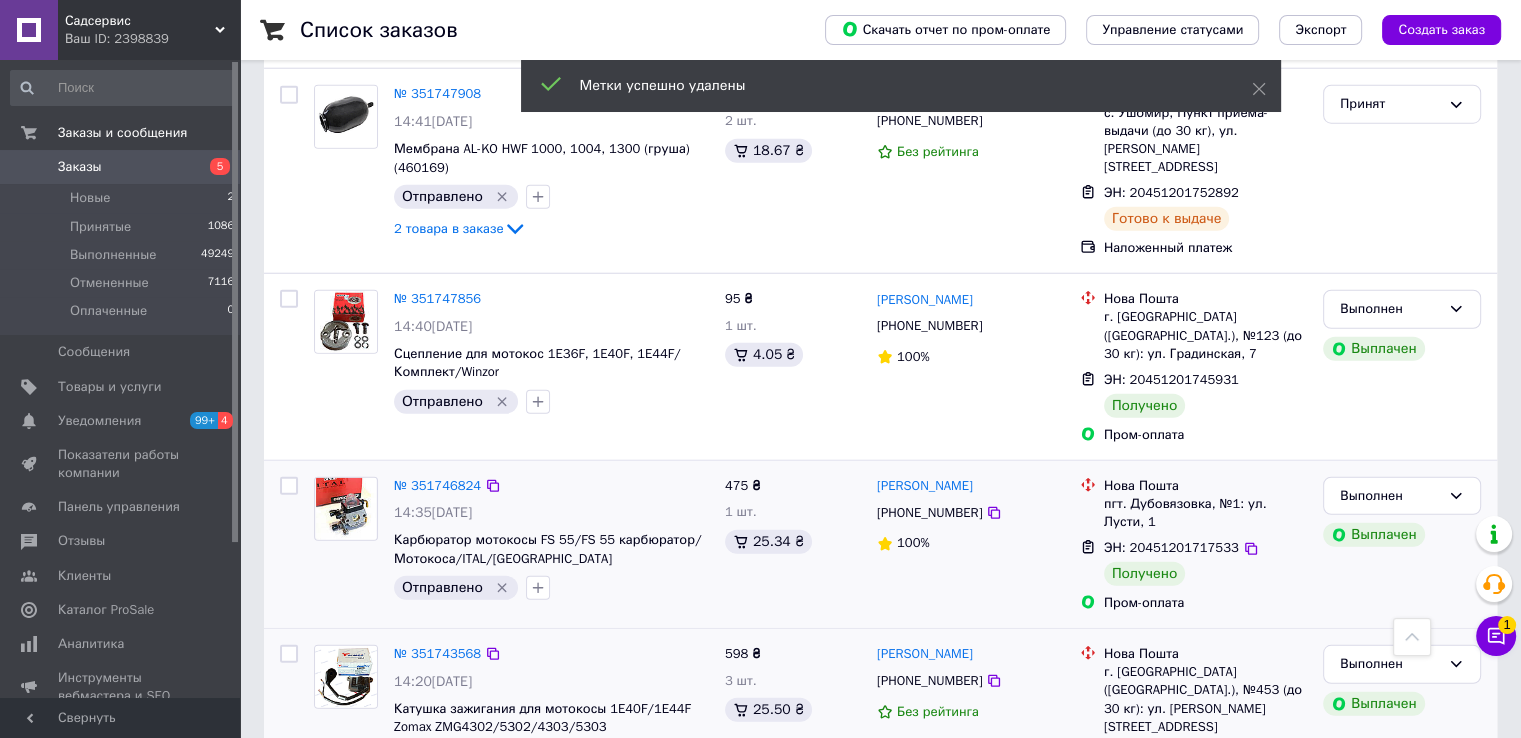 click 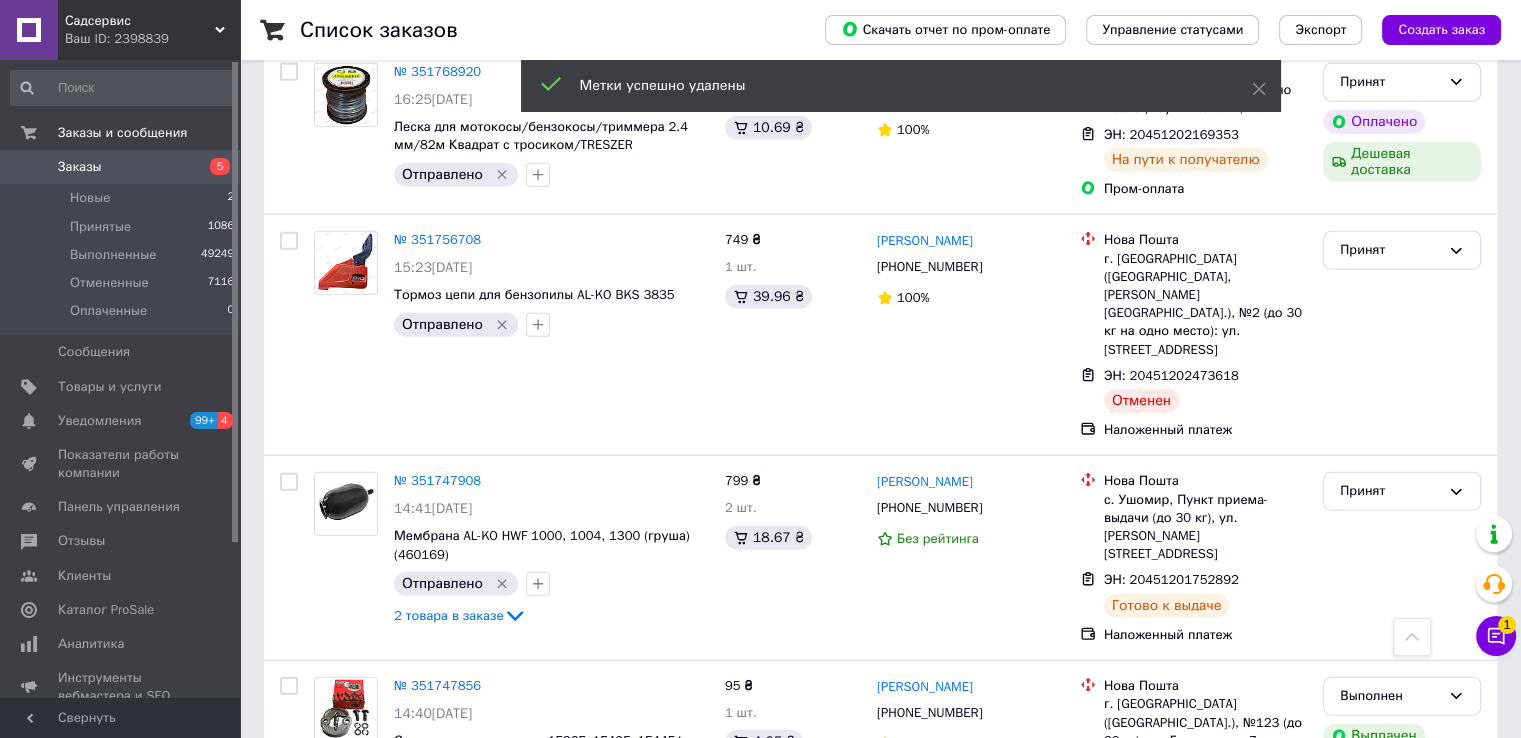 scroll, scrollTop: 4921, scrollLeft: 0, axis: vertical 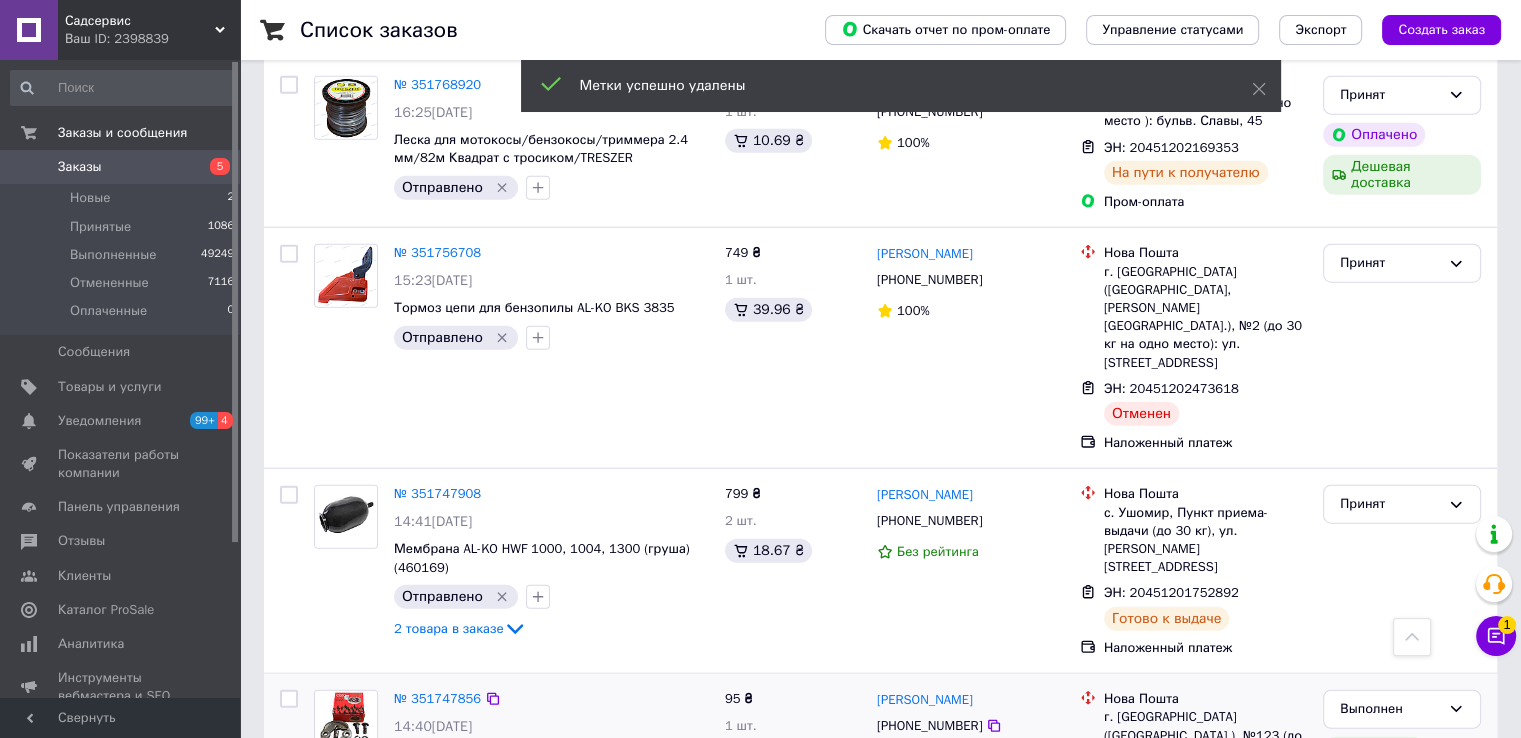 click 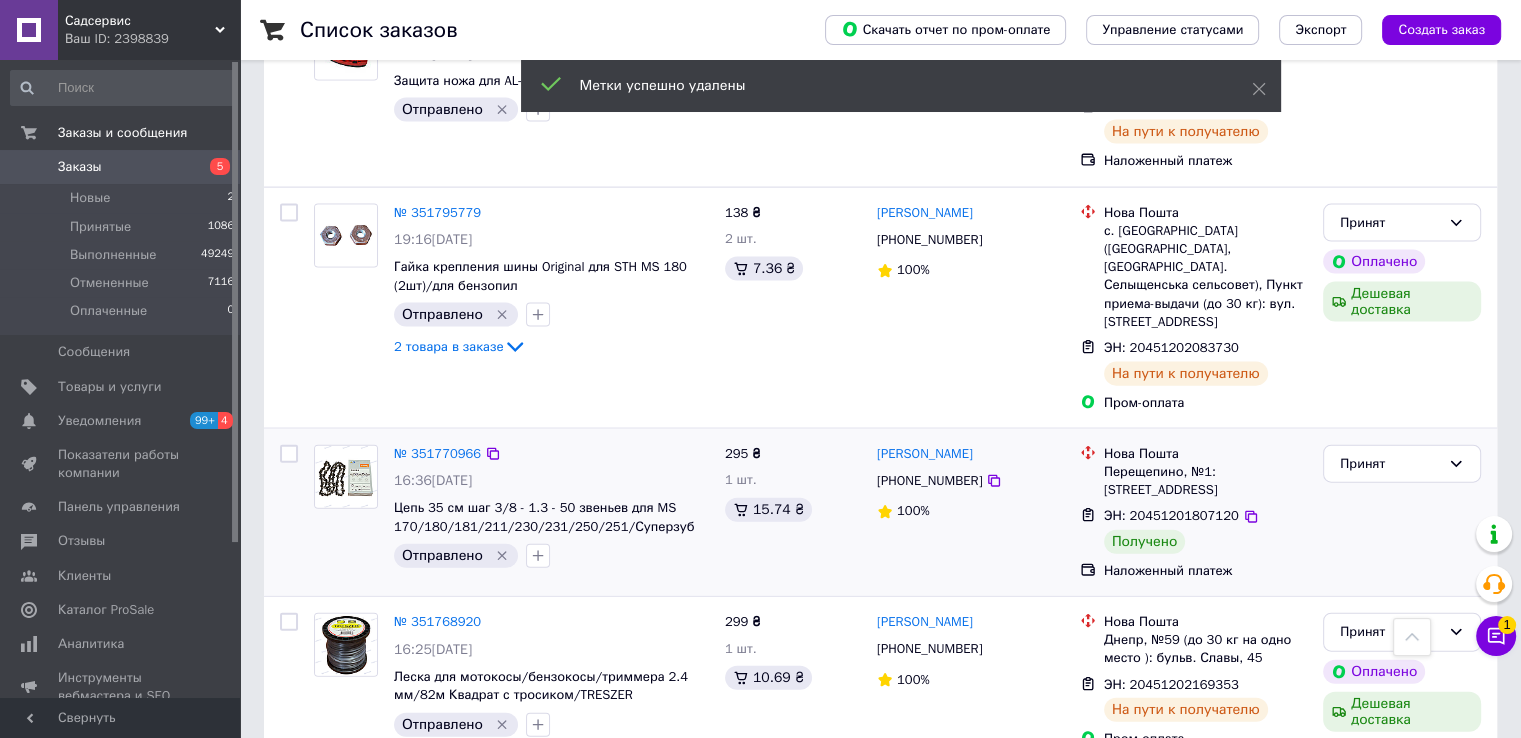 scroll, scrollTop: 4221, scrollLeft: 0, axis: vertical 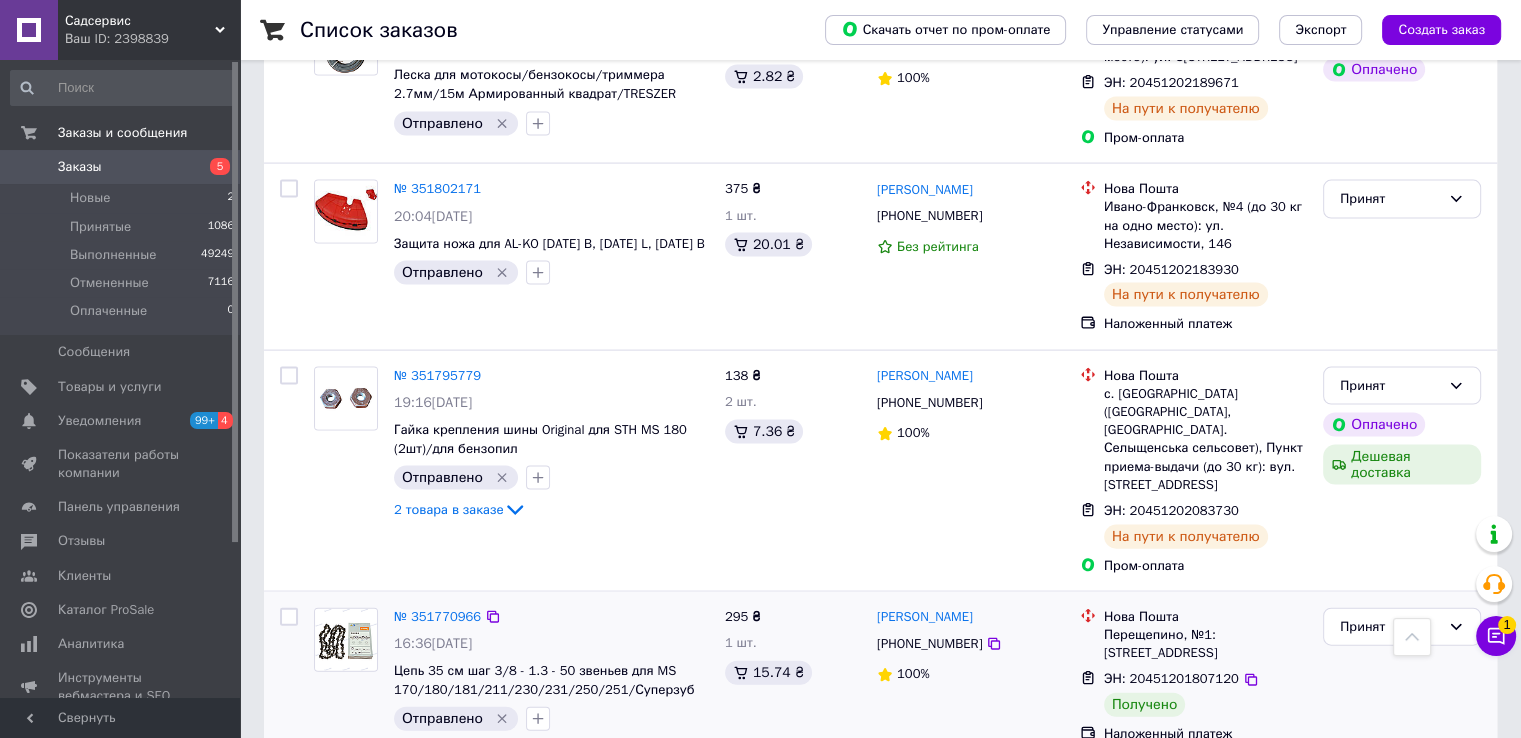 click 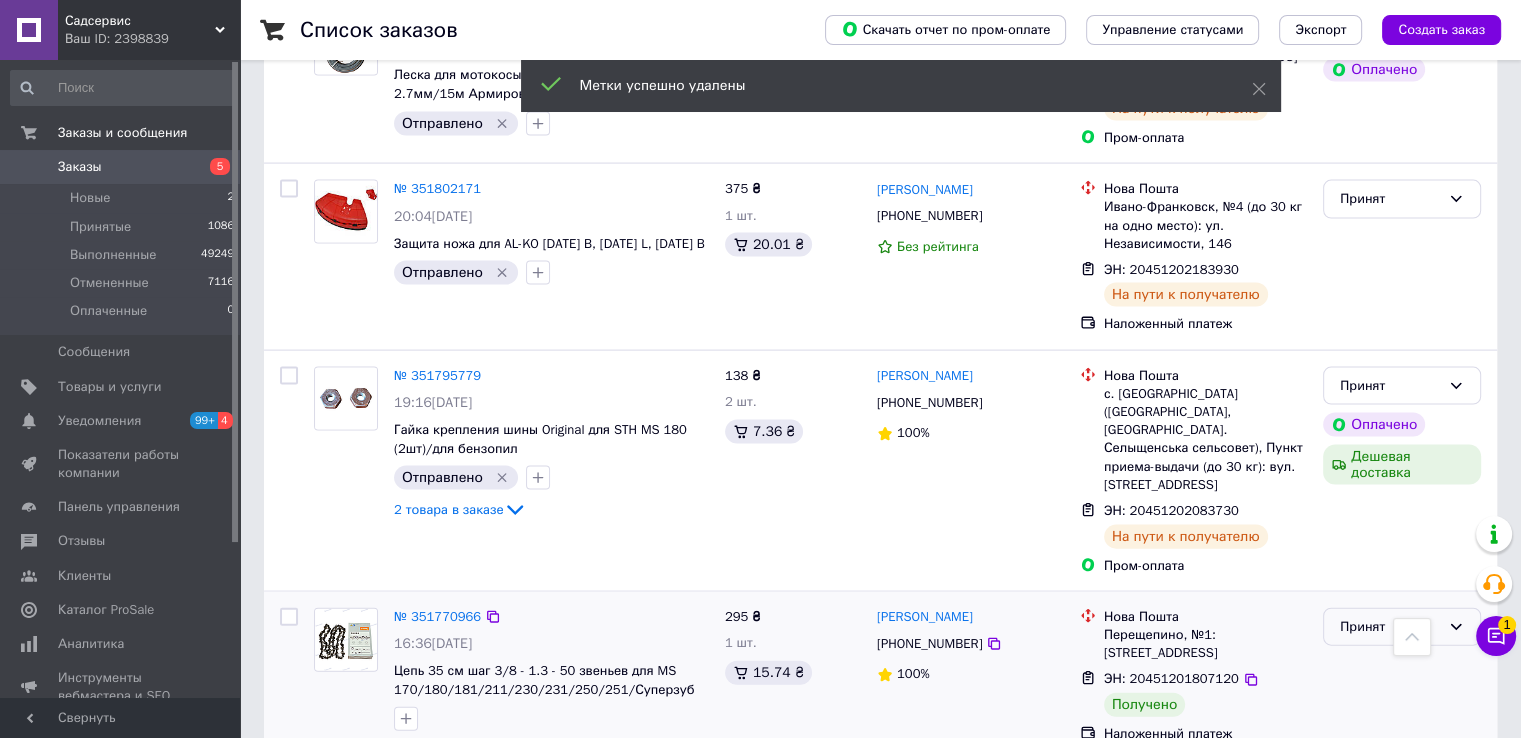 click on "Принят" at bounding box center (1390, 627) 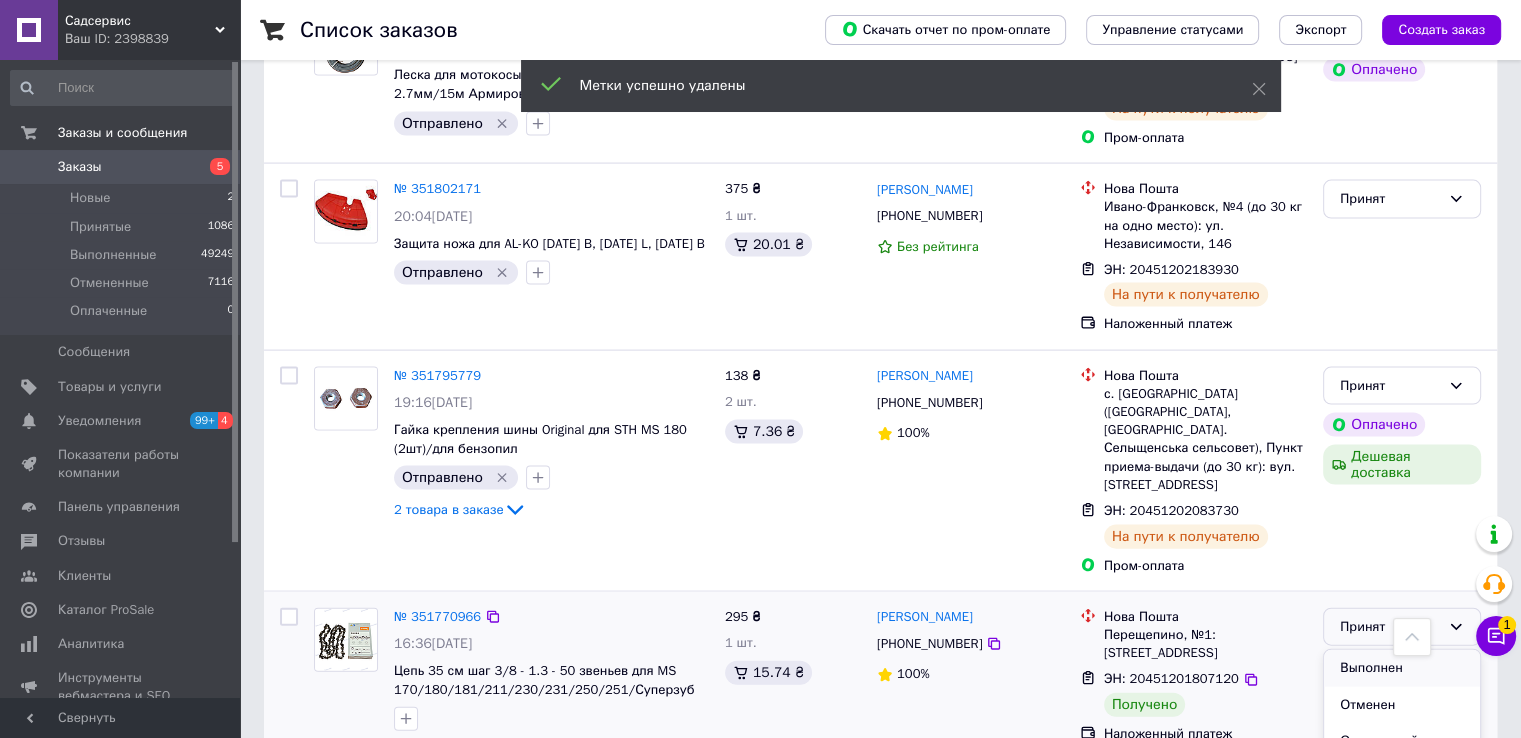 click on "Выполнен" at bounding box center (1402, 668) 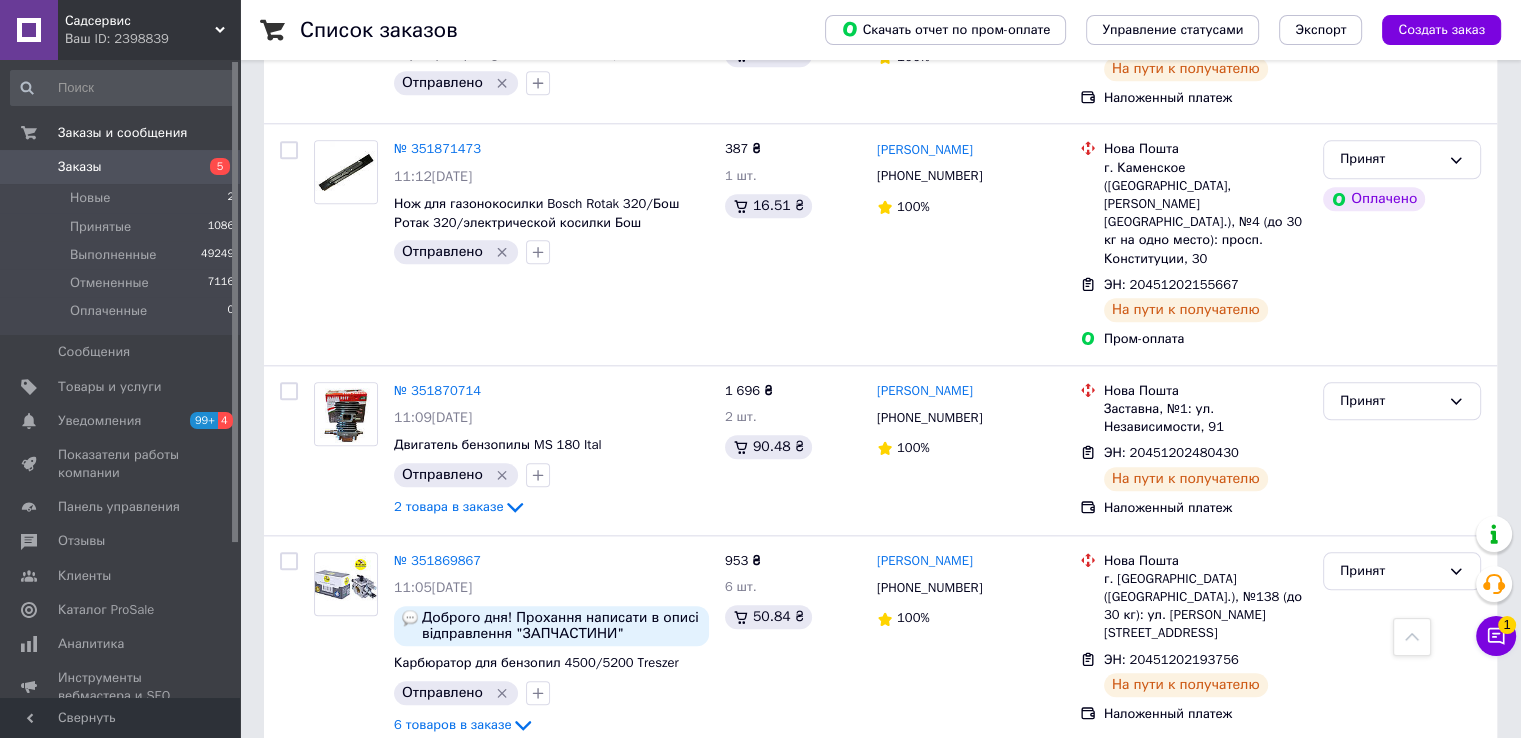 scroll, scrollTop: 17518, scrollLeft: 0, axis: vertical 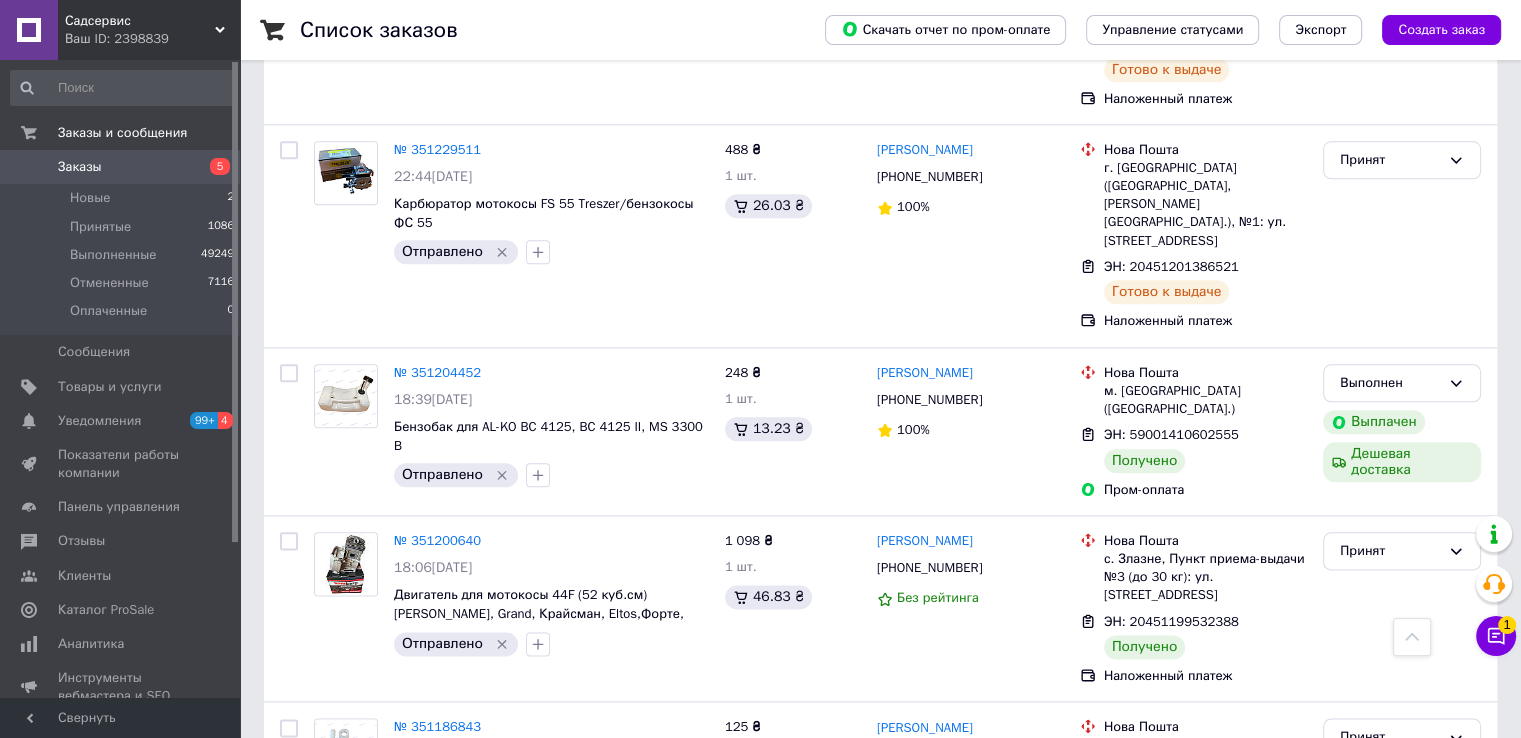 click 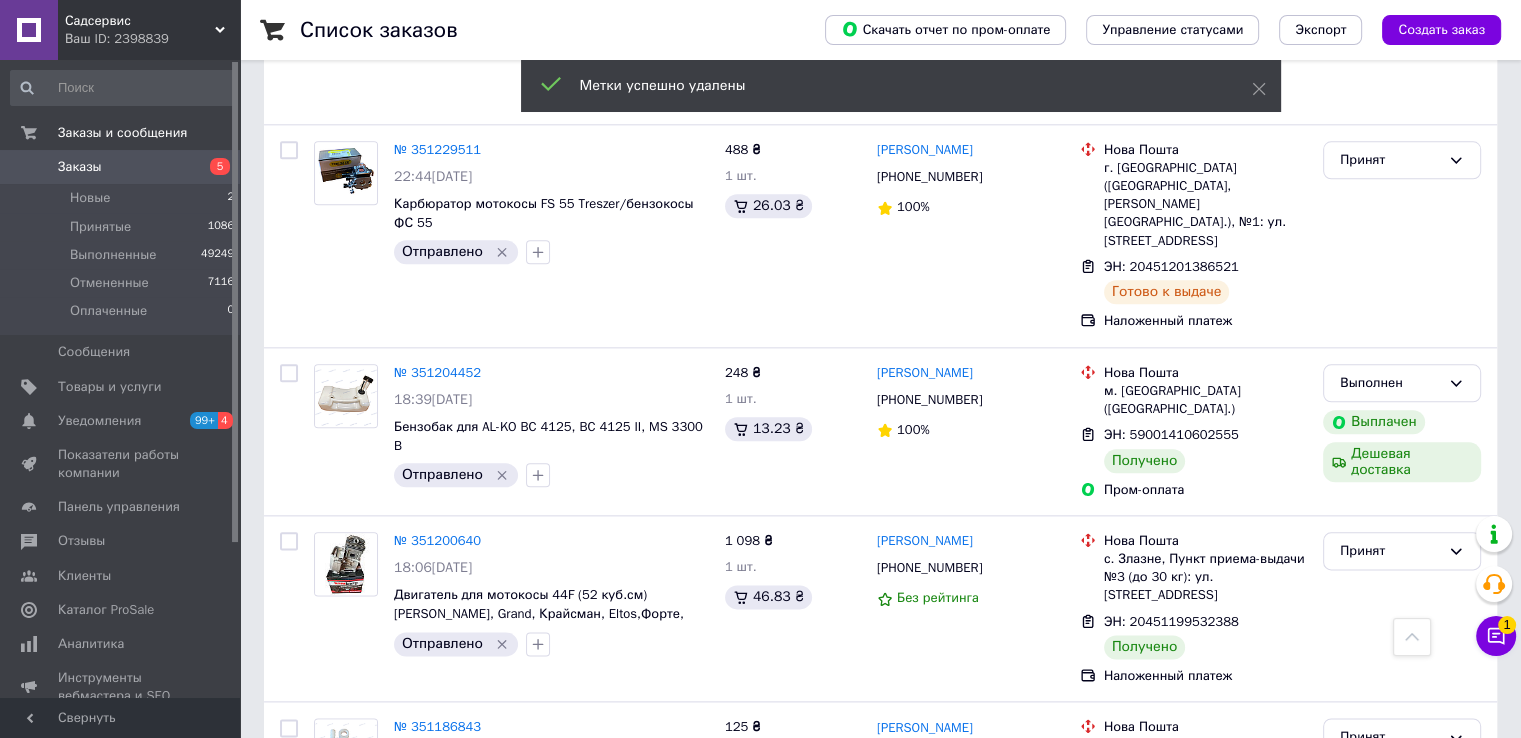 click 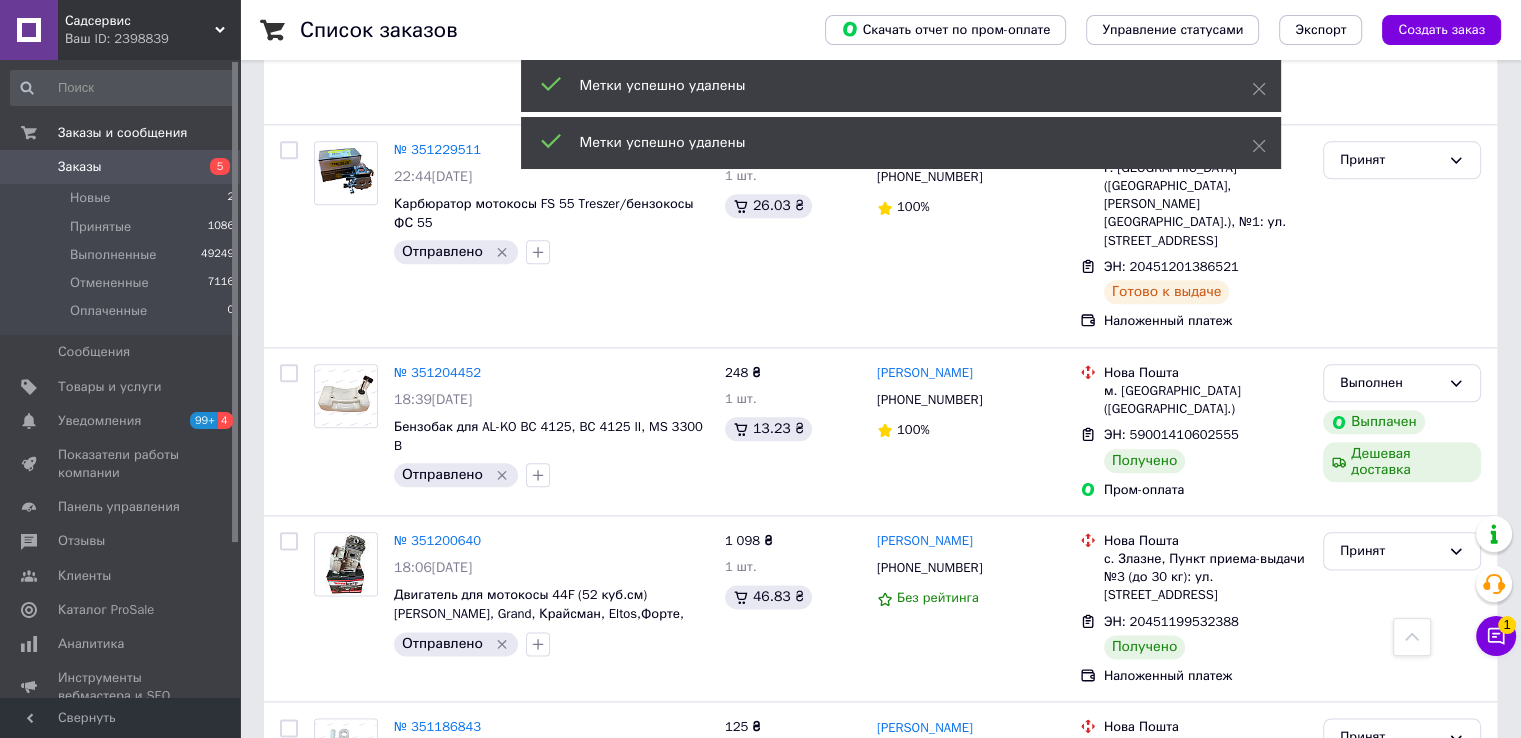 click on "Принят" at bounding box center (1390, 1504) 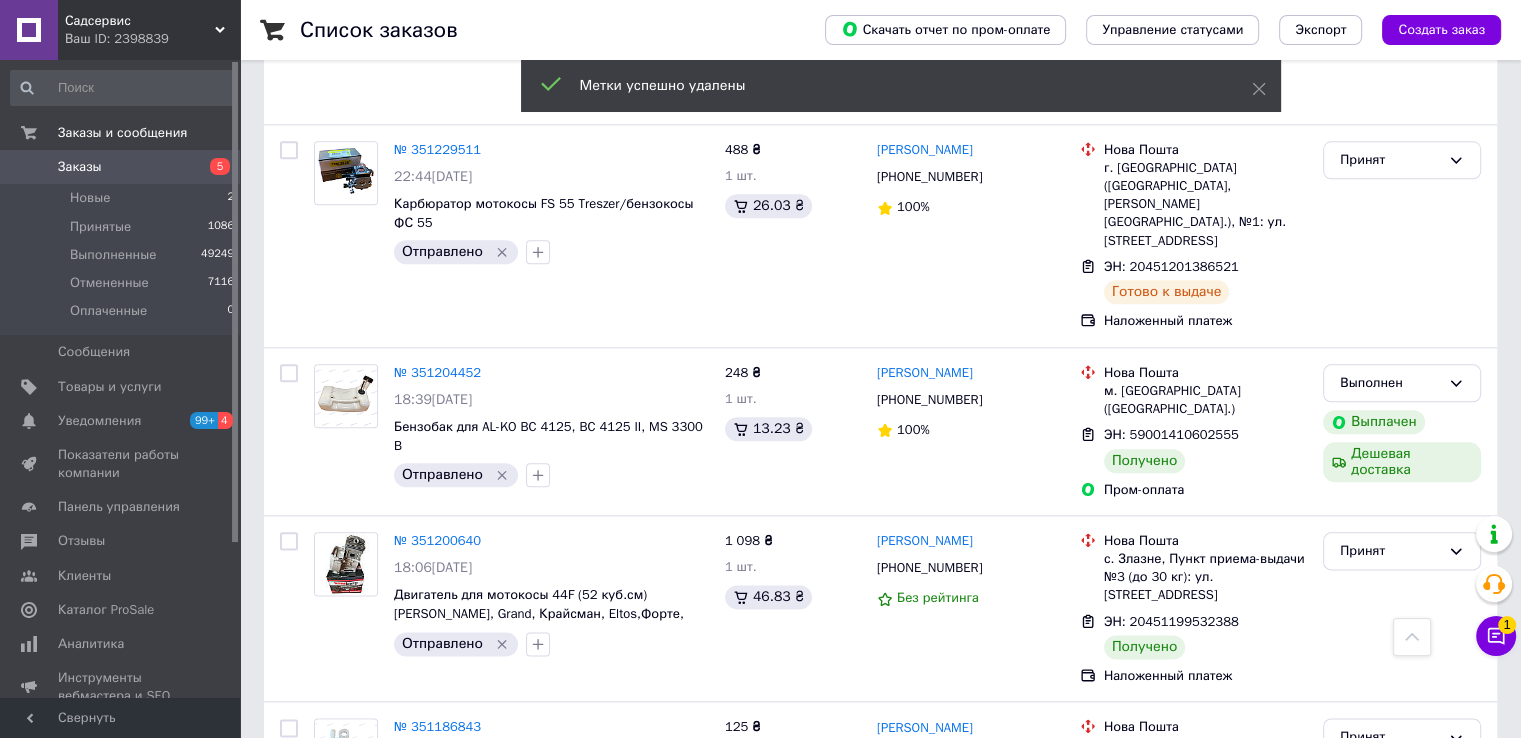 click on "Выполнен" at bounding box center [1402, 1545] 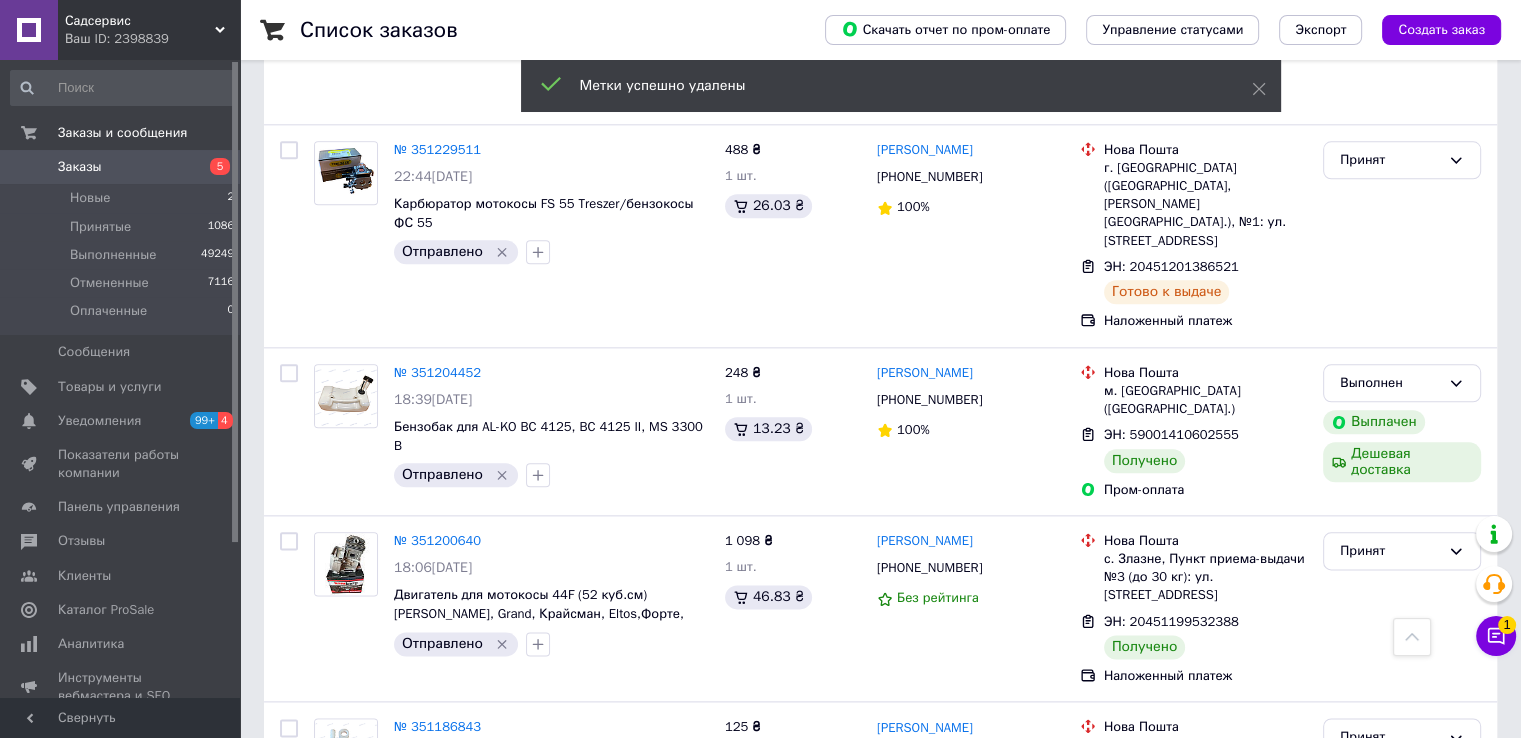 scroll, scrollTop: 17318, scrollLeft: 0, axis: vertical 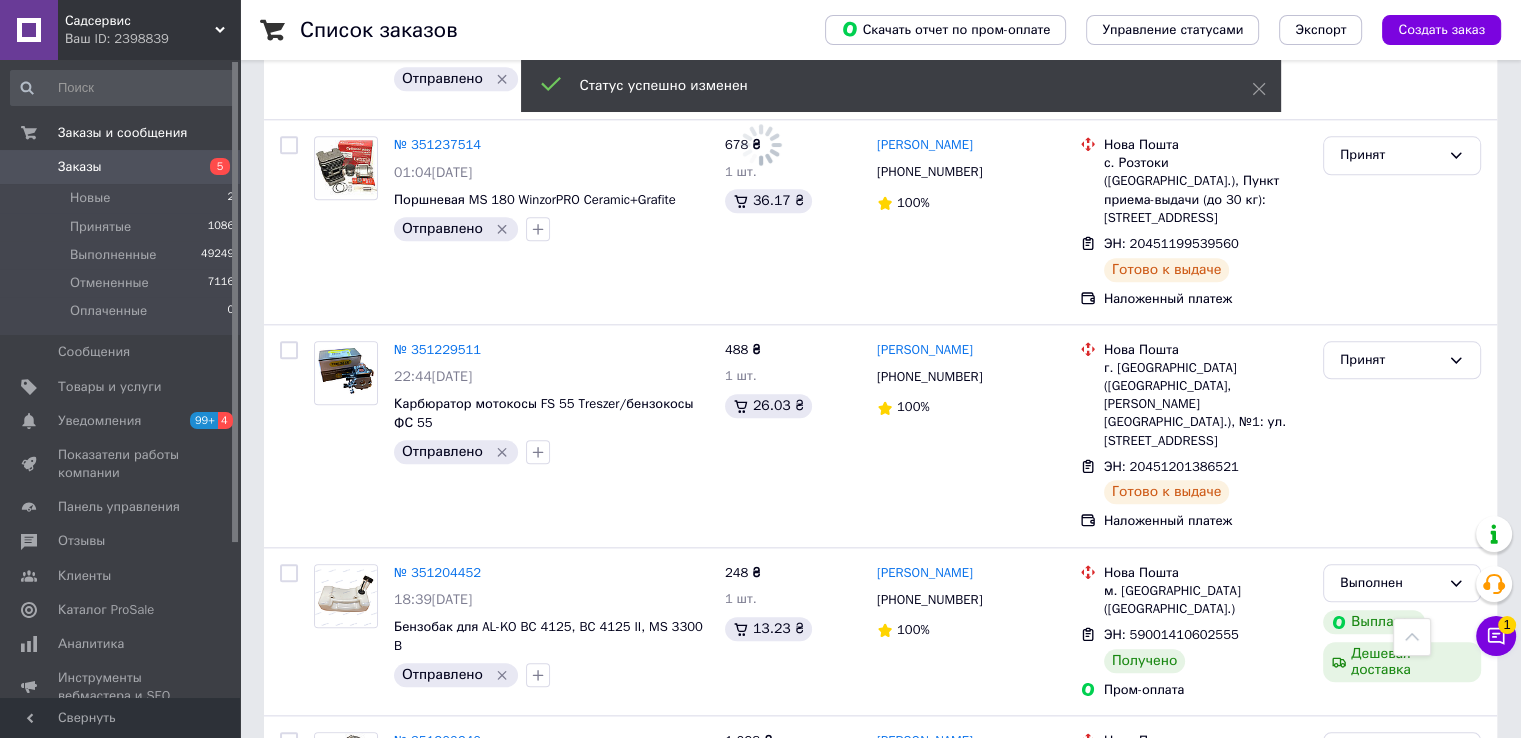 click 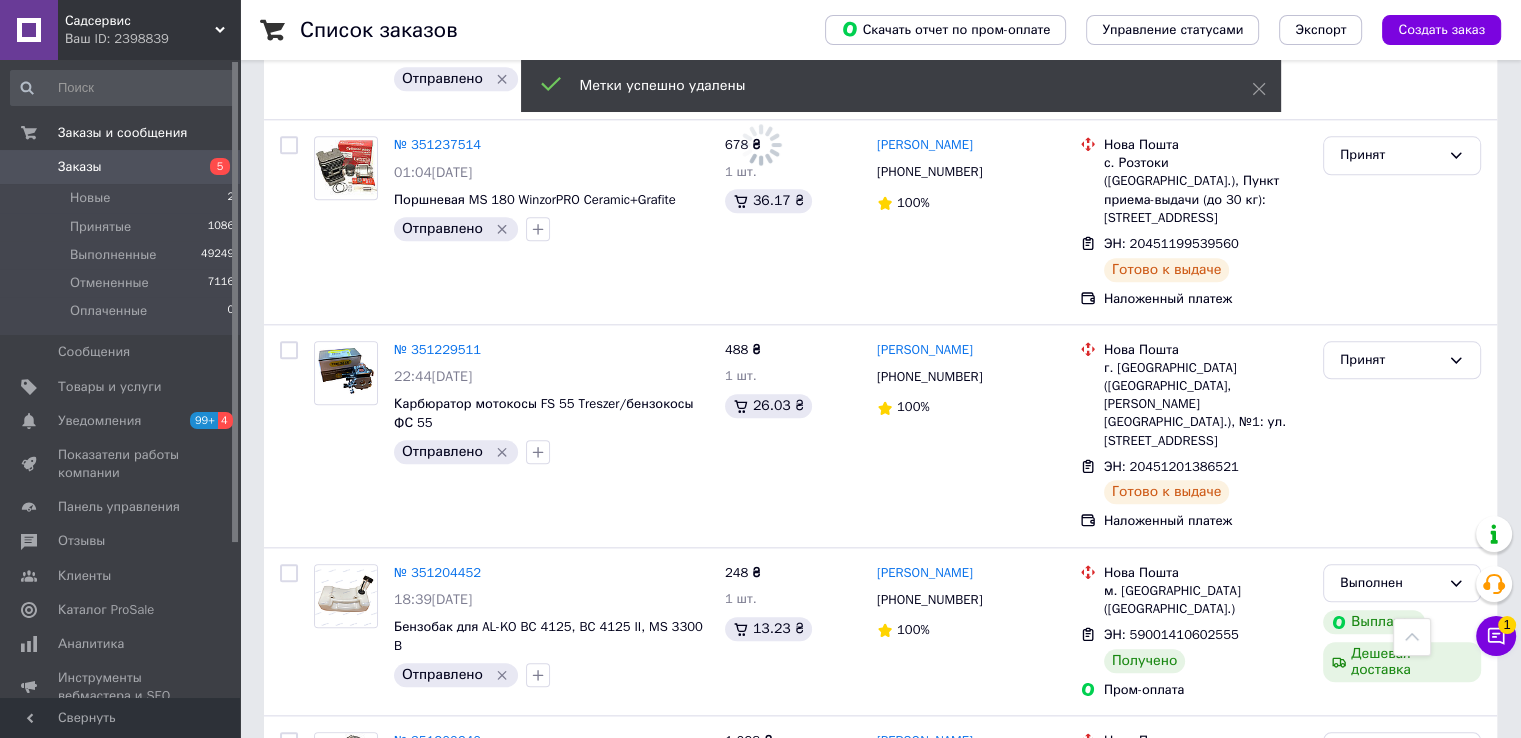click on "Принят" at bounding box center [1390, 1517] 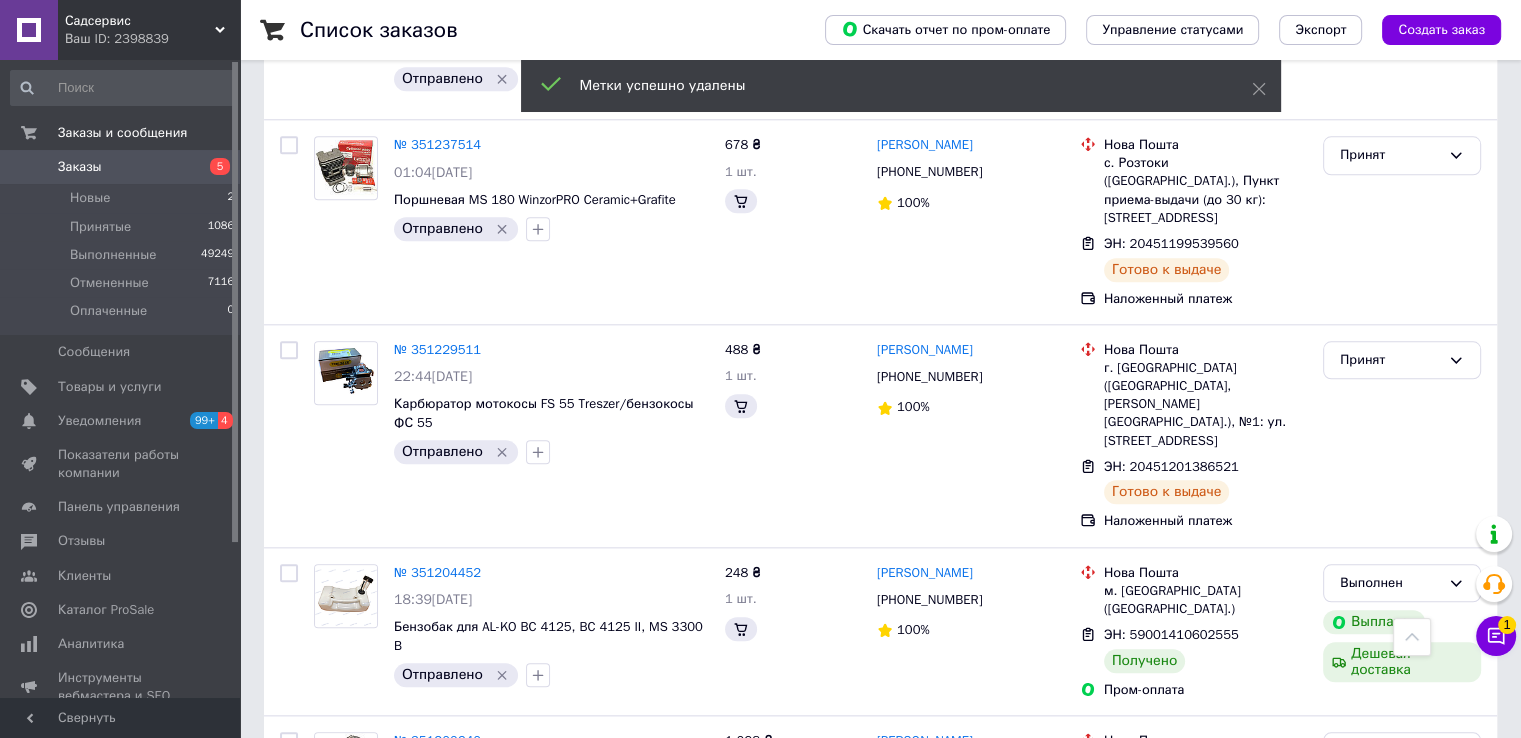 click on "Выполнен" at bounding box center [1402, 1559] 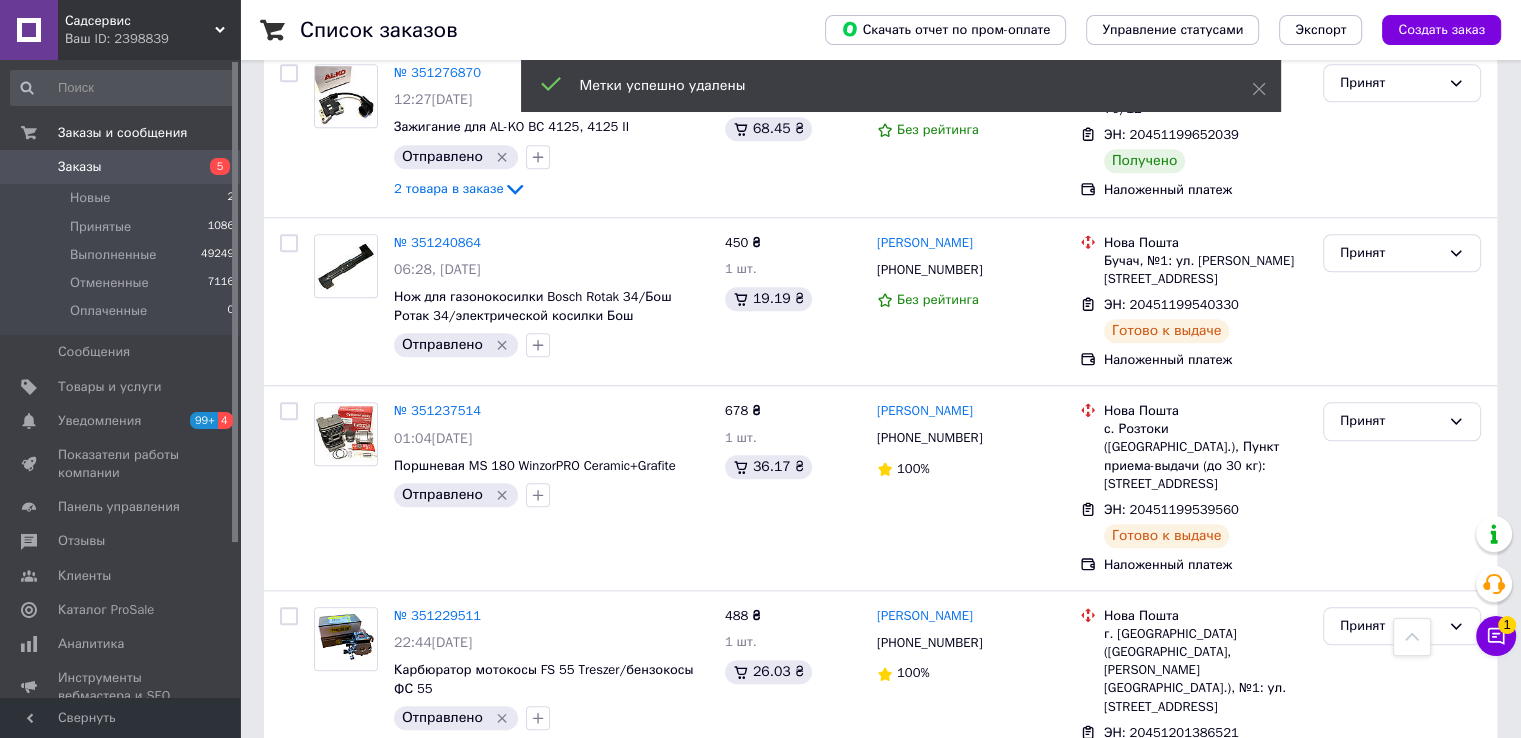 scroll, scrollTop: 17018, scrollLeft: 0, axis: vertical 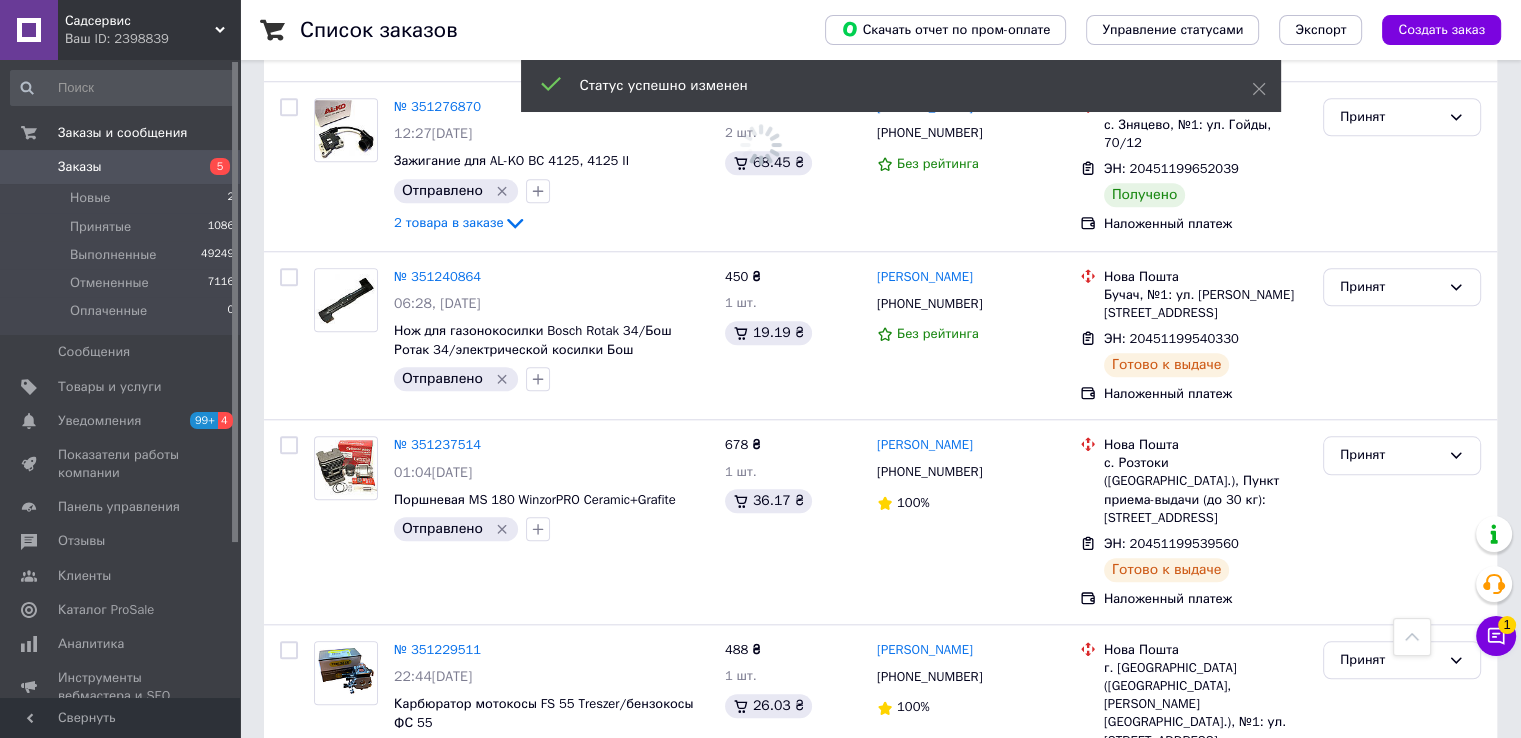 click 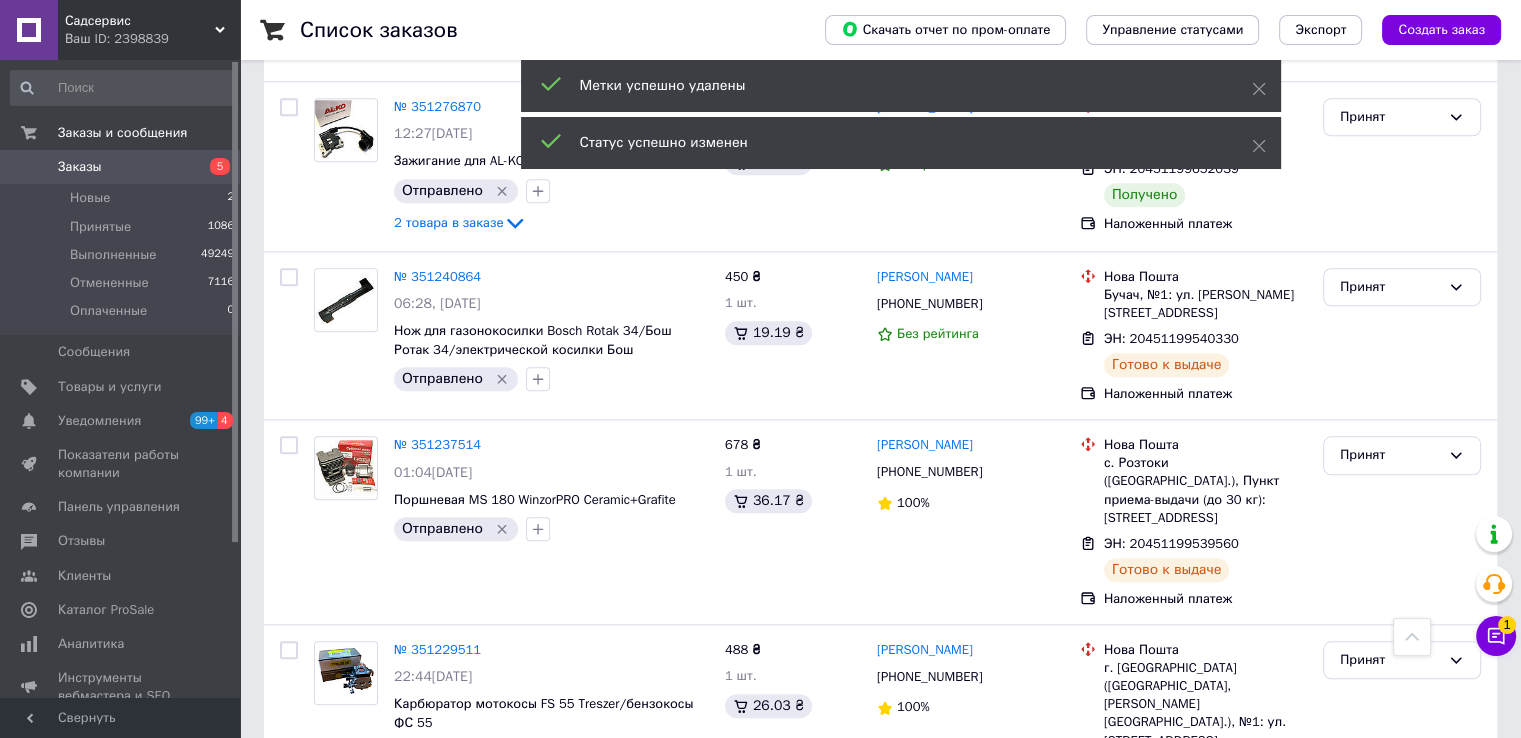 click on "Принят" at bounding box center (1390, 1647) 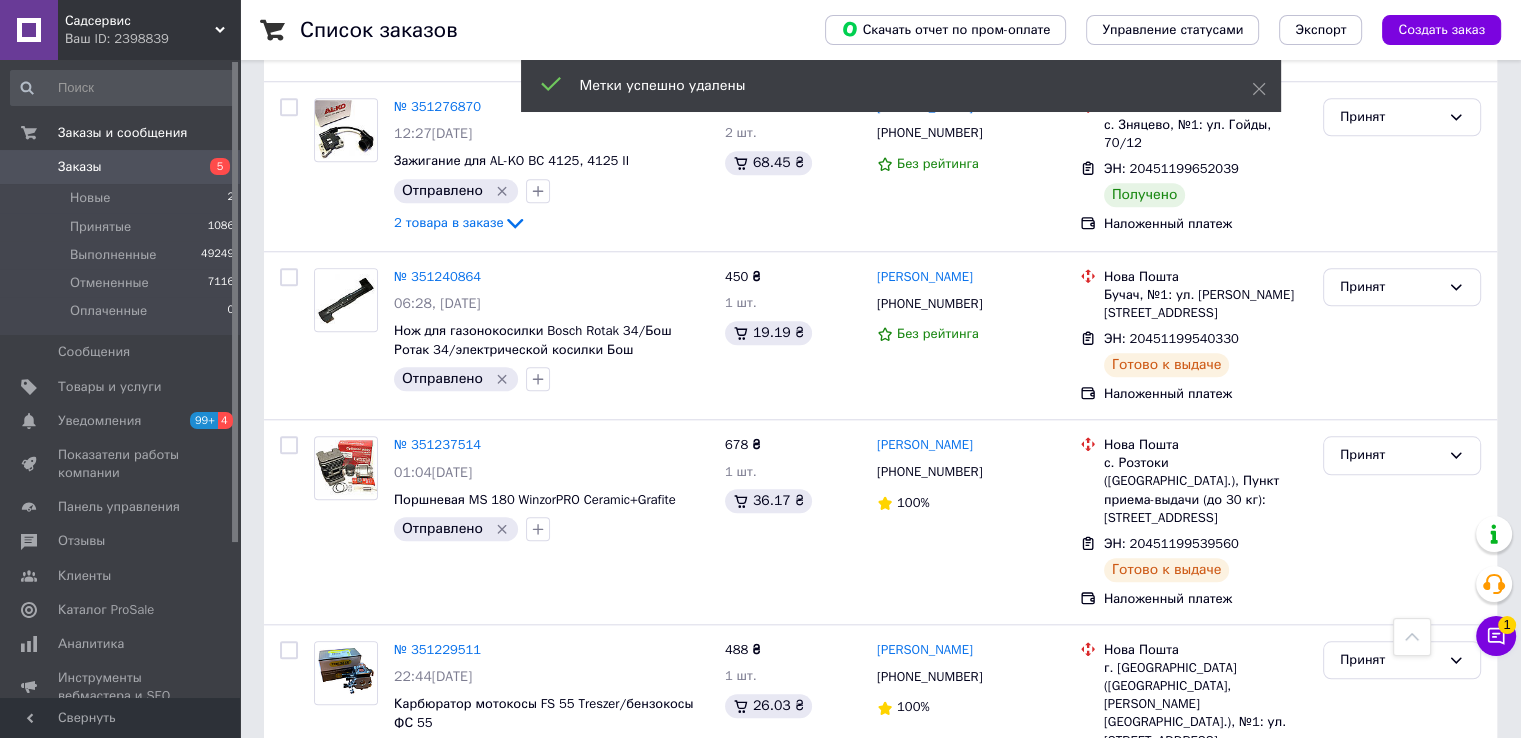 click on "Выполнен" at bounding box center (1402, 1688) 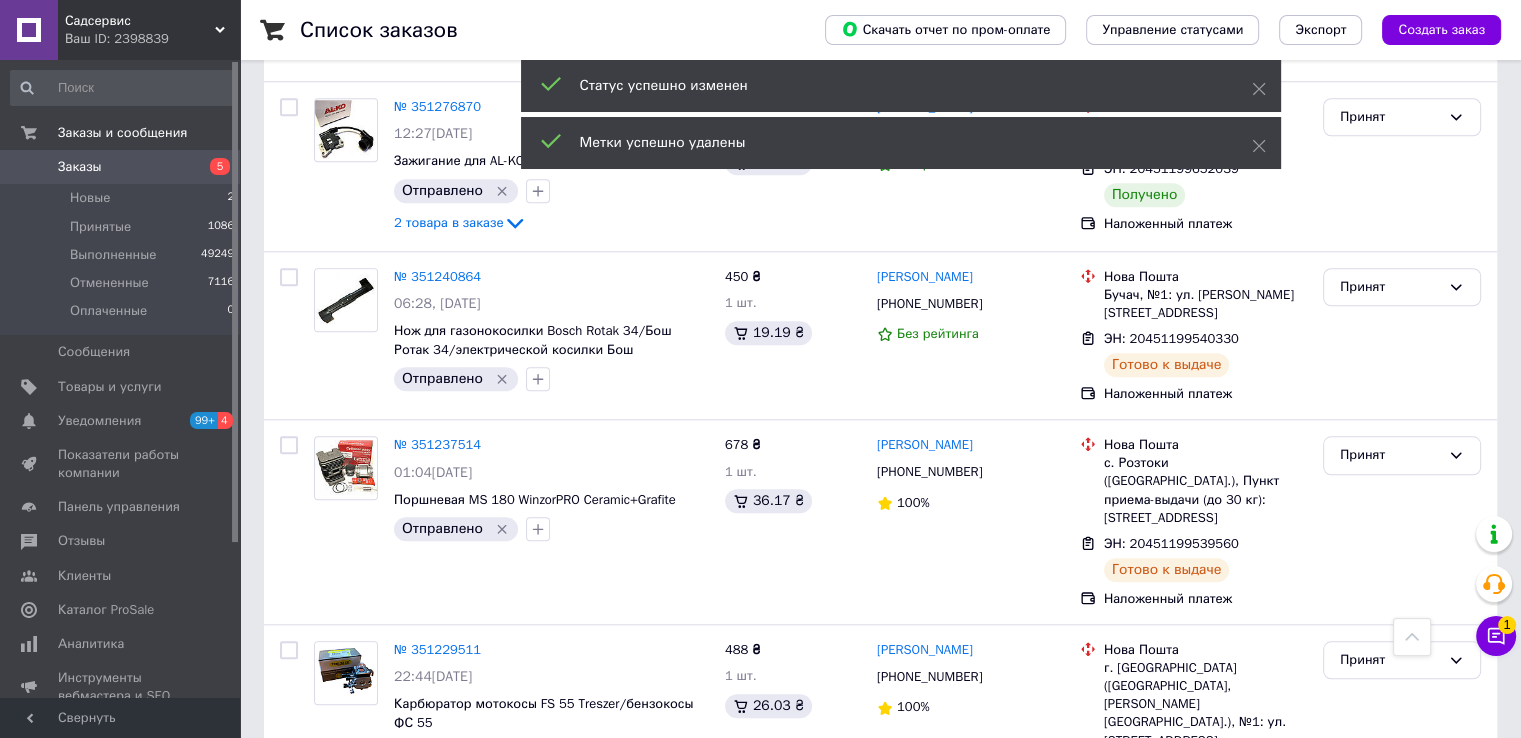 scroll, scrollTop: 16618, scrollLeft: 0, axis: vertical 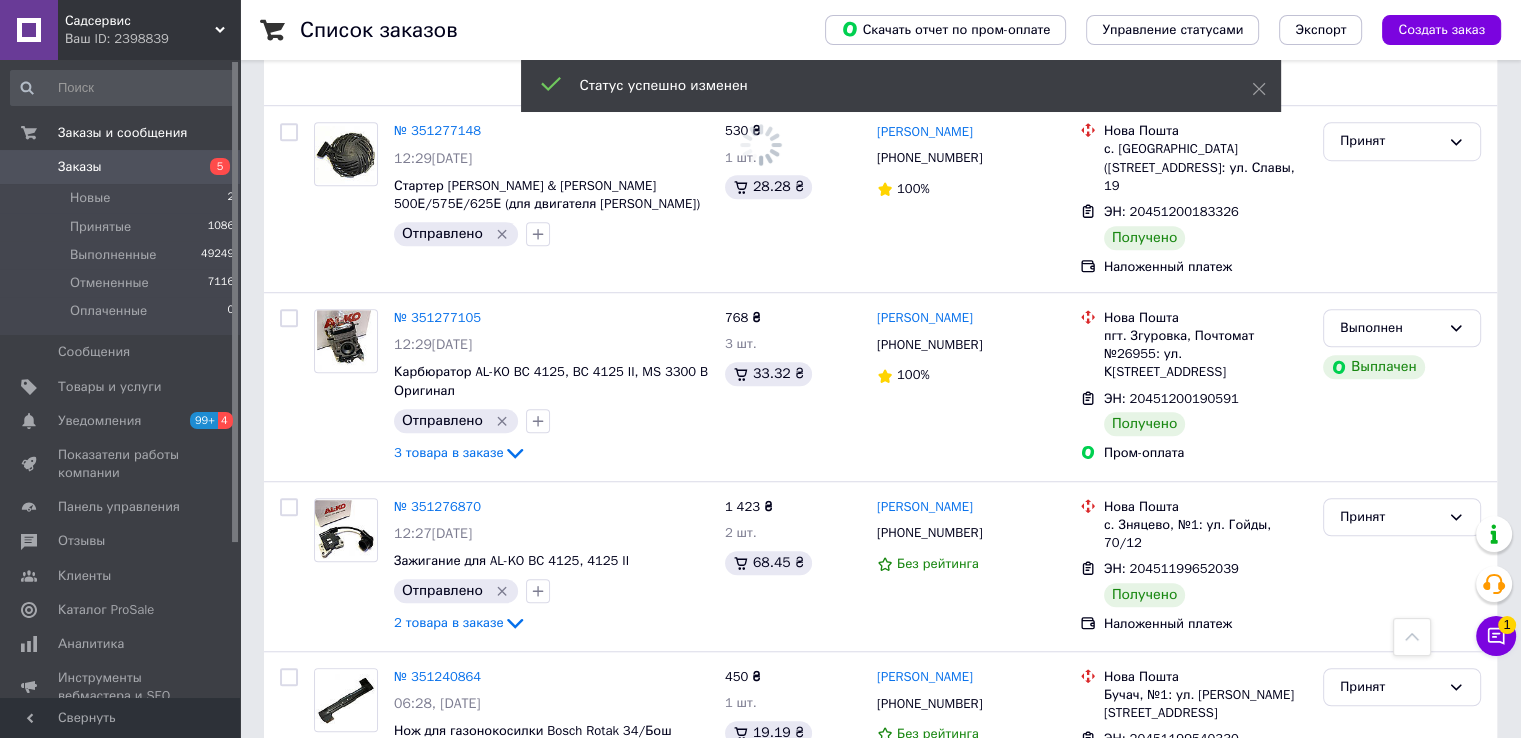click 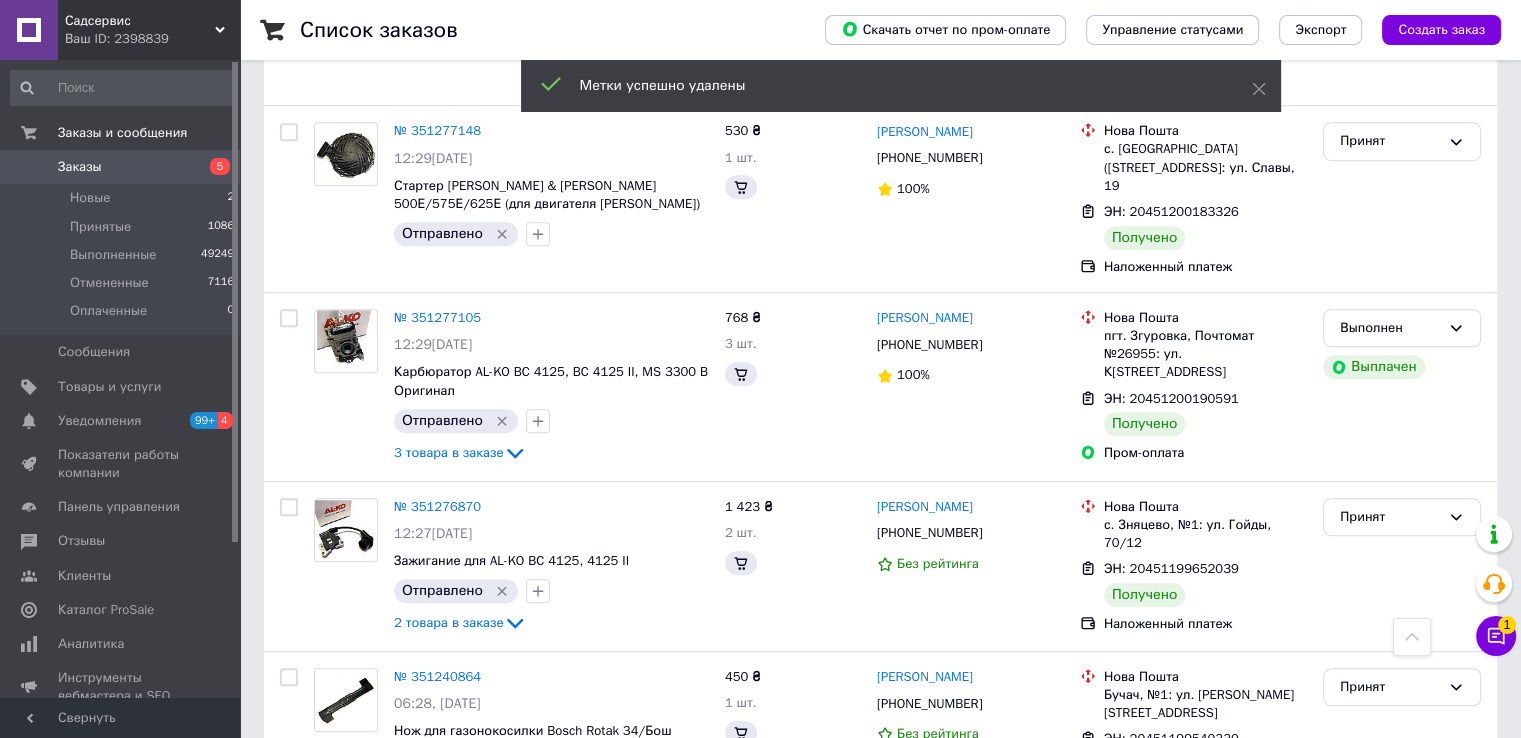 click on "Принят" at bounding box center [1390, 1451] 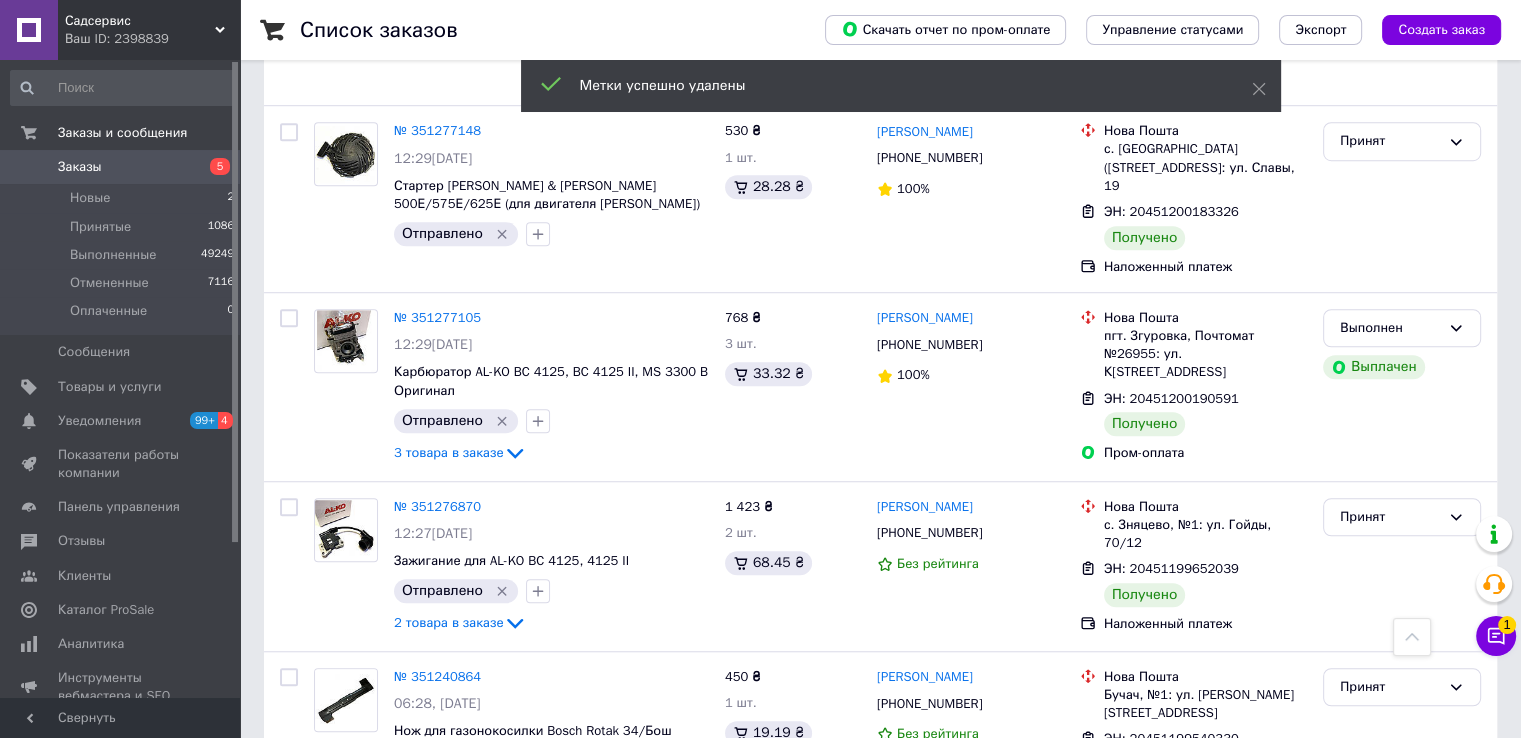 click on "Выполнен" at bounding box center (1402, 1492) 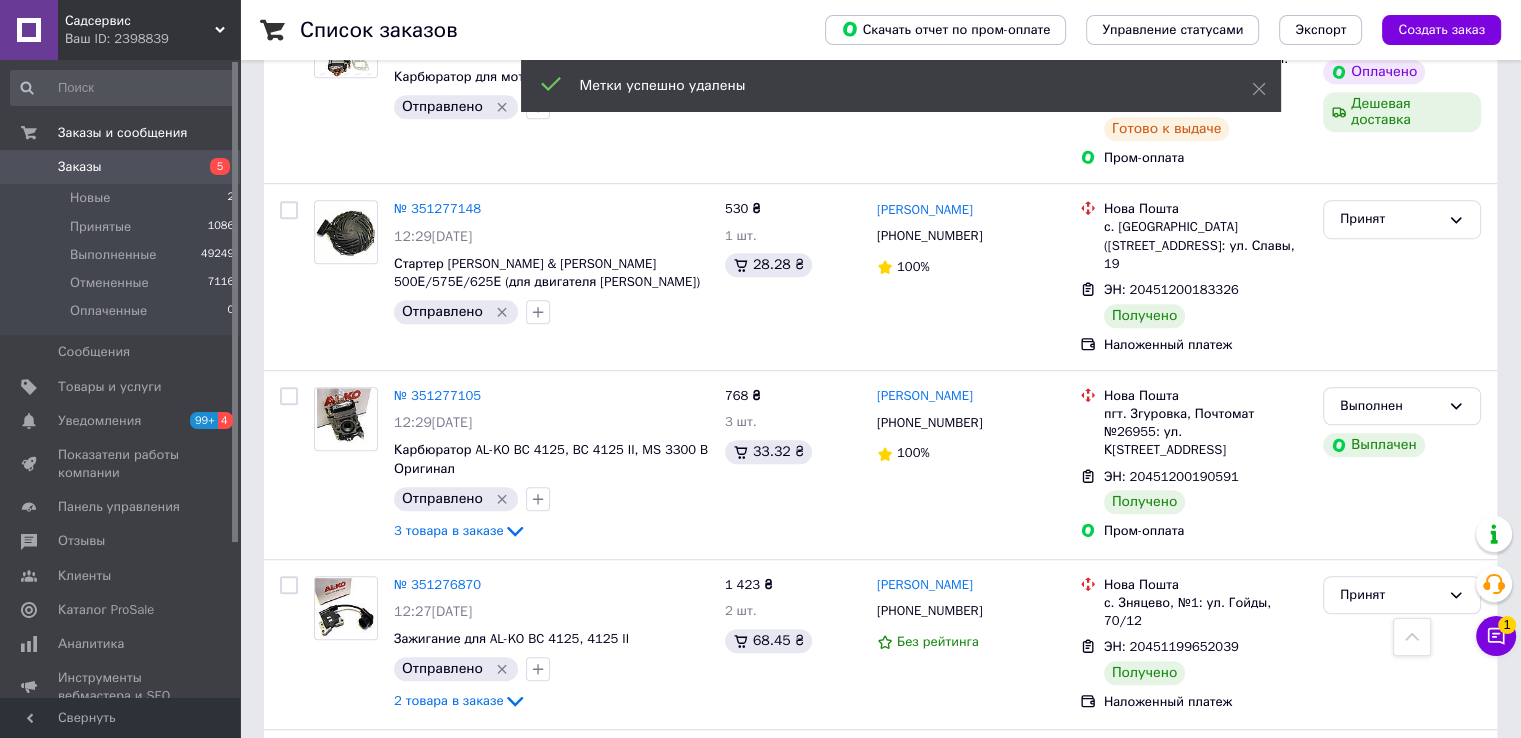 scroll, scrollTop: 16318, scrollLeft: 0, axis: vertical 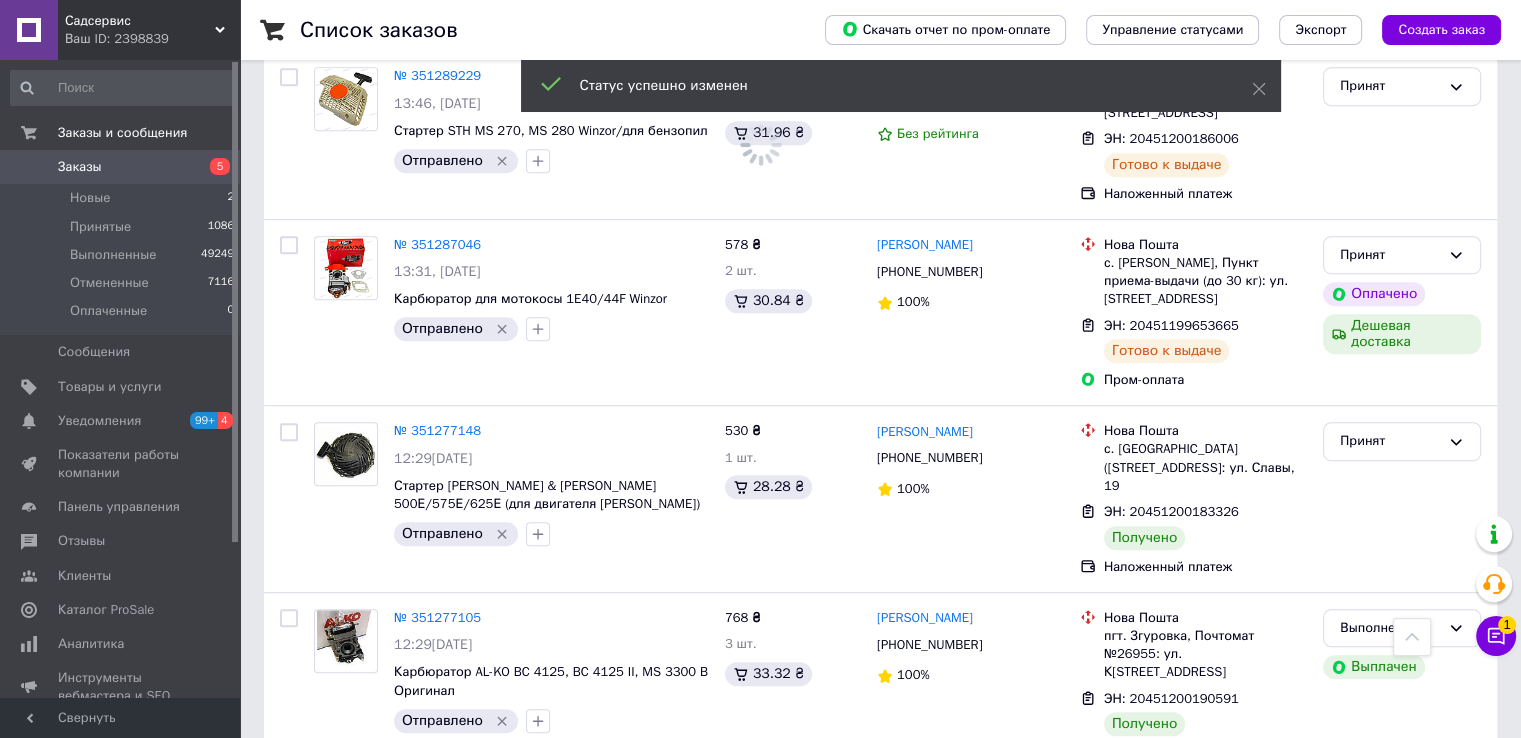 click 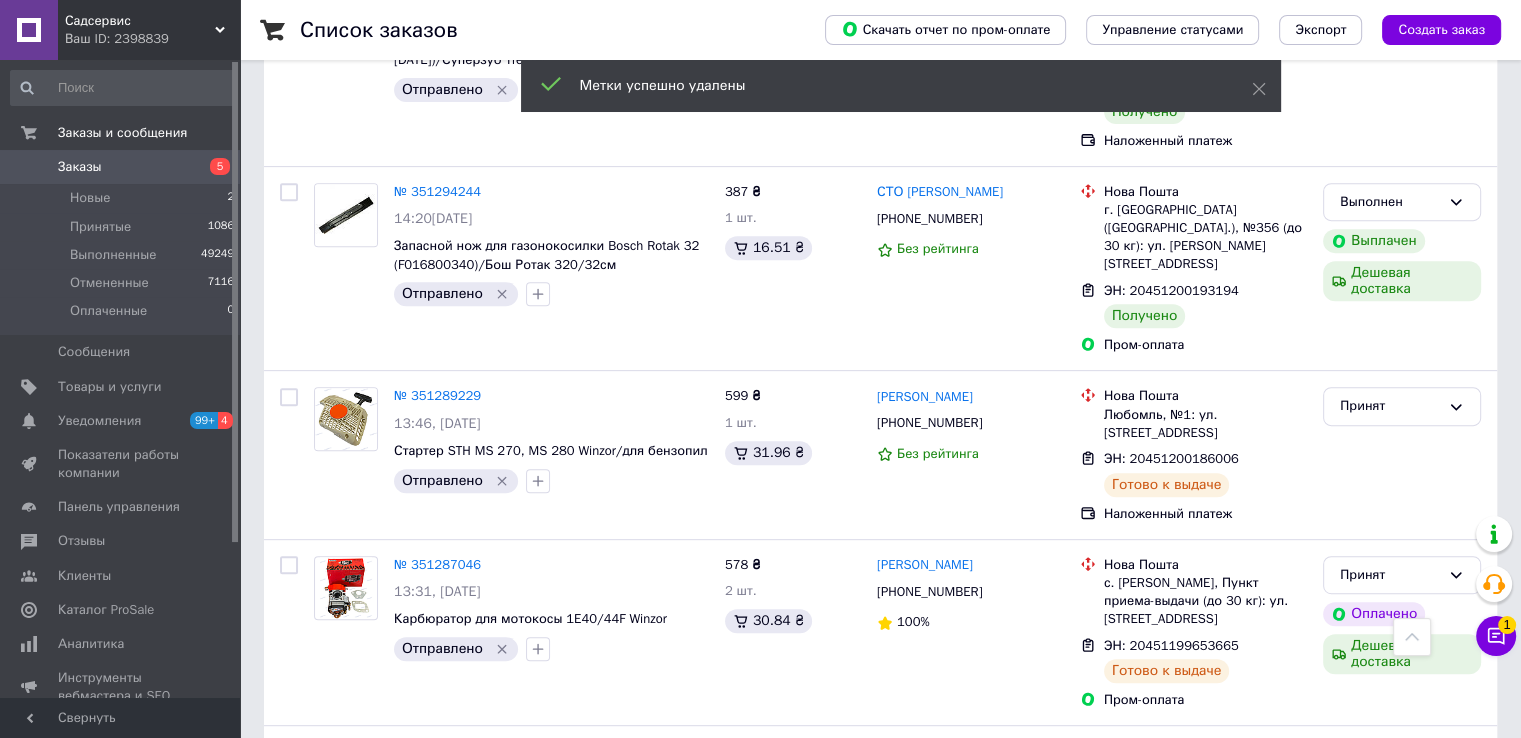 scroll, scrollTop: 15518, scrollLeft: 0, axis: vertical 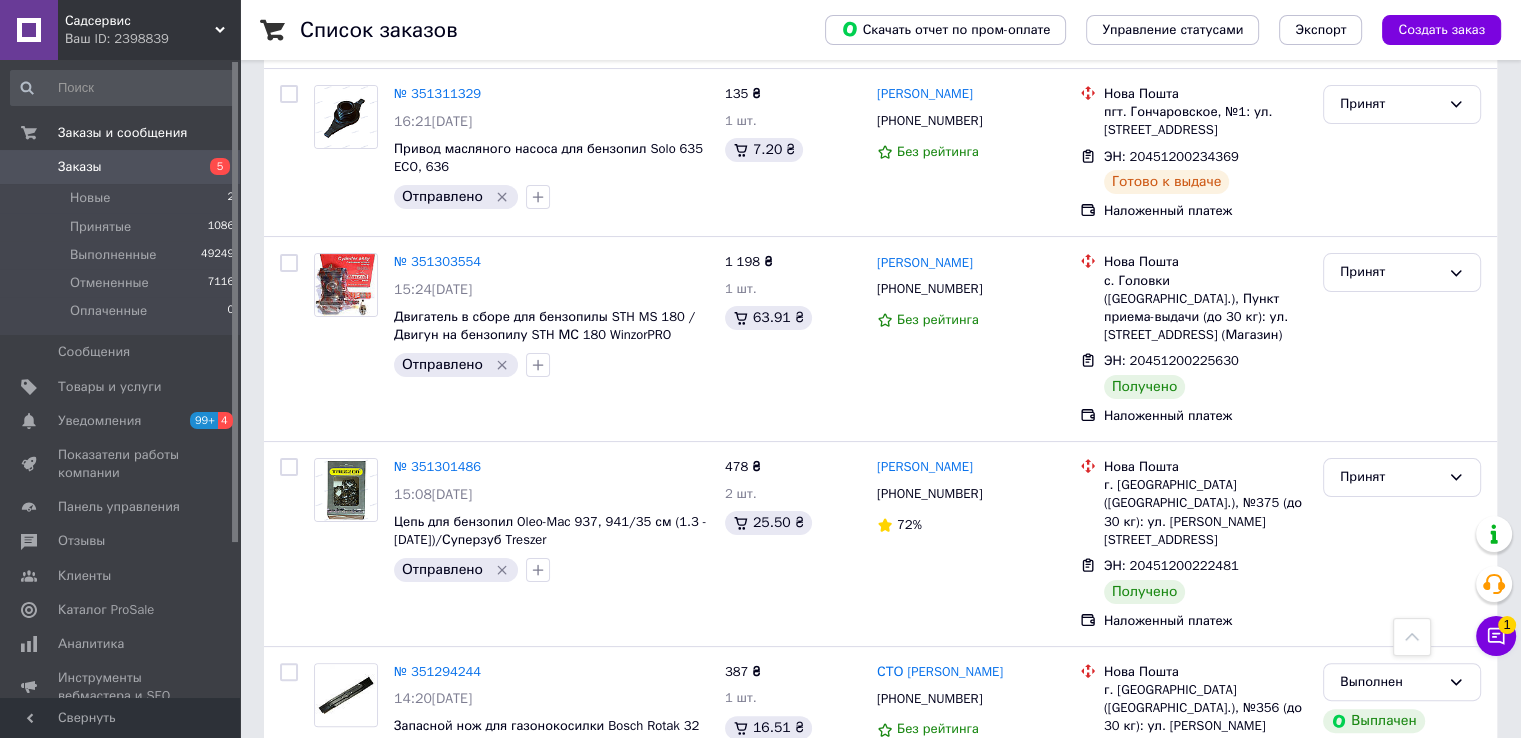 click 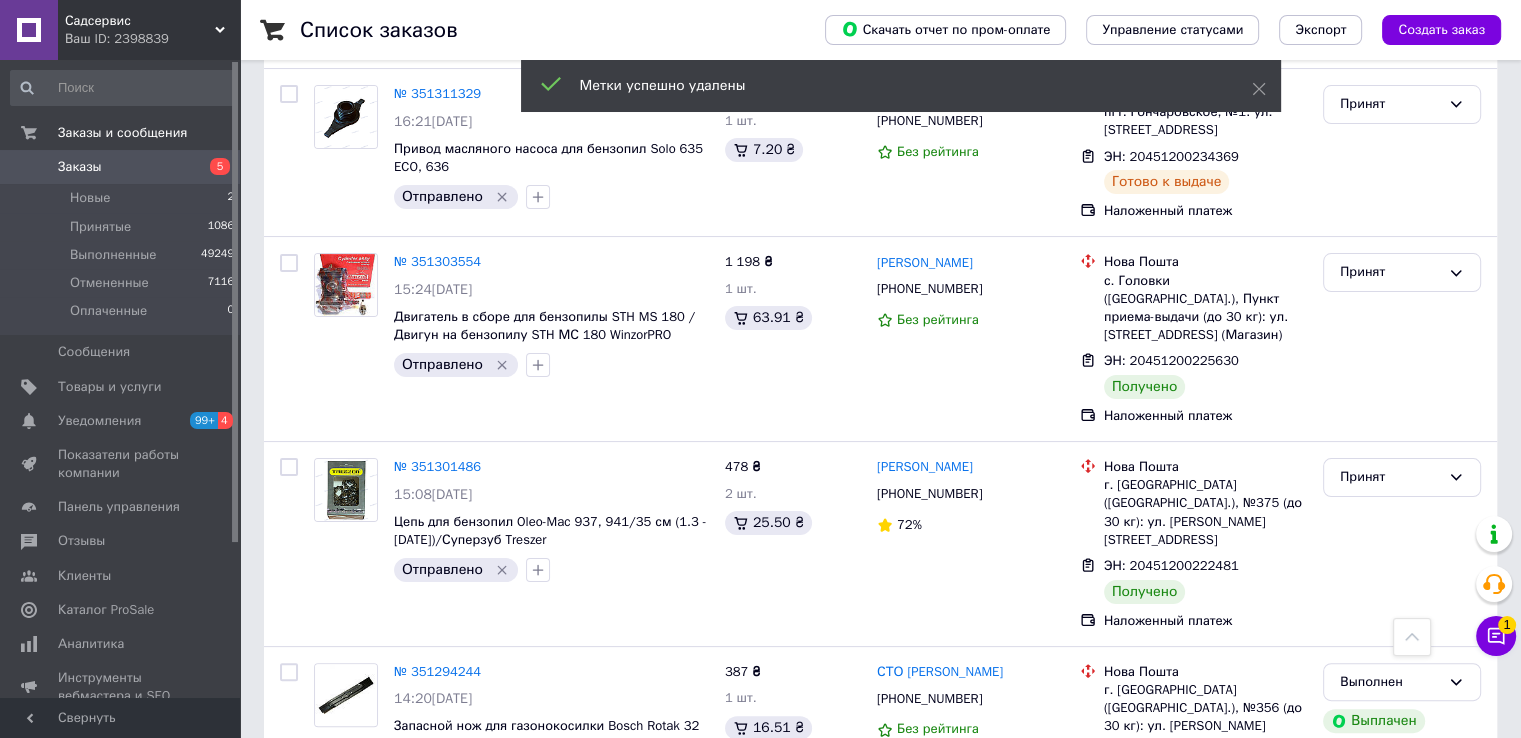 click on "Принят" at bounding box center [1390, 1617] 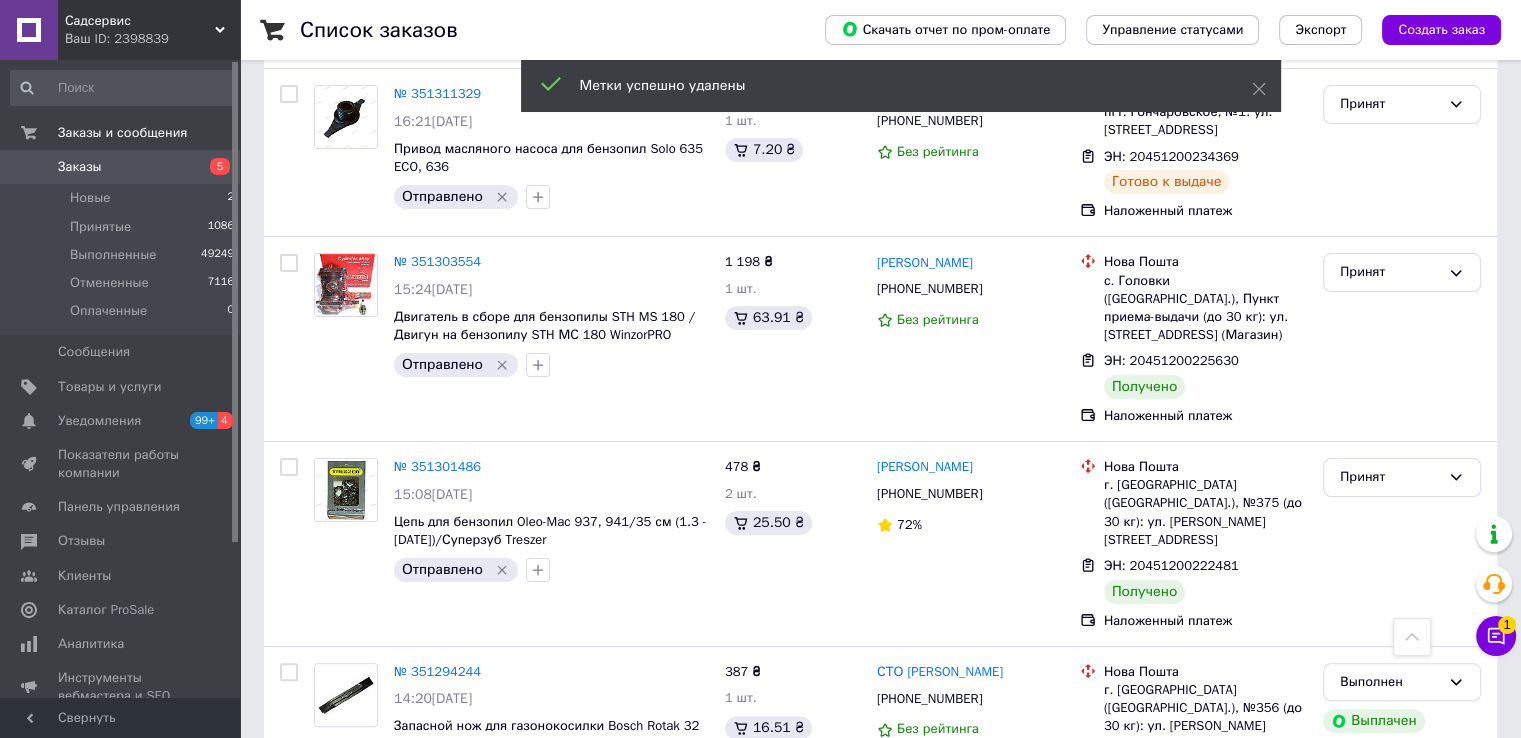 click on "Выполнен" at bounding box center (1402, 1658) 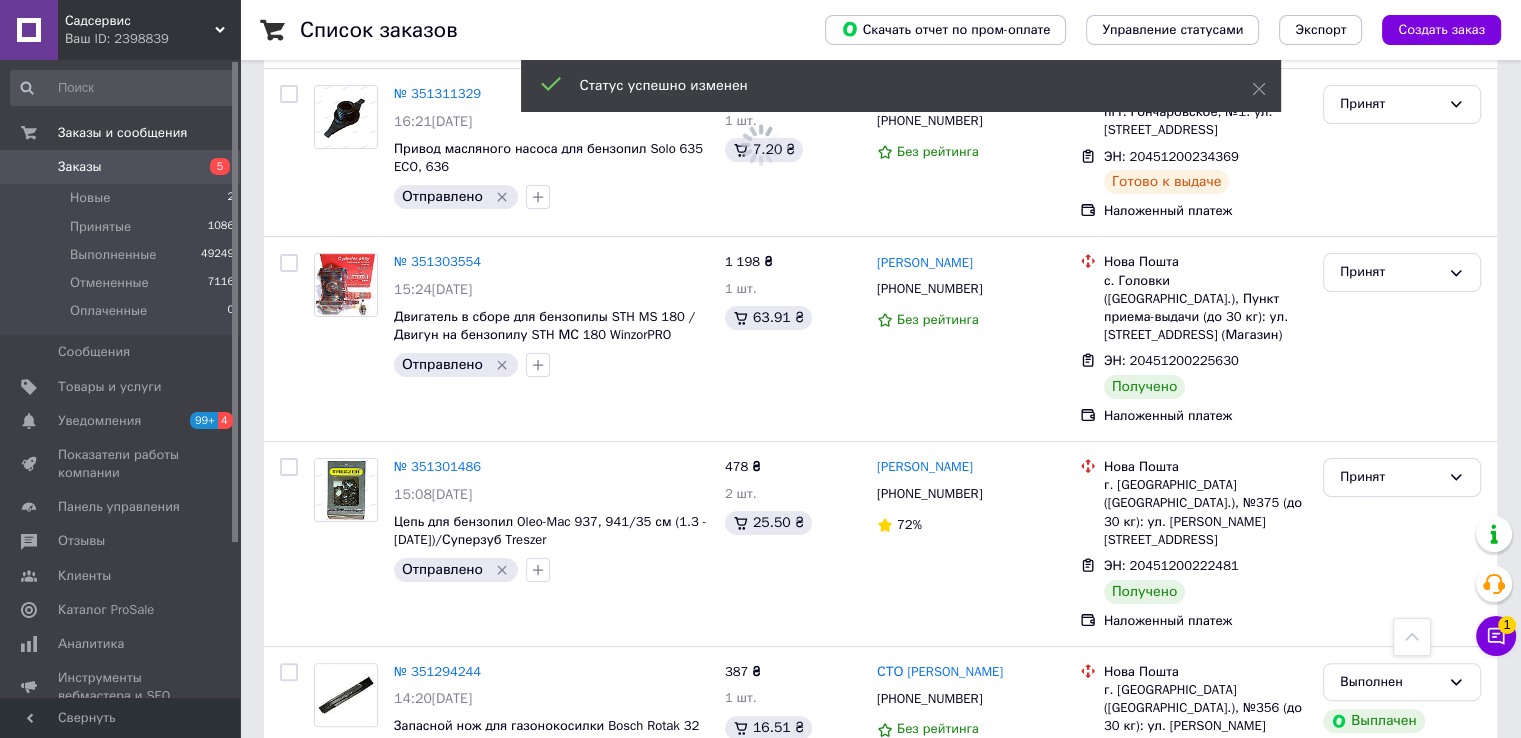 click 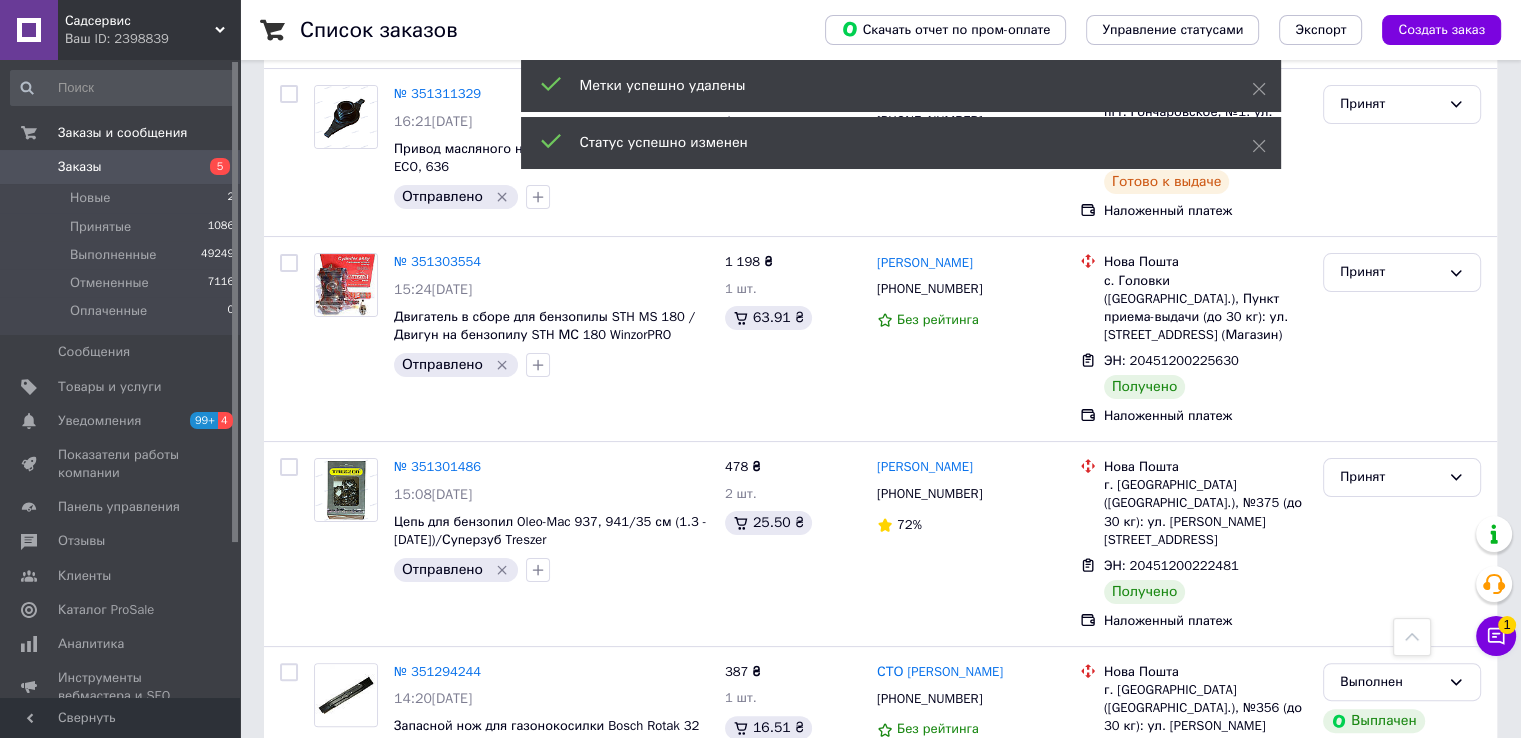 scroll, scrollTop: 15318, scrollLeft: 0, axis: vertical 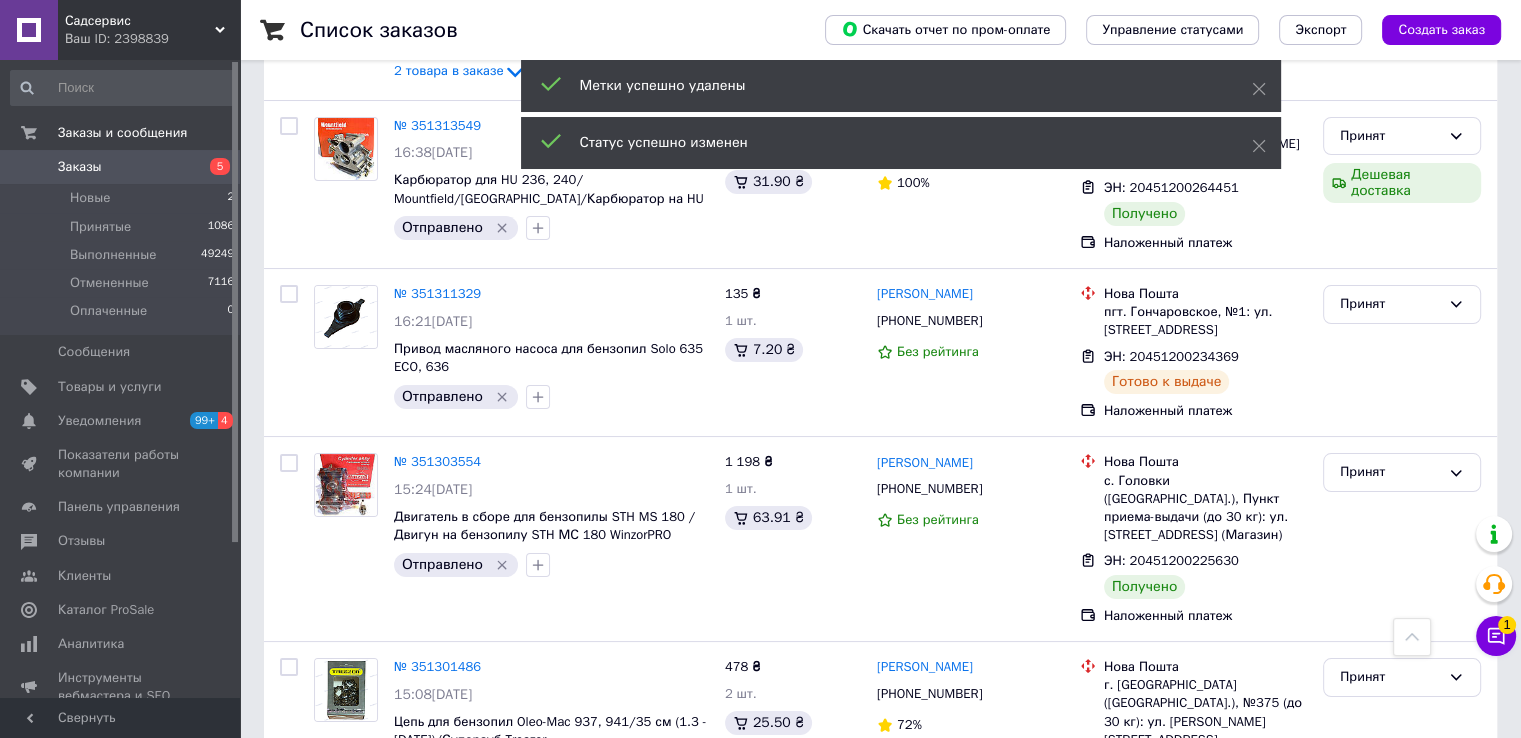 click 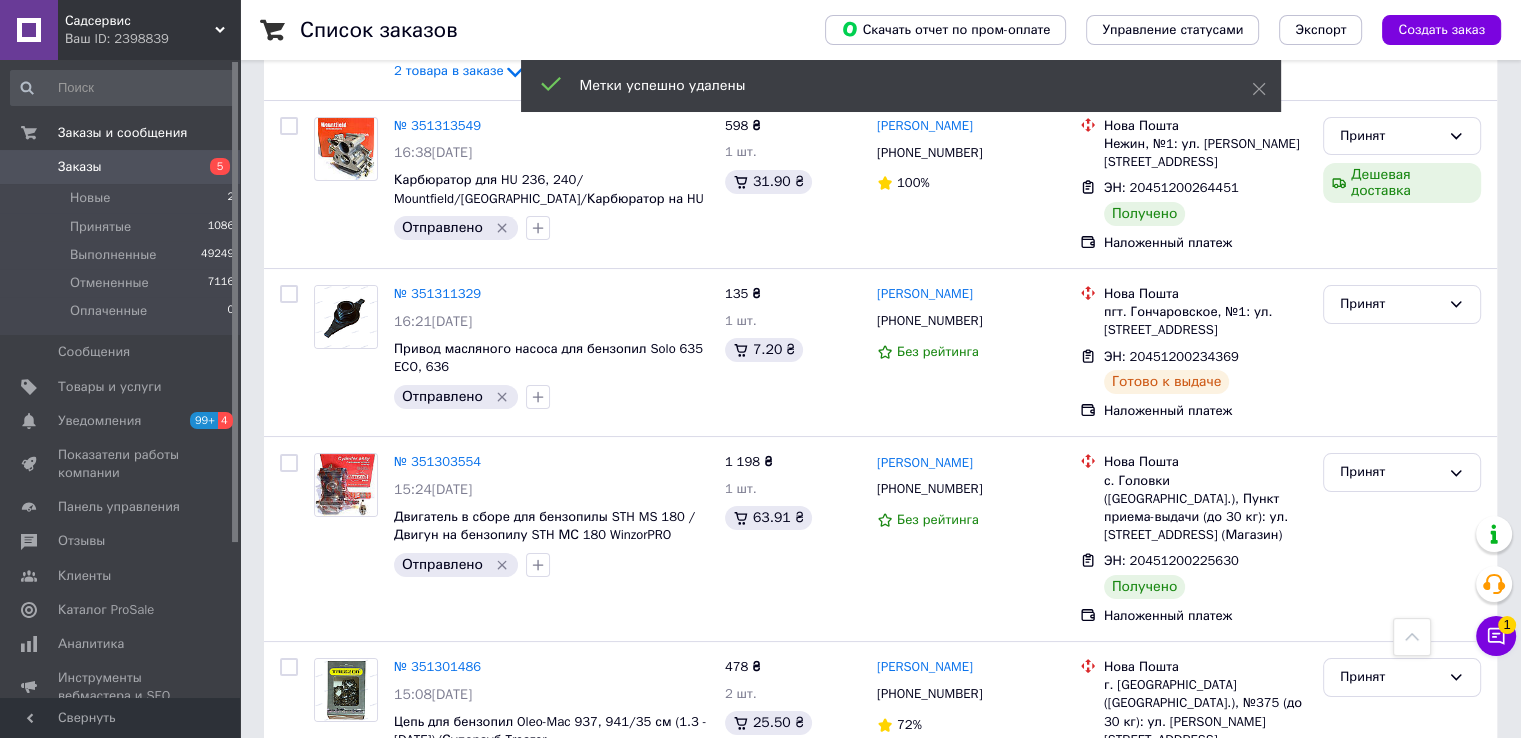 click on "Принят" at bounding box center (1390, 1441) 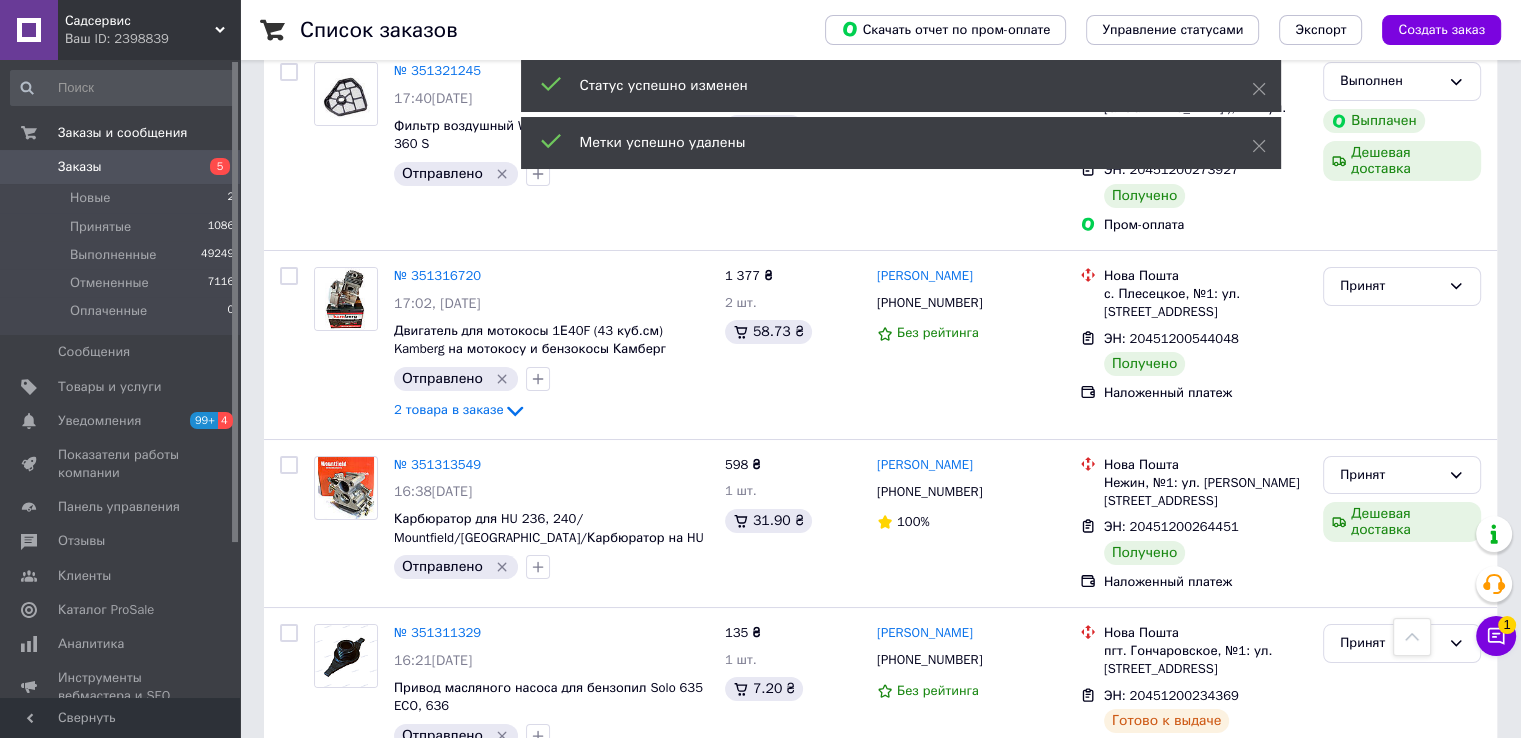 scroll, scrollTop: 14818, scrollLeft: 0, axis: vertical 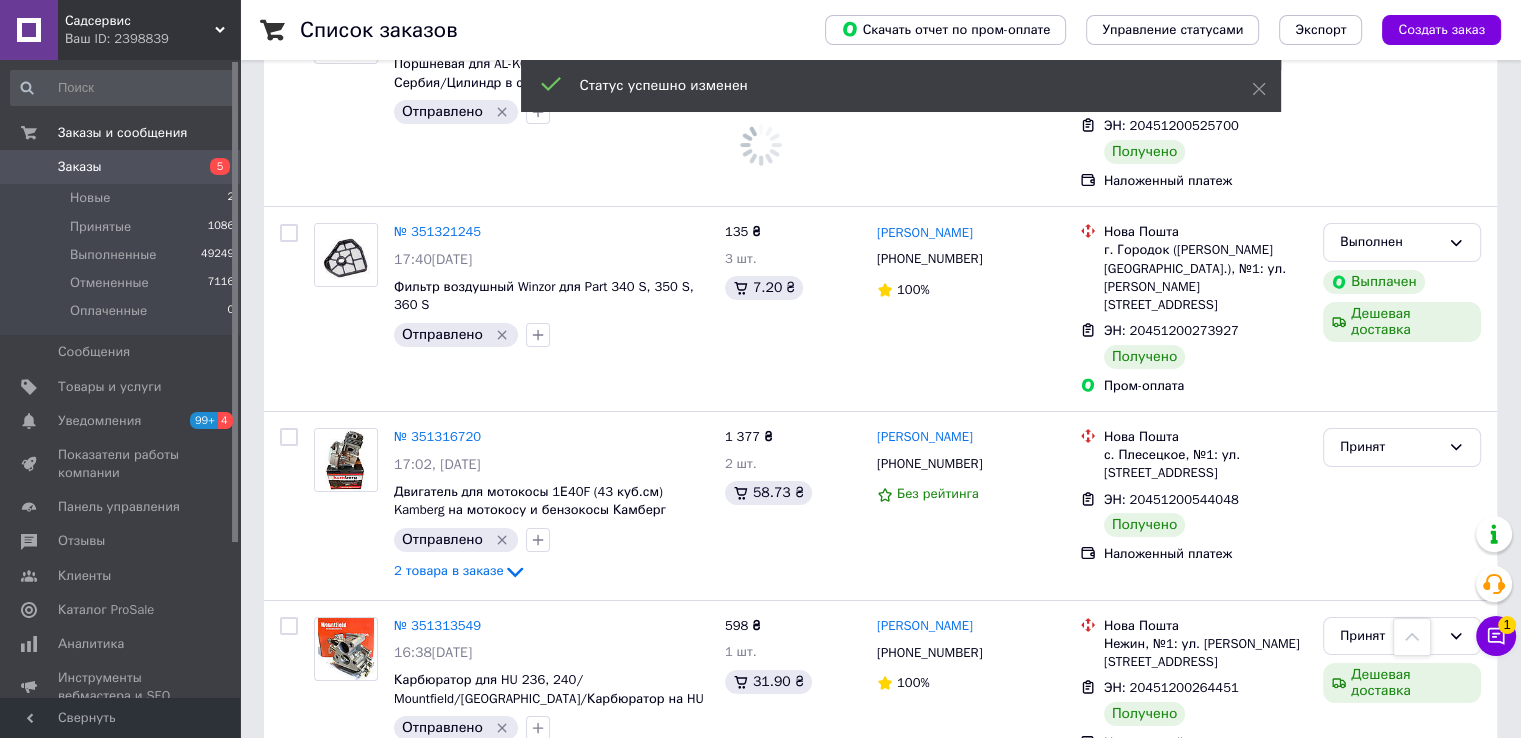 click 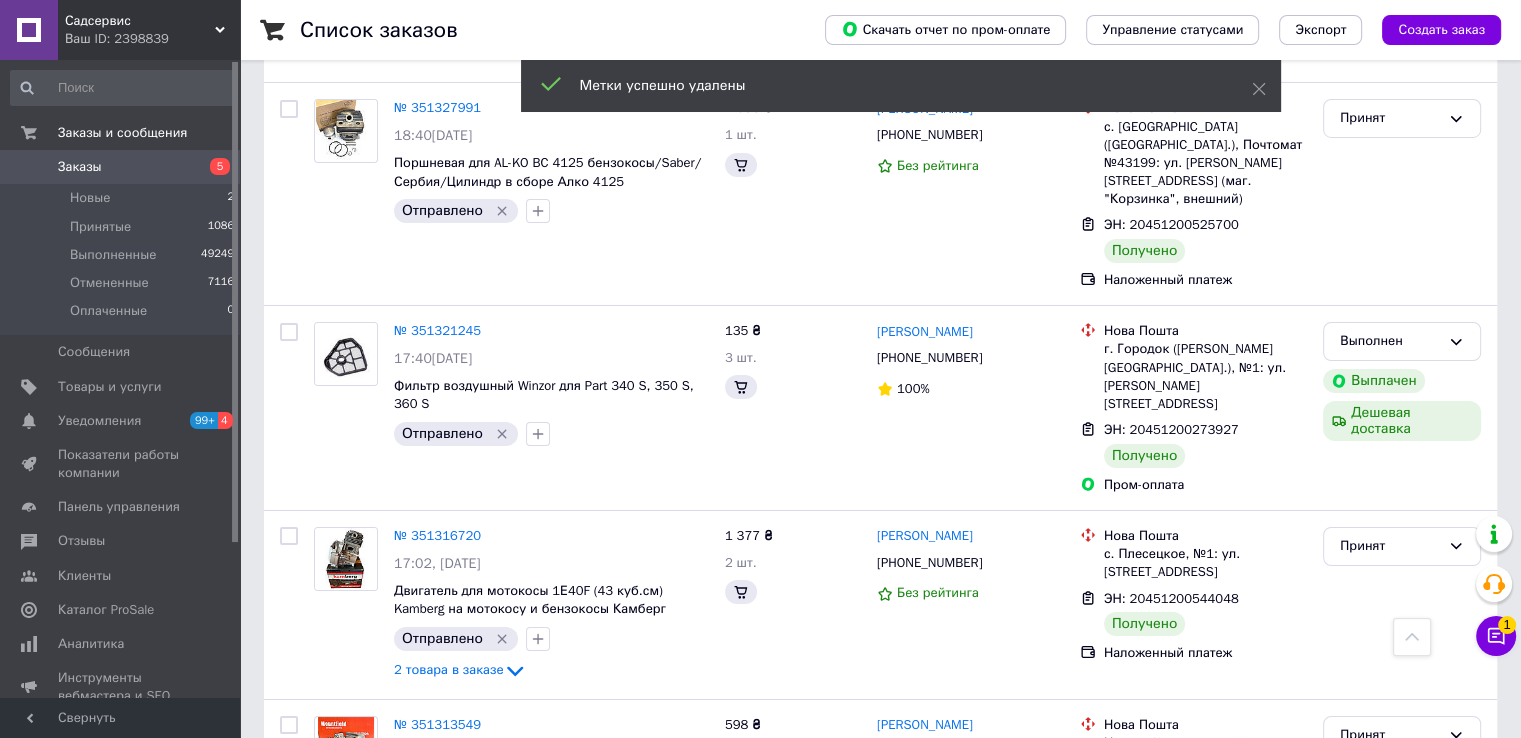scroll, scrollTop: 14718, scrollLeft: 0, axis: vertical 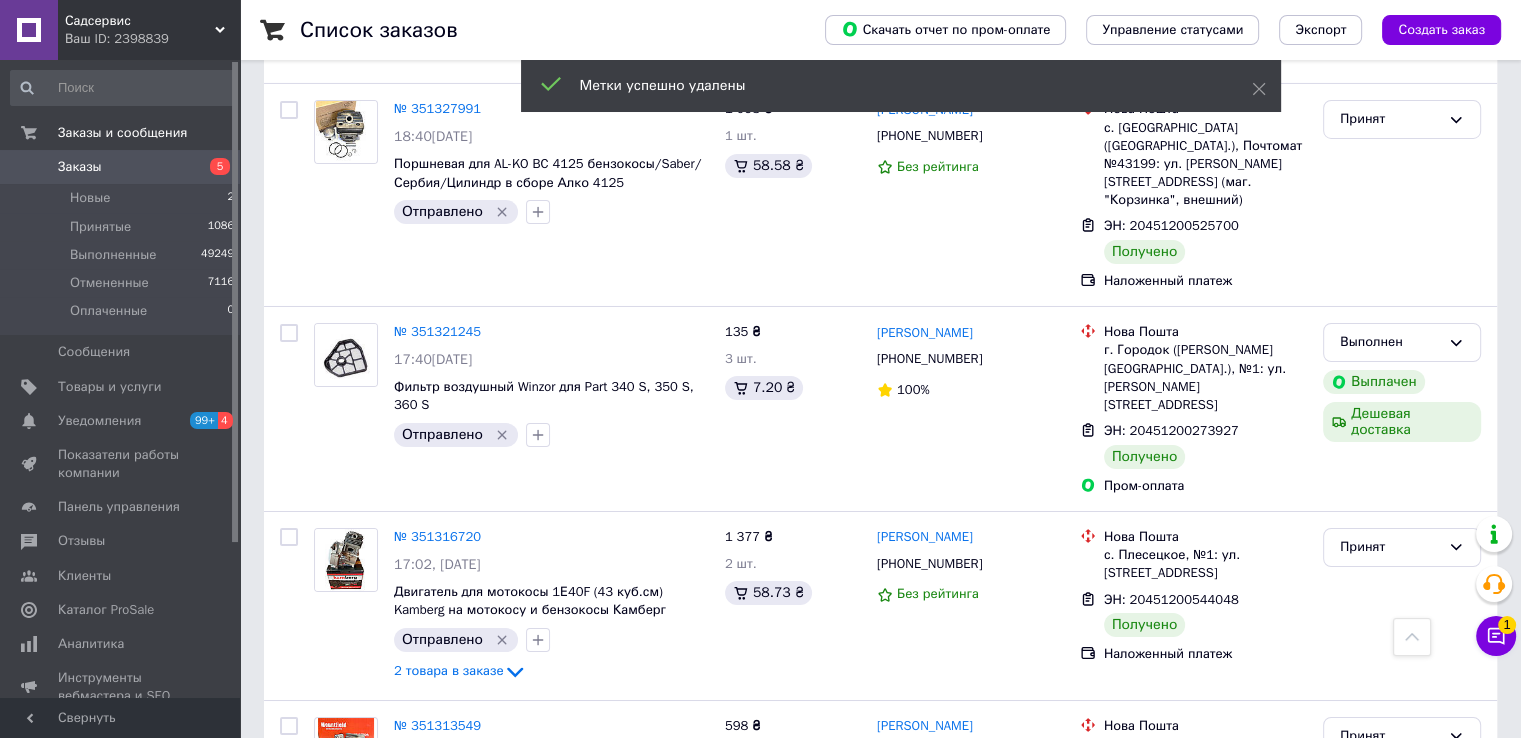 click 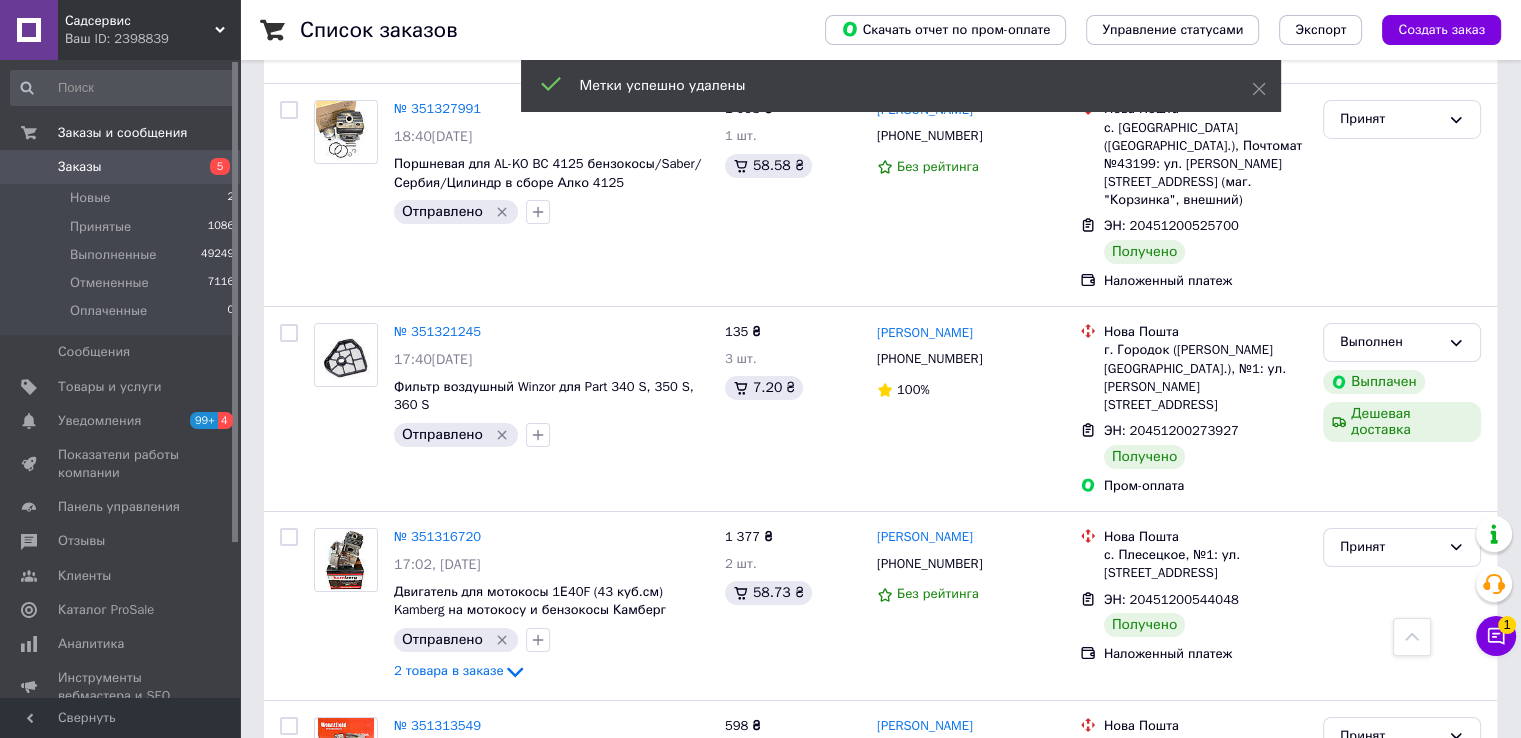 click on "Принят" at bounding box center (1390, 1277) 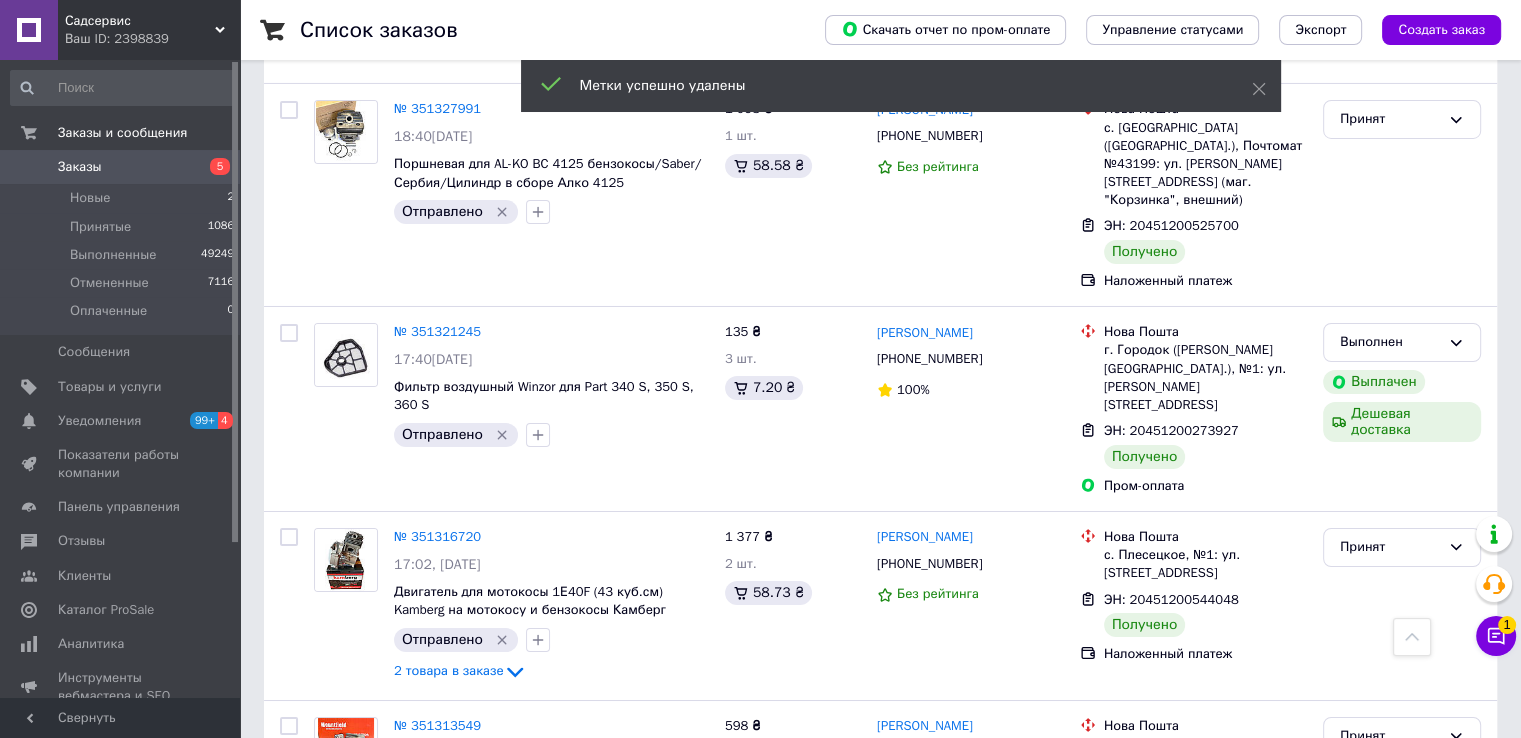 click on "Выполнен" at bounding box center [1402, 1319] 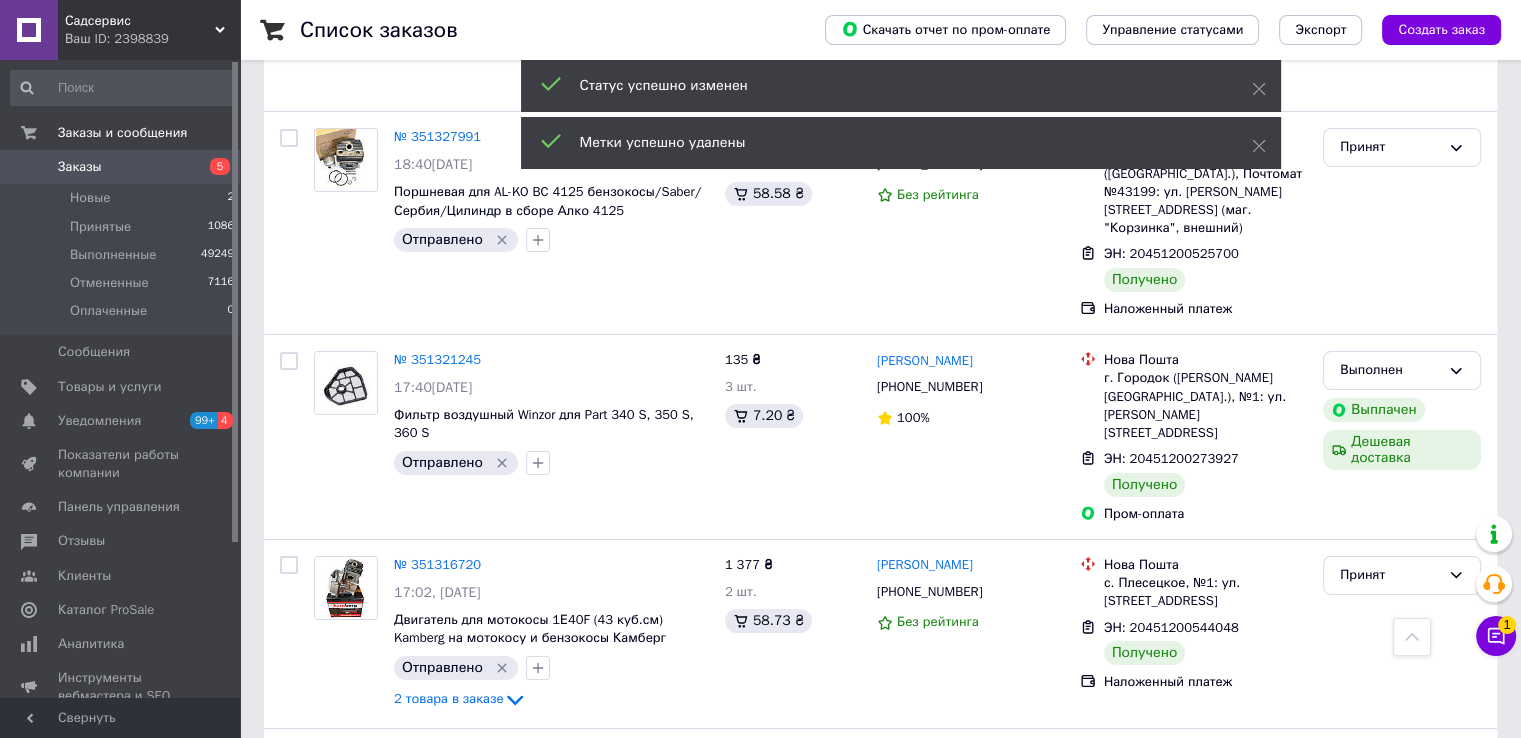 scroll, scrollTop: 14418, scrollLeft: 0, axis: vertical 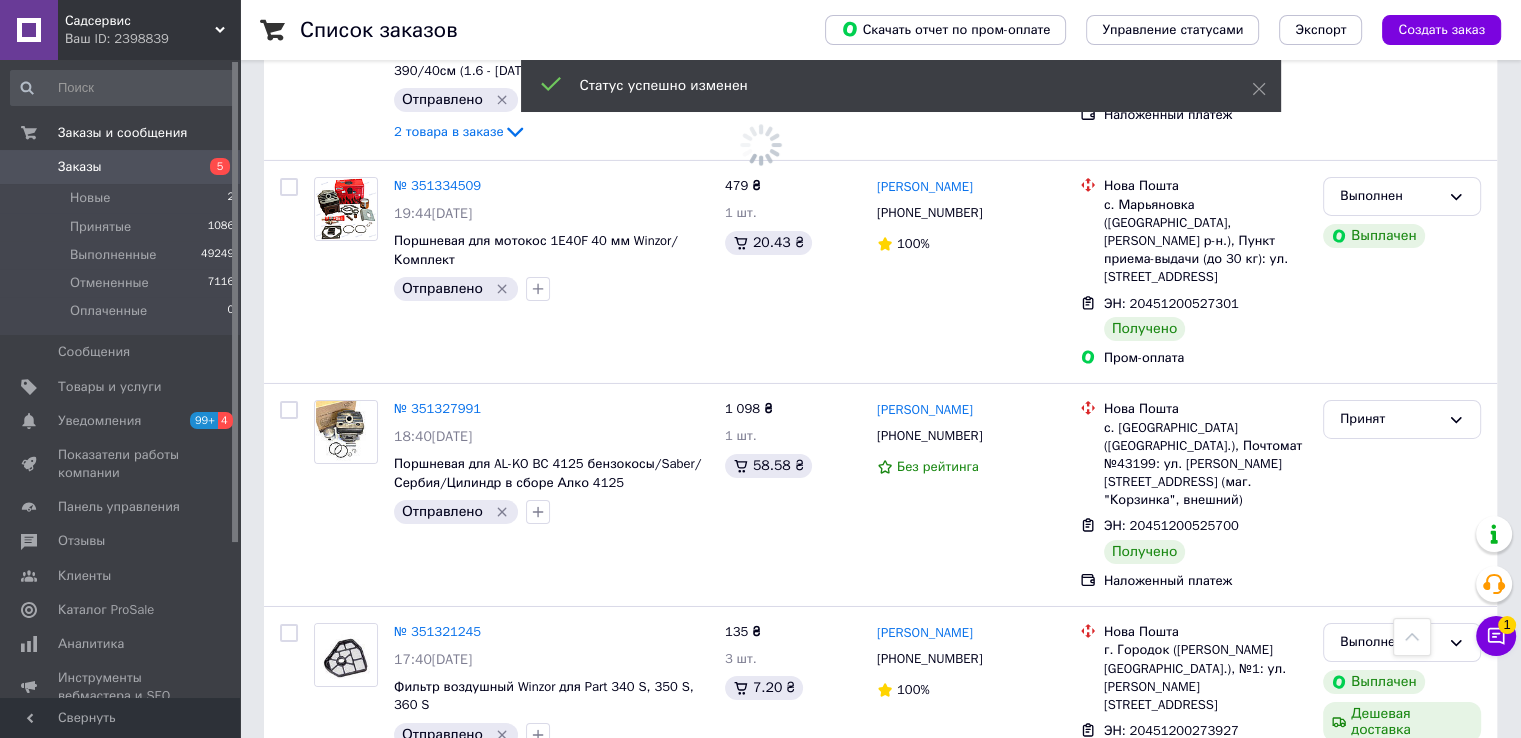 click 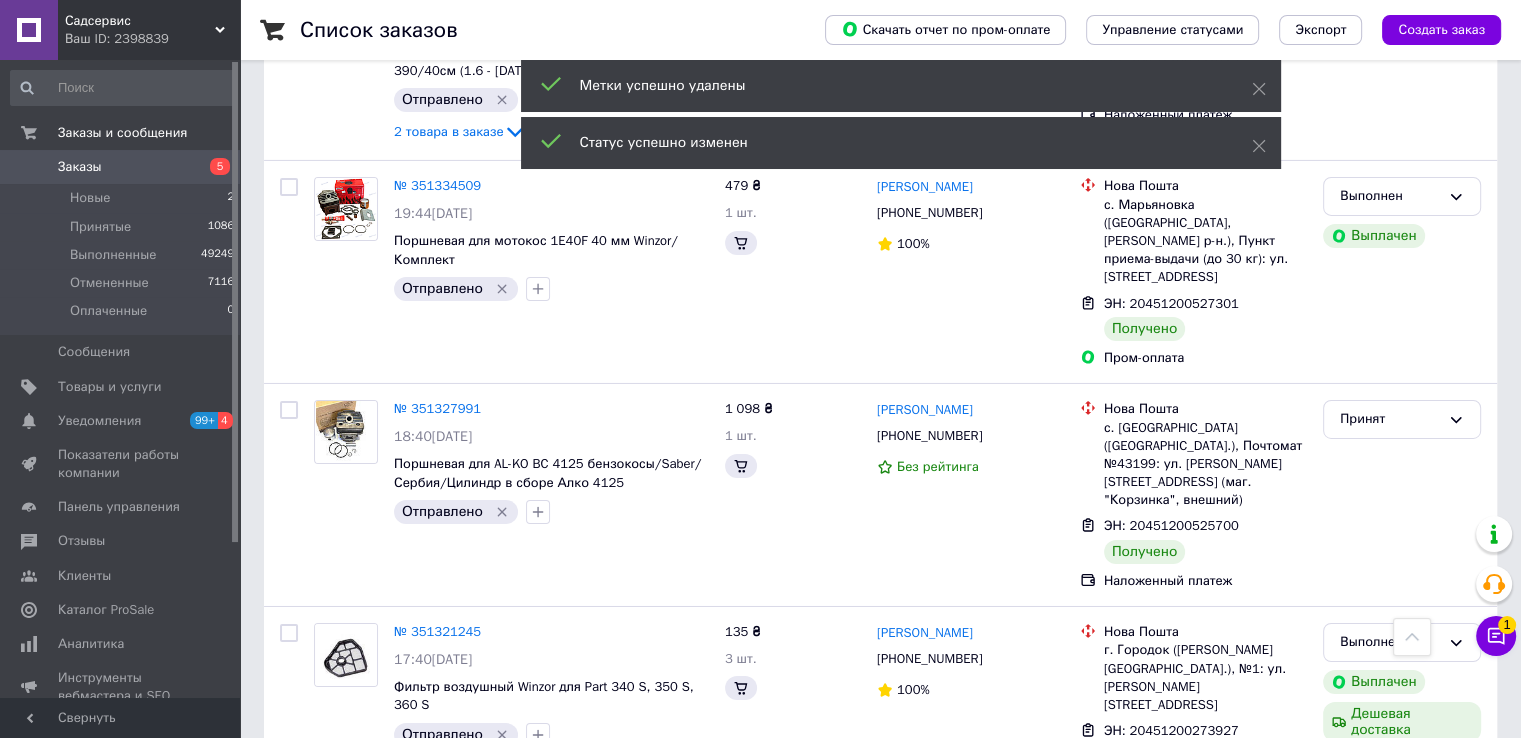 click on "Принят" at bounding box center (1390, 1372) 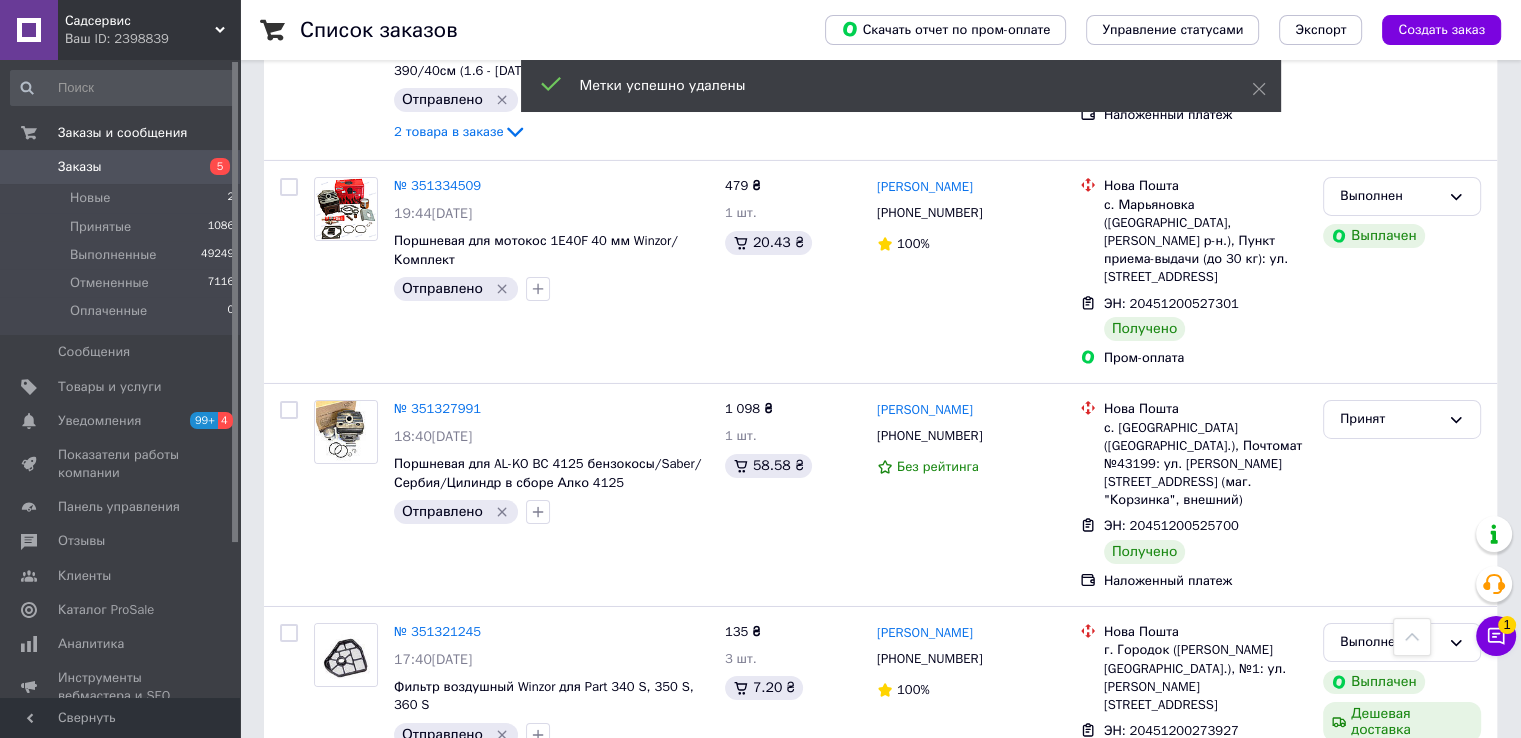click on "Выполнен" at bounding box center (1402, 1414) 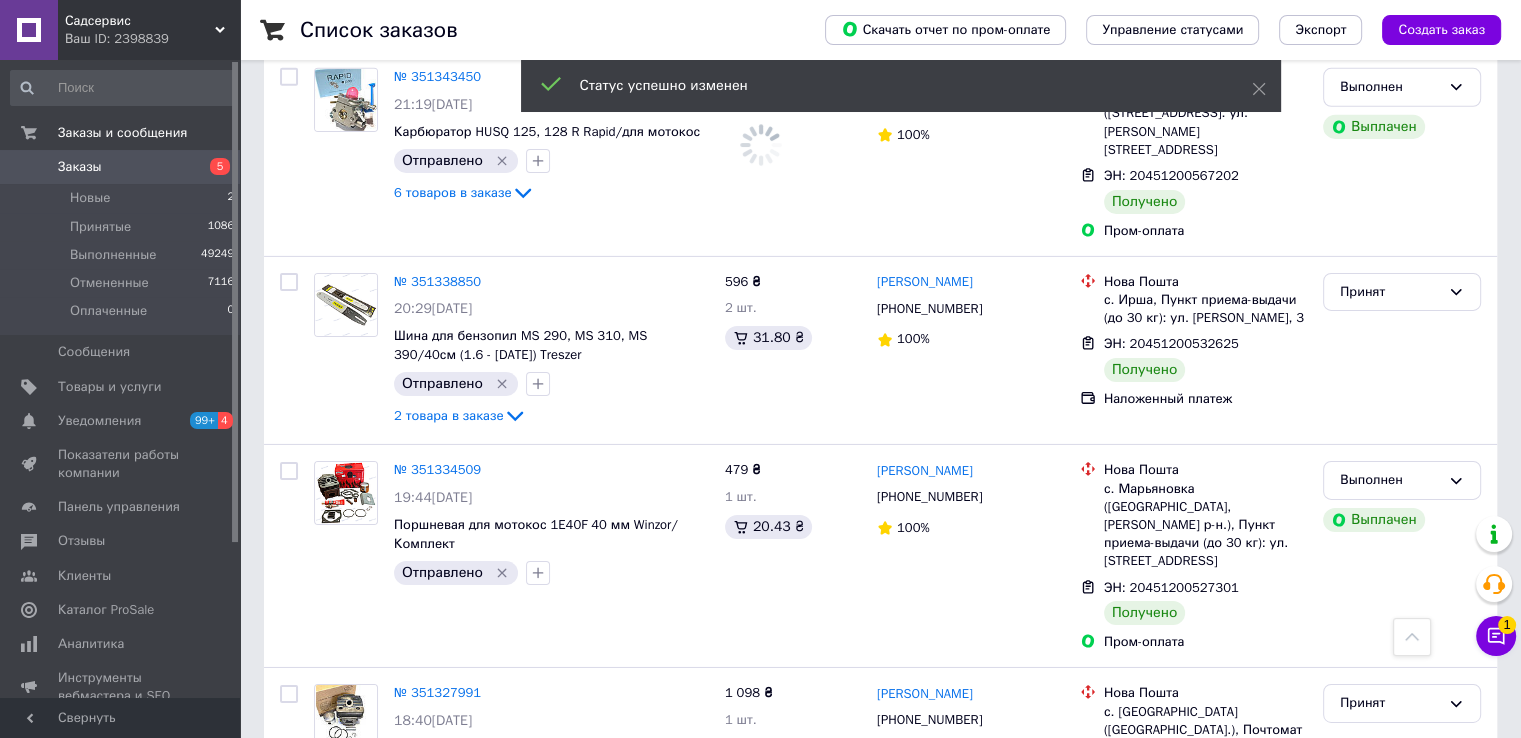 scroll, scrollTop: 14118, scrollLeft: 0, axis: vertical 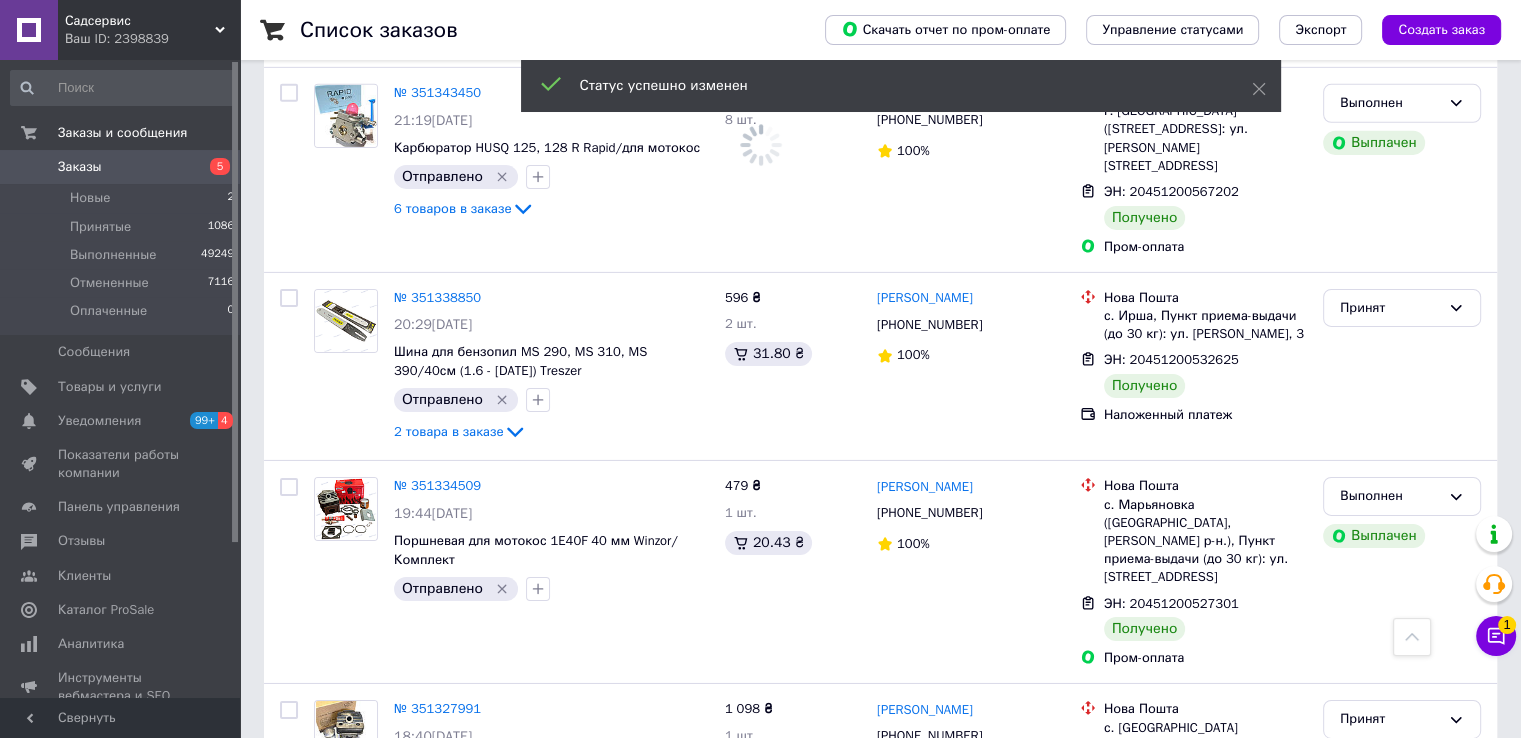 click 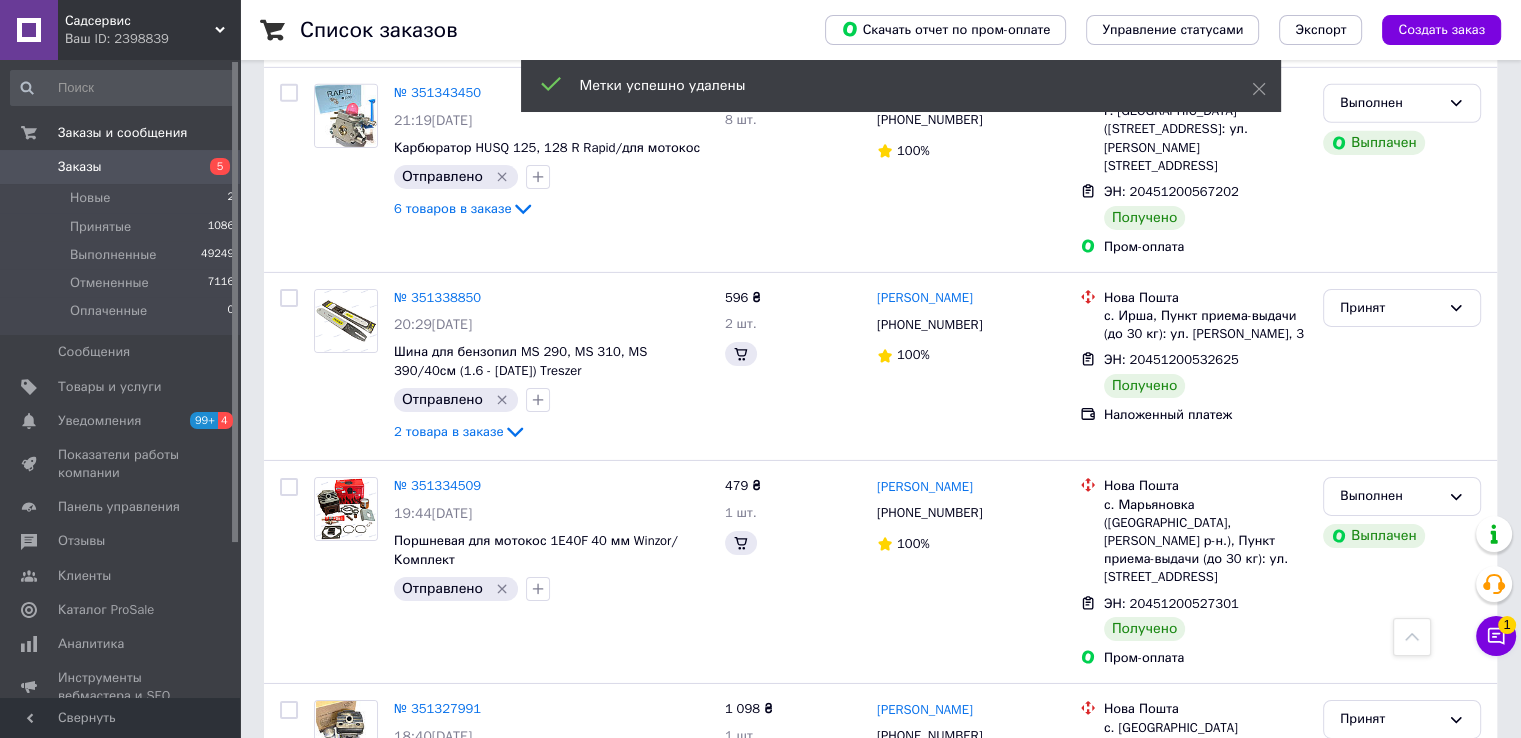 click on "Принят" at bounding box center (1390, 1336) 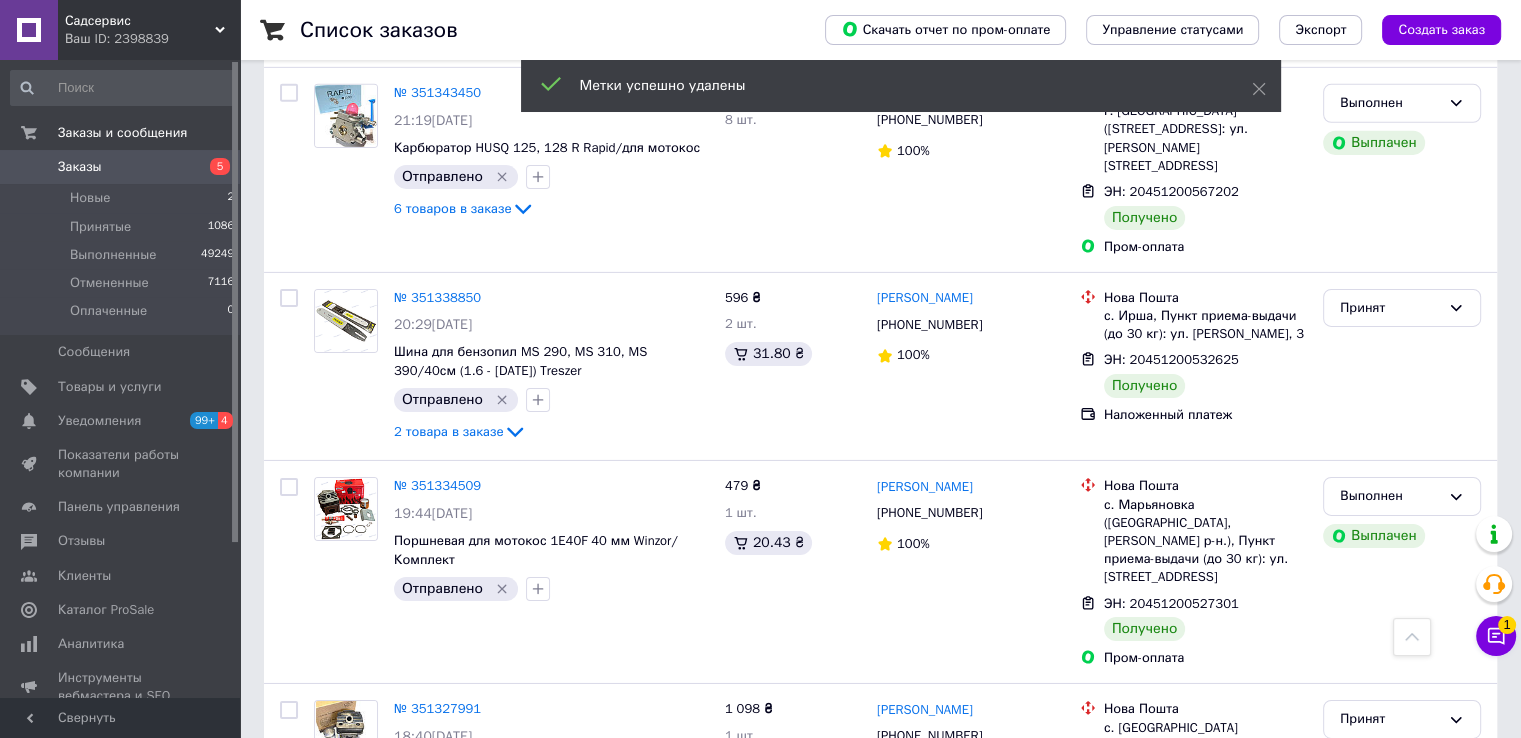 click on "Выполнен" at bounding box center [1402, 1377] 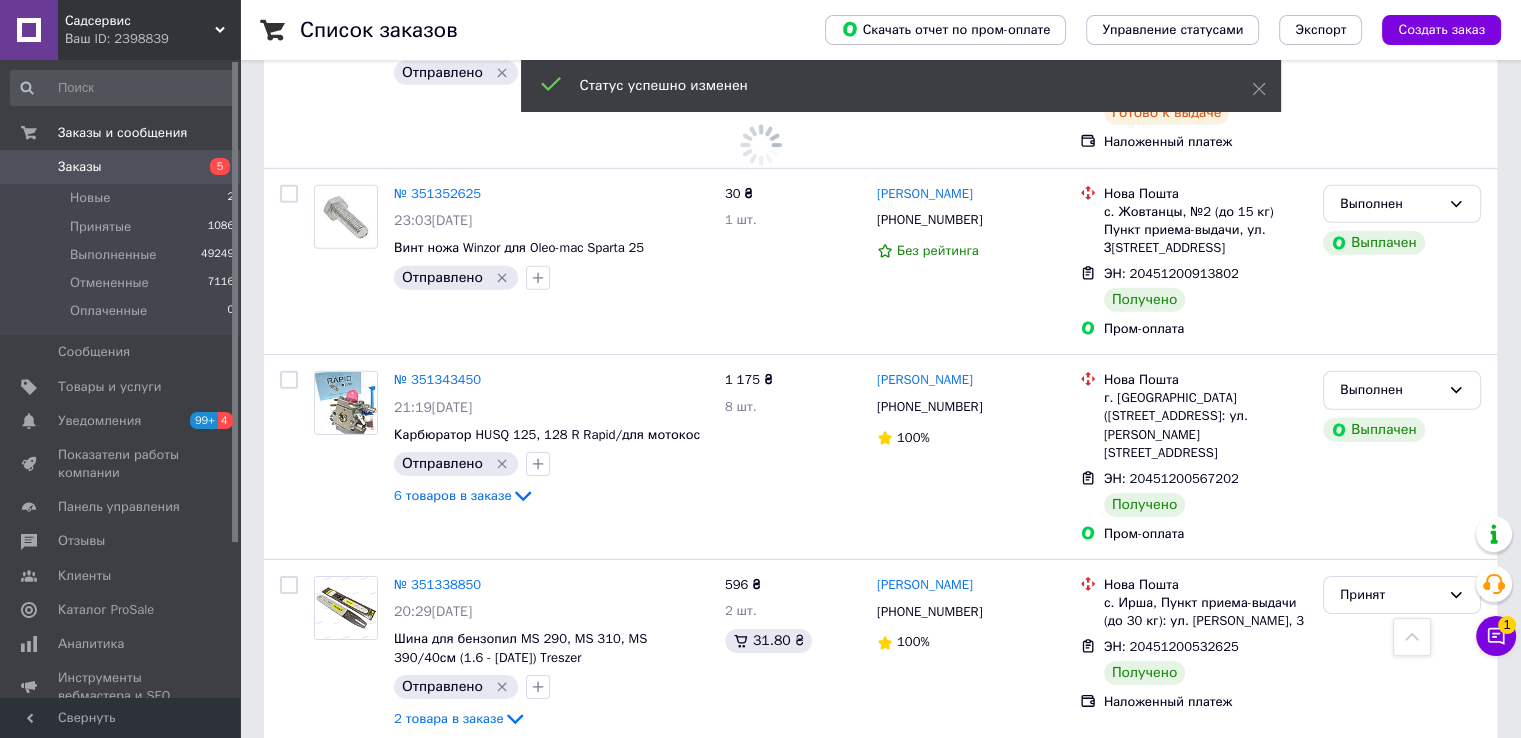 scroll, scrollTop: 13818, scrollLeft: 0, axis: vertical 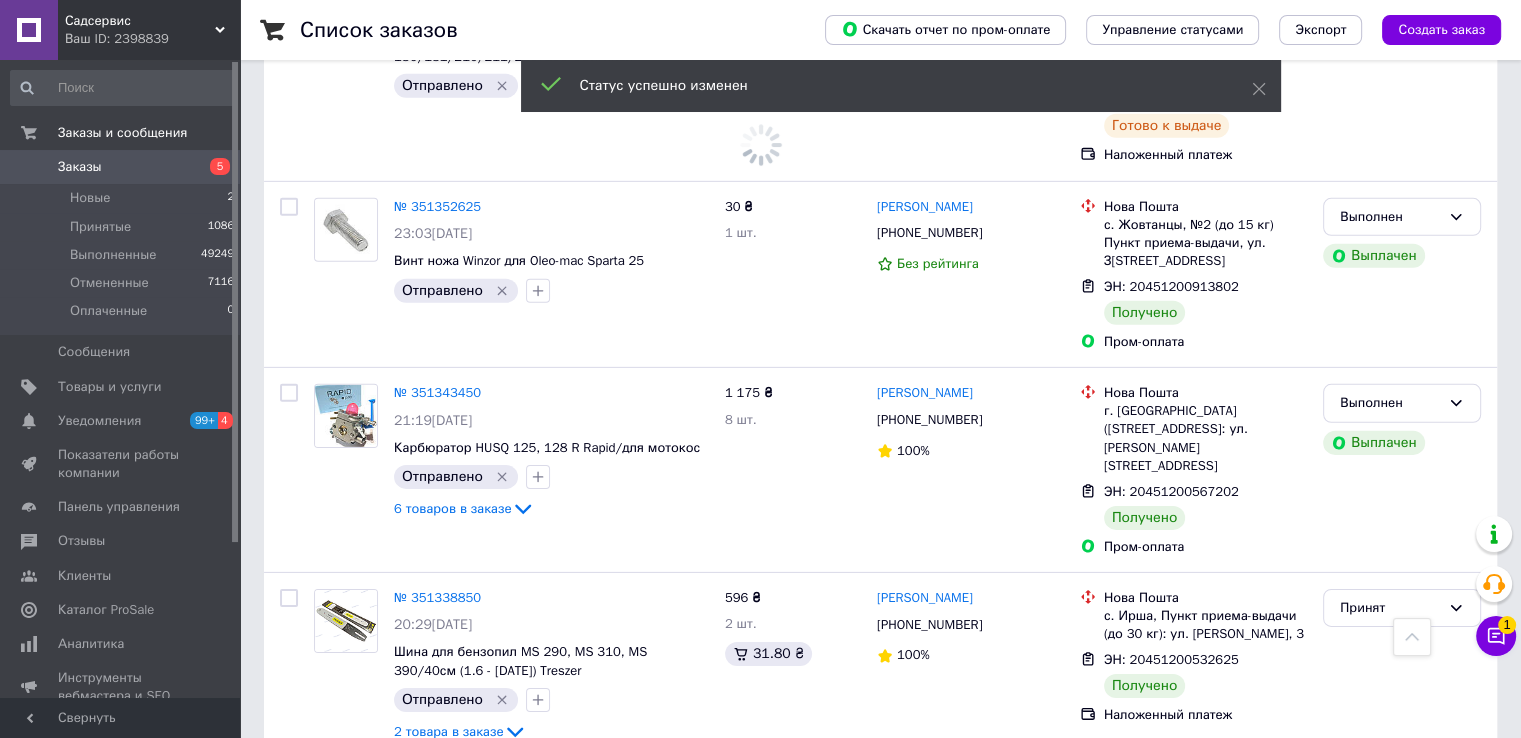 click 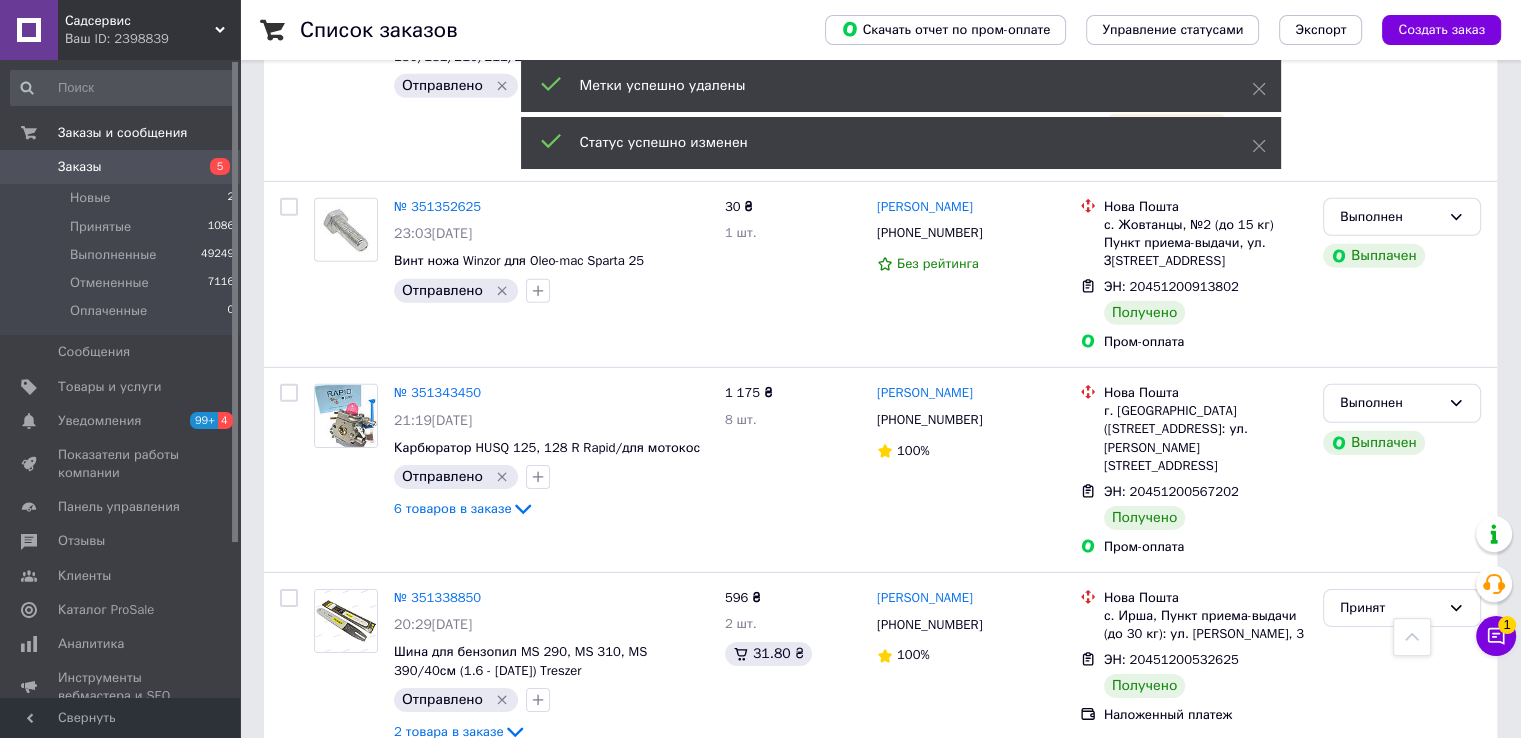 click on "Принят" at bounding box center (1390, 1447) 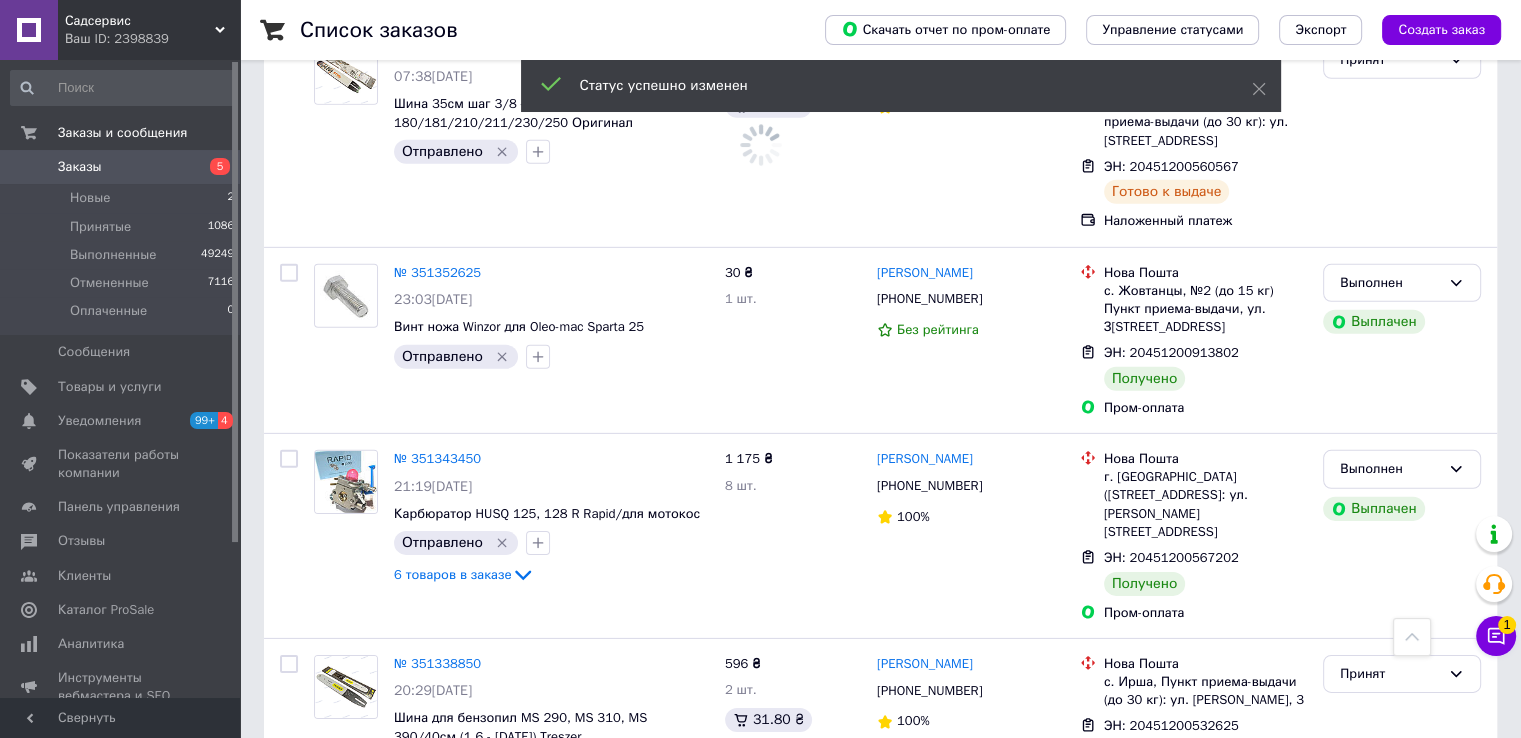 scroll, scrollTop: 13718, scrollLeft: 0, axis: vertical 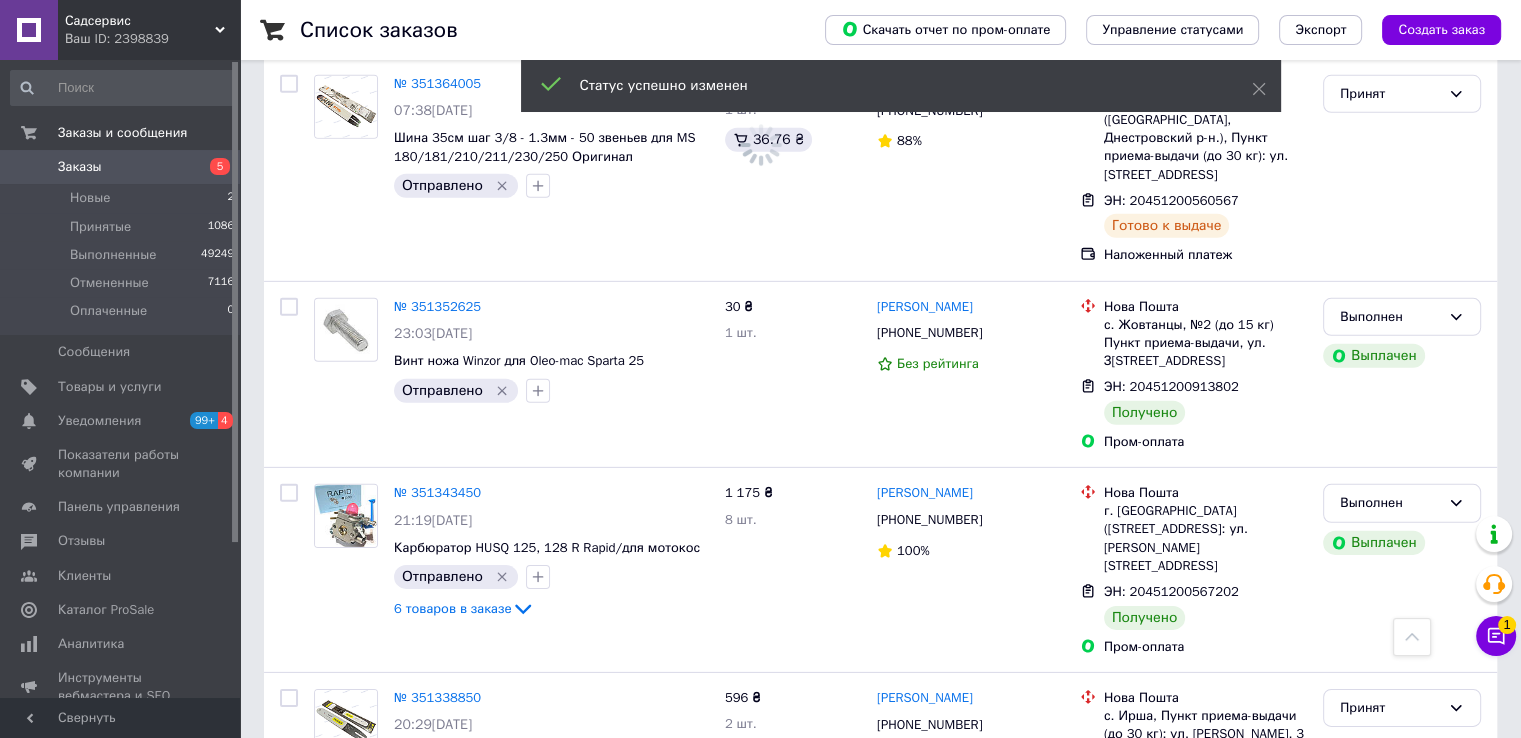 click 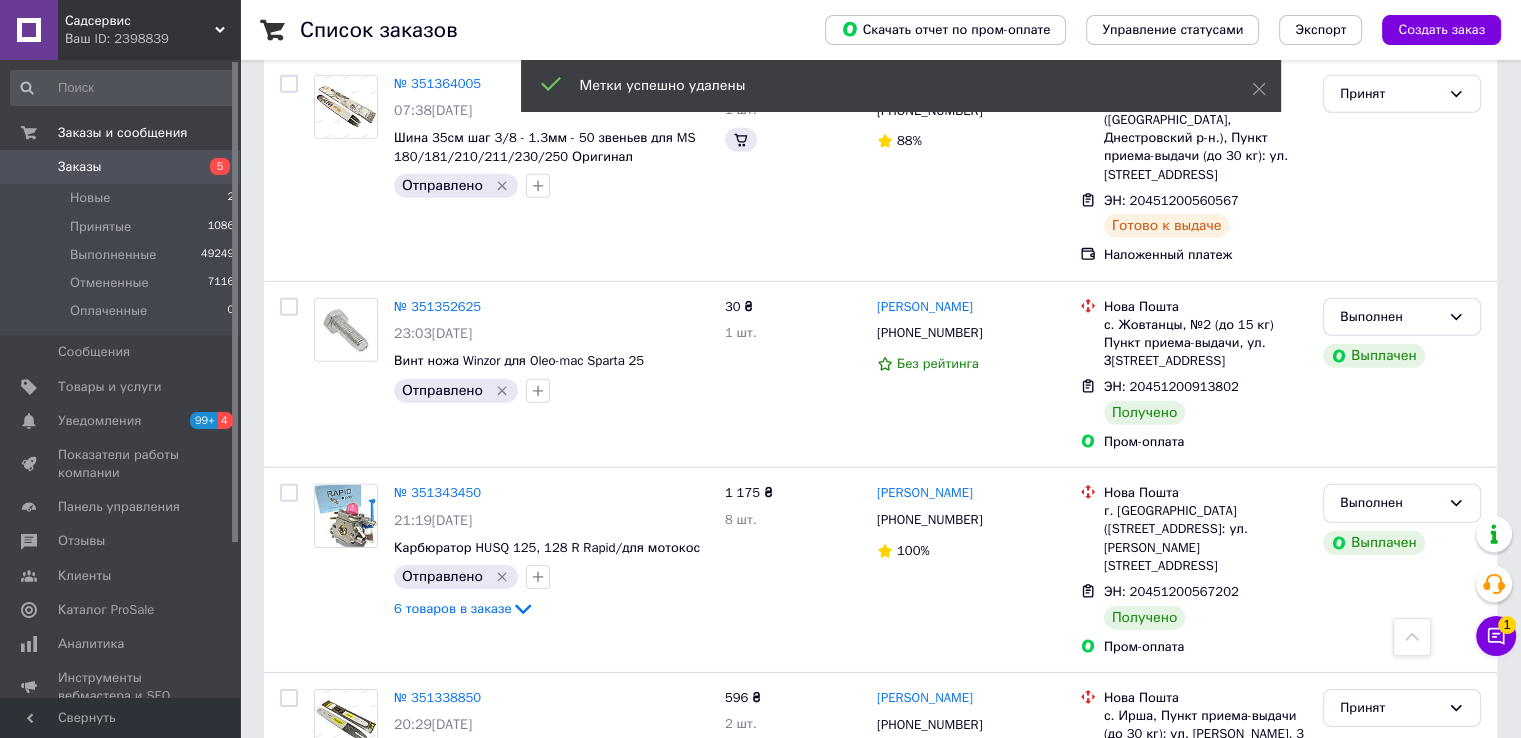 scroll, scrollTop: 13518, scrollLeft: 0, axis: vertical 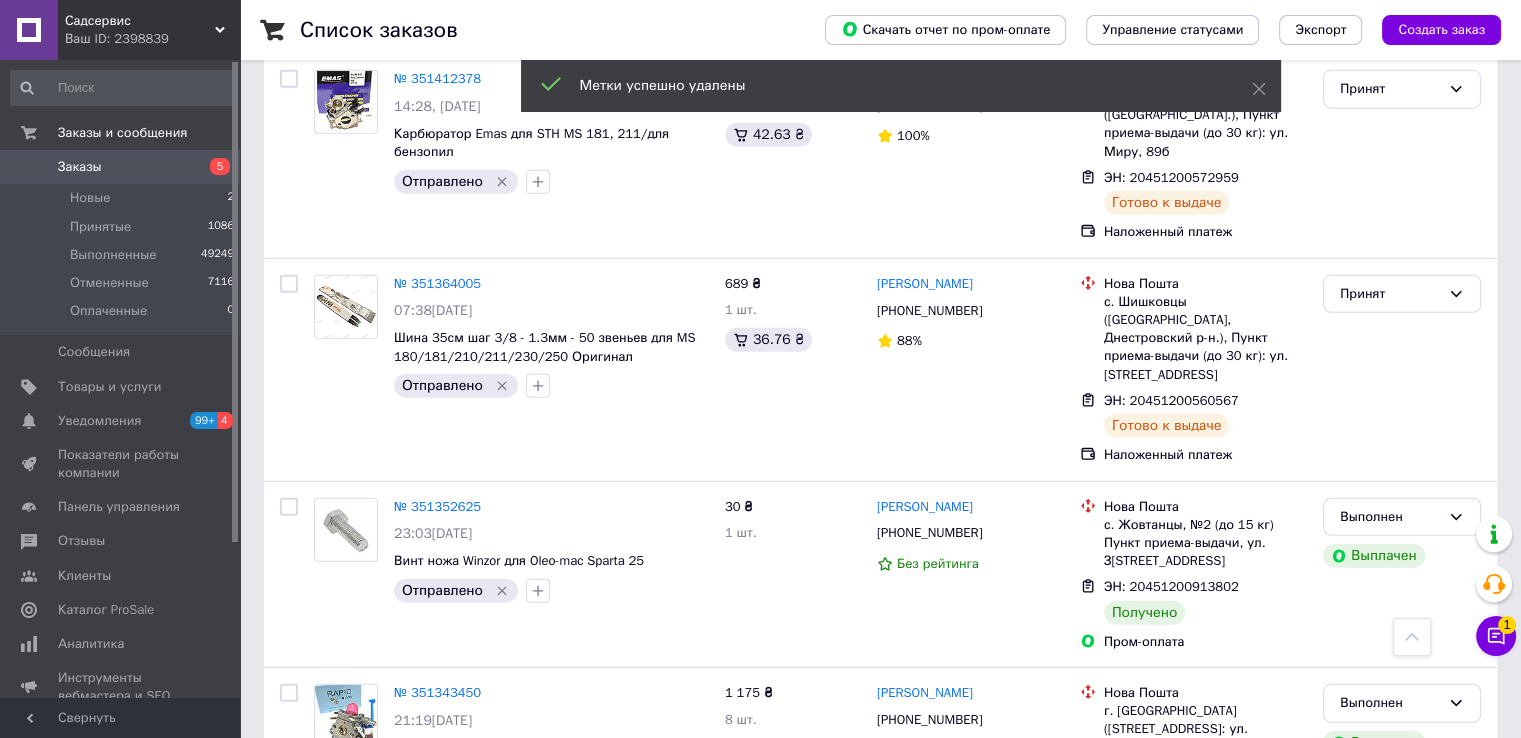 click 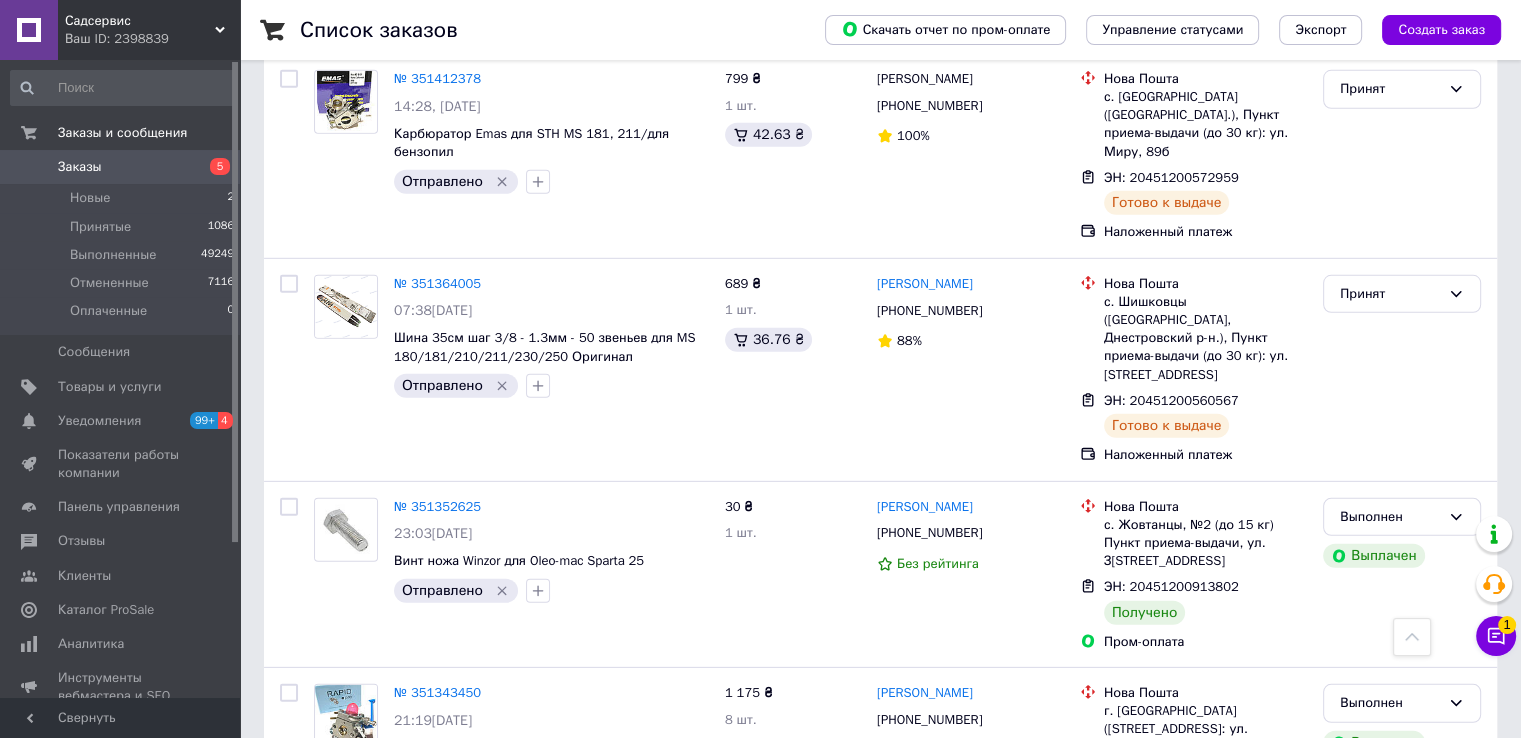 click on "Выполнен" at bounding box center (1402, 1361) 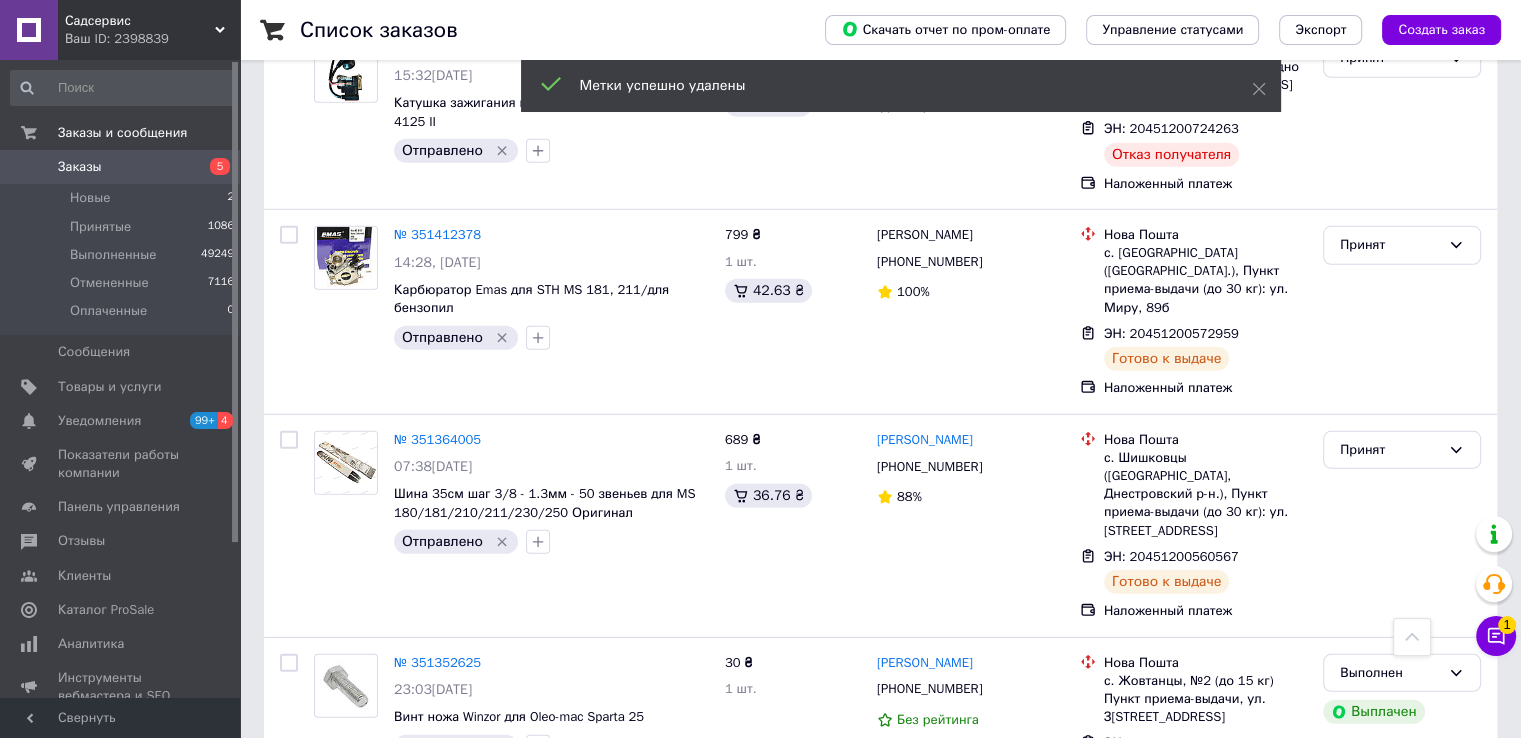 scroll, scrollTop: 13318, scrollLeft: 0, axis: vertical 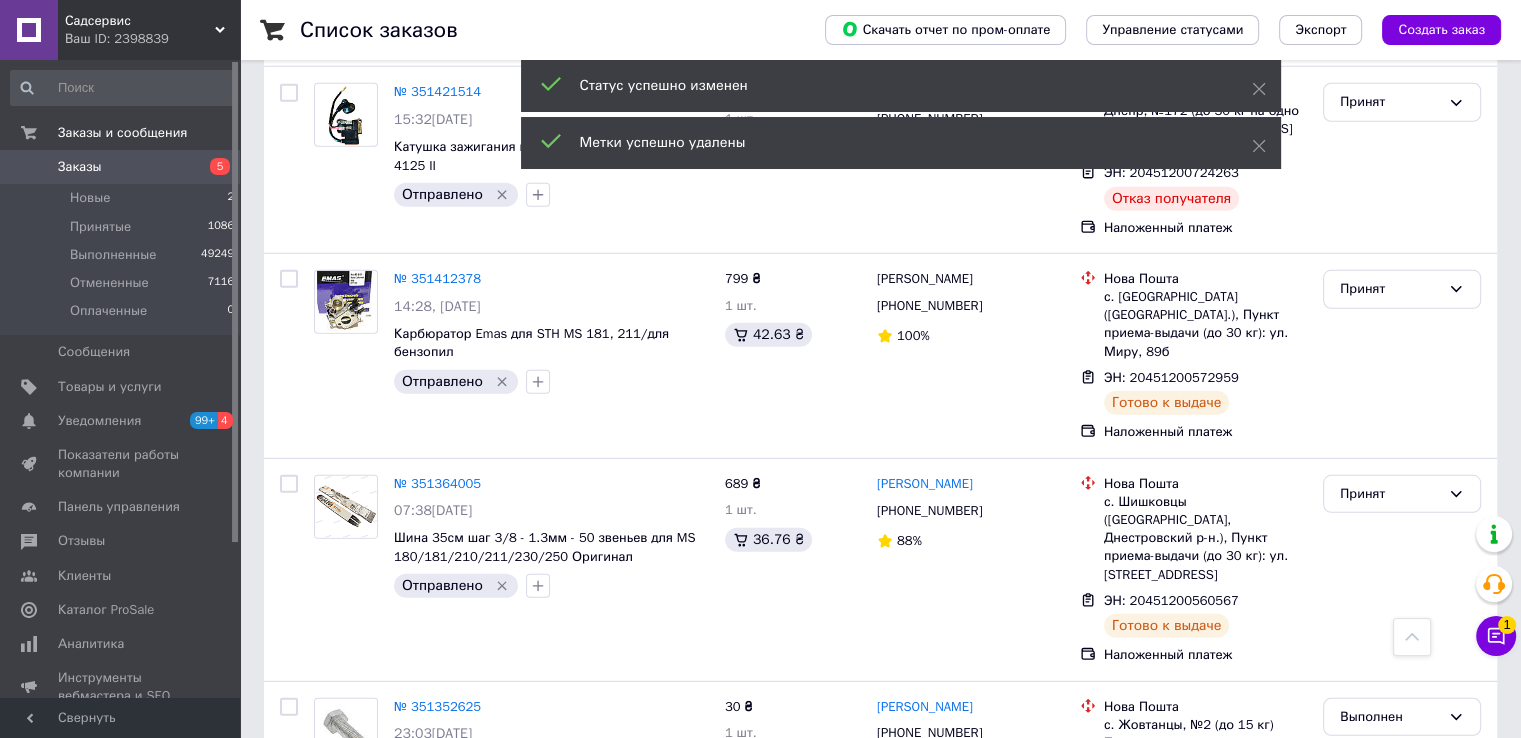 click 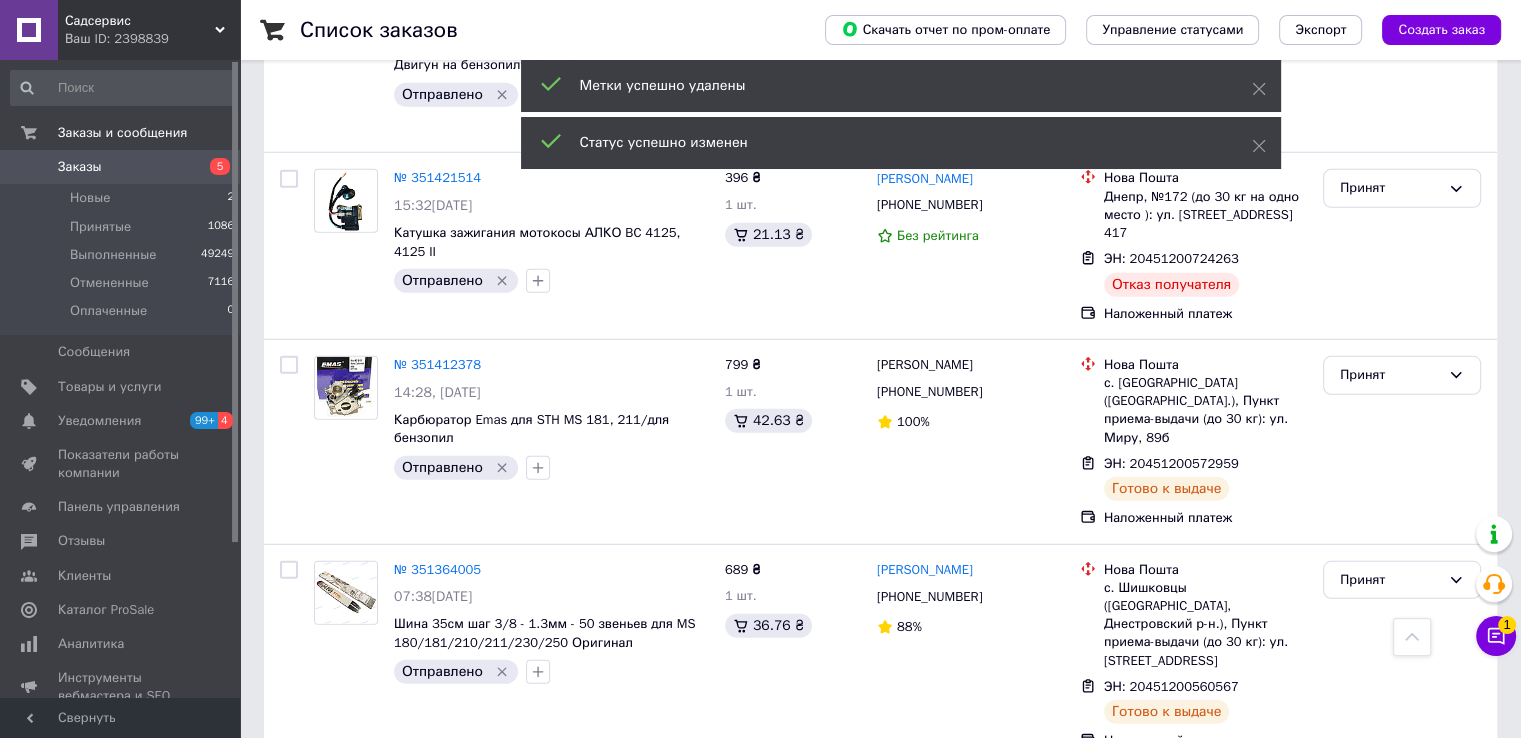 scroll, scrollTop: 13118, scrollLeft: 0, axis: vertical 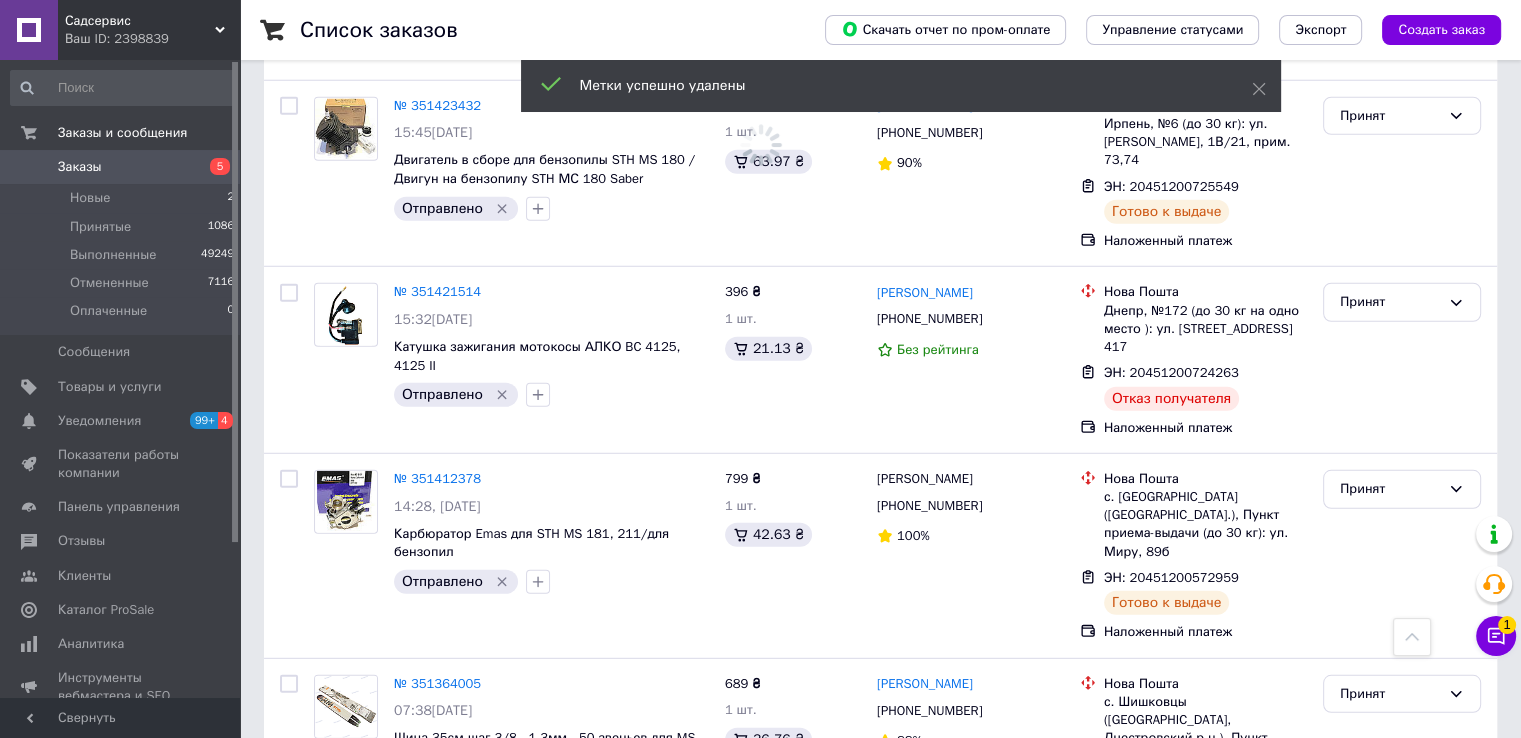 click 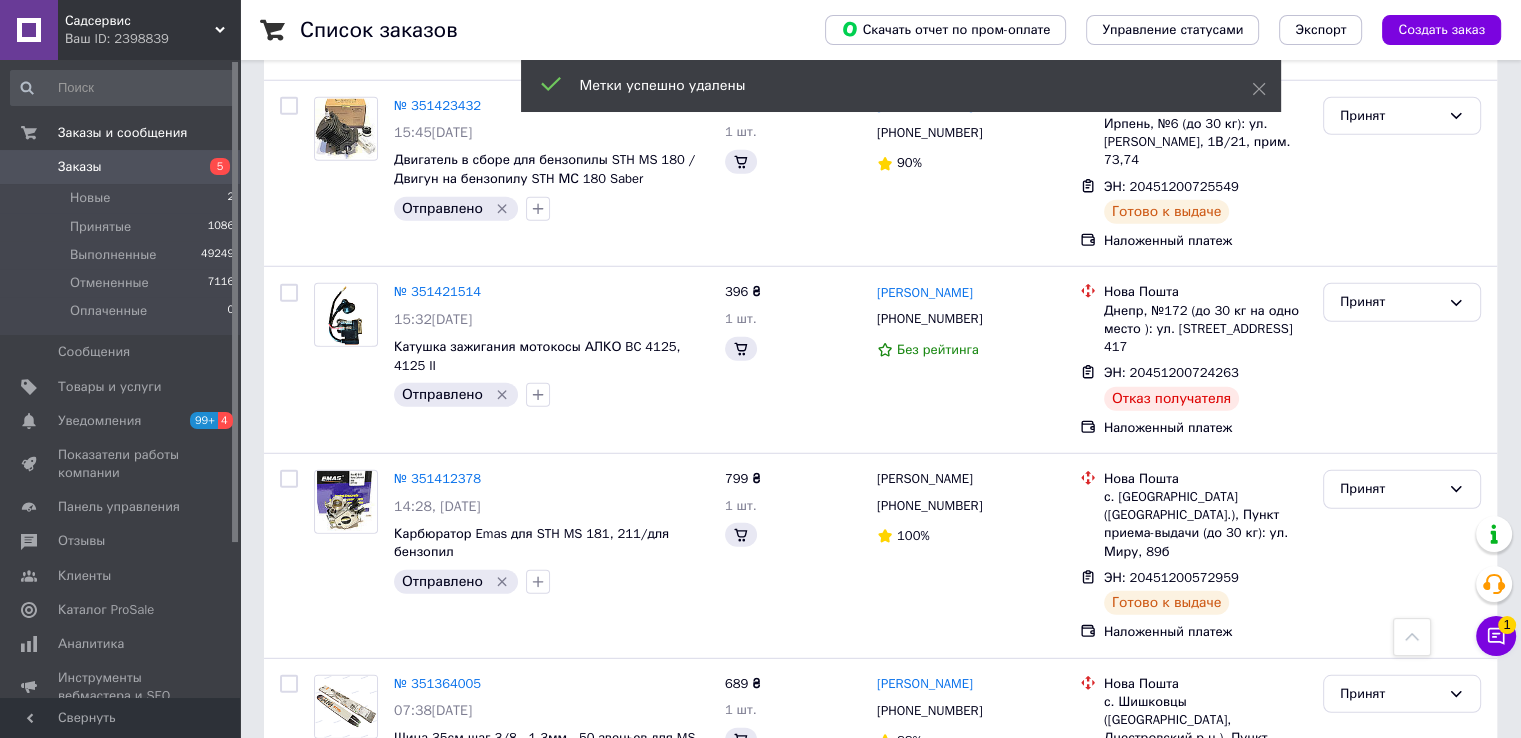 click on "Принят" at bounding box center (1390, 1308) 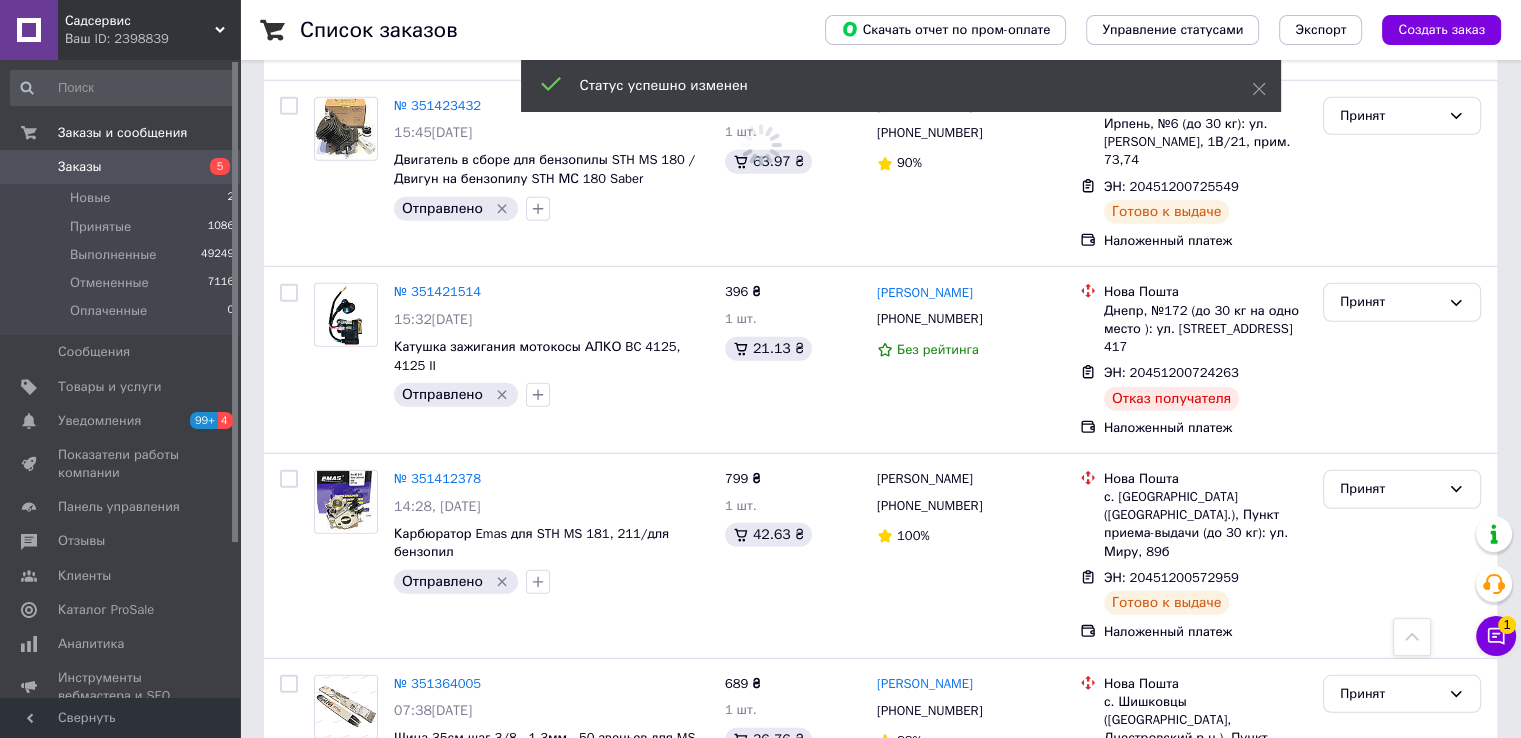 click 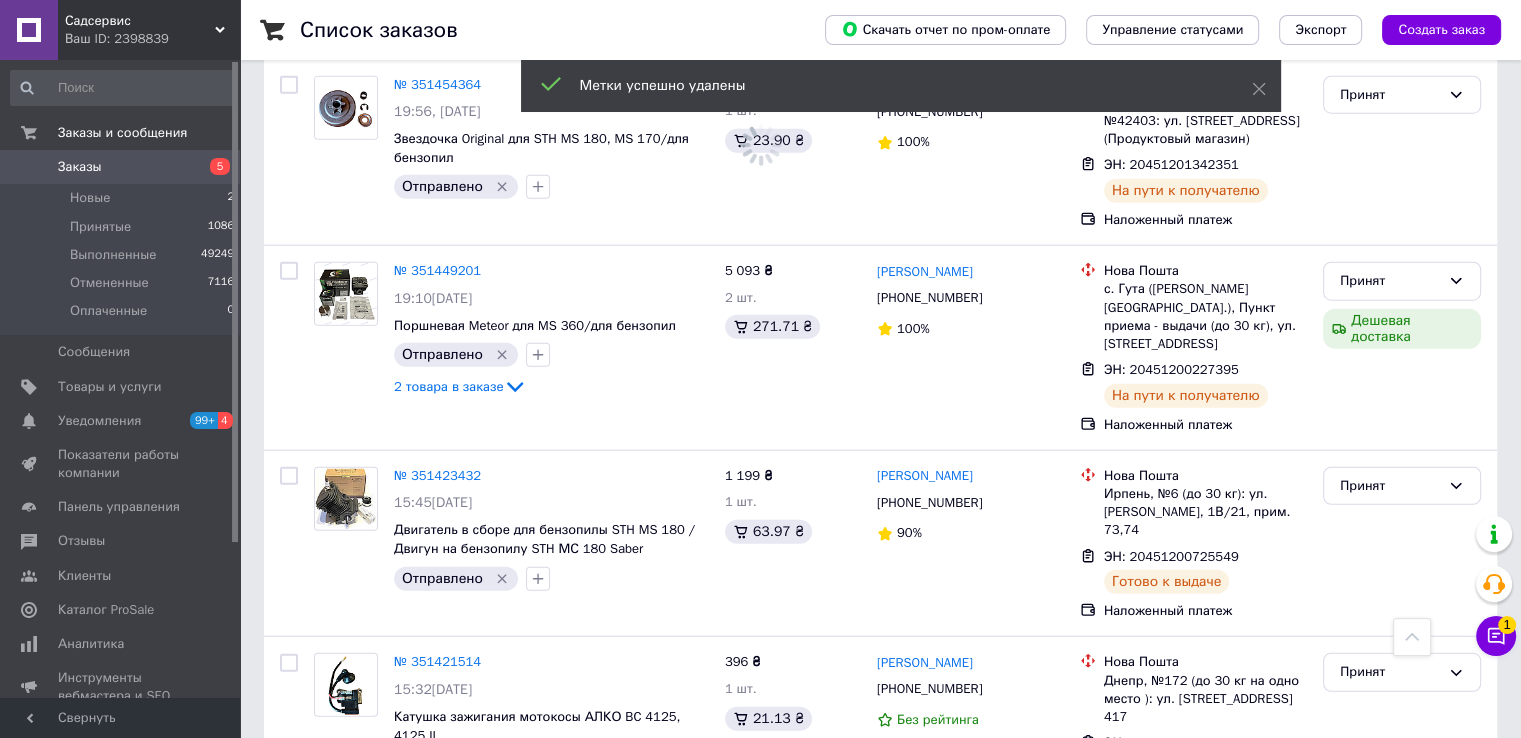 scroll, scrollTop: 12718, scrollLeft: 0, axis: vertical 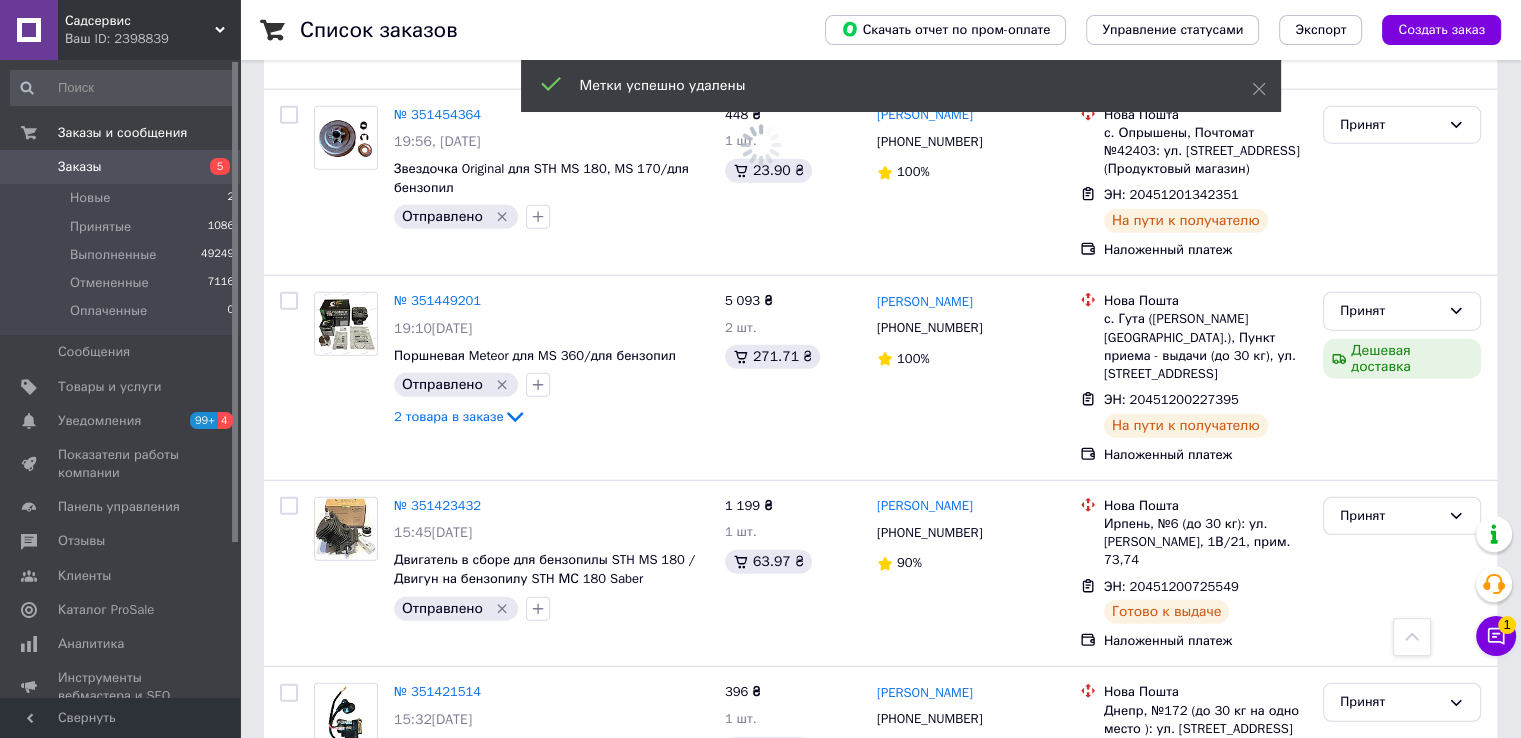 click 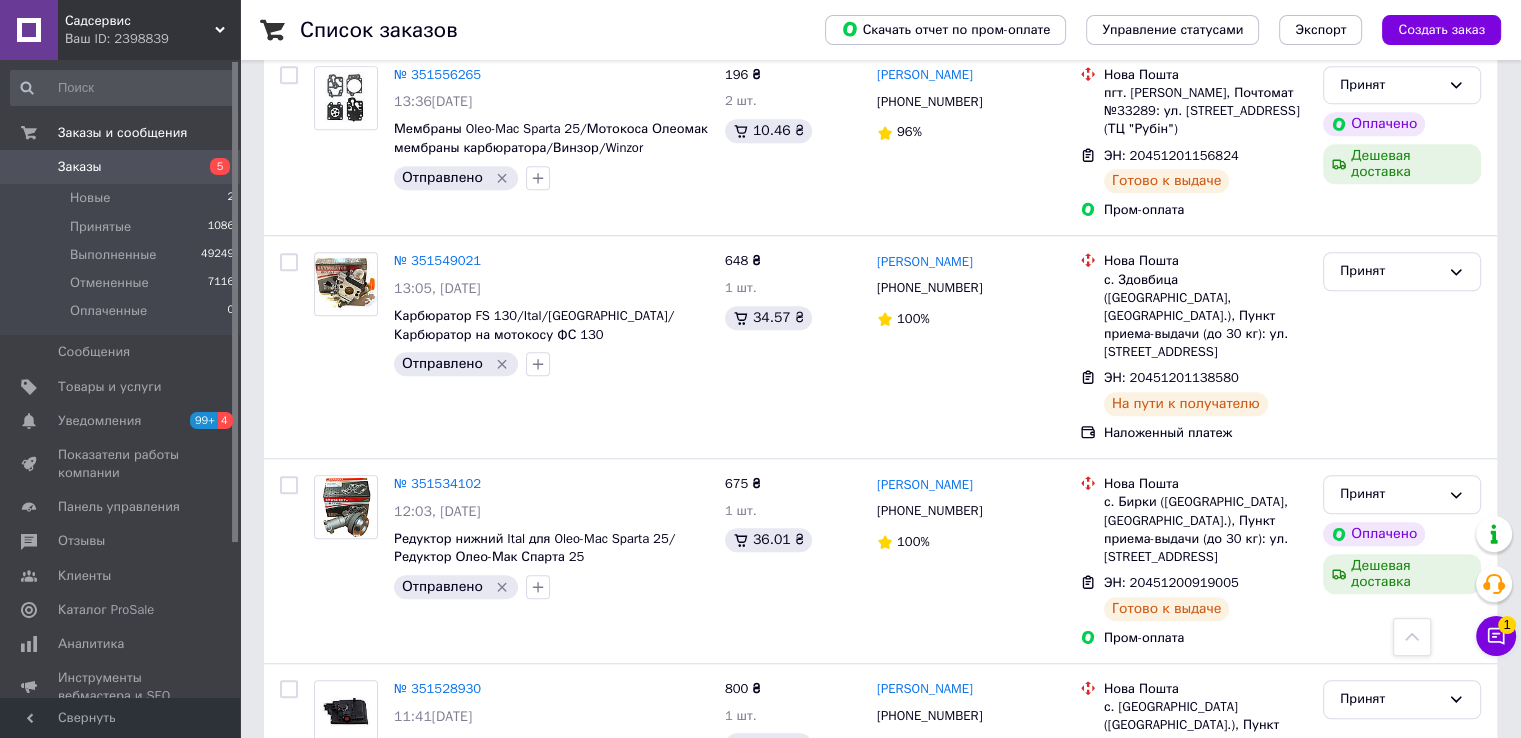 scroll, scrollTop: 8952, scrollLeft: 0, axis: vertical 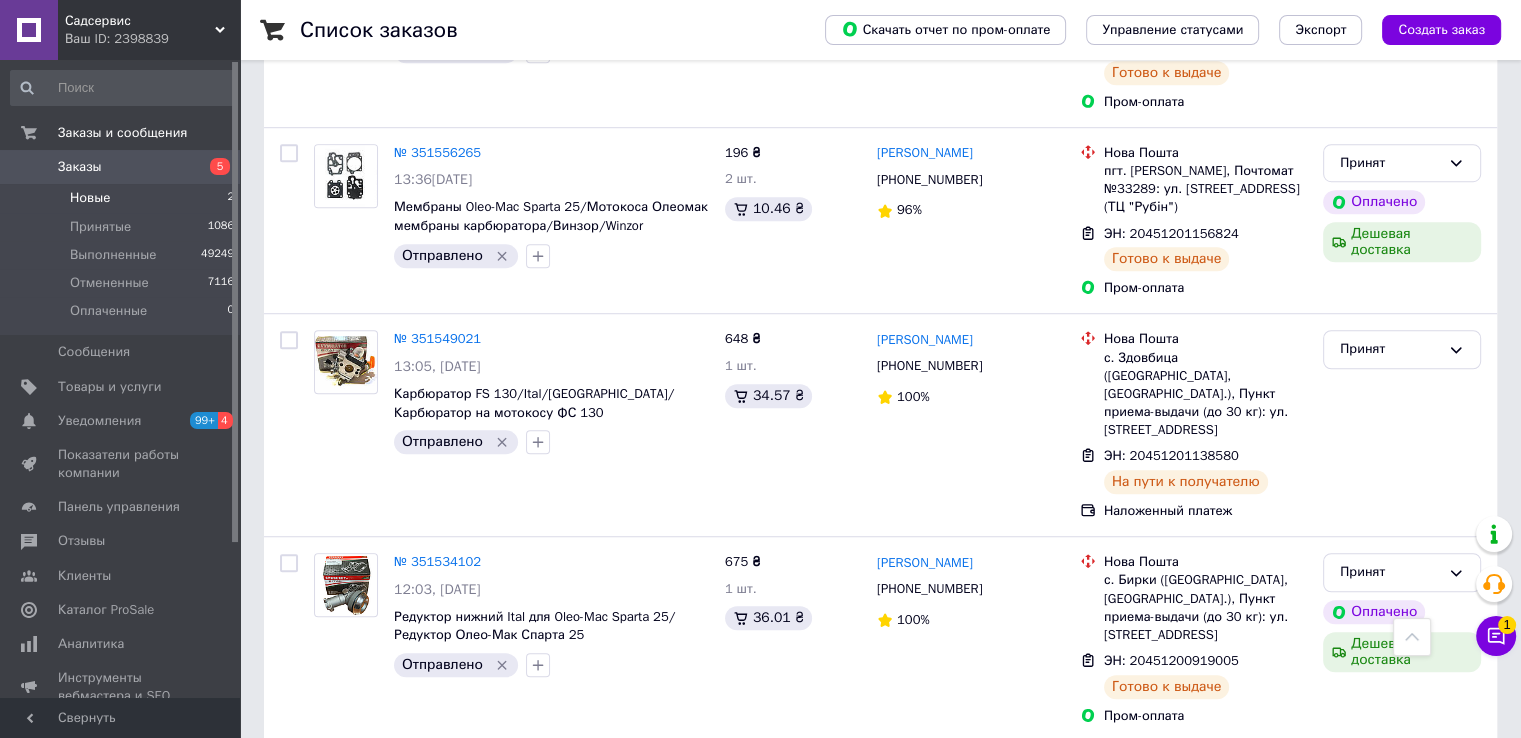 click on "Принятые" at bounding box center [100, 227] 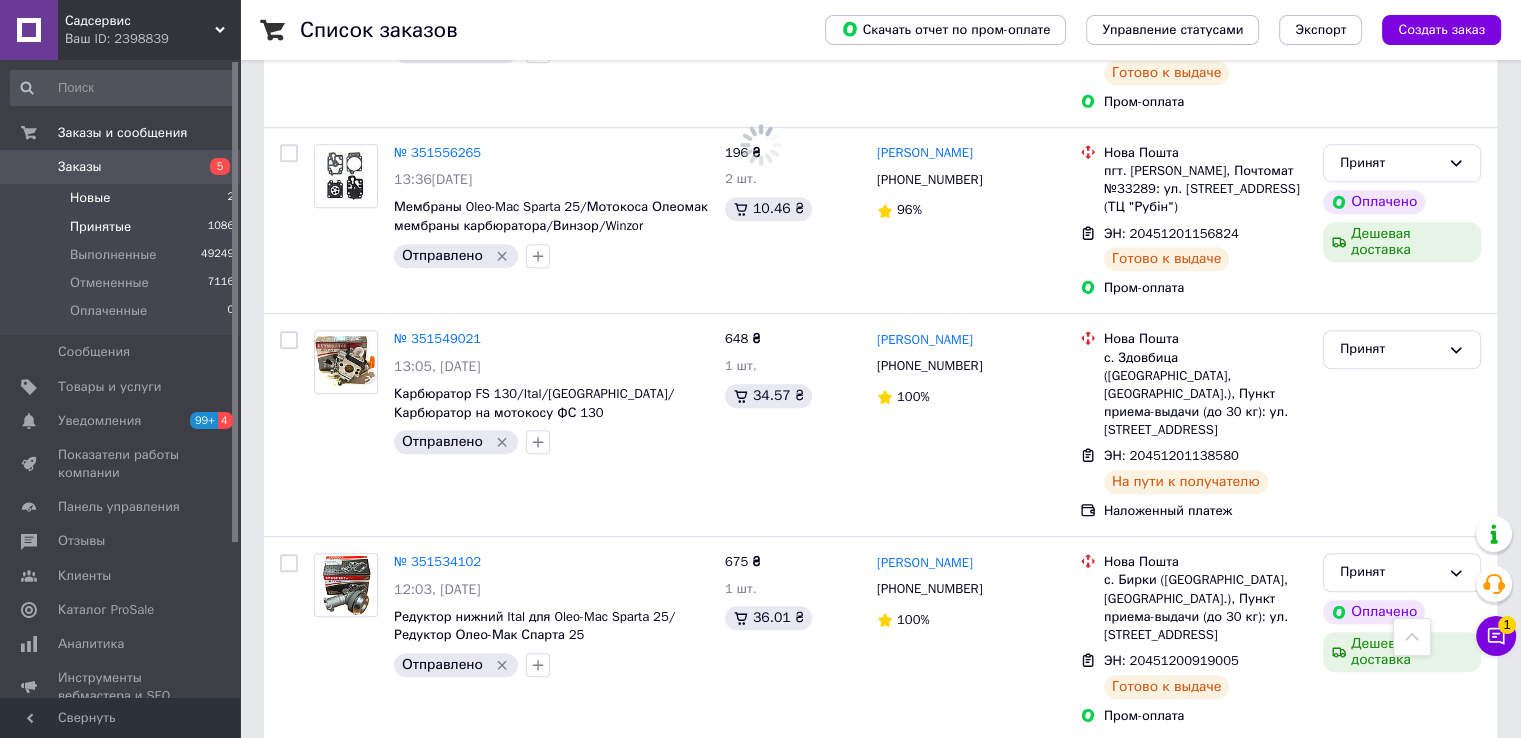 click on "Новые" at bounding box center (90, 198) 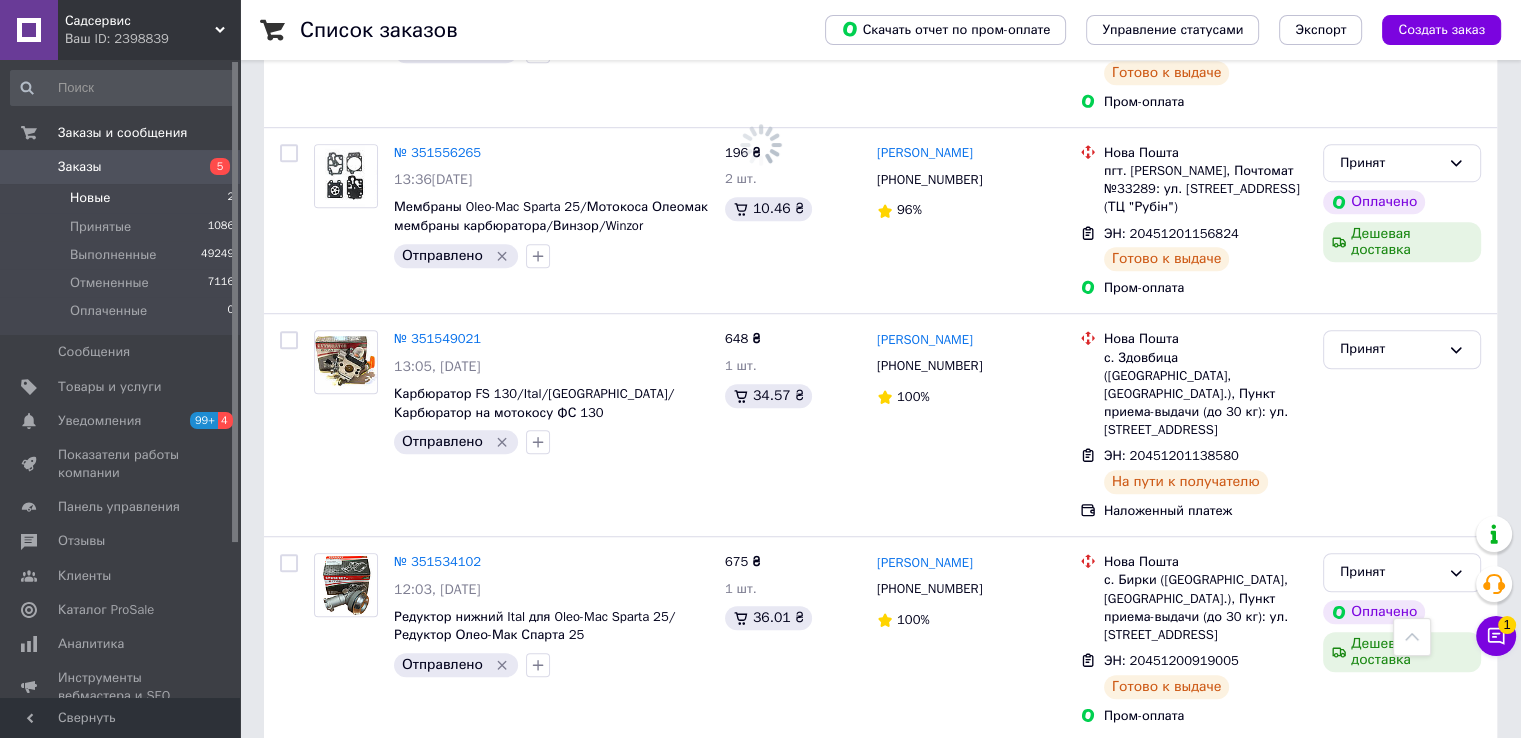 scroll, scrollTop: 0, scrollLeft: 0, axis: both 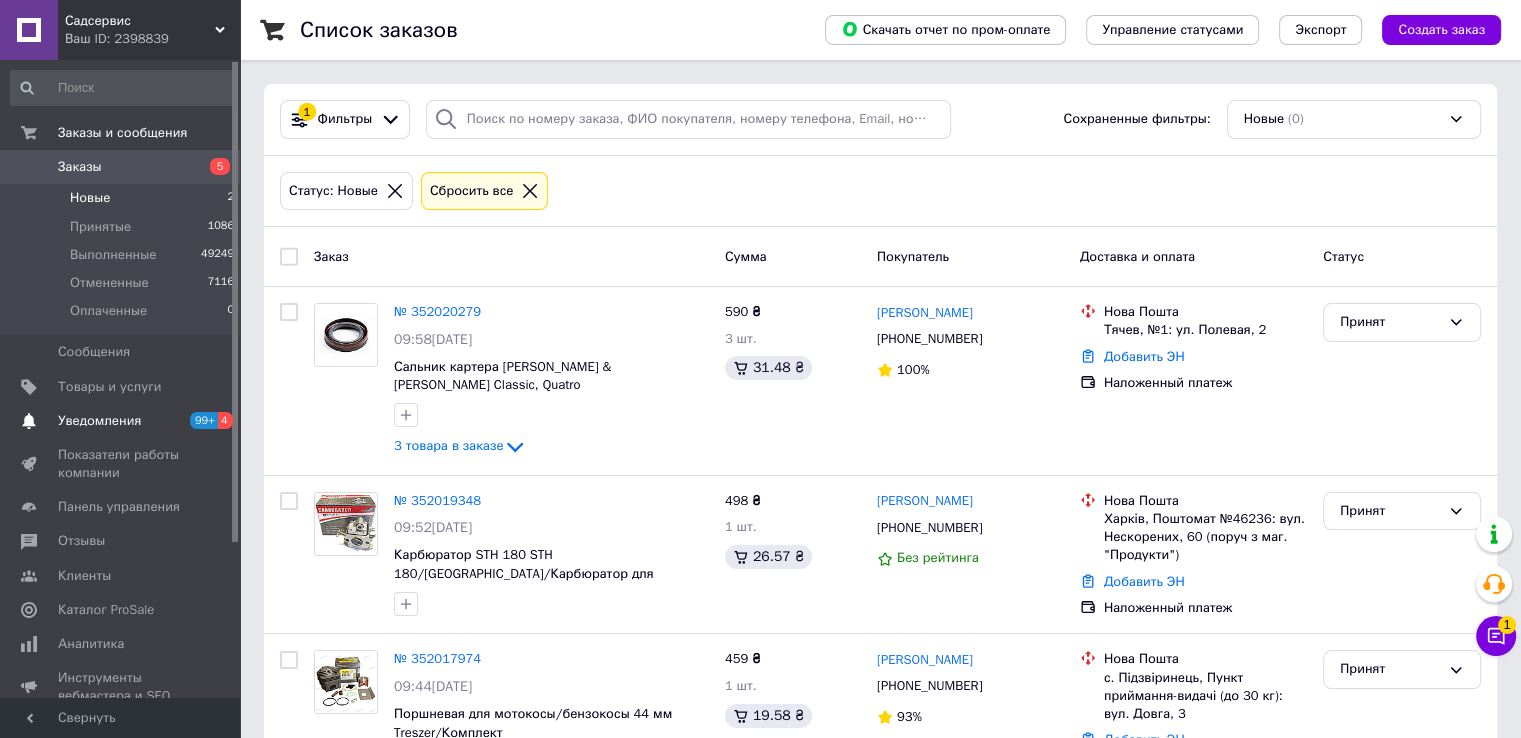 click on "Уведомления" at bounding box center [99, 421] 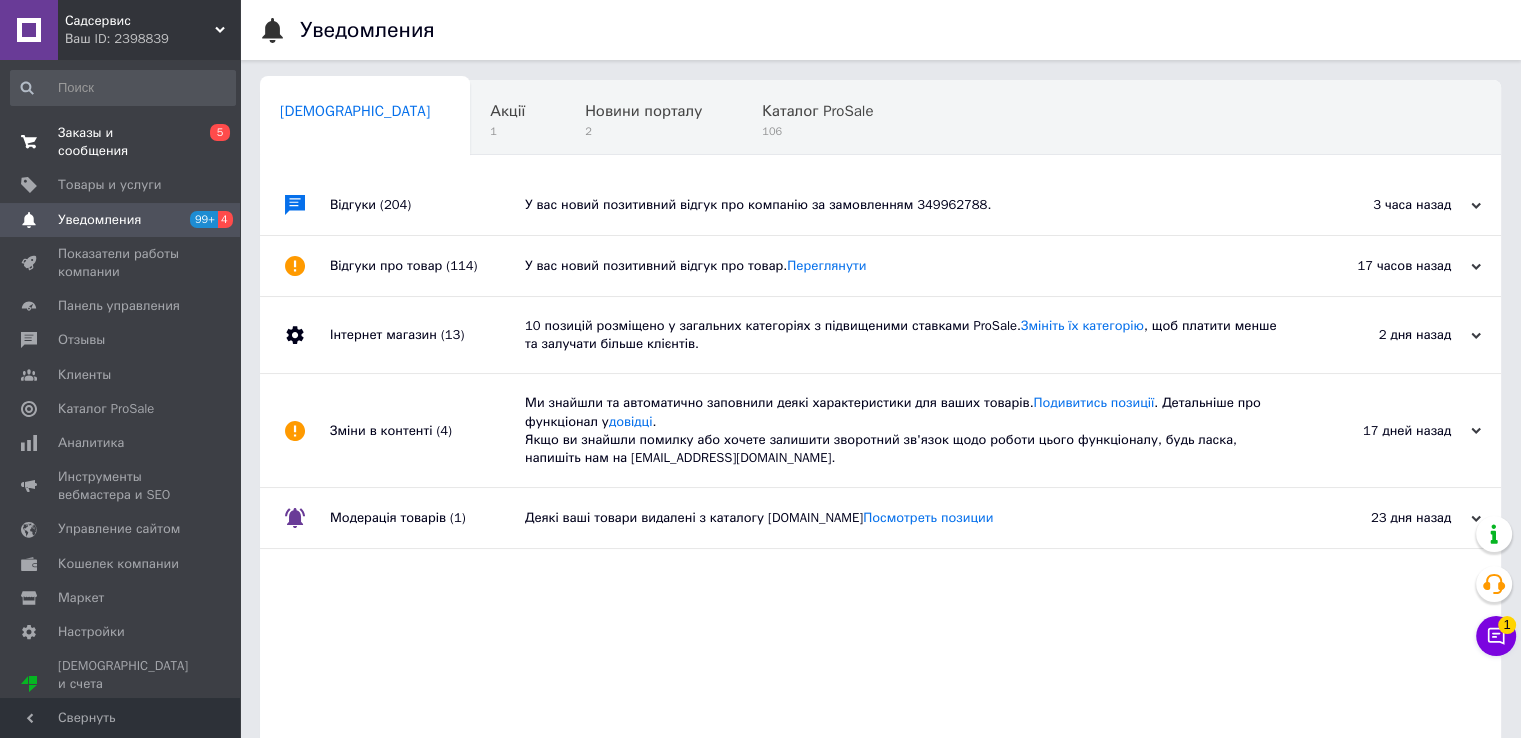 click on "Заказы и сообщения" at bounding box center (121, 142) 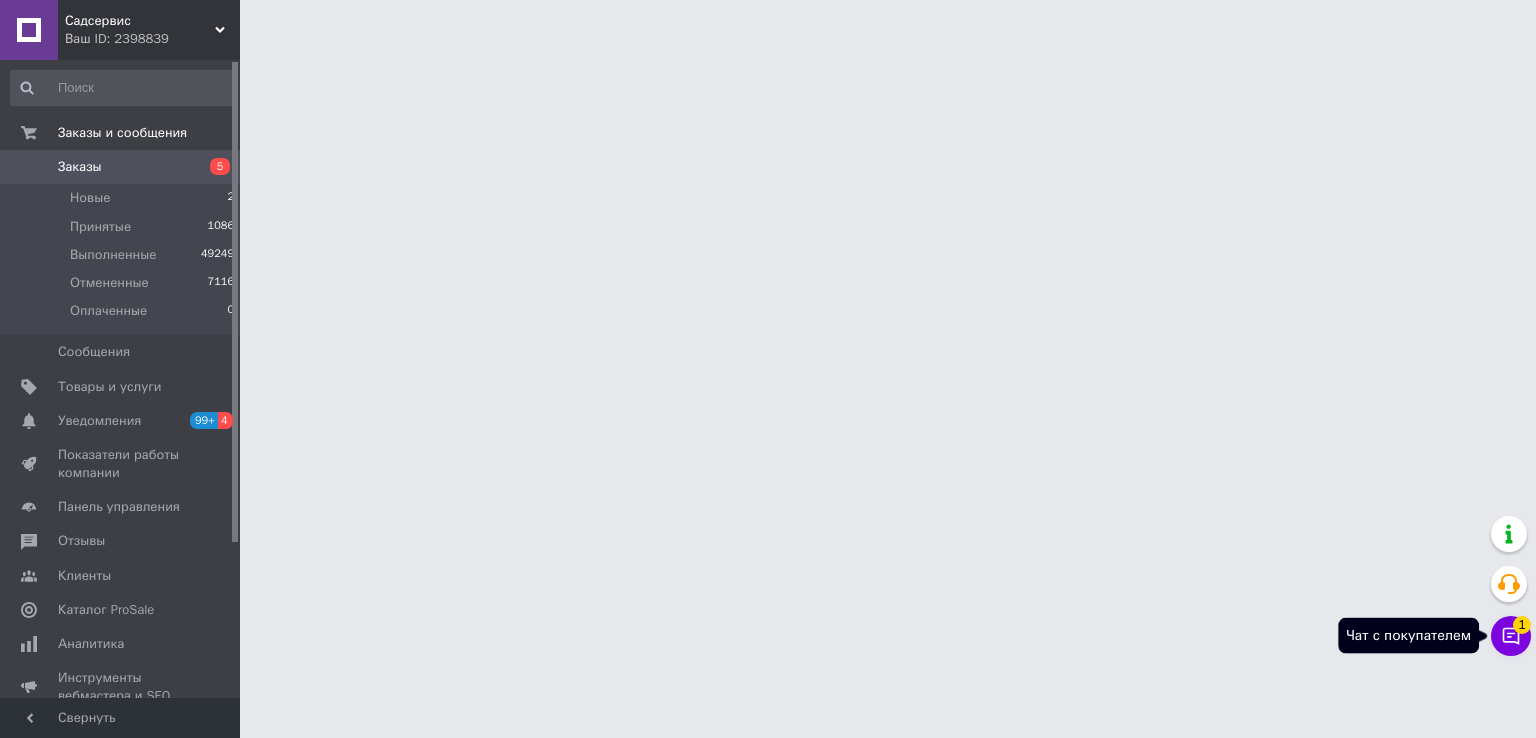 click 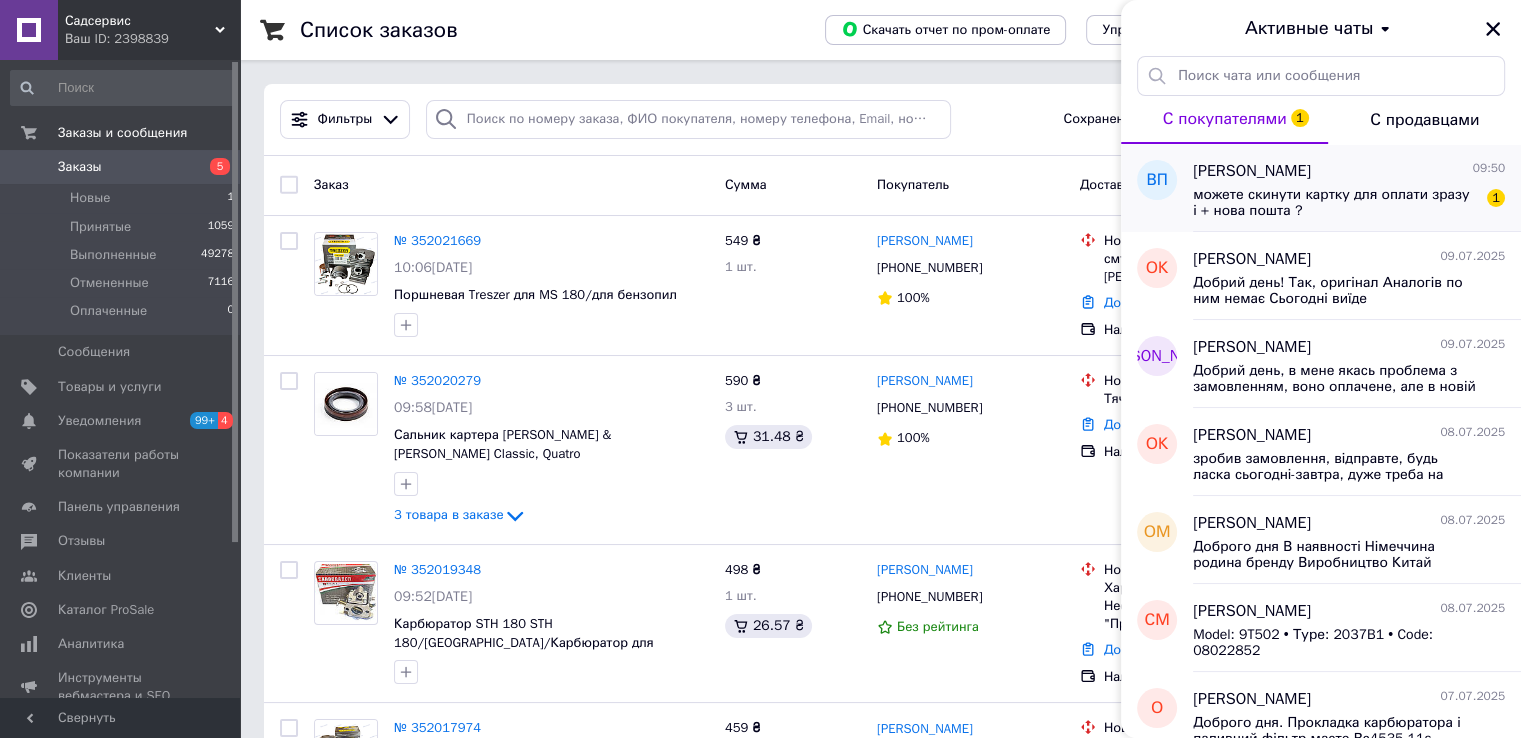 click on "можете скинути картку для оплати зразу і + нова пошта ?" at bounding box center (1335, 203) 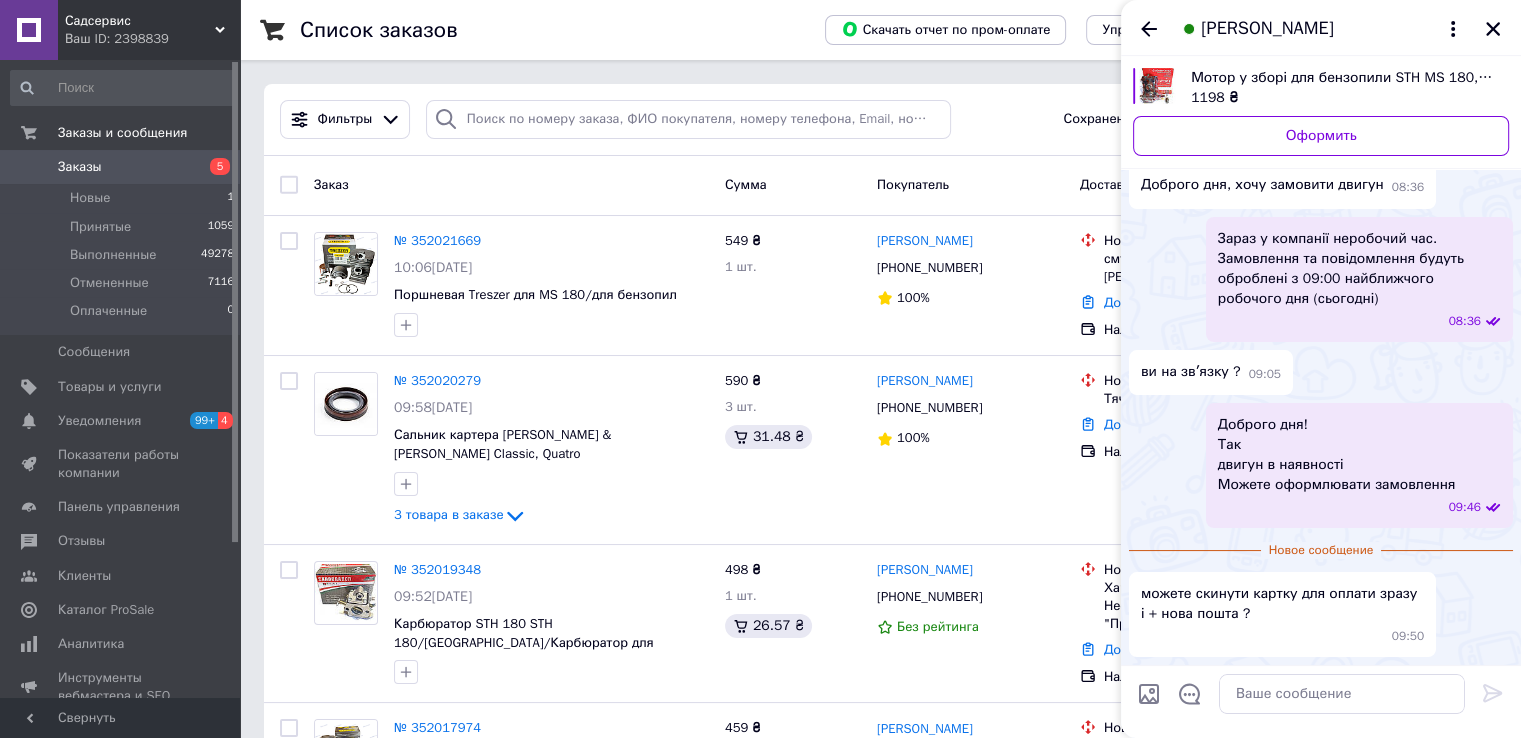 scroll, scrollTop: 66, scrollLeft: 0, axis: vertical 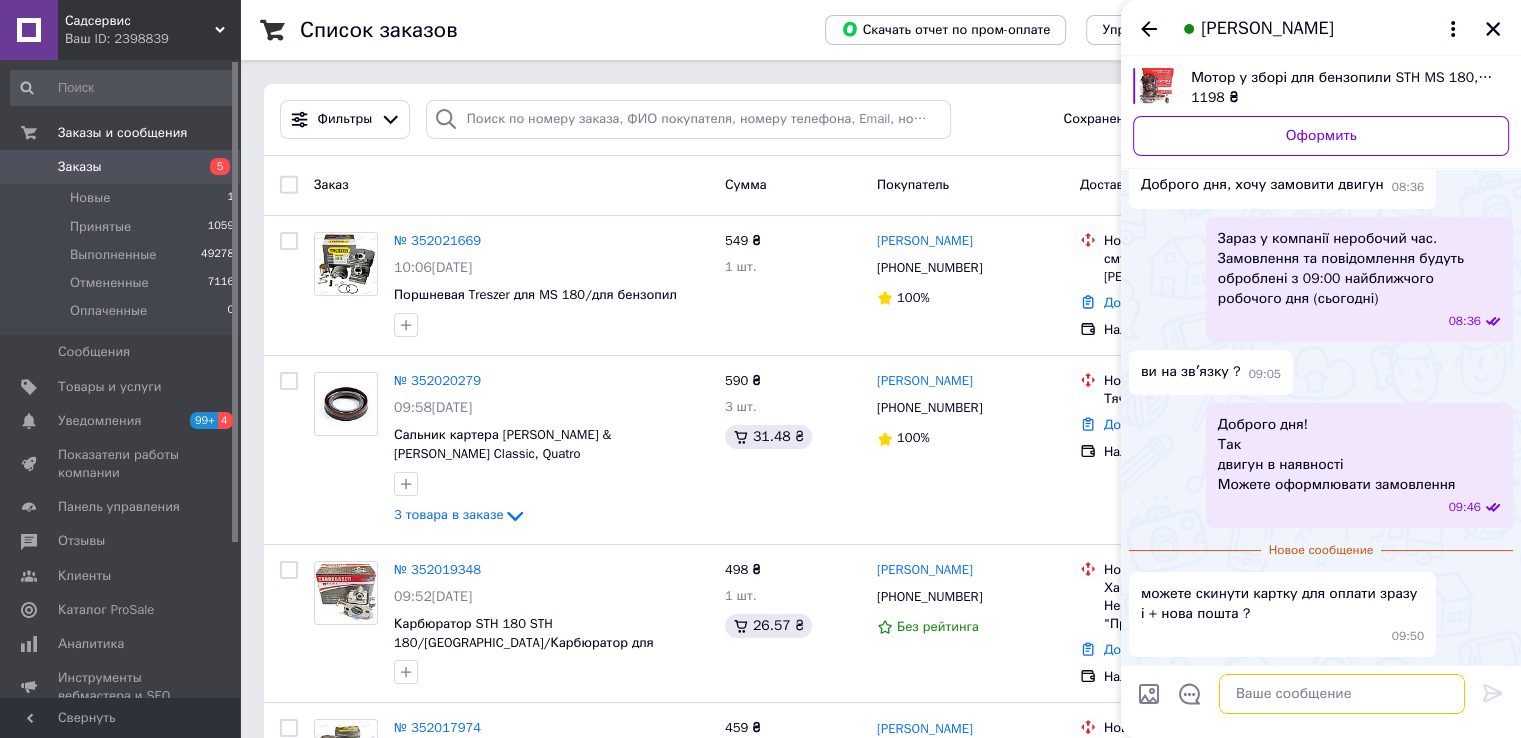 click at bounding box center [1342, 694] 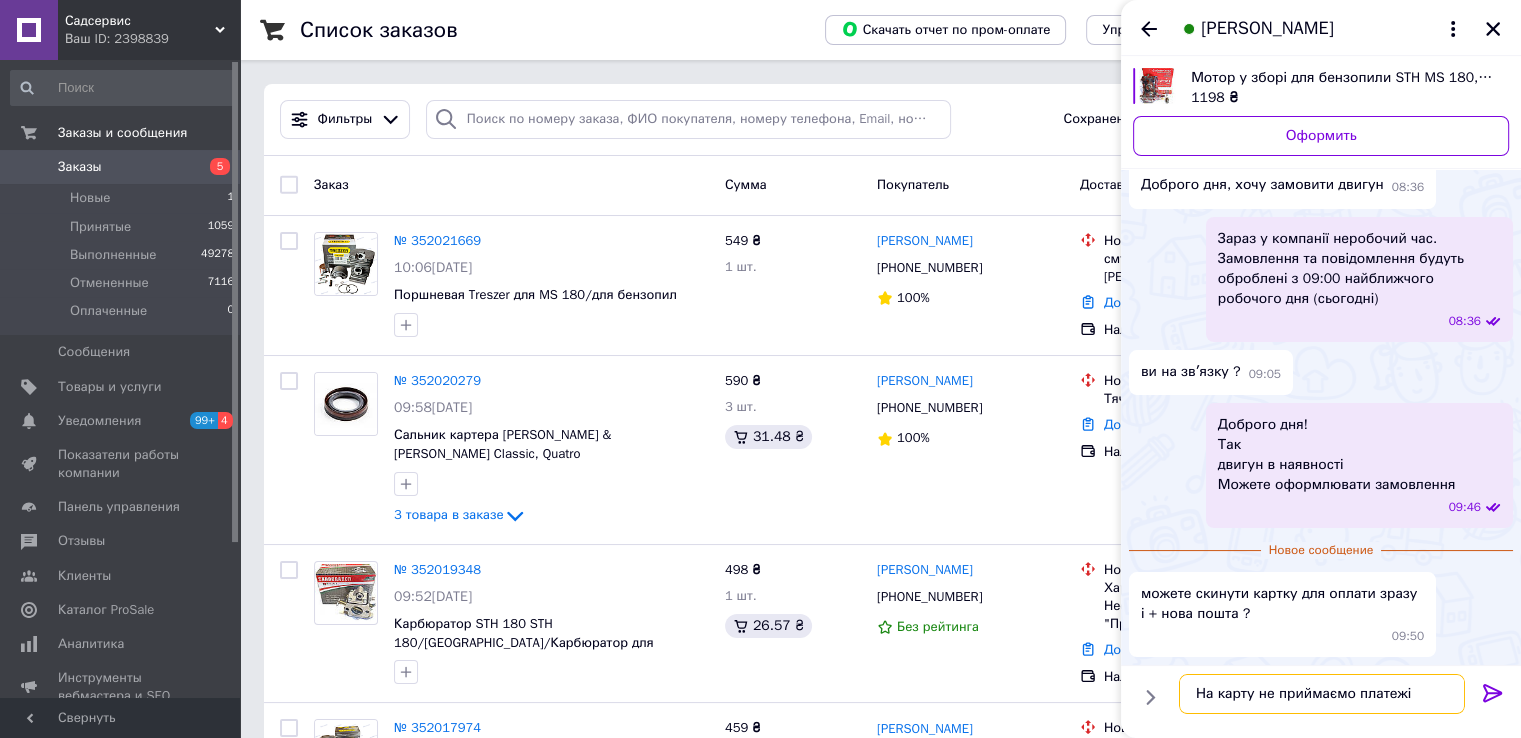 scroll, scrollTop: 21, scrollLeft: 0, axis: vertical 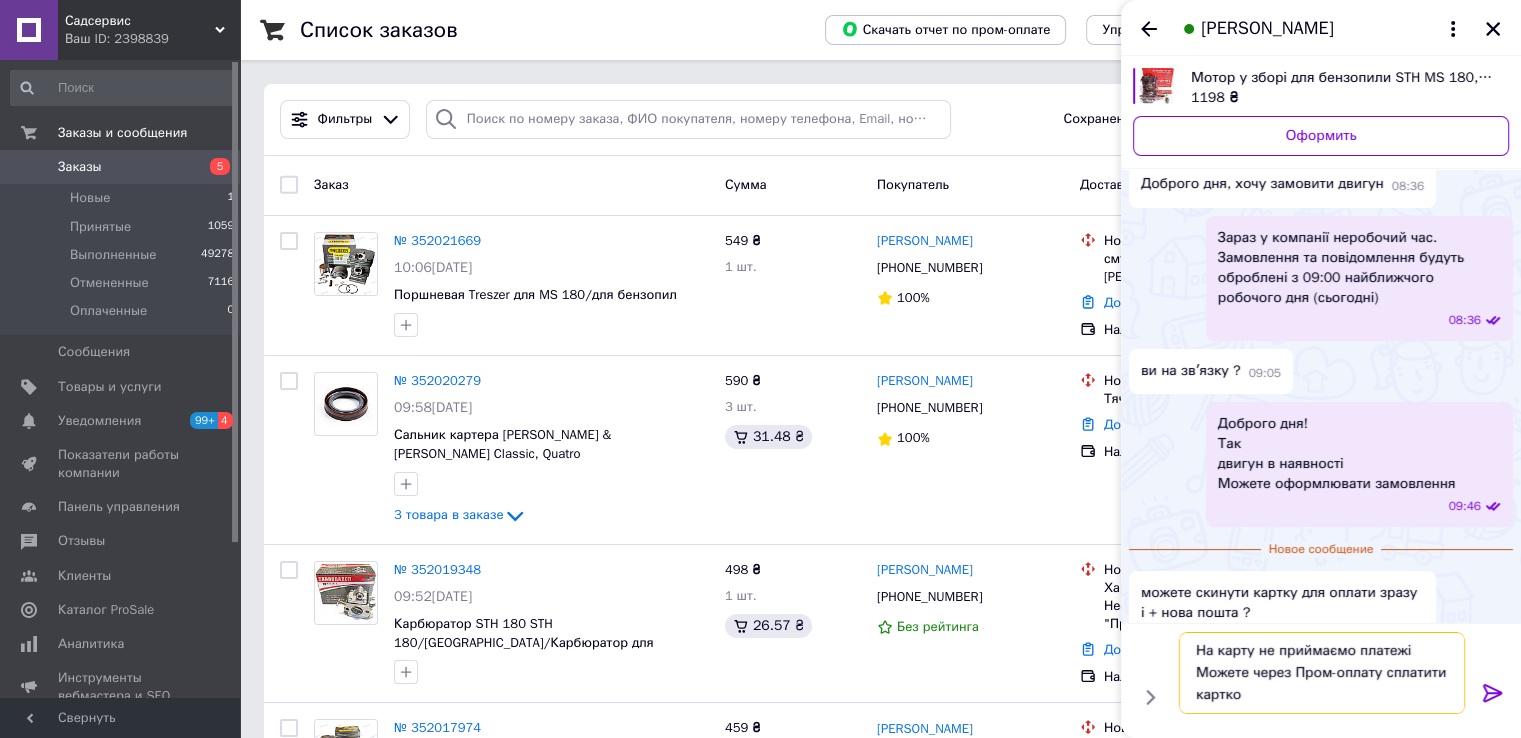 type on "На карту не приймаємо платежі
Можете через Пром-оплату сплатити карткою" 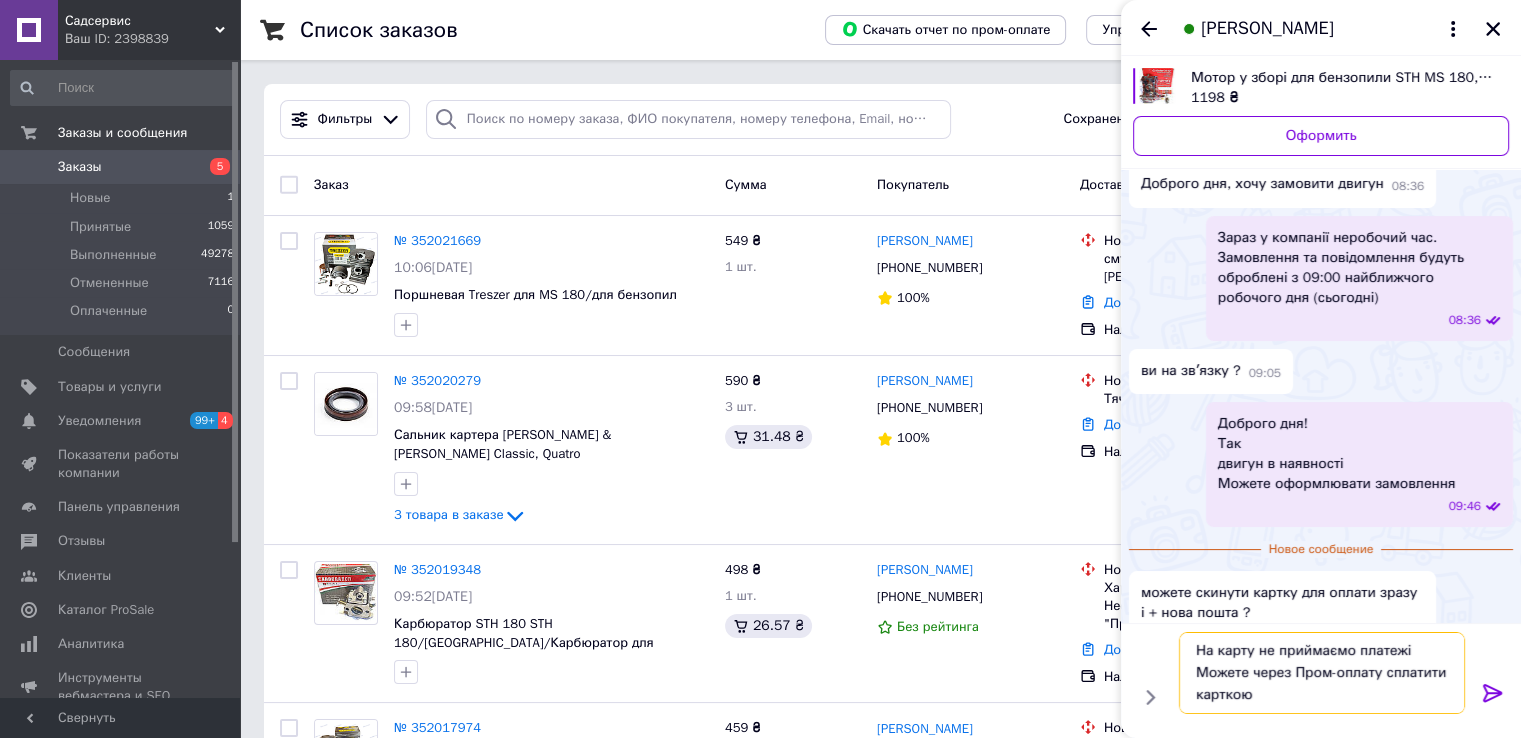 type 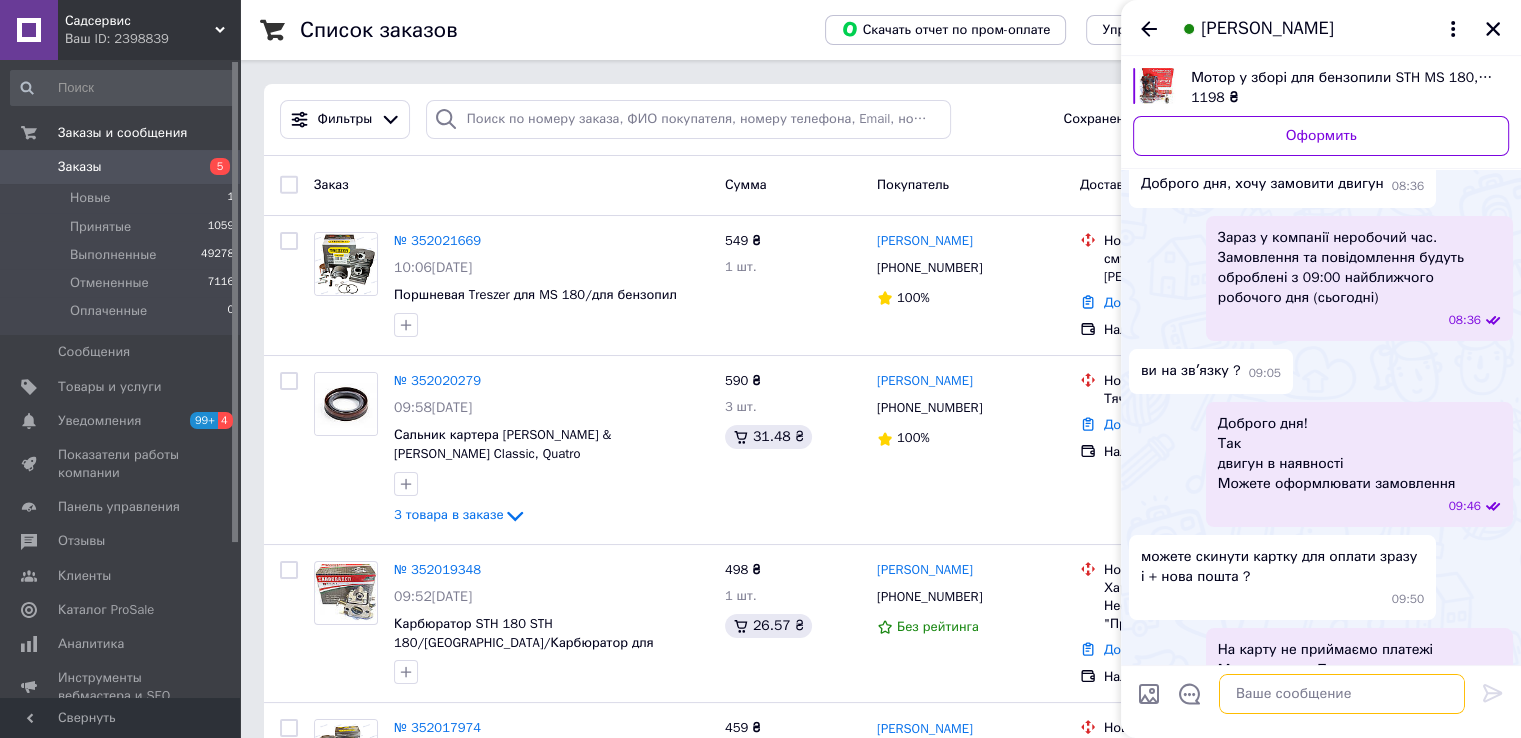 scroll, scrollTop: 0, scrollLeft: 0, axis: both 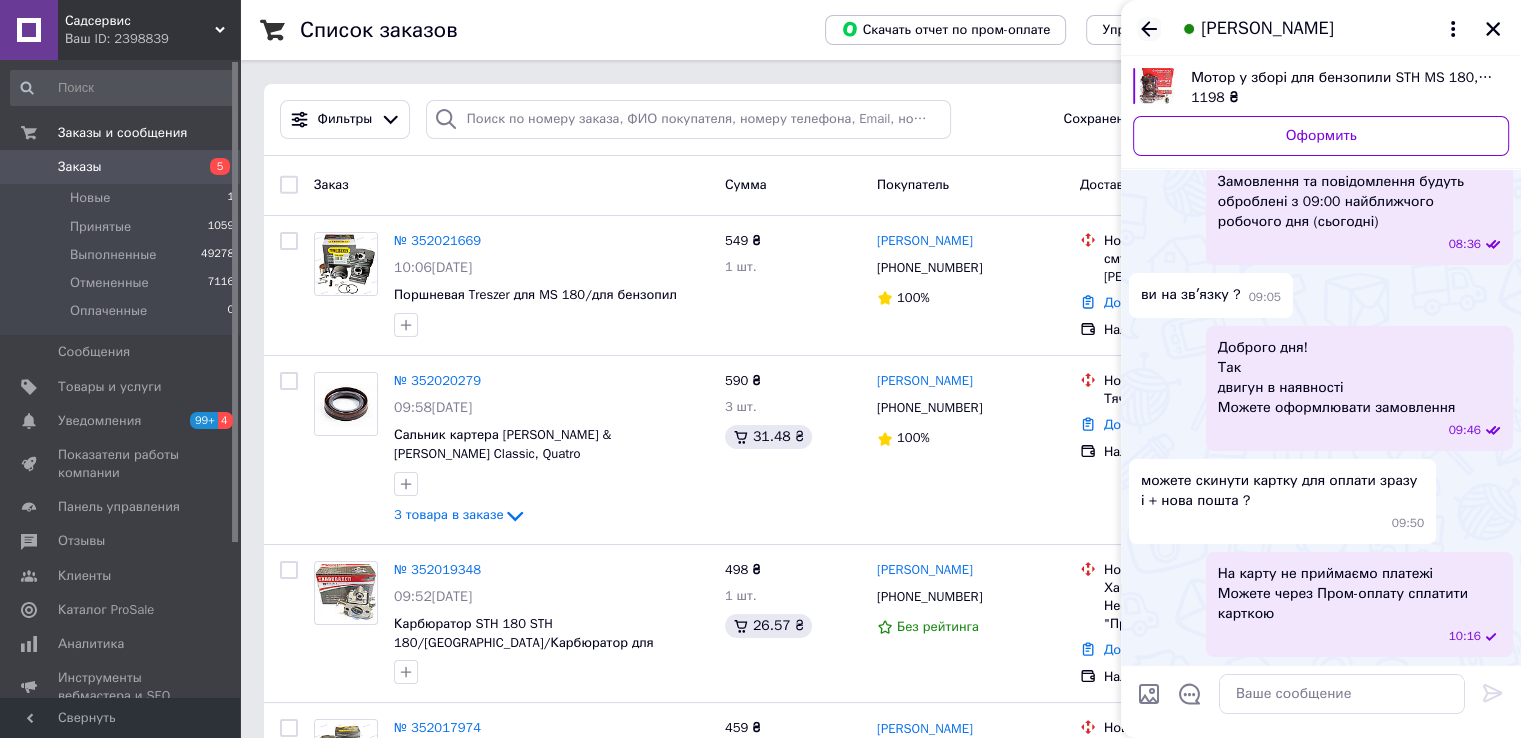 click 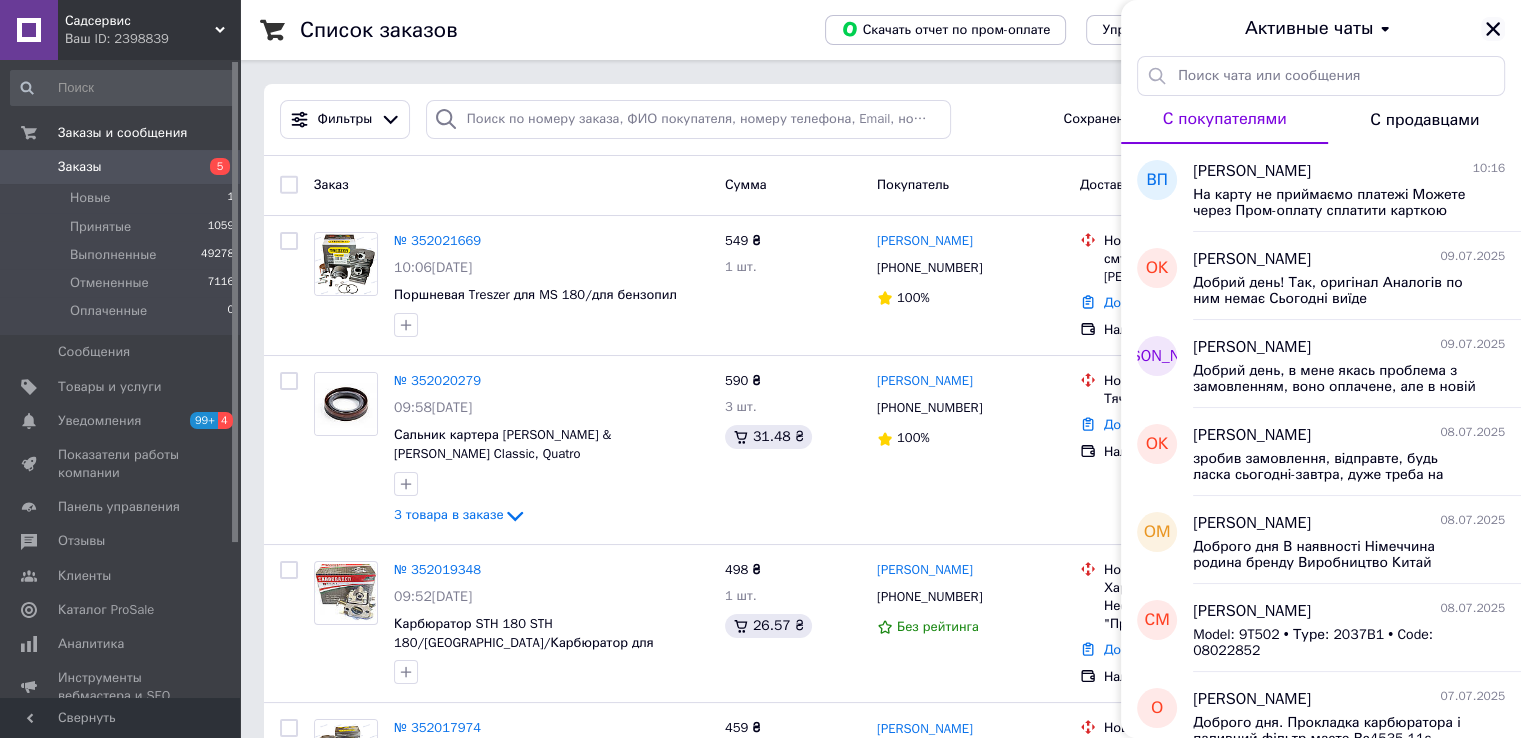 click 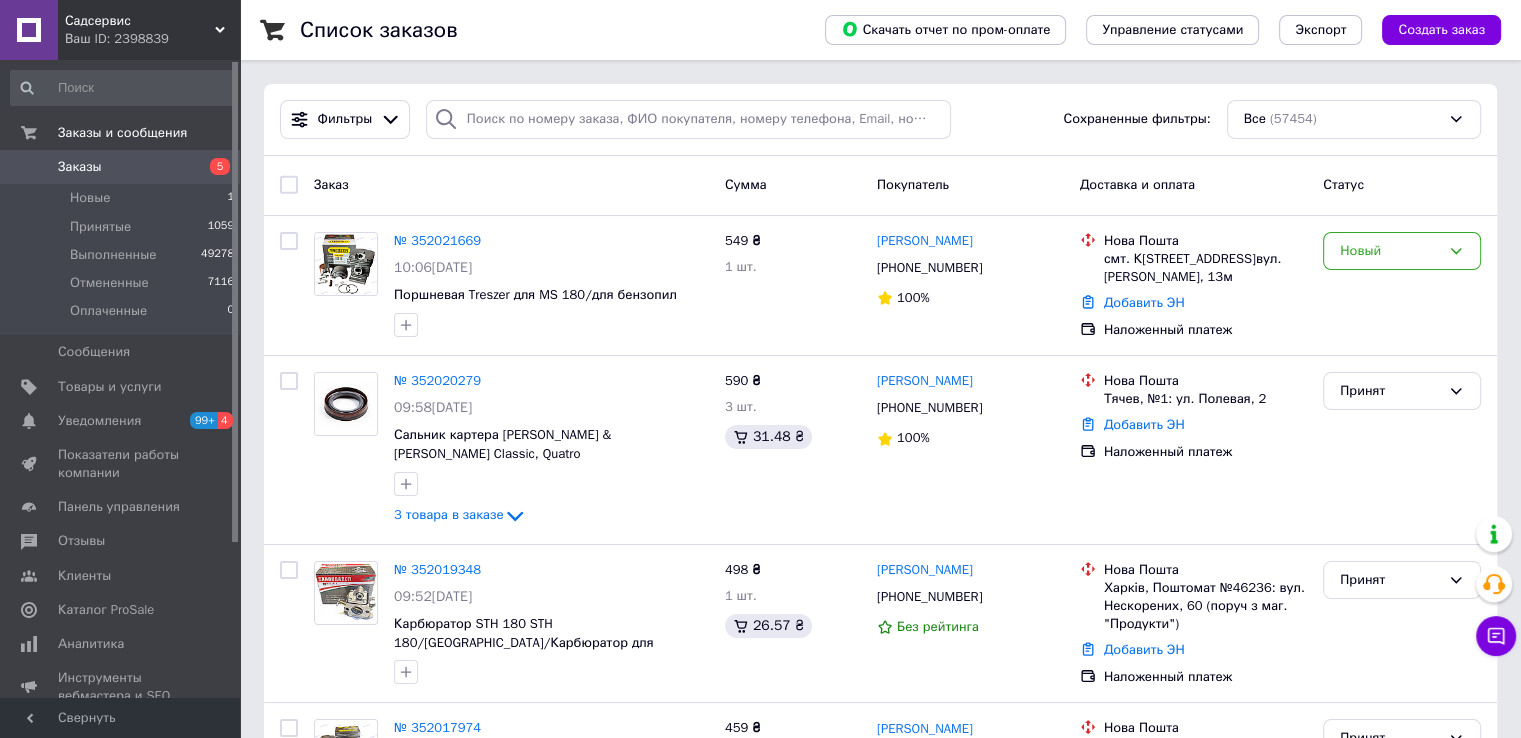 click on "Заказы" at bounding box center (121, 167) 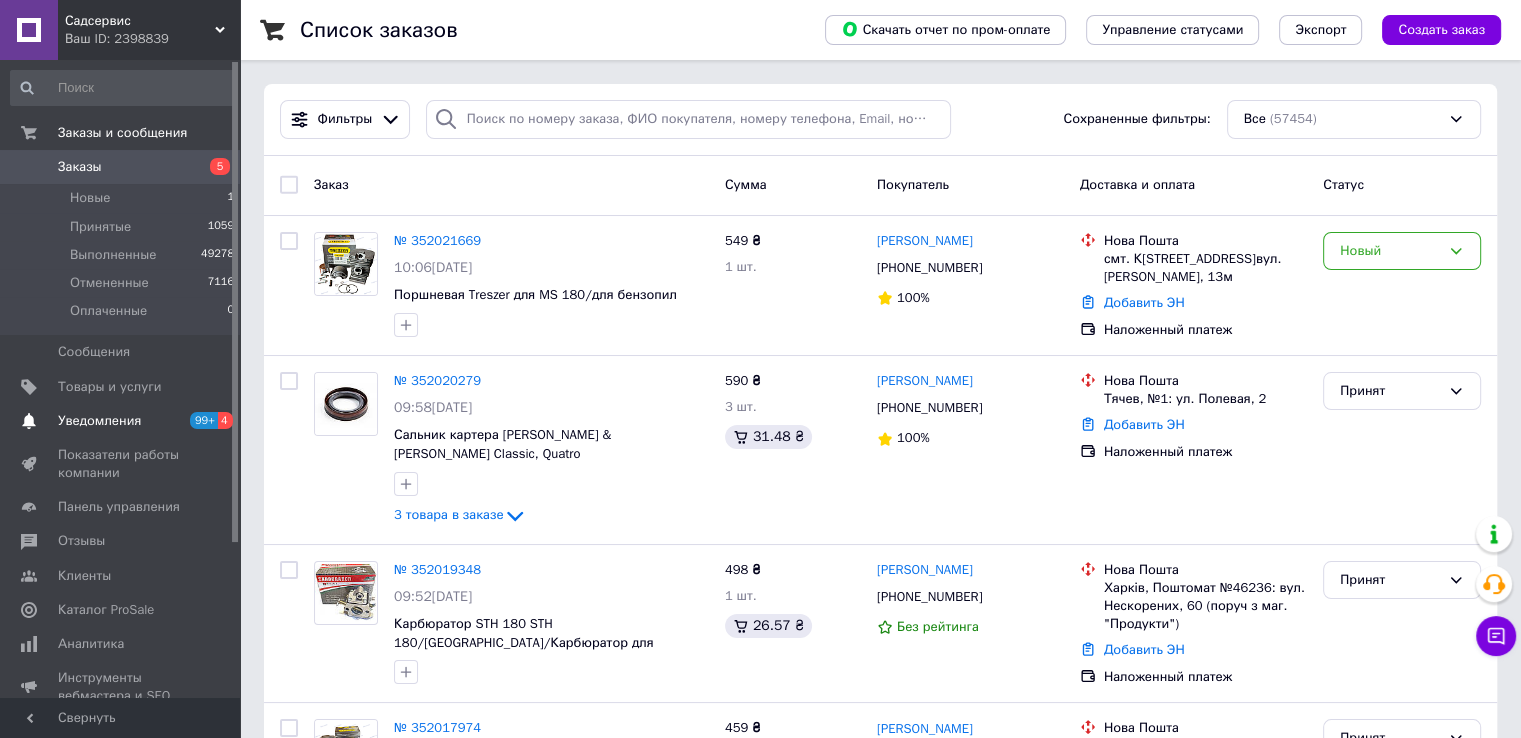 click on "Уведомления" at bounding box center [99, 421] 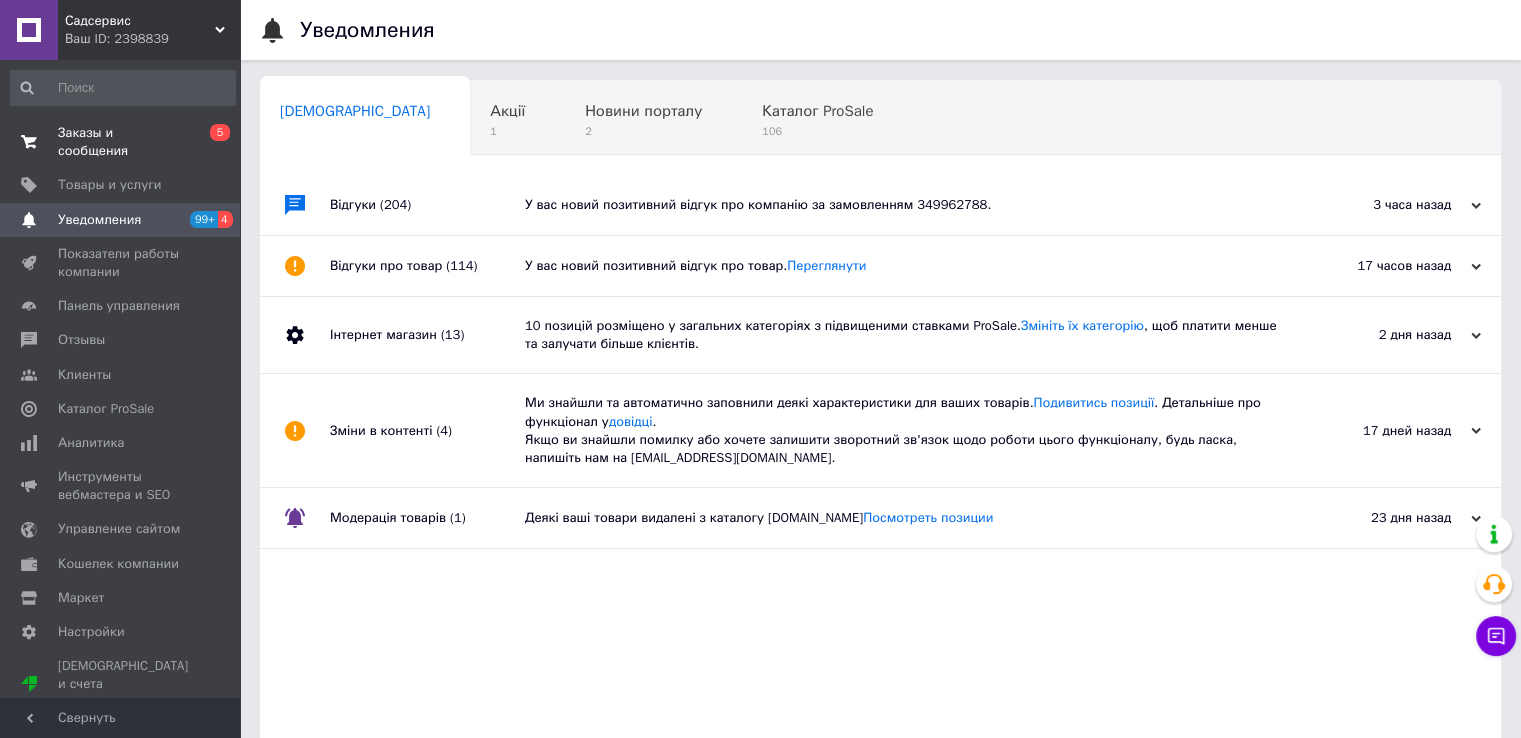 click on "Заказы и сообщения" at bounding box center [121, 142] 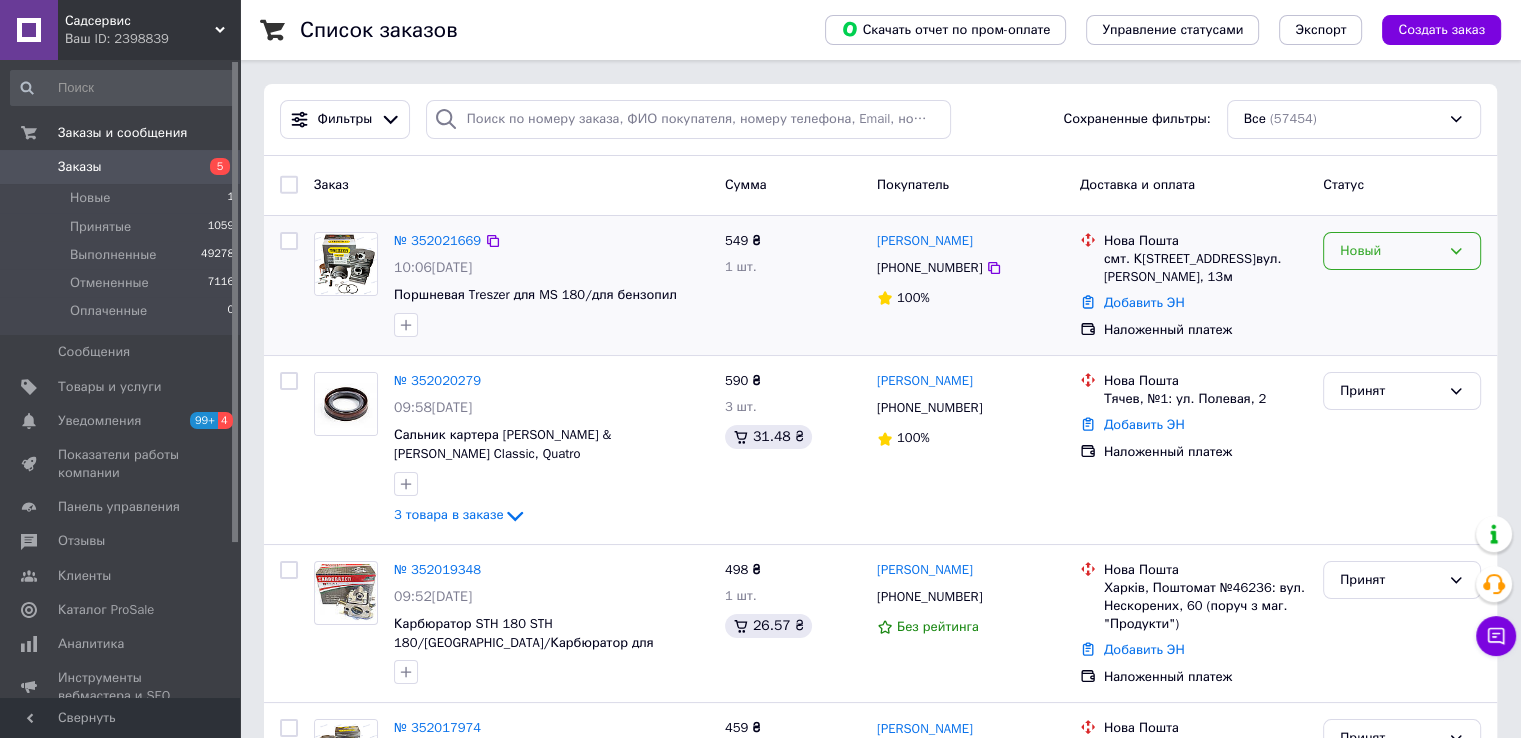 click on "Новый" at bounding box center [1390, 251] 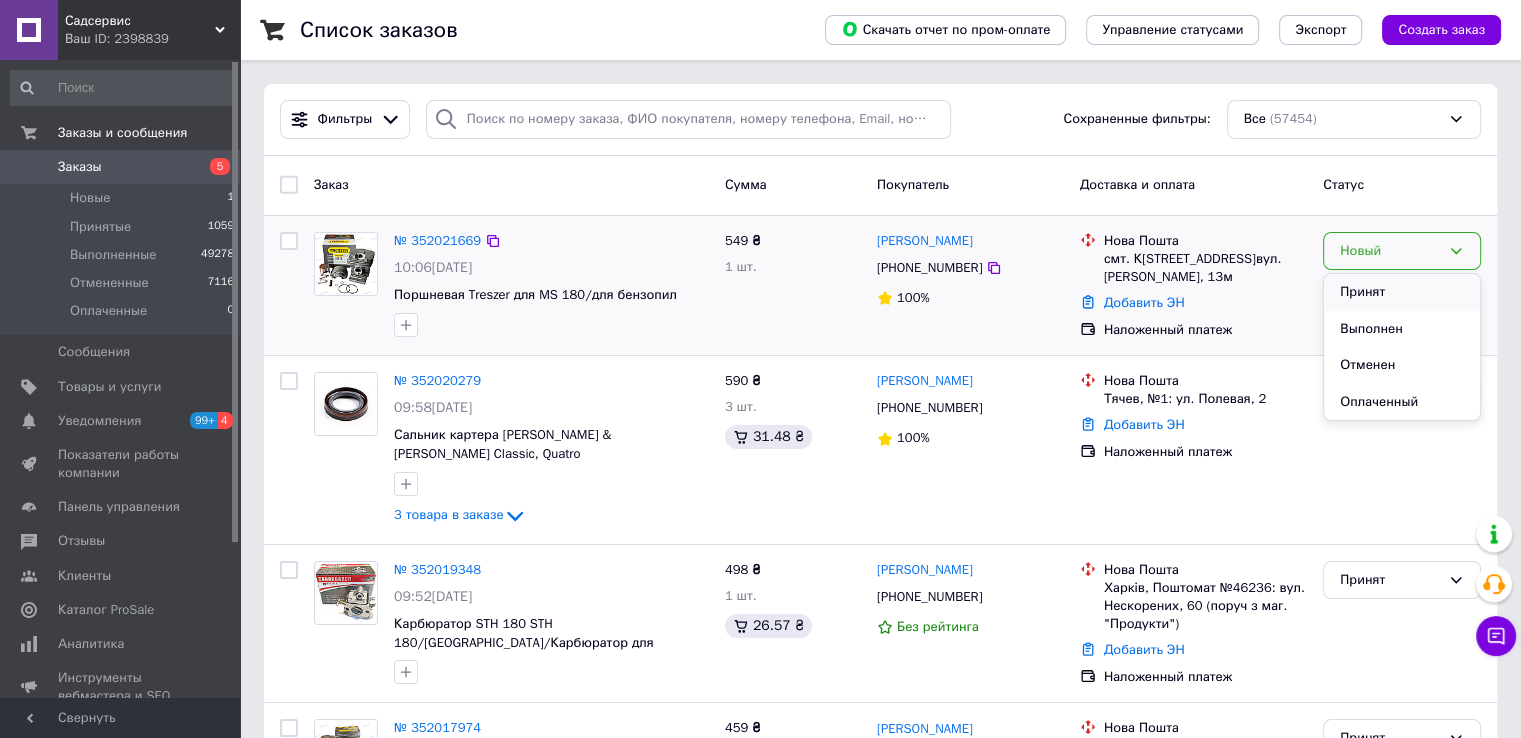 click on "Принят" at bounding box center (1402, 292) 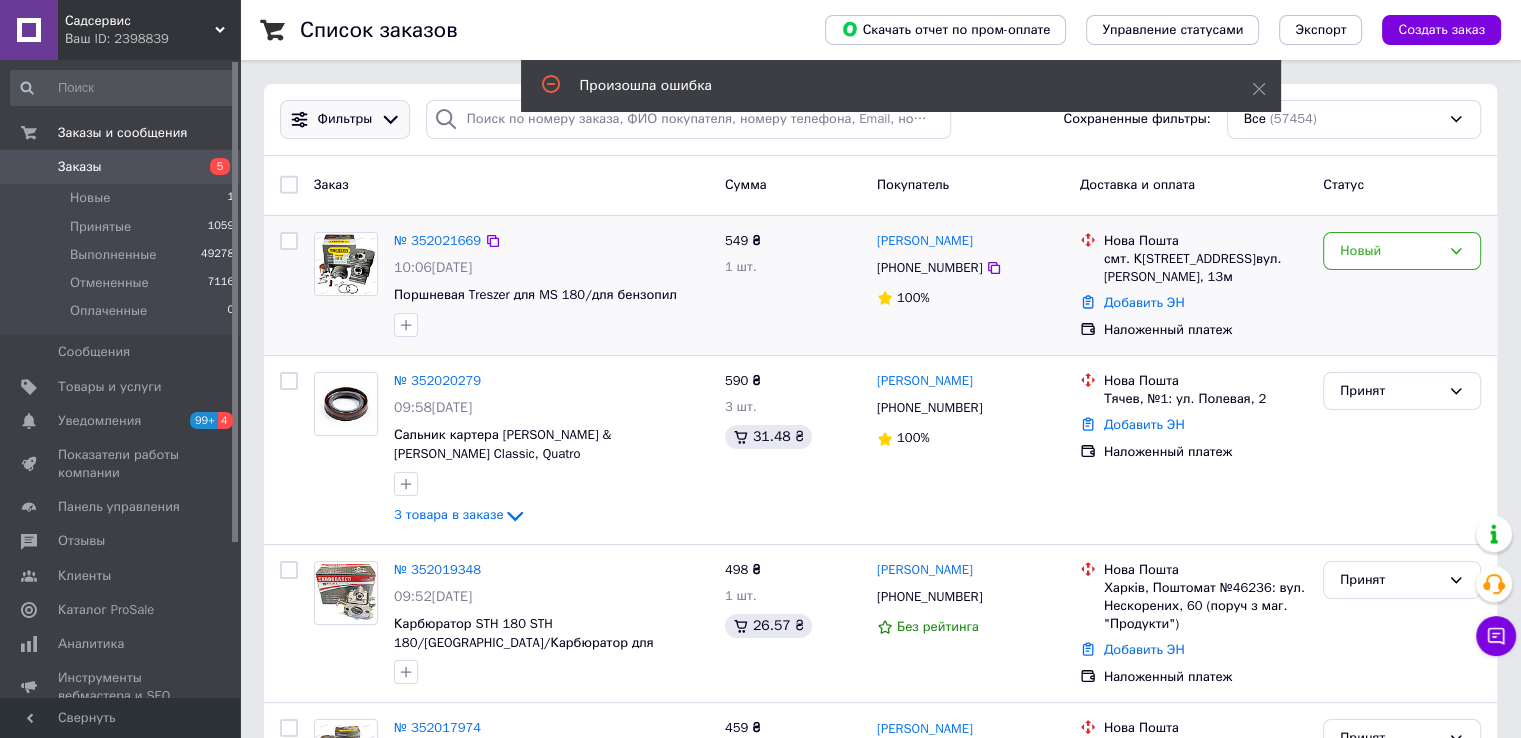 click on "Фильтры" at bounding box center (345, 119) 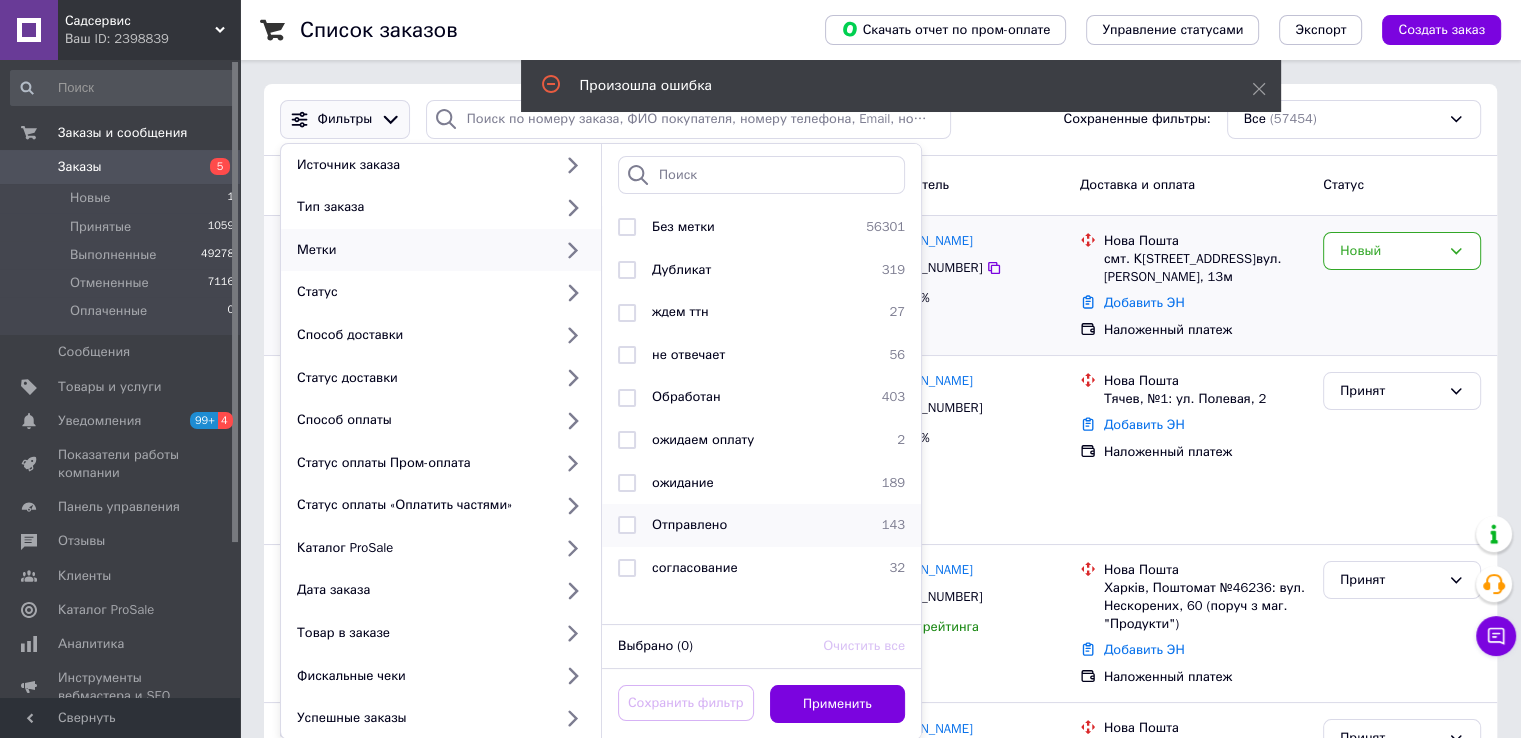 click on "Отправлено" at bounding box center [689, 524] 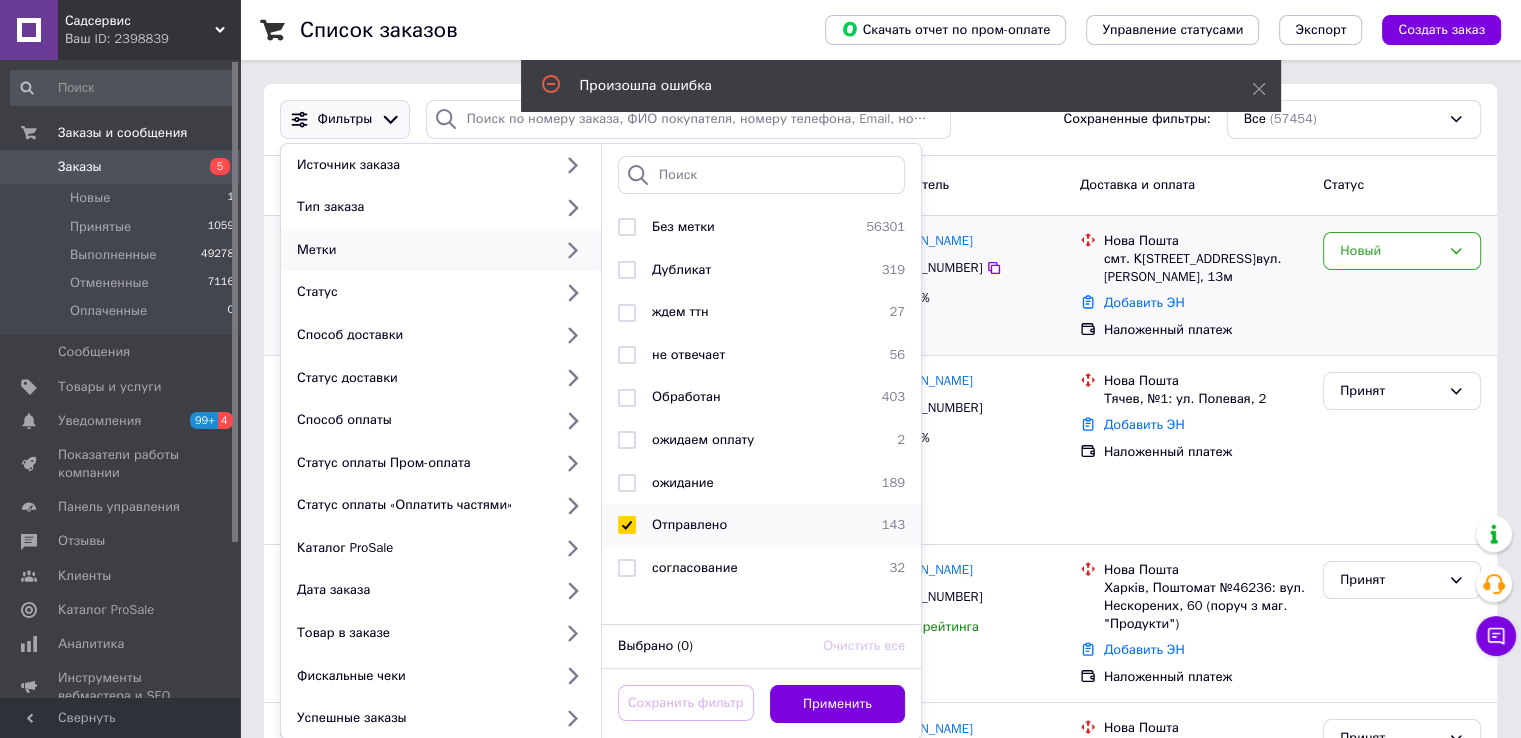 checkbox on "true" 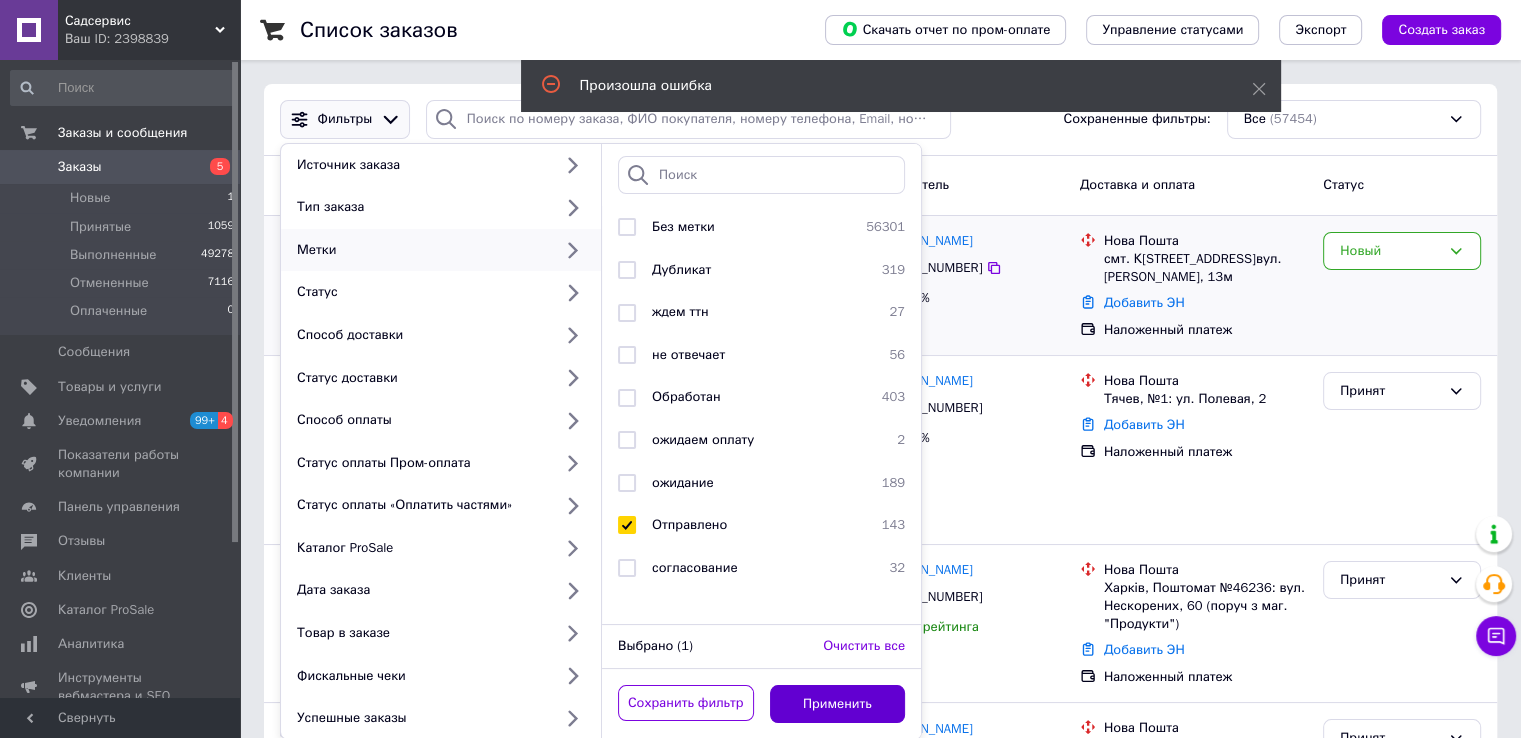 click on "Применить" at bounding box center (838, 704) 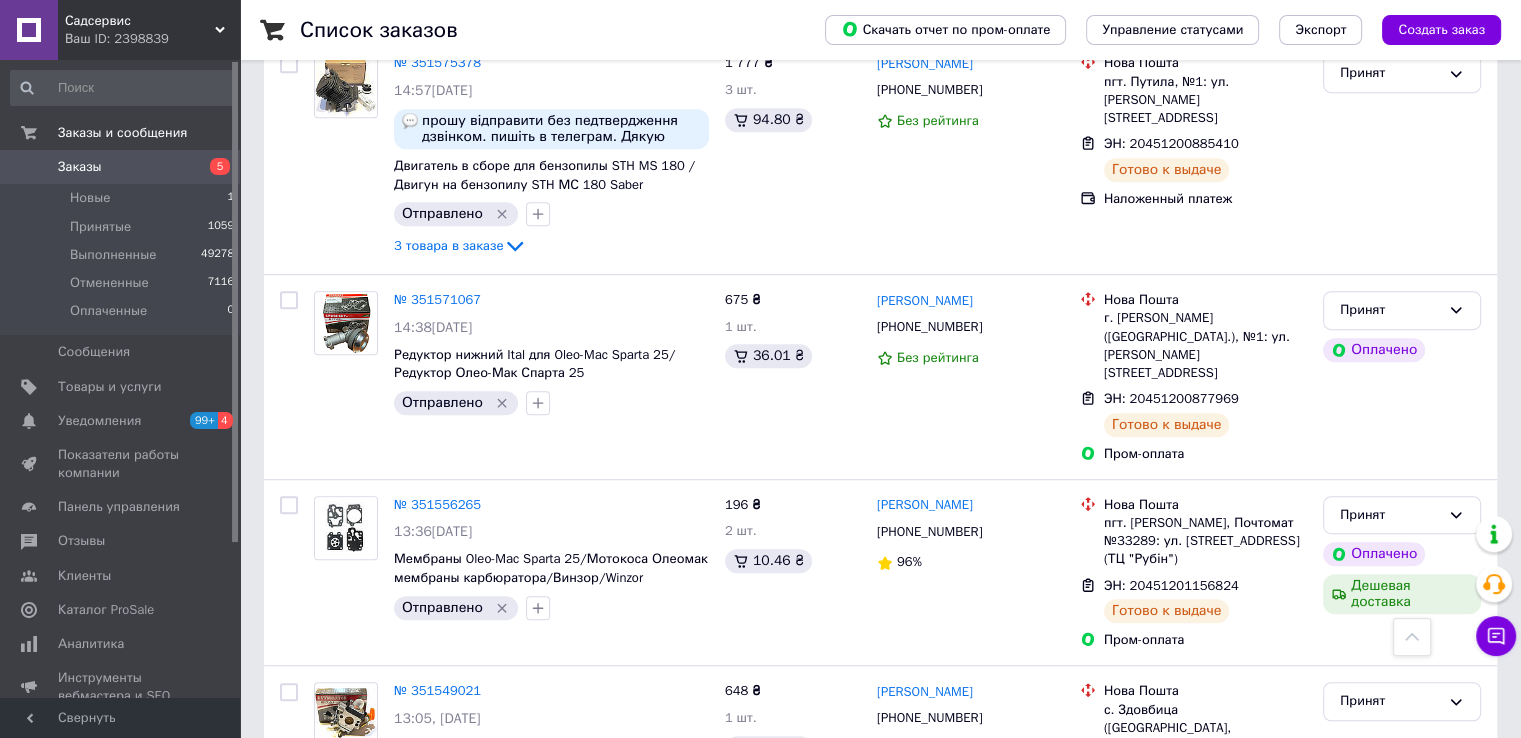 scroll, scrollTop: 9400, scrollLeft: 0, axis: vertical 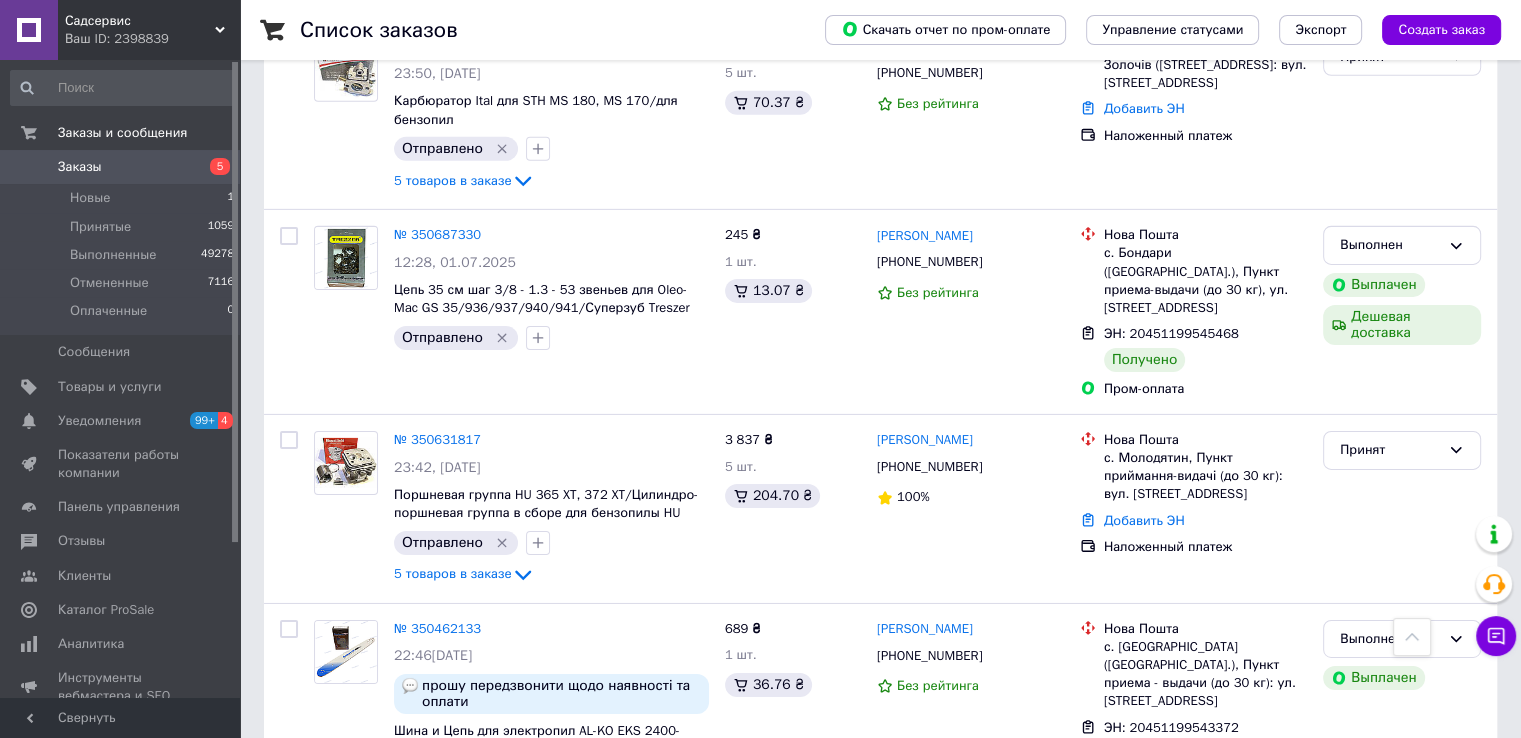 click 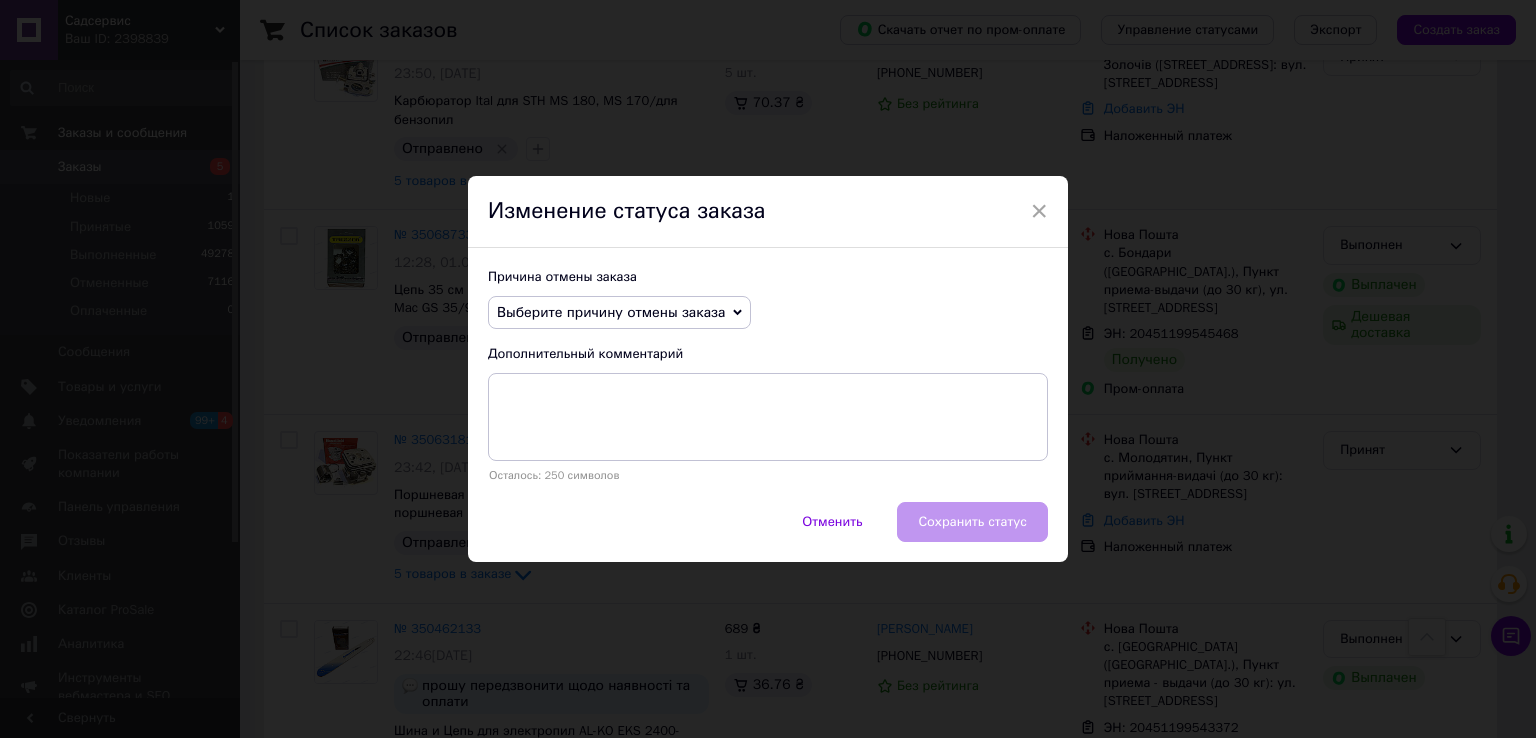 click on "Выберите причину отмены заказа" at bounding box center (611, 312) 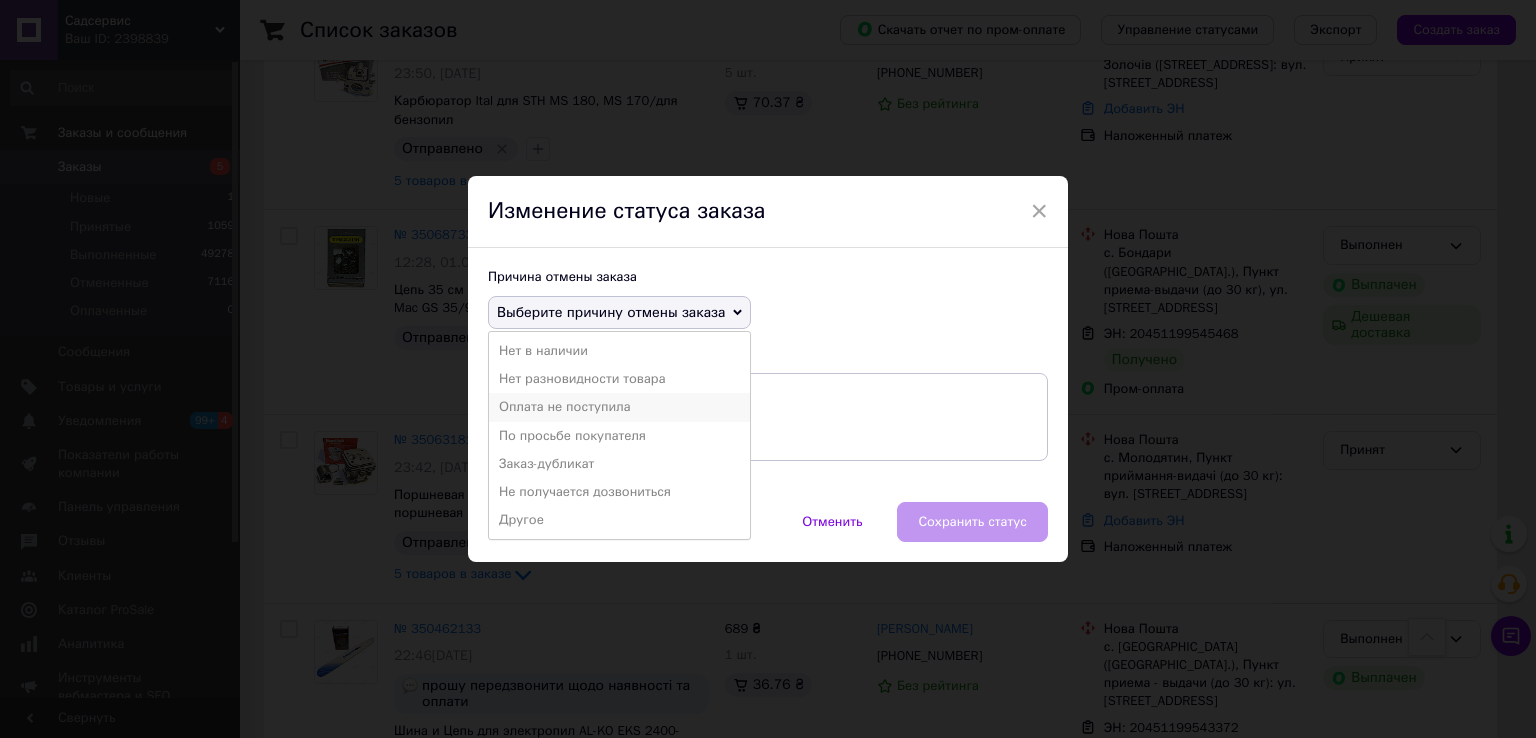 click on "Оплата не поступила" at bounding box center (619, 407) 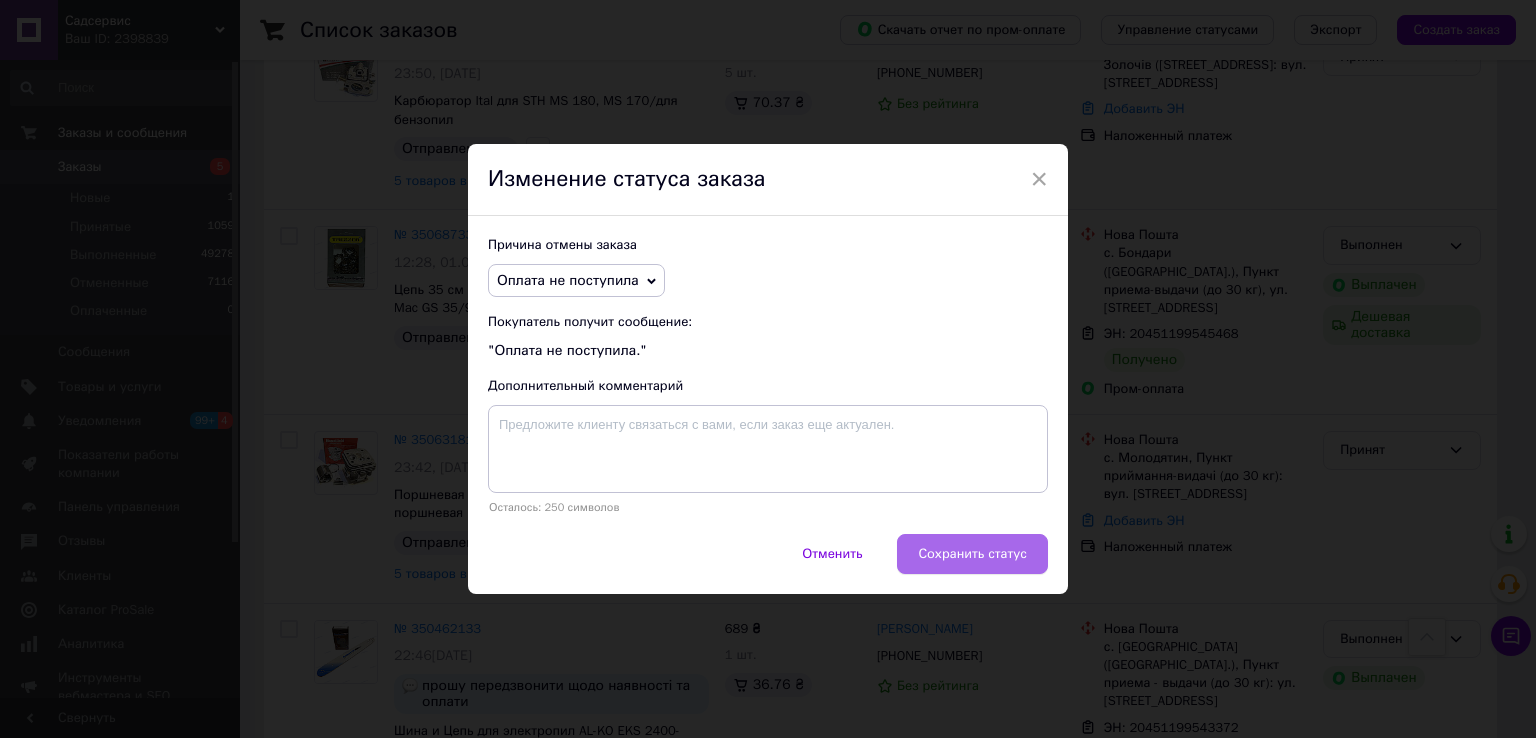 click on "Сохранить статус" at bounding box center [972, 554] 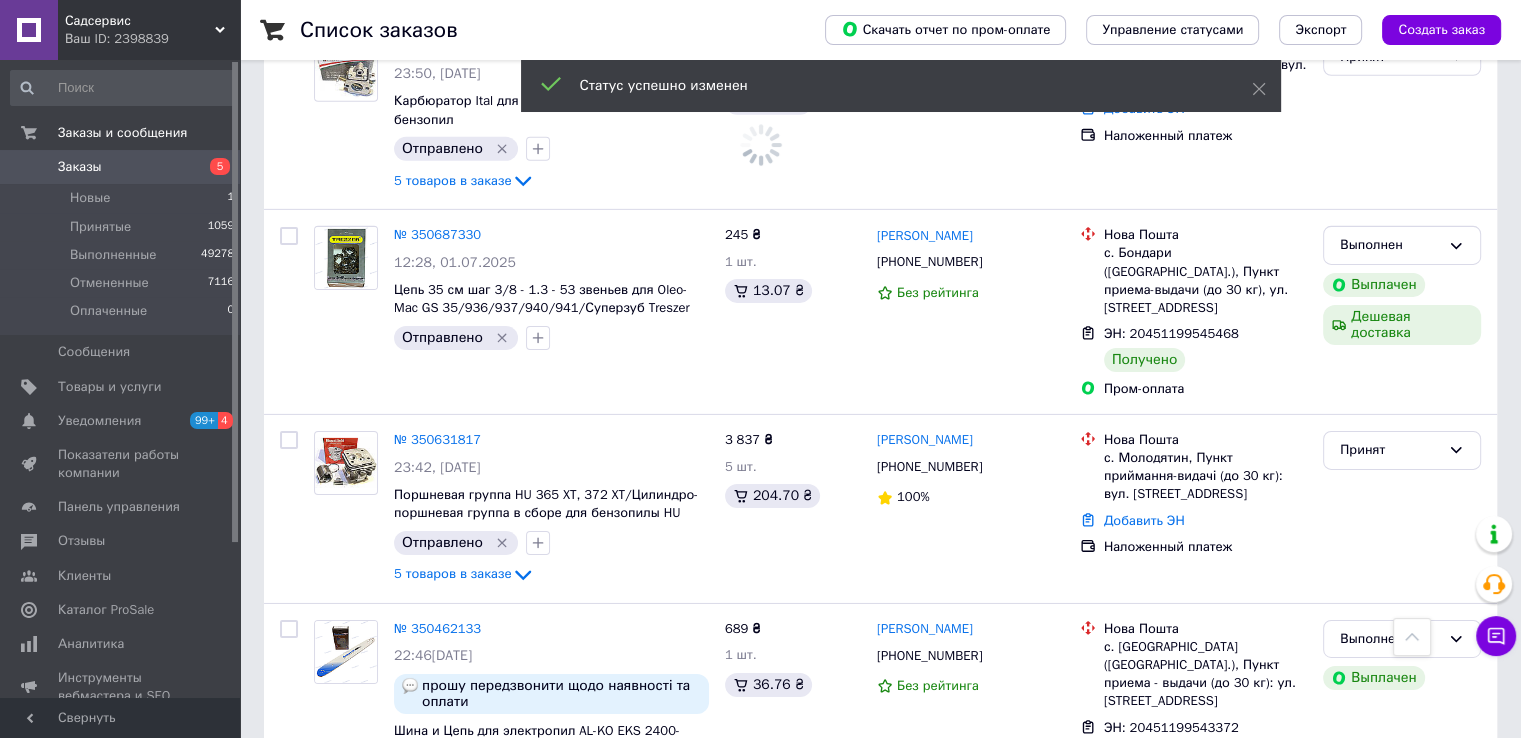 click 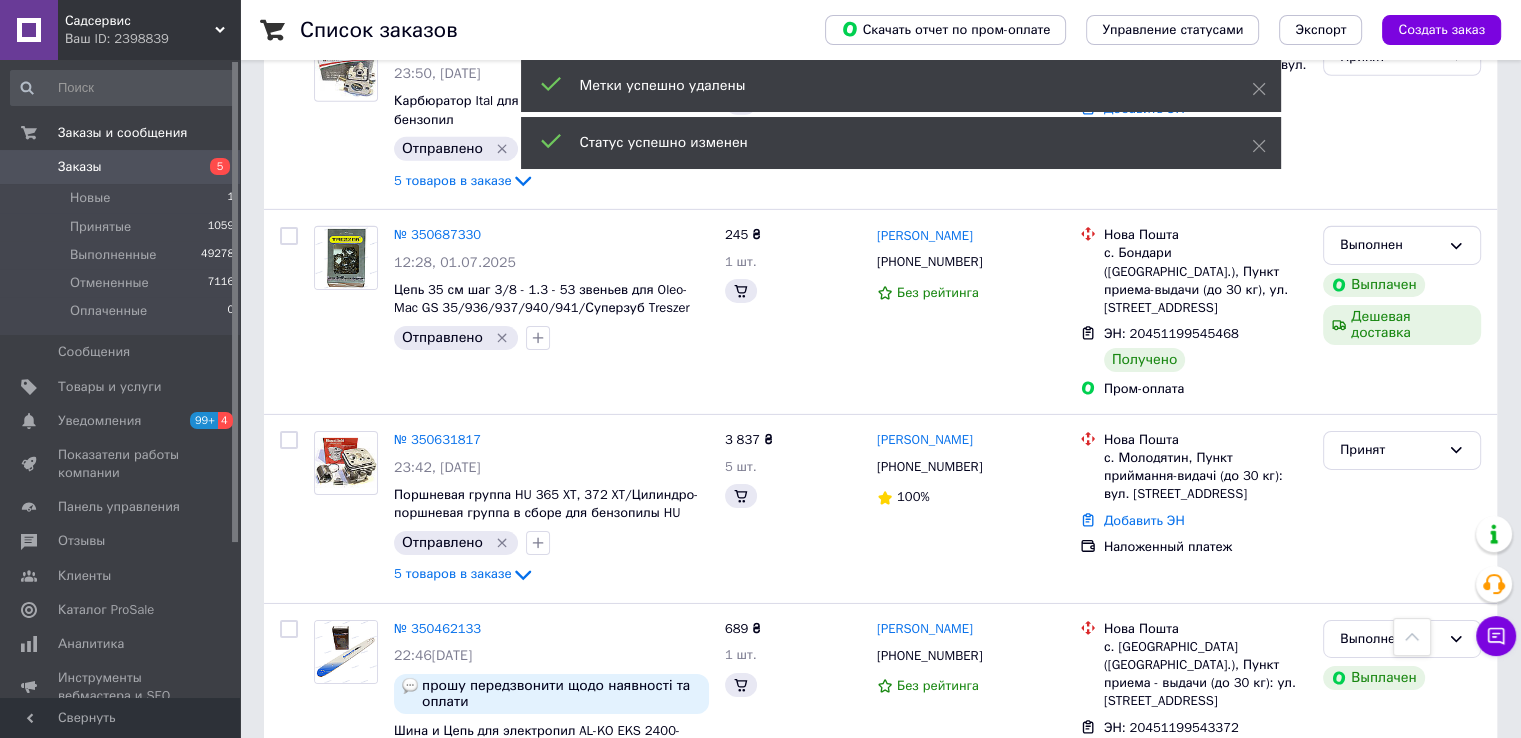 scroll, scrollTop: 13930, scrollLeft: 0, axis: vertical 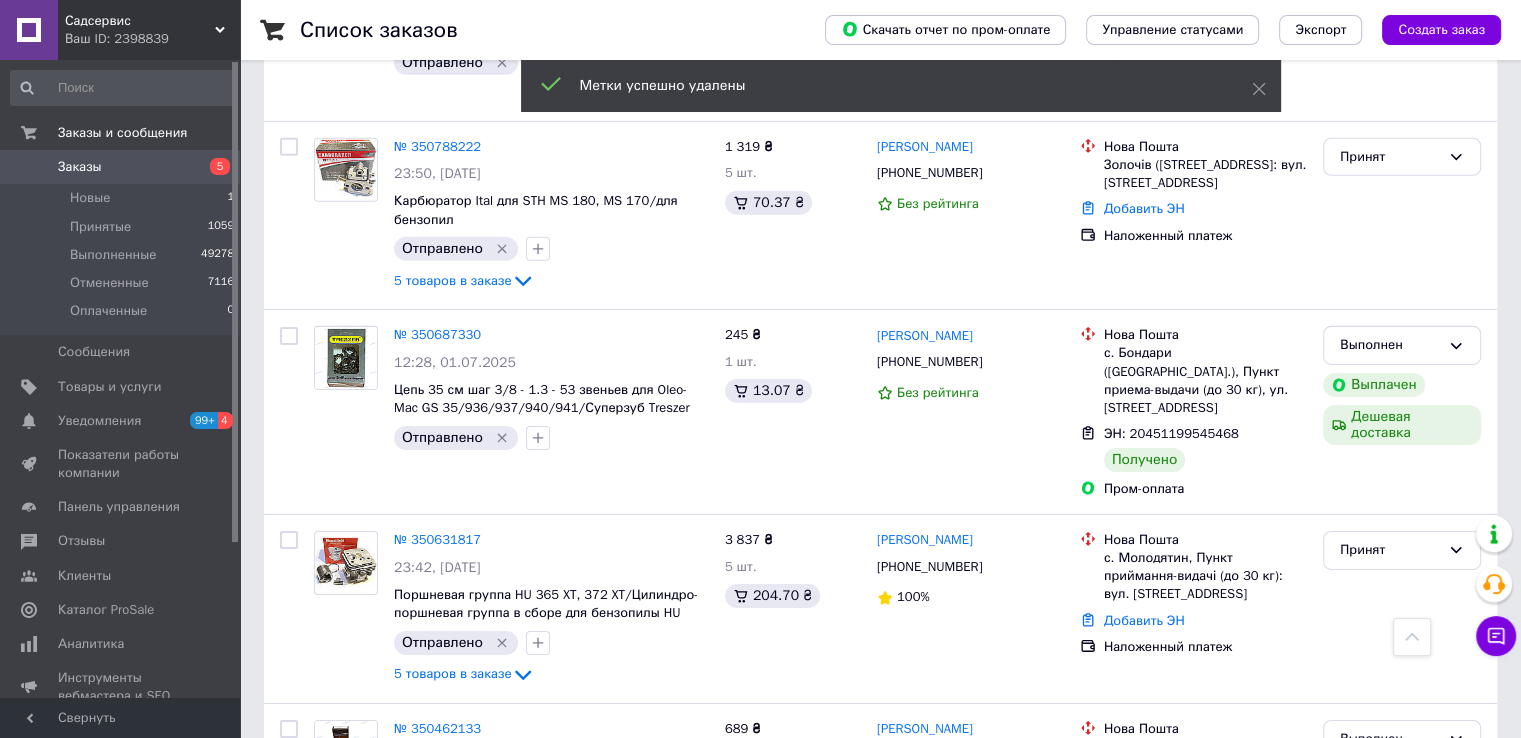 click 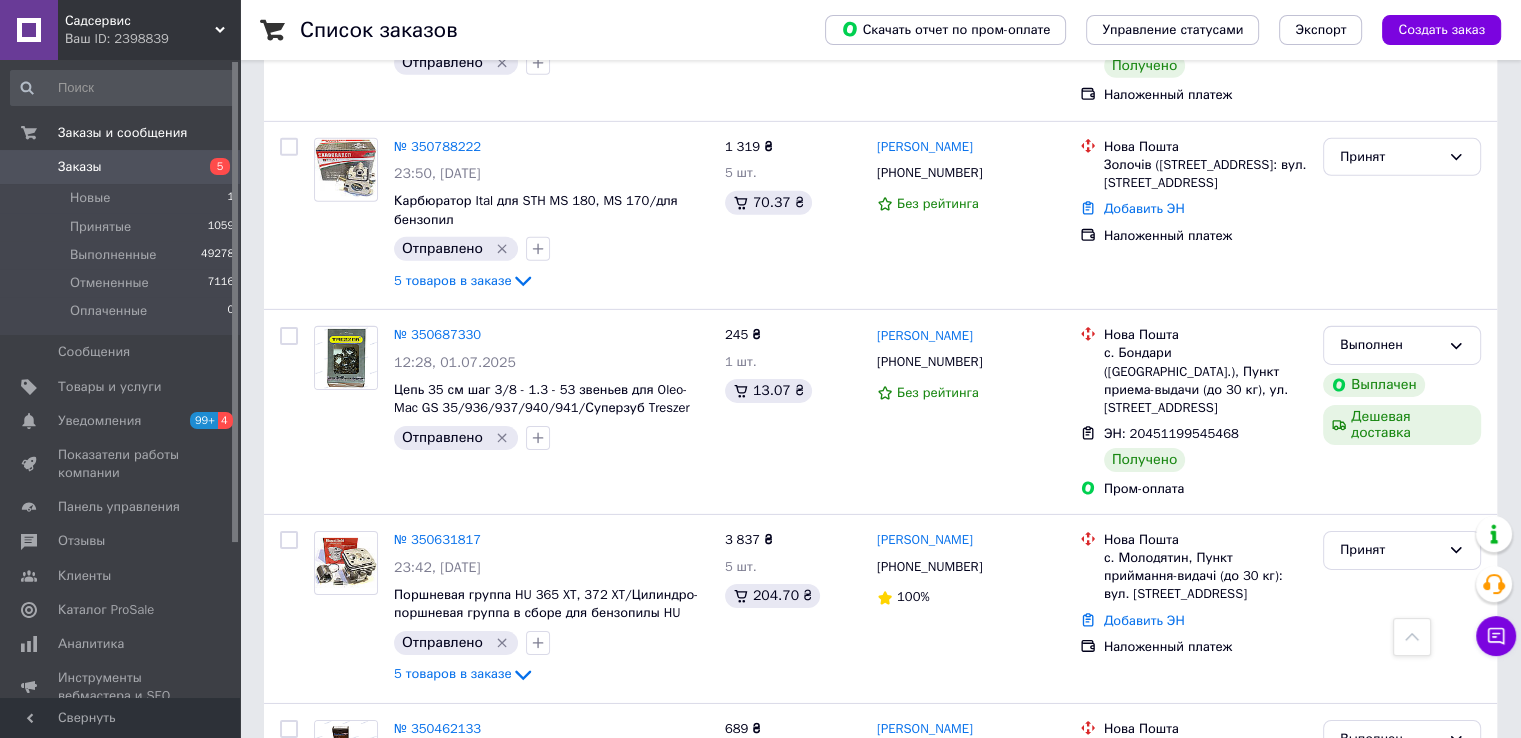 click on "Принят" at bounding box center (1390, 1268) 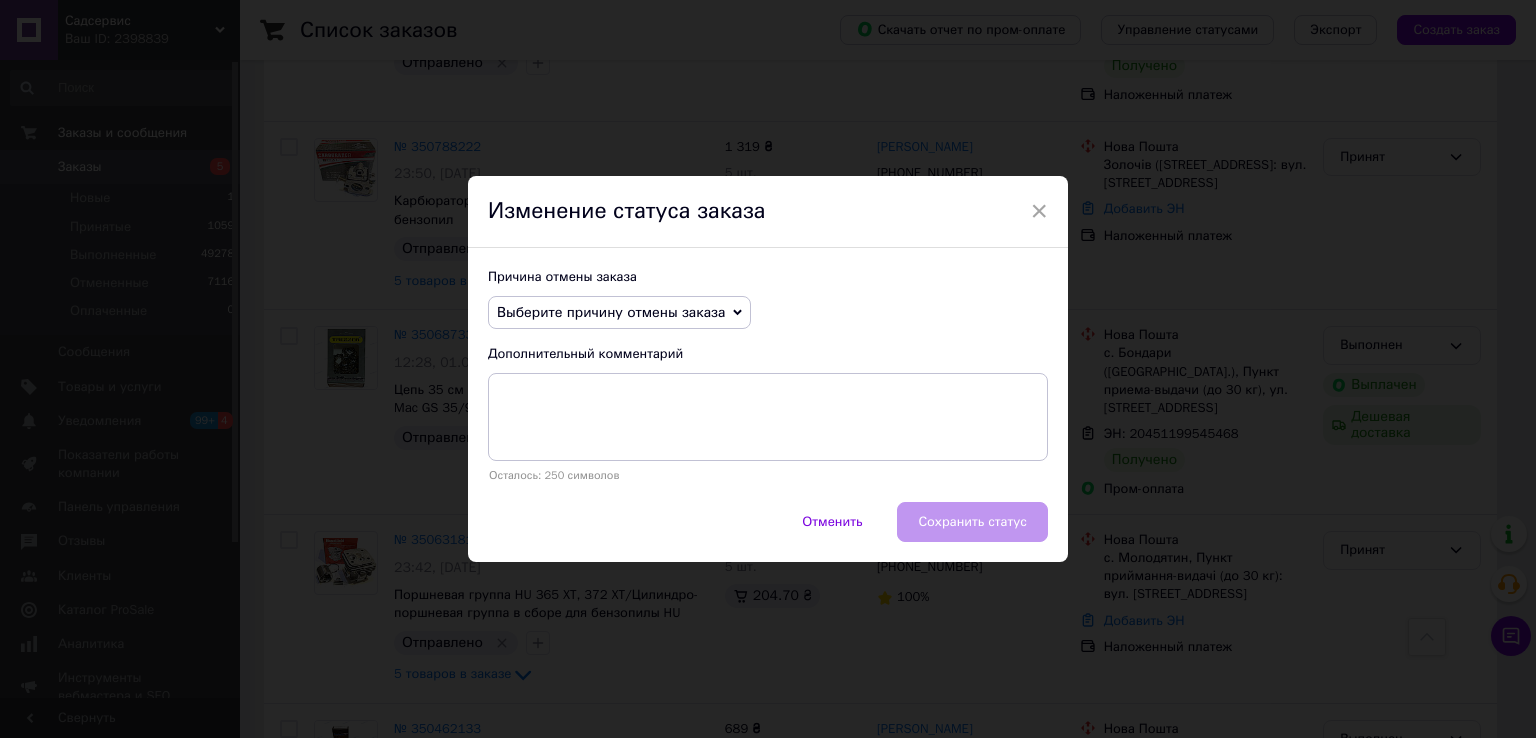 click on "Выберите причину отмены заказа" at bounding box center (611, 312) 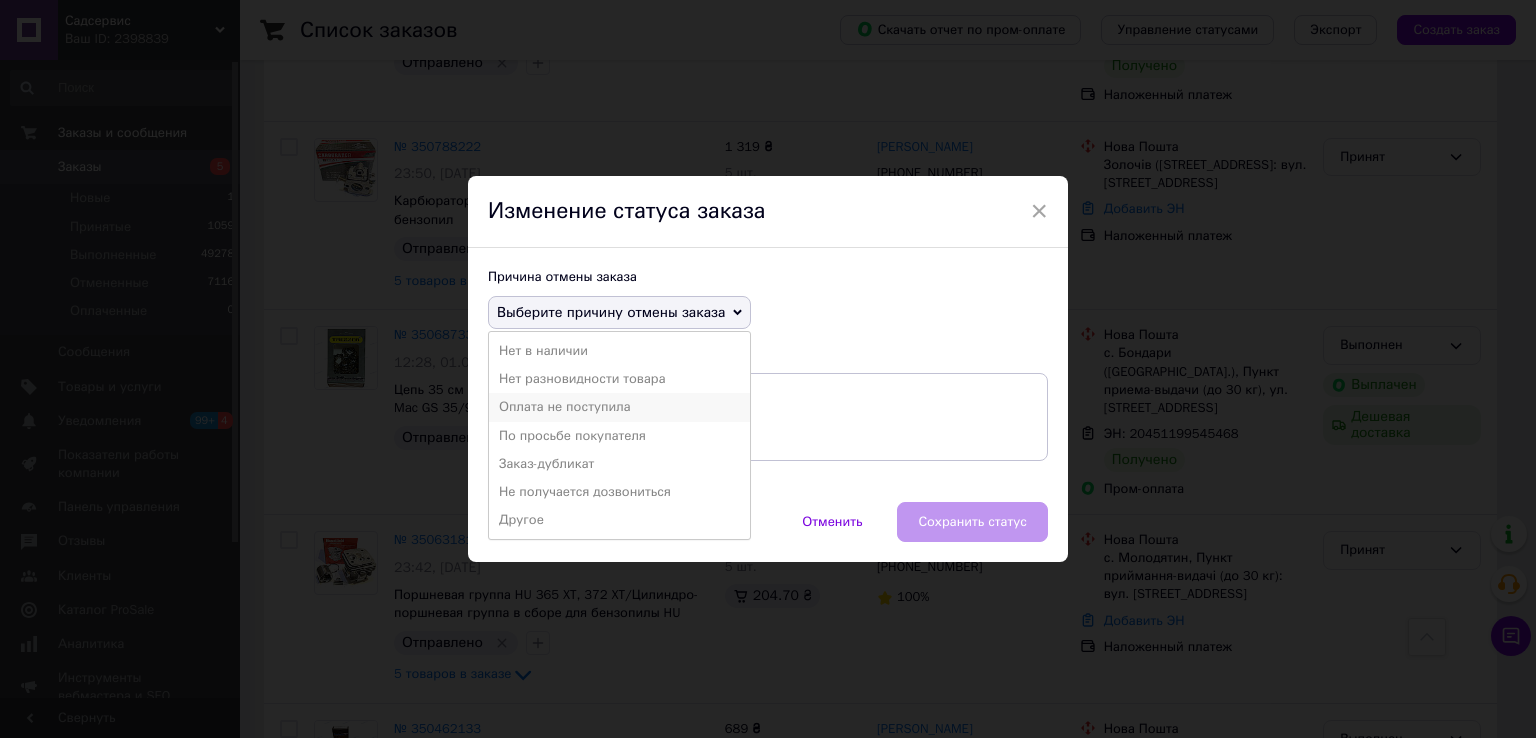 click on "Оплата не поступила" at bounding box center (619, 407) 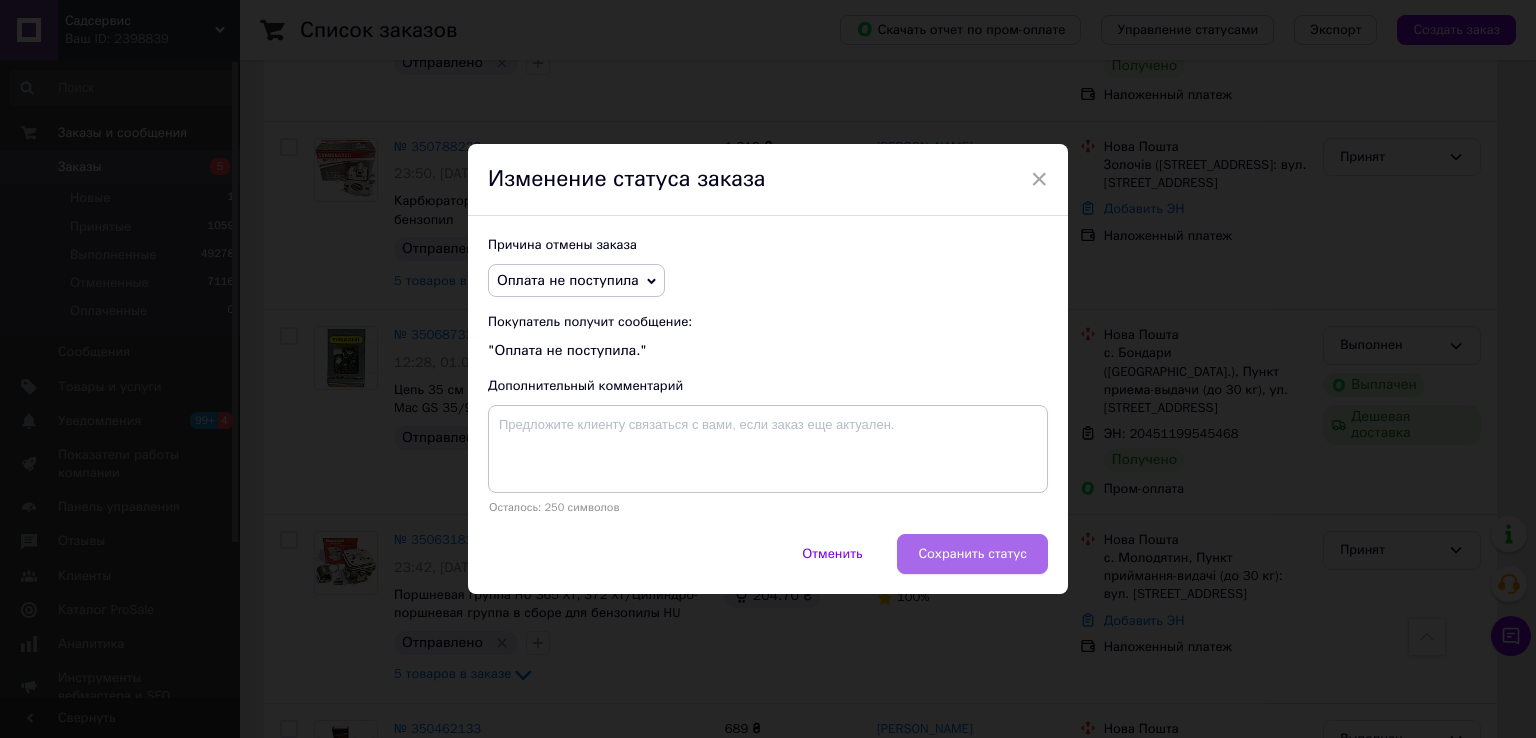 click on "Сохранить статус" at bounding box center [972, 554] 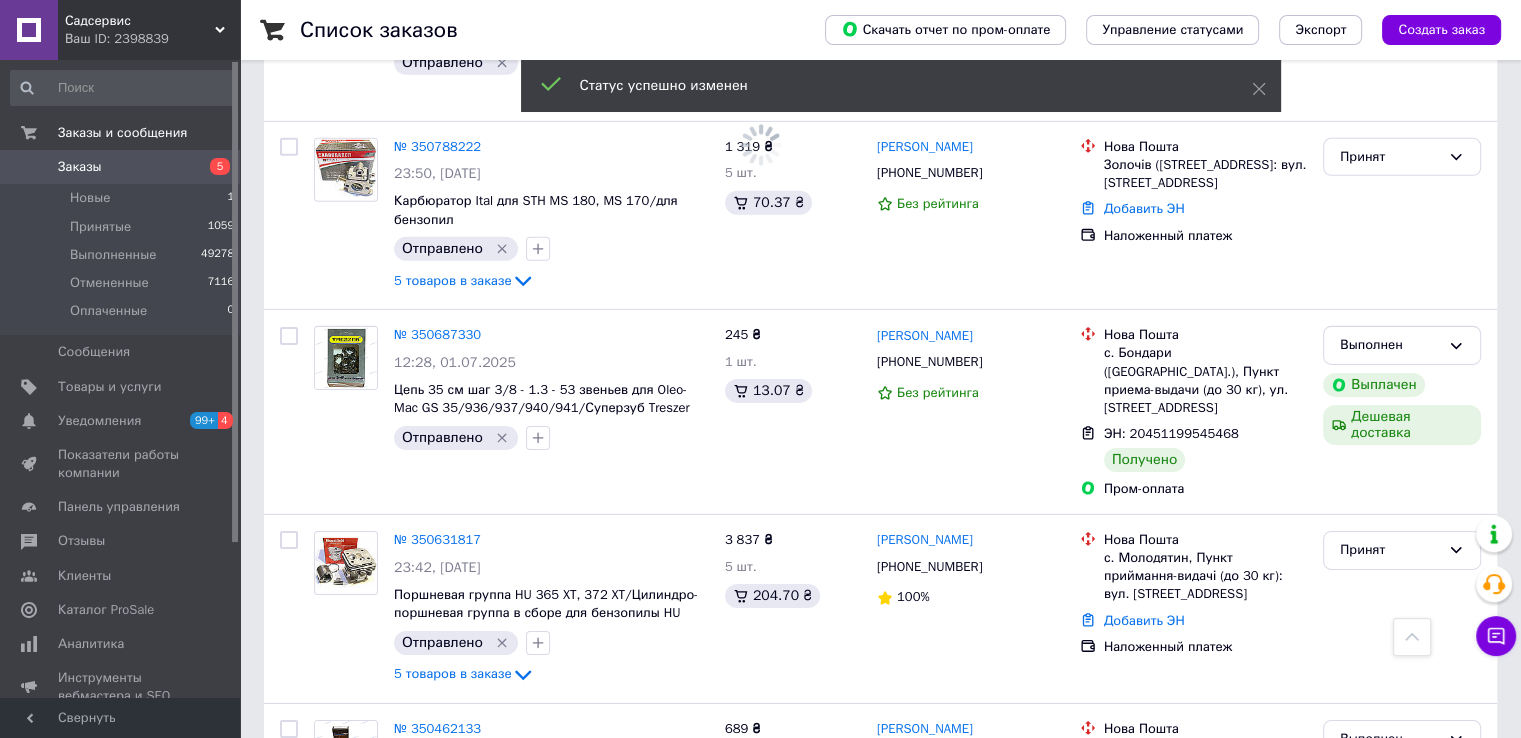 click 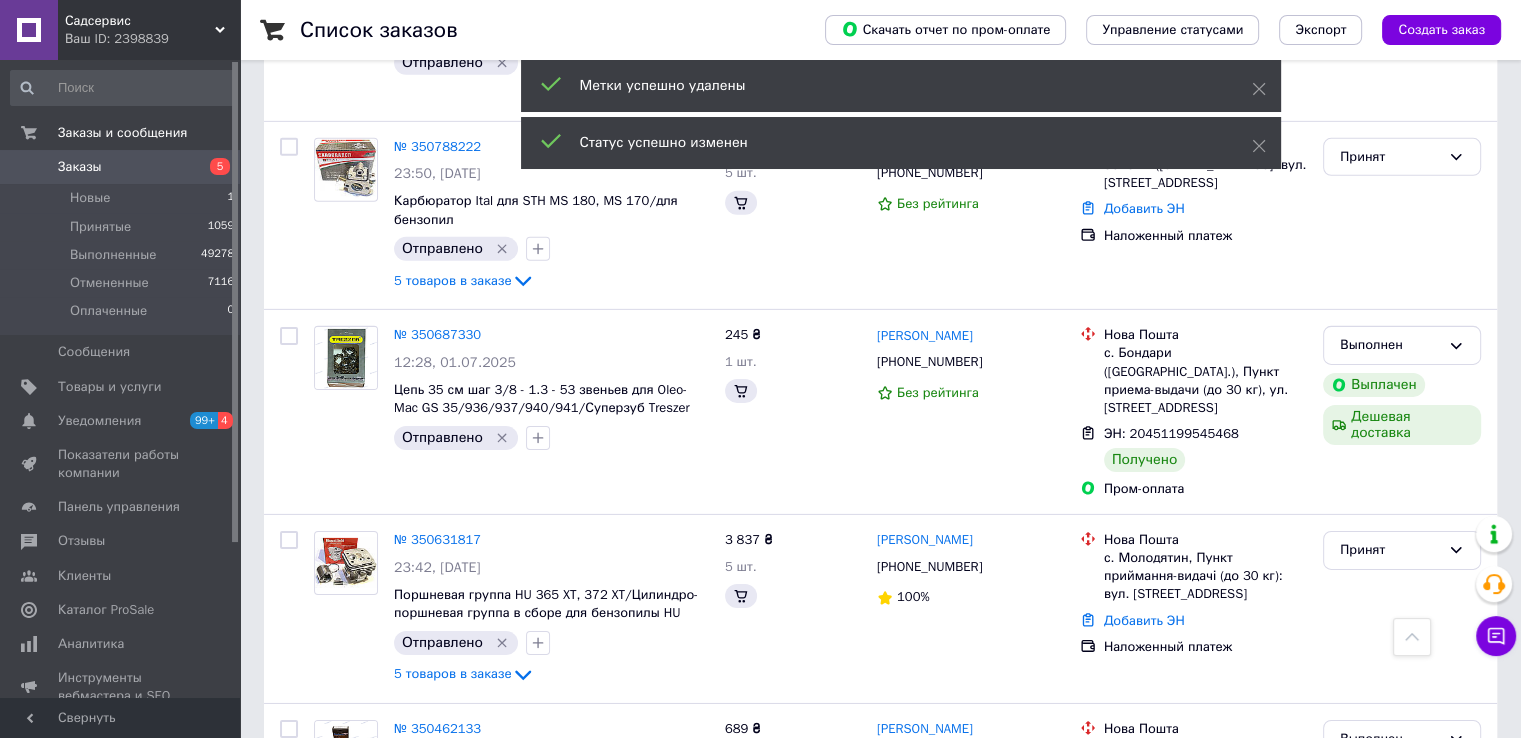 click at bounding box center (551, 1639) 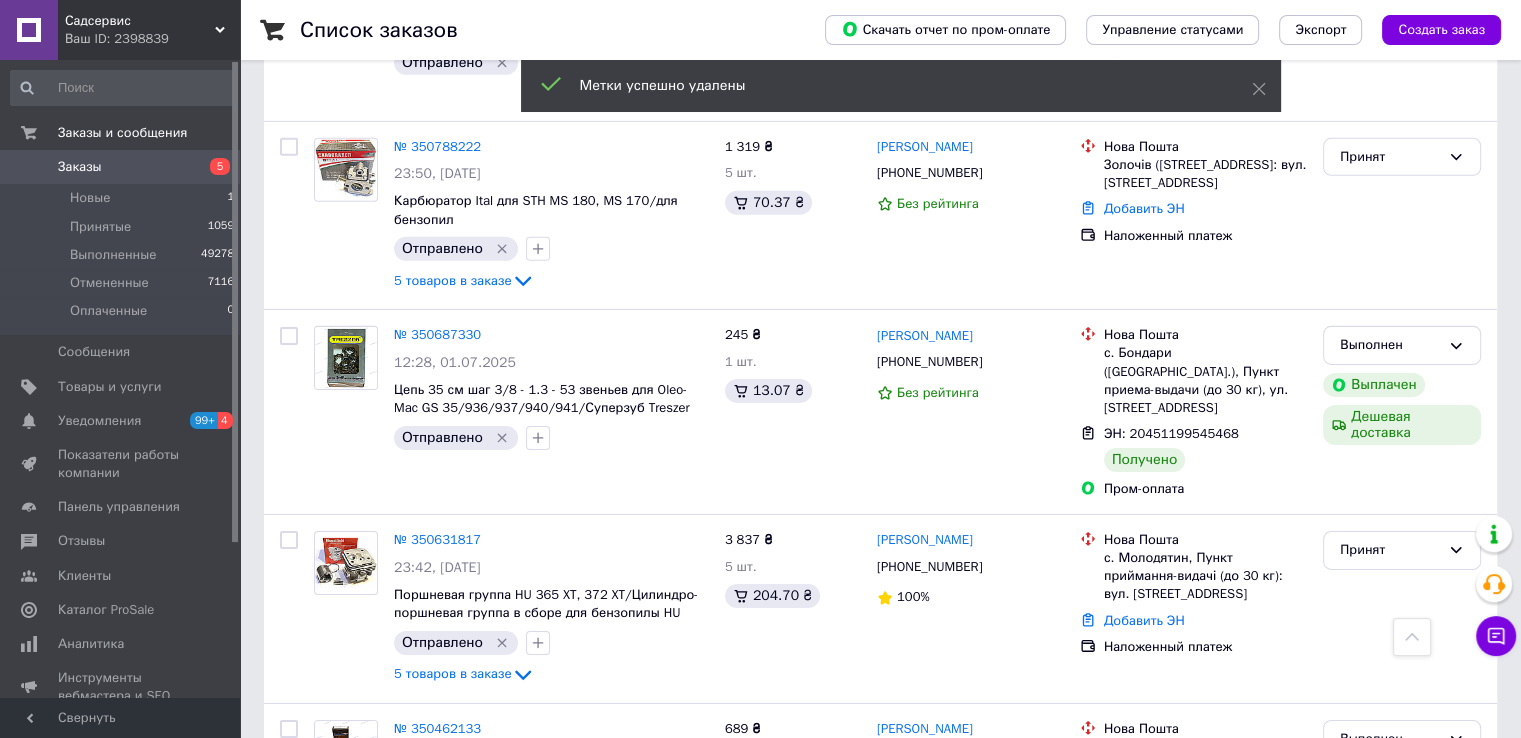click 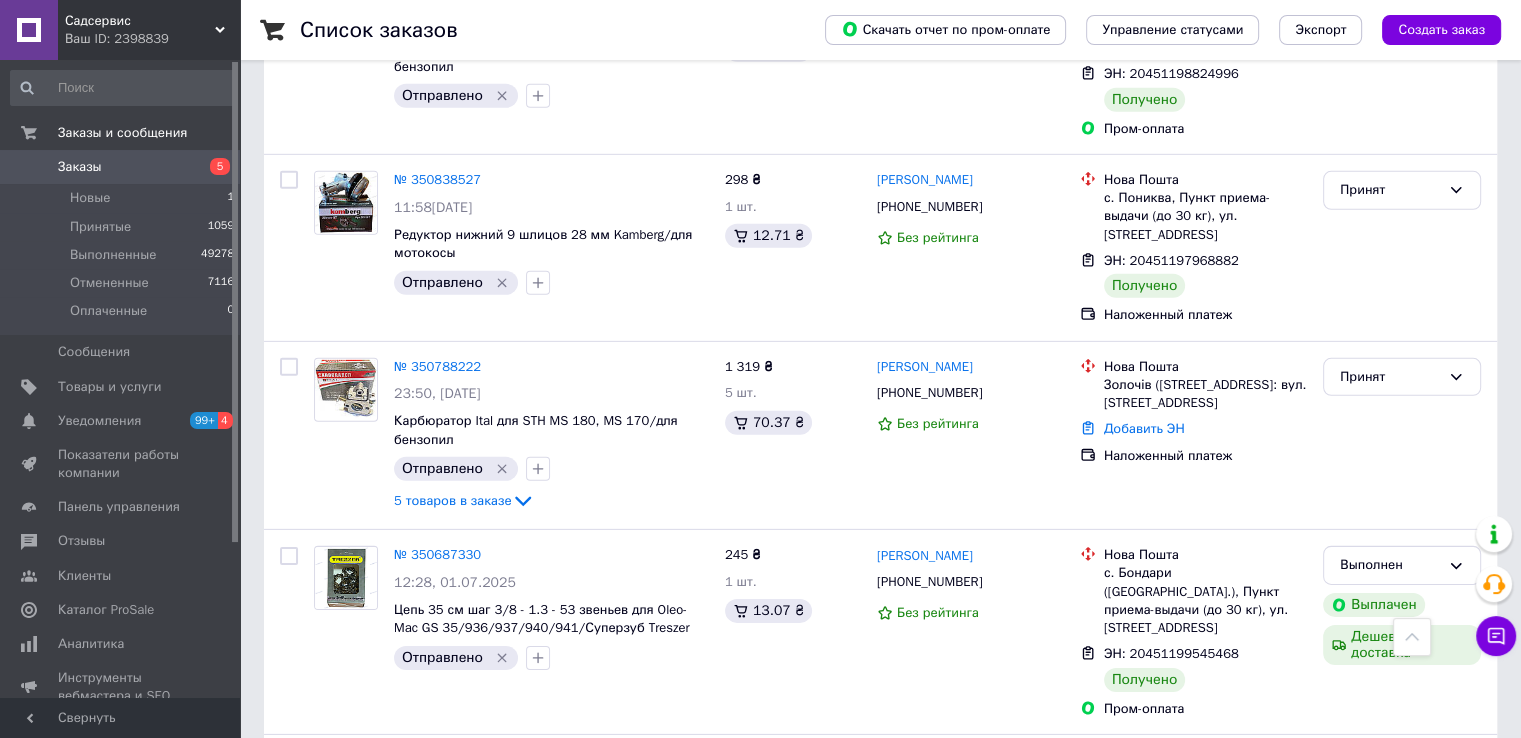scroll, scrollTop: 13730, scrollLeft: 0, axis: vertical 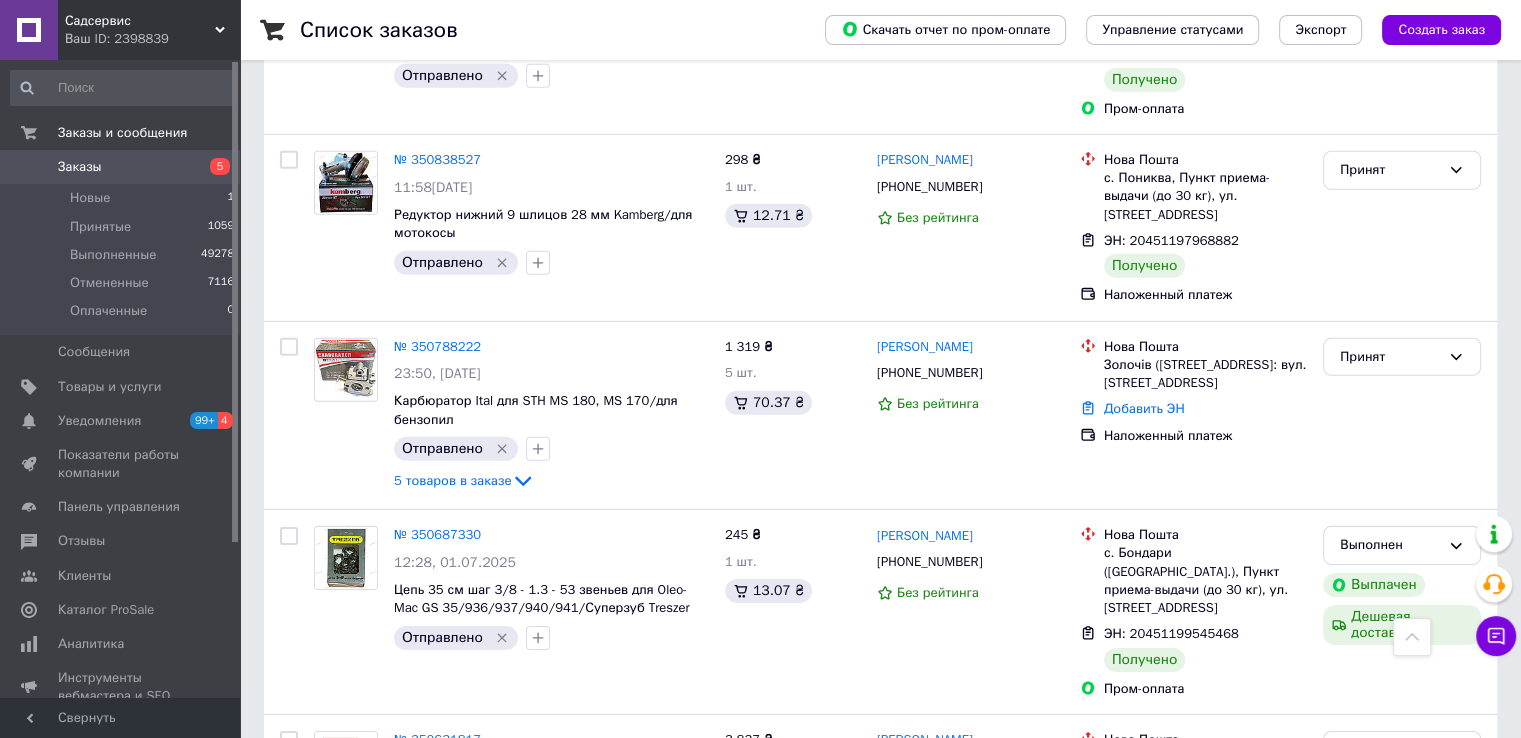 click 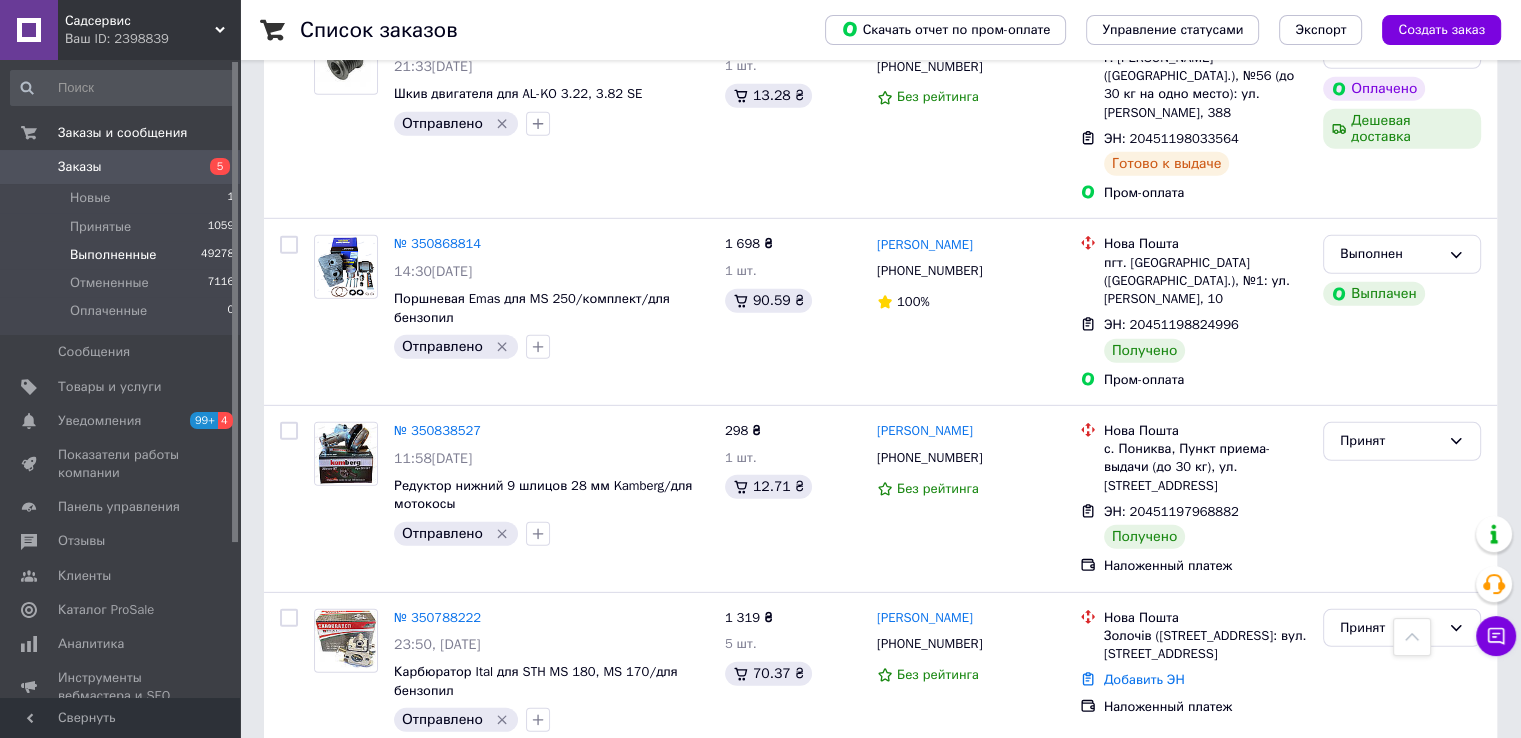 scroll, scrollTop: 13430, scrollLeft: 0, axis: vertical 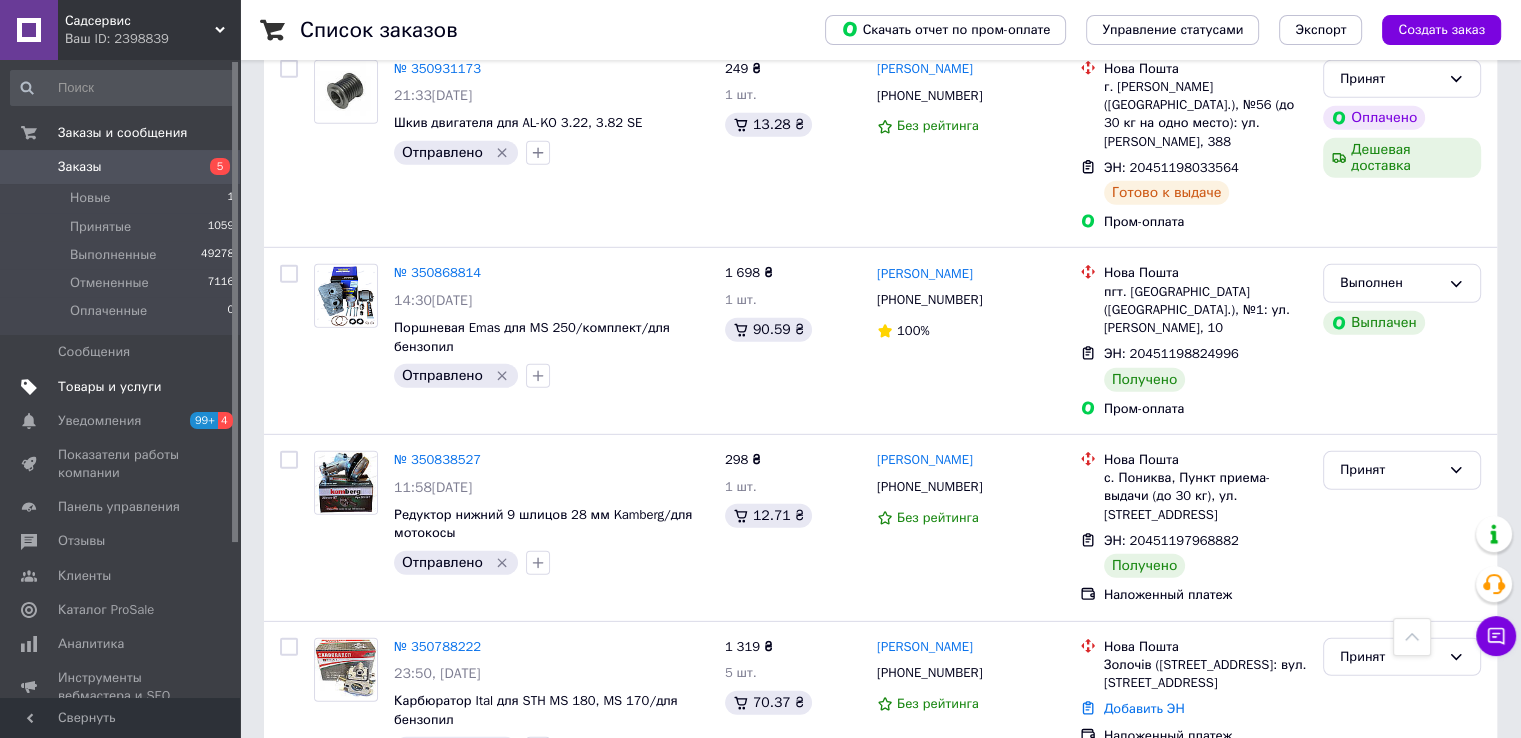 click on "Товары и услуги" at bounding box center (110, 387) 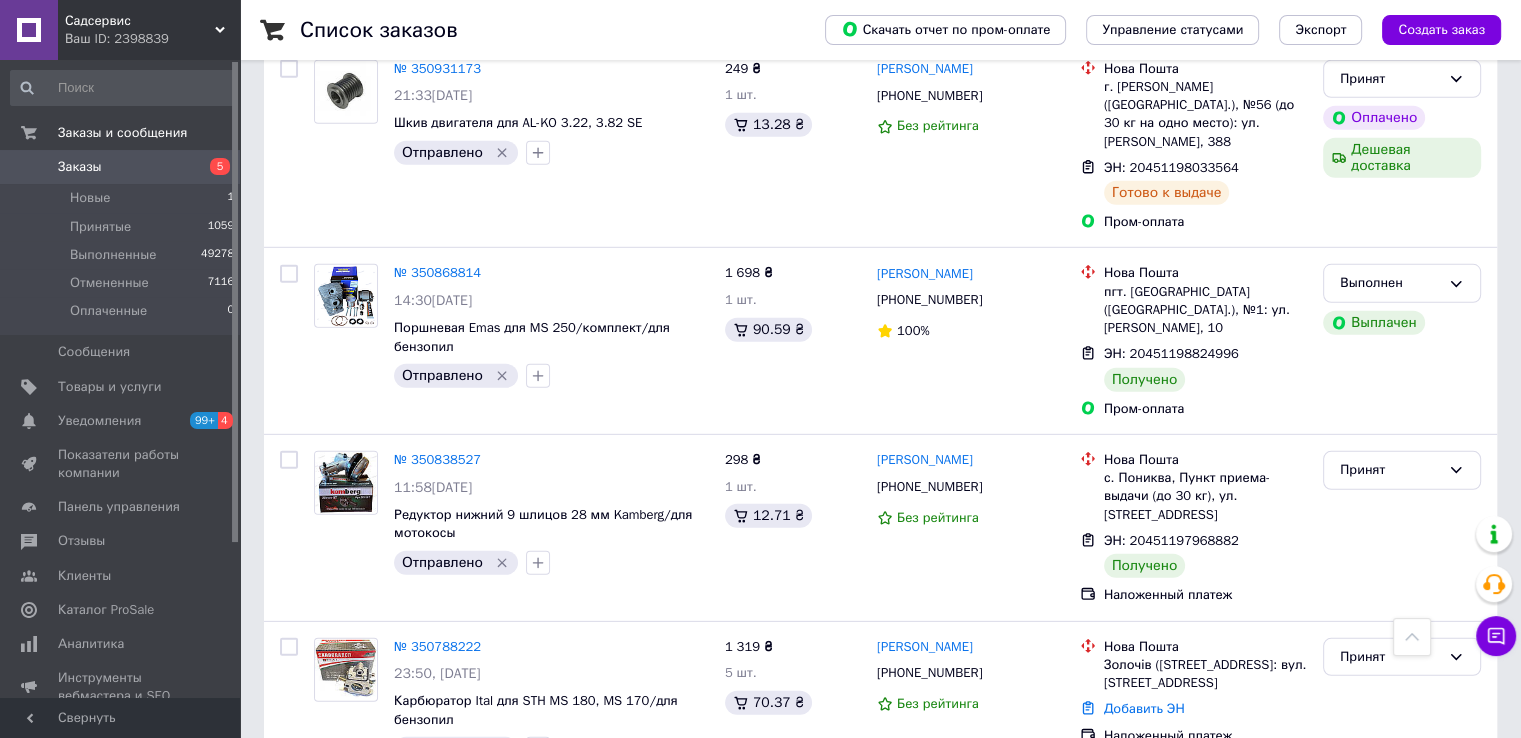 scroll, scrollTop: 0, scrollLeft: 0, axis: both 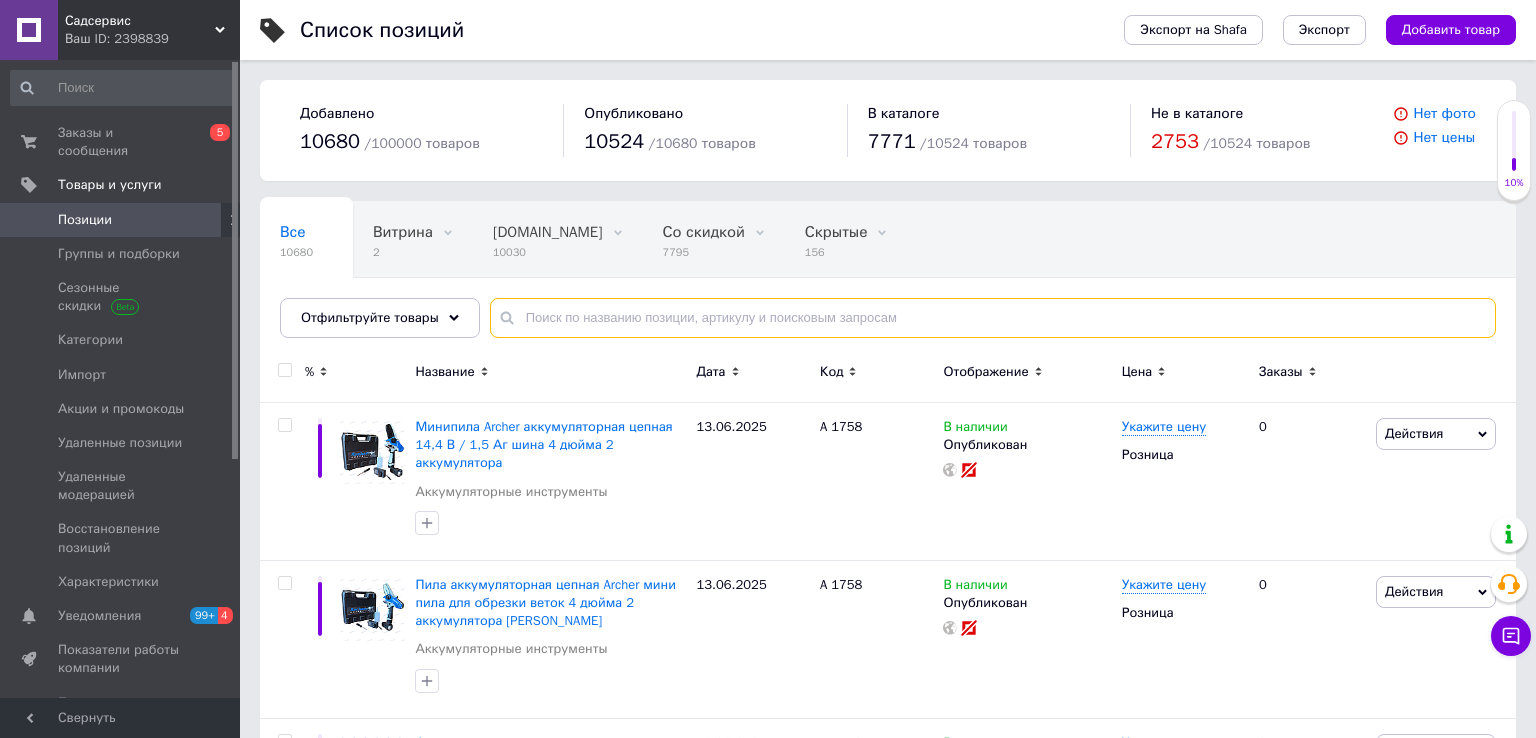 click at bounding box center [993, 318] 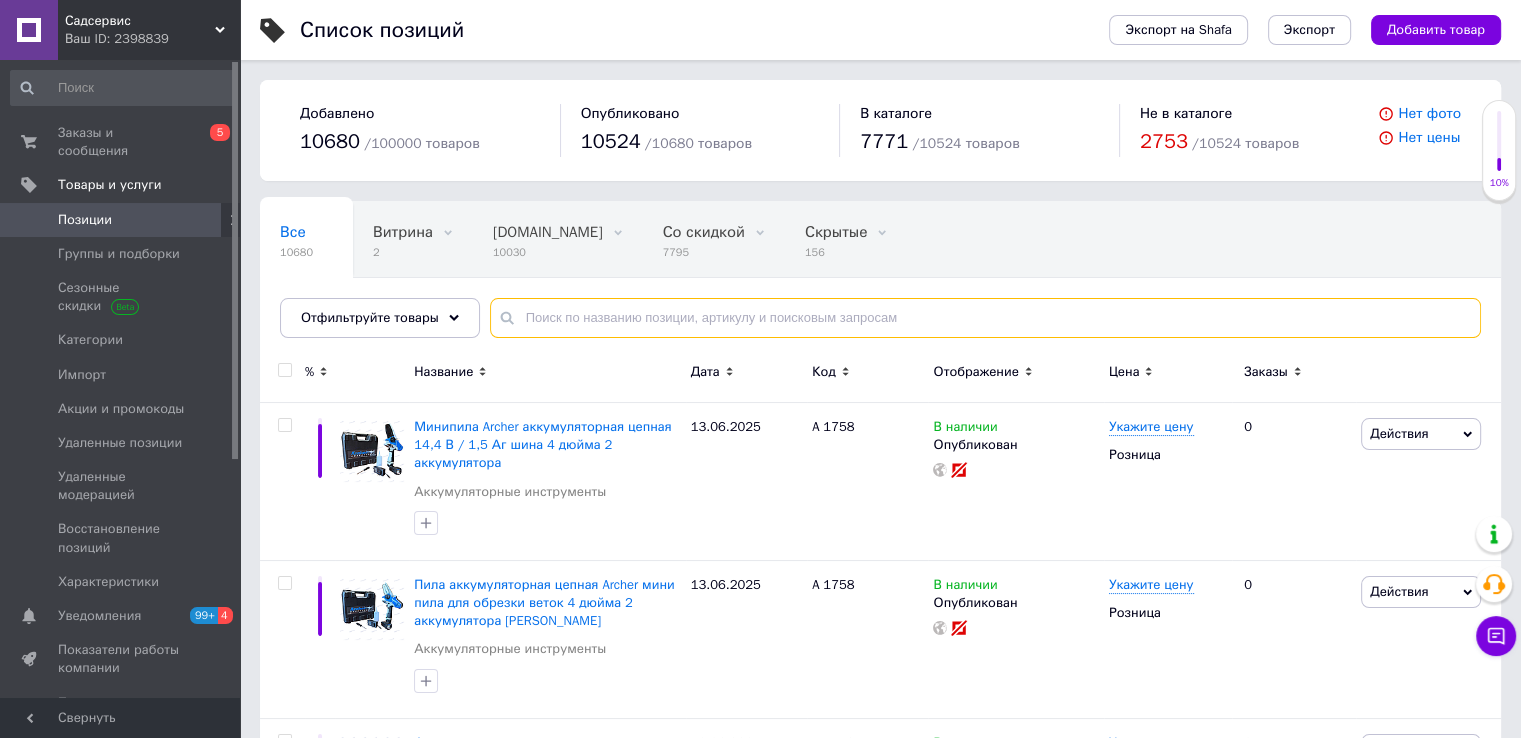 paste on "000004106" 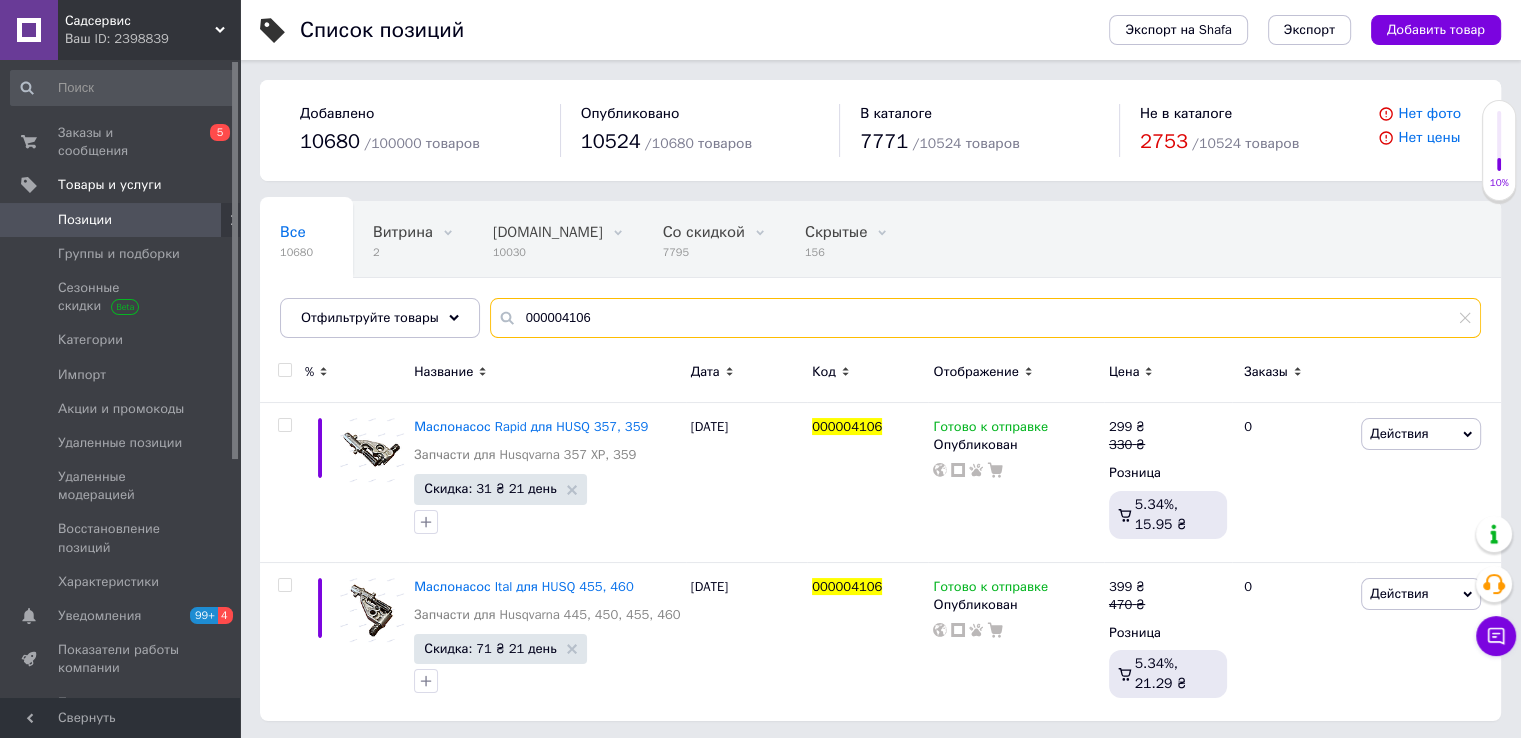 scroll, scrollTop: 2, scrollLeft: 0, axis: vertical 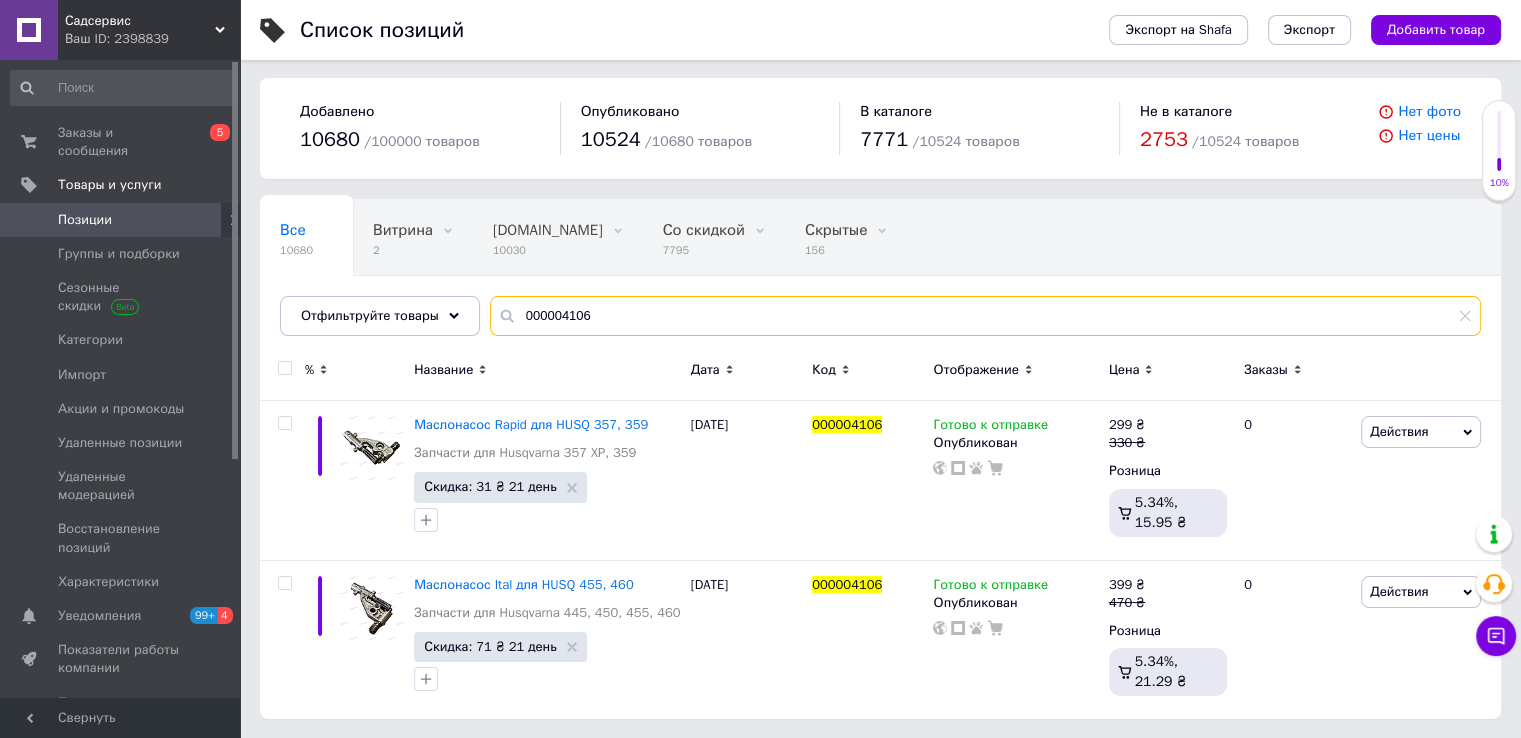 type on "000004106" 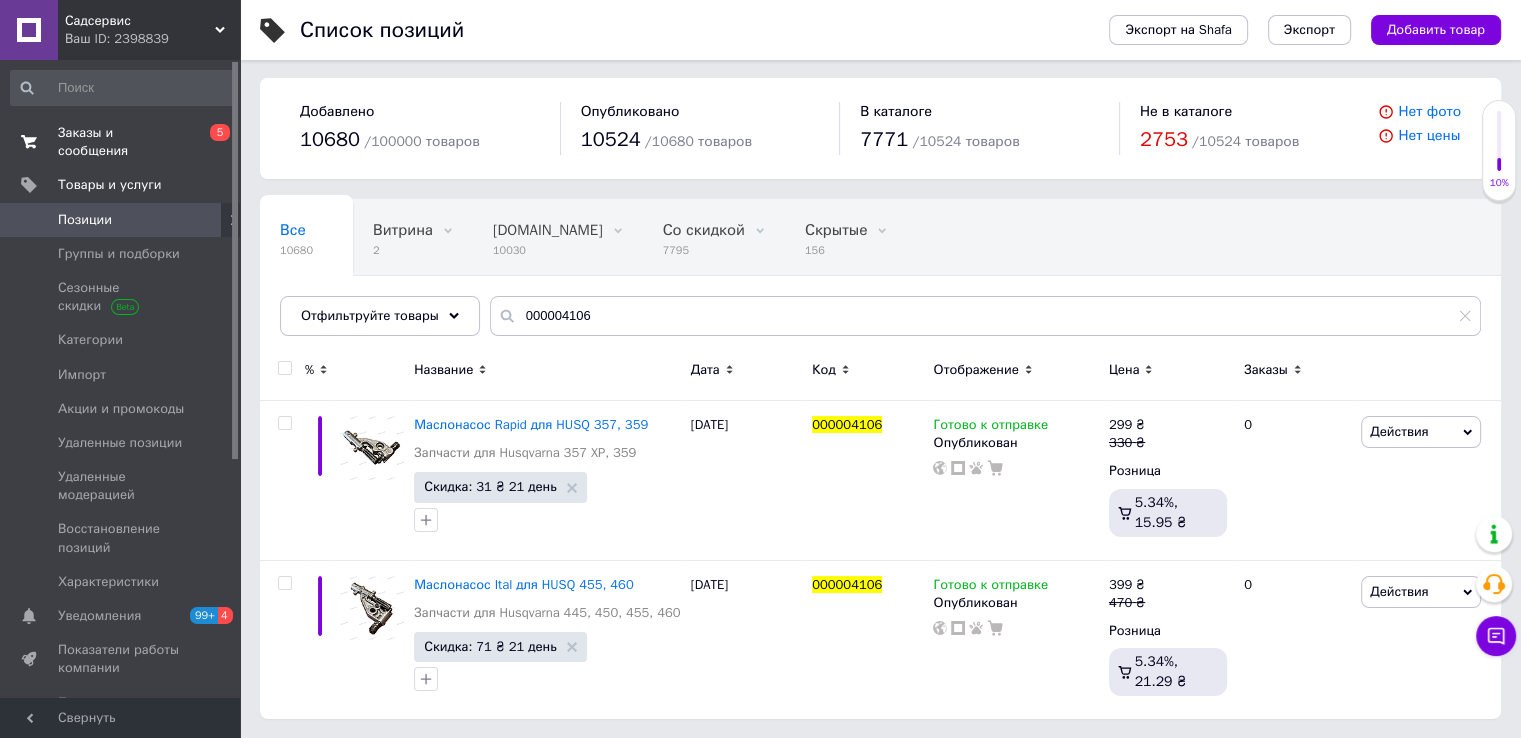 click on "Заказы и сообщения" at bounding box center (121, 142) 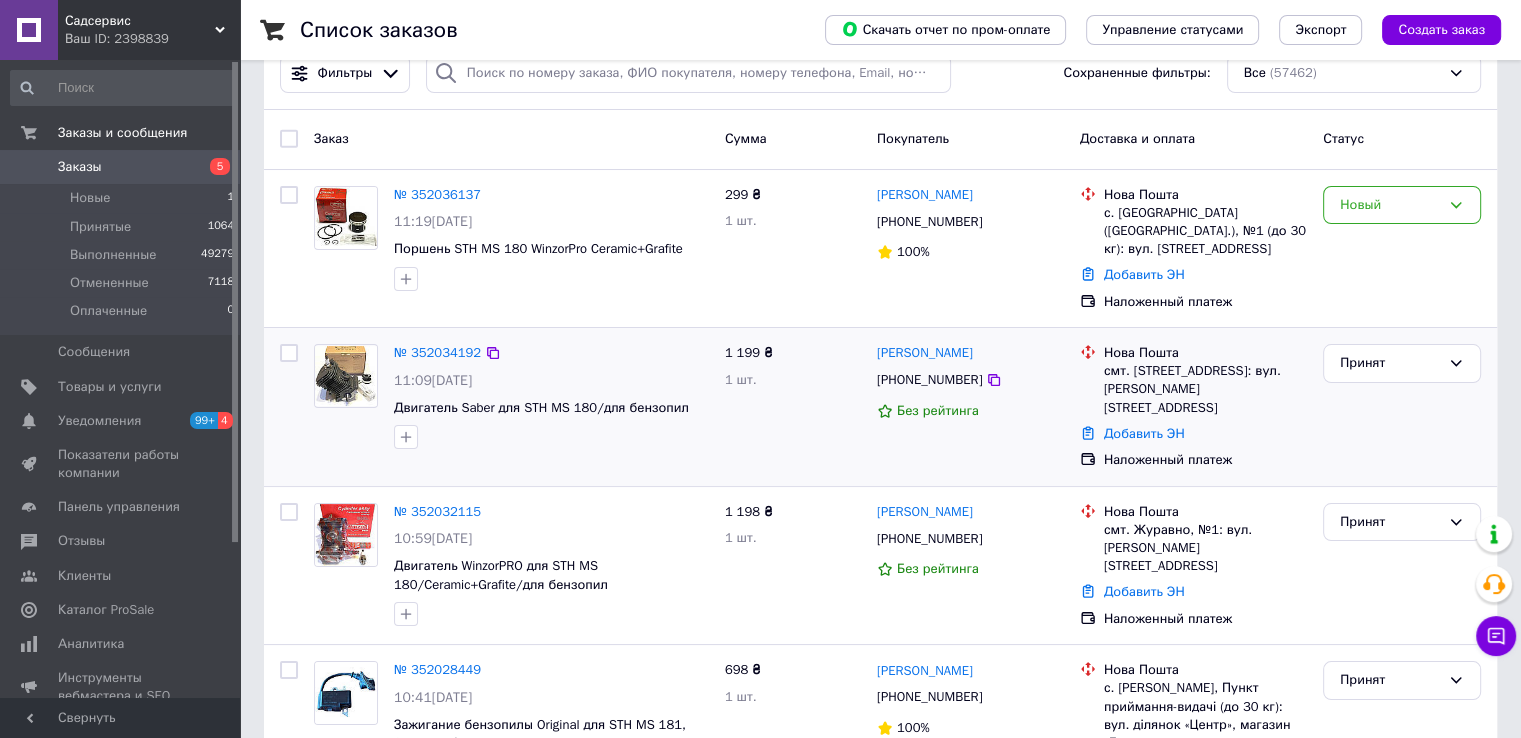 scroll, scrollTop: 0, scrollLeft: 0, axis: both 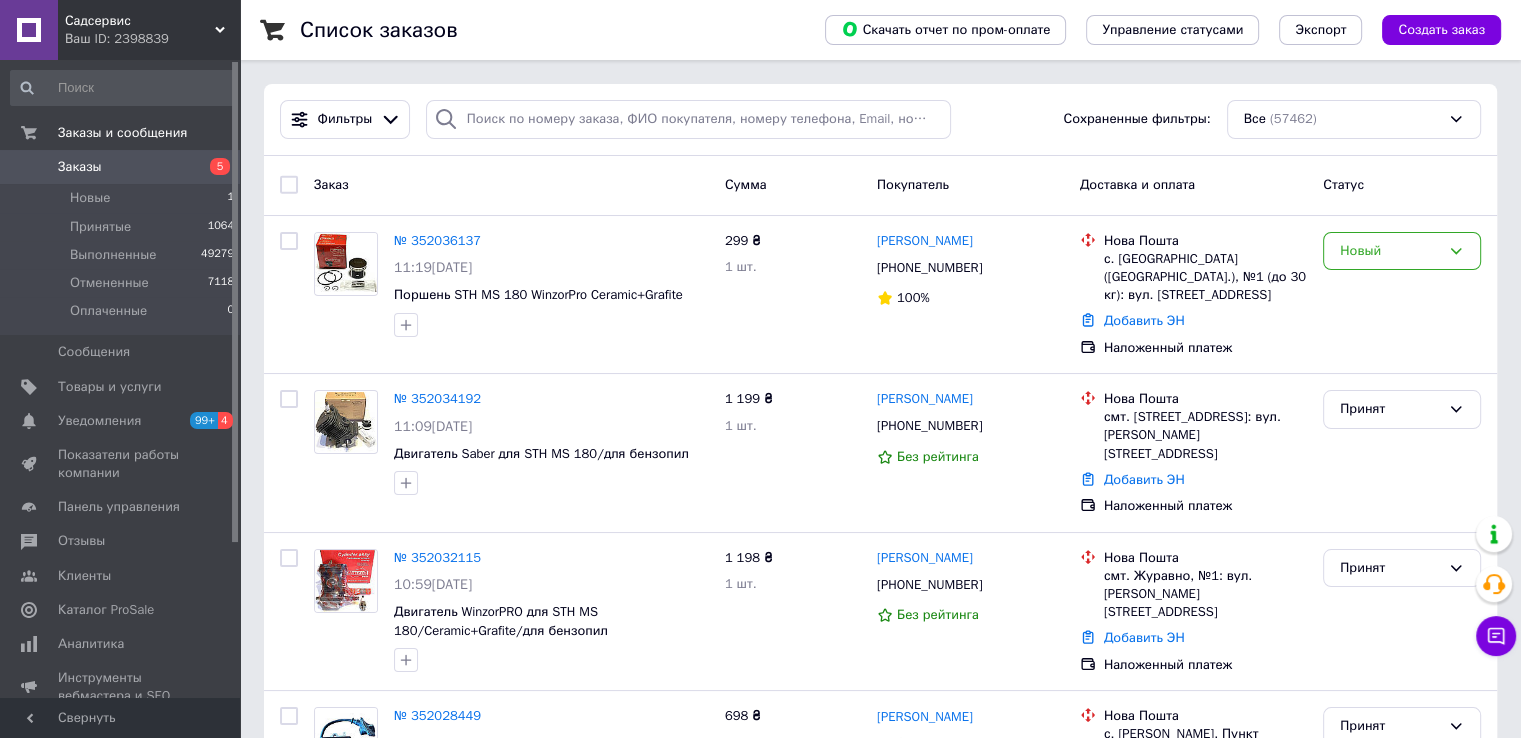 click on "Заказы" at bounding box center (80, 167) 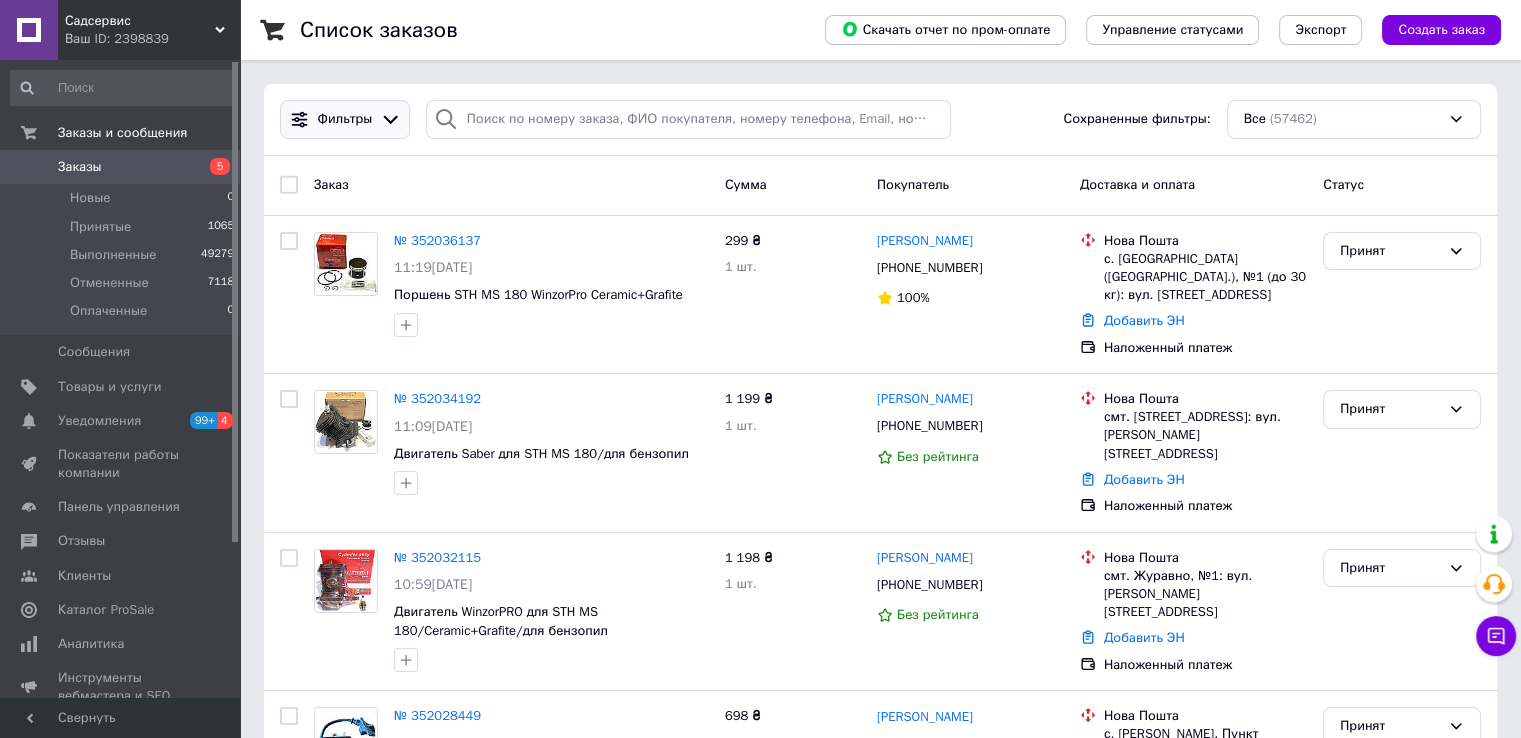 click on "Фильтры" at bounding box center [345, 119] 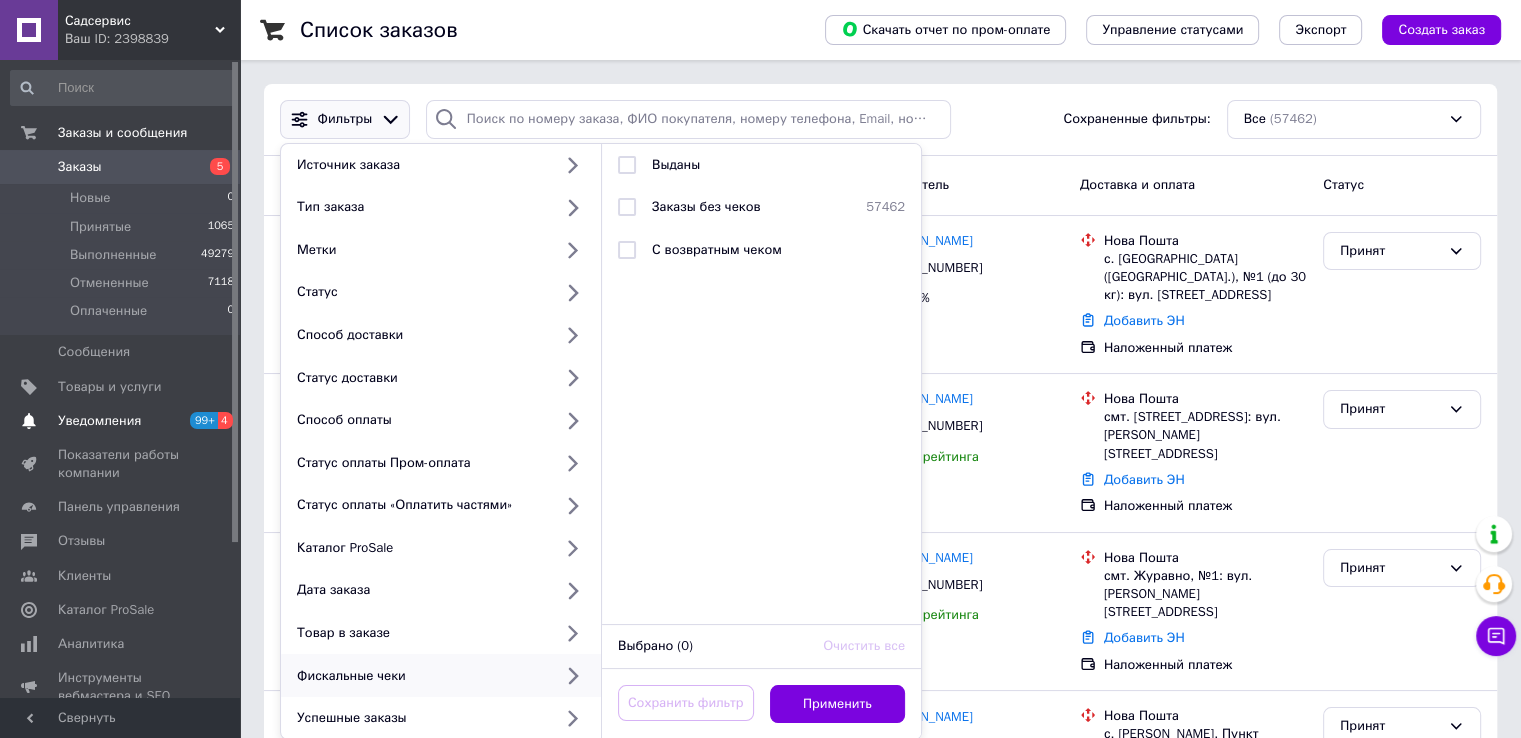 click on "Уведомления" at bounding box center (99, 421) 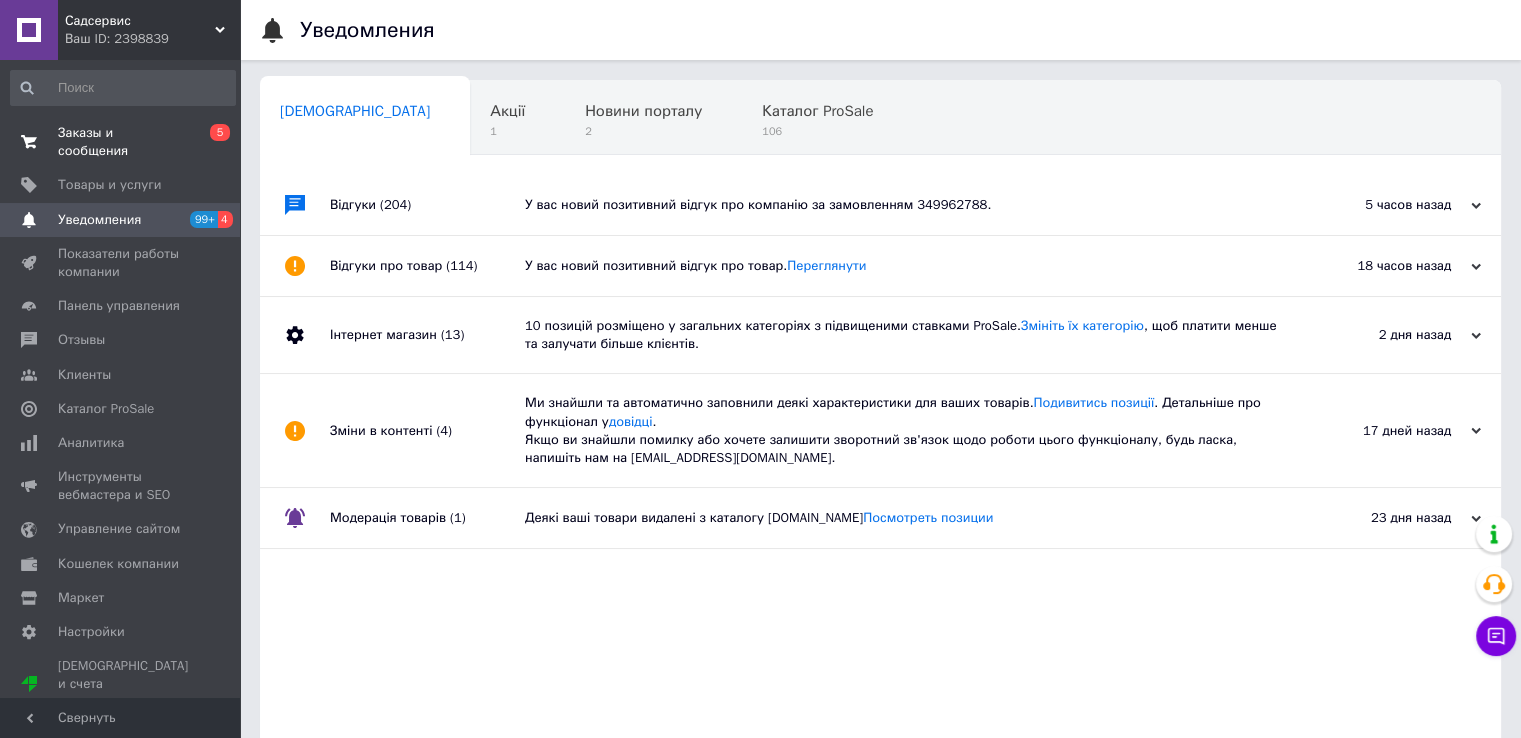 click on "Заказы и сообщения" at bounding box center (121, 142) 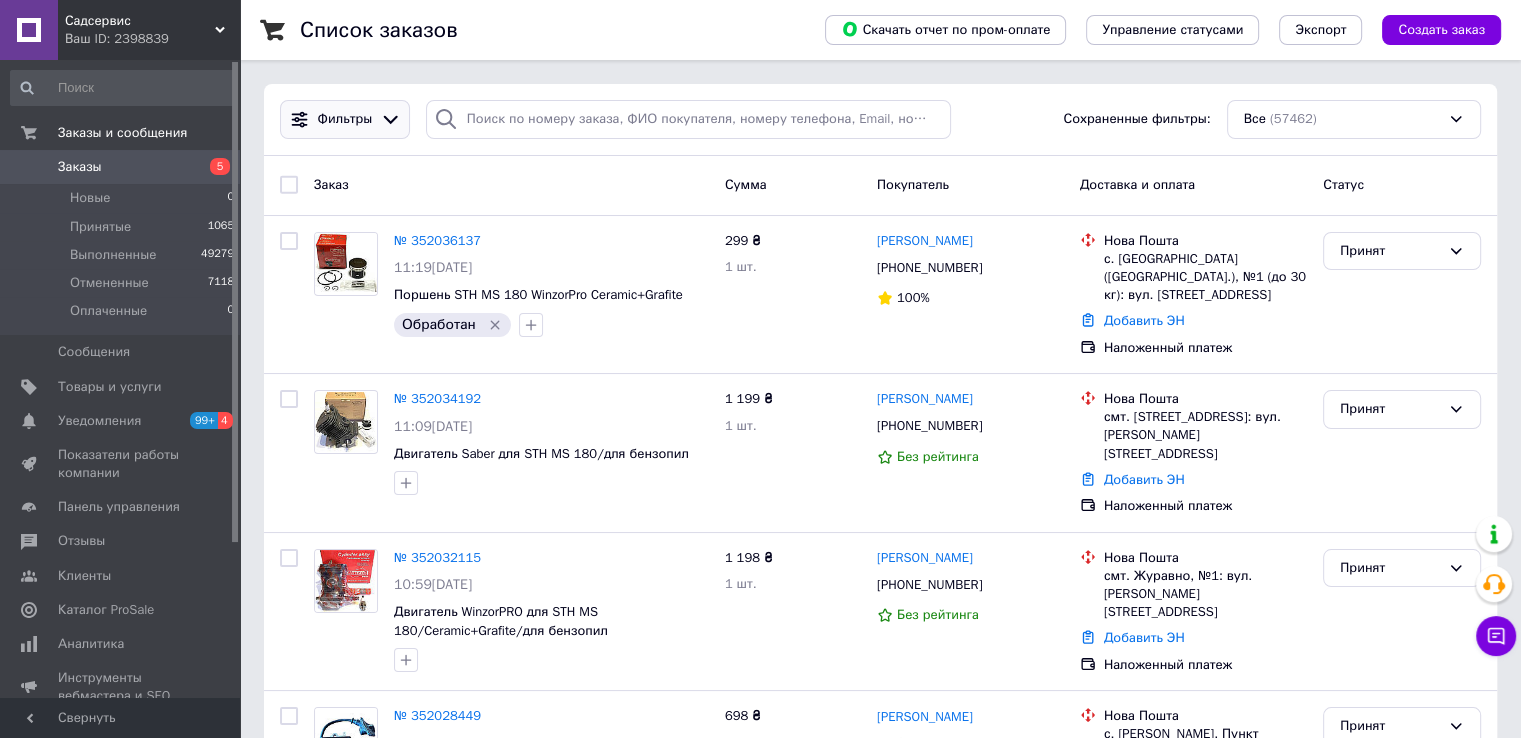 click on "Фильтры" at bounding box center [345, 119] 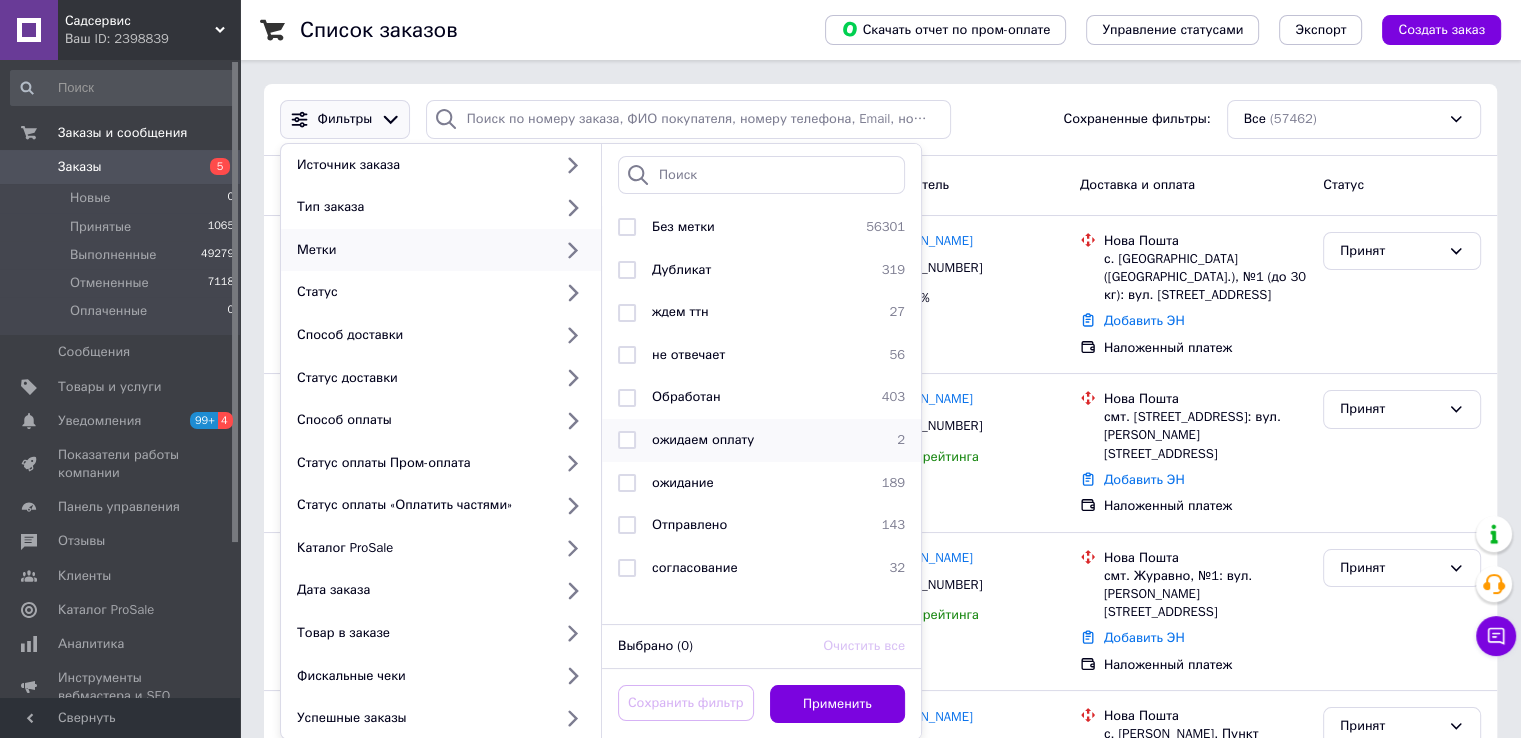 click on "ожидаем оплату" at bounding box center [758, 440] 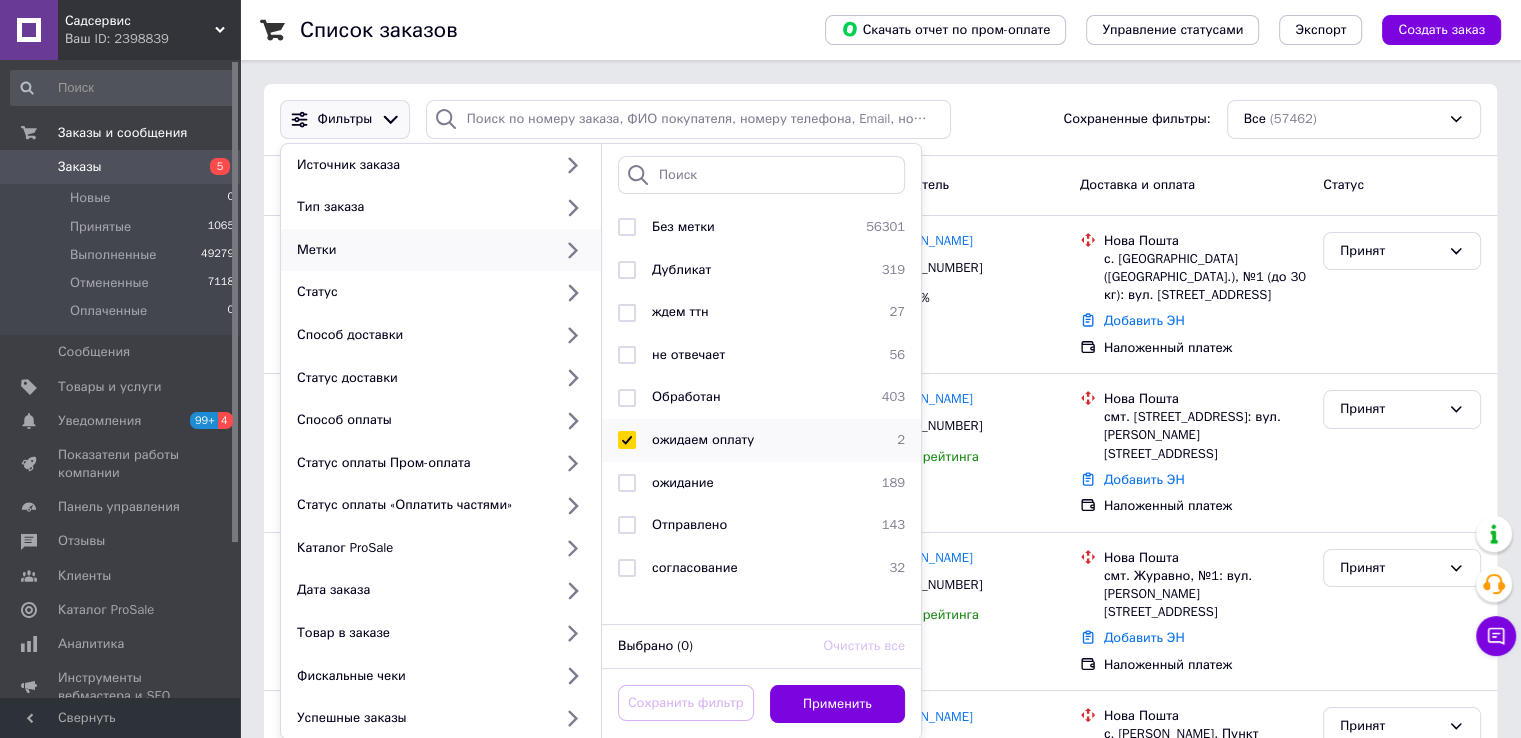 checkbox on "true" 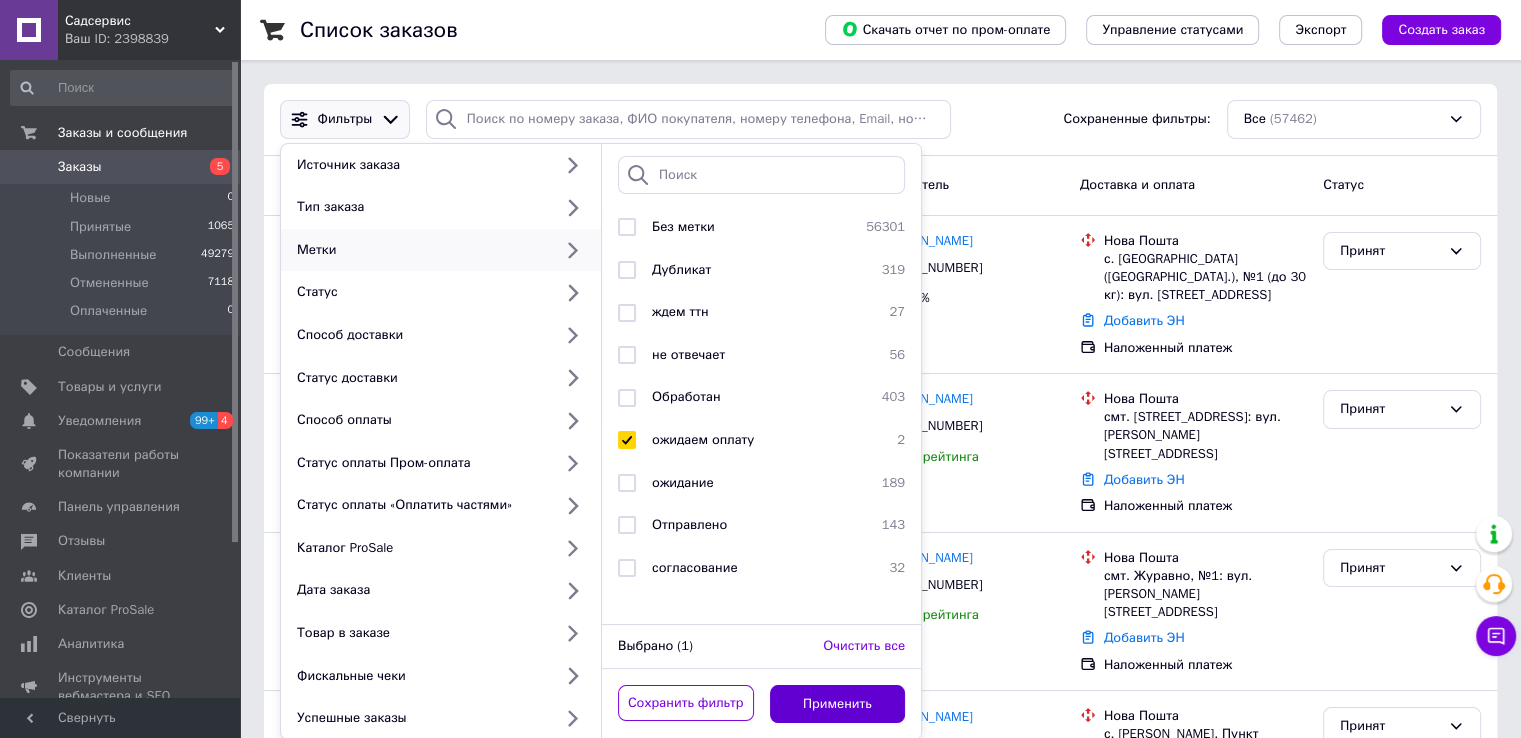 click on "Применить" at bounding box center (838, 704) 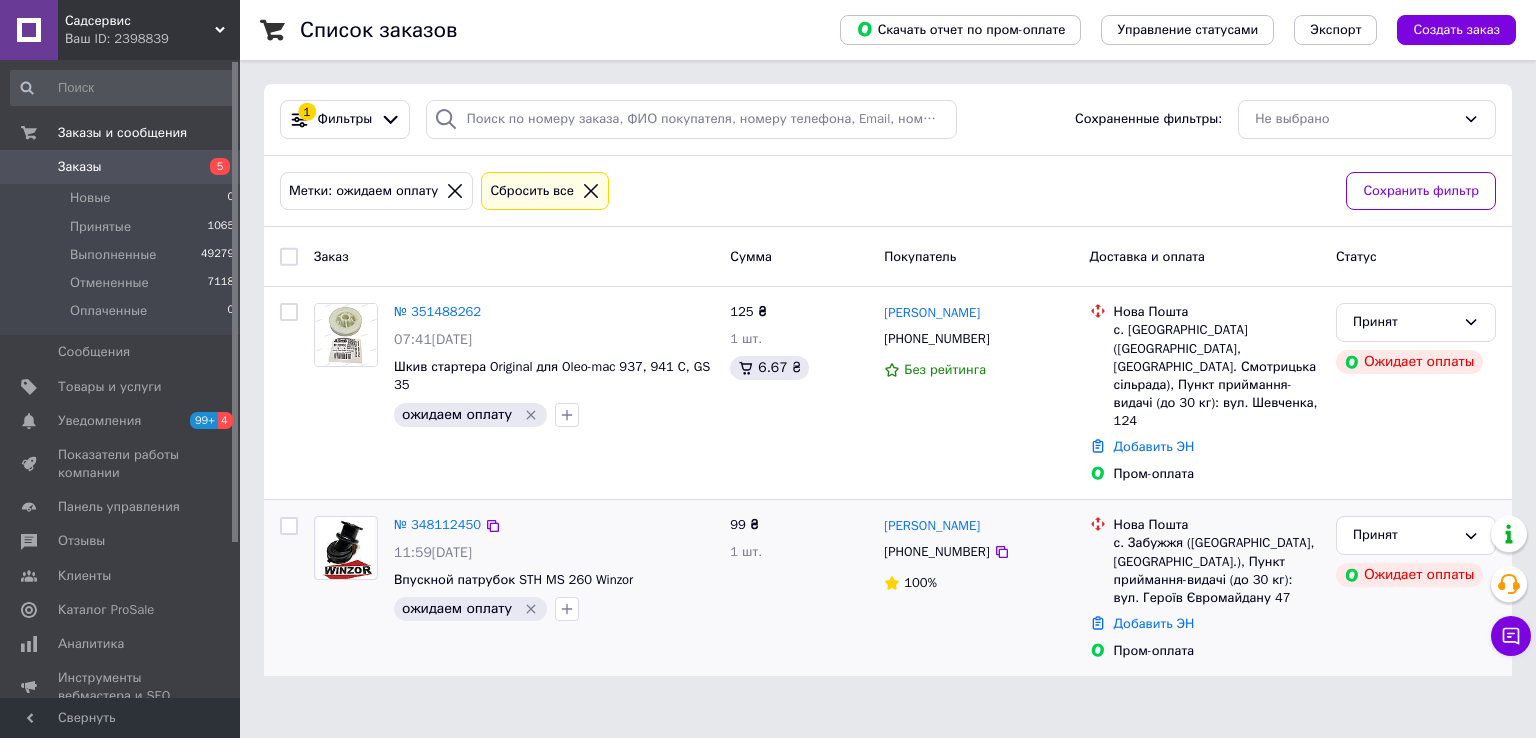 click 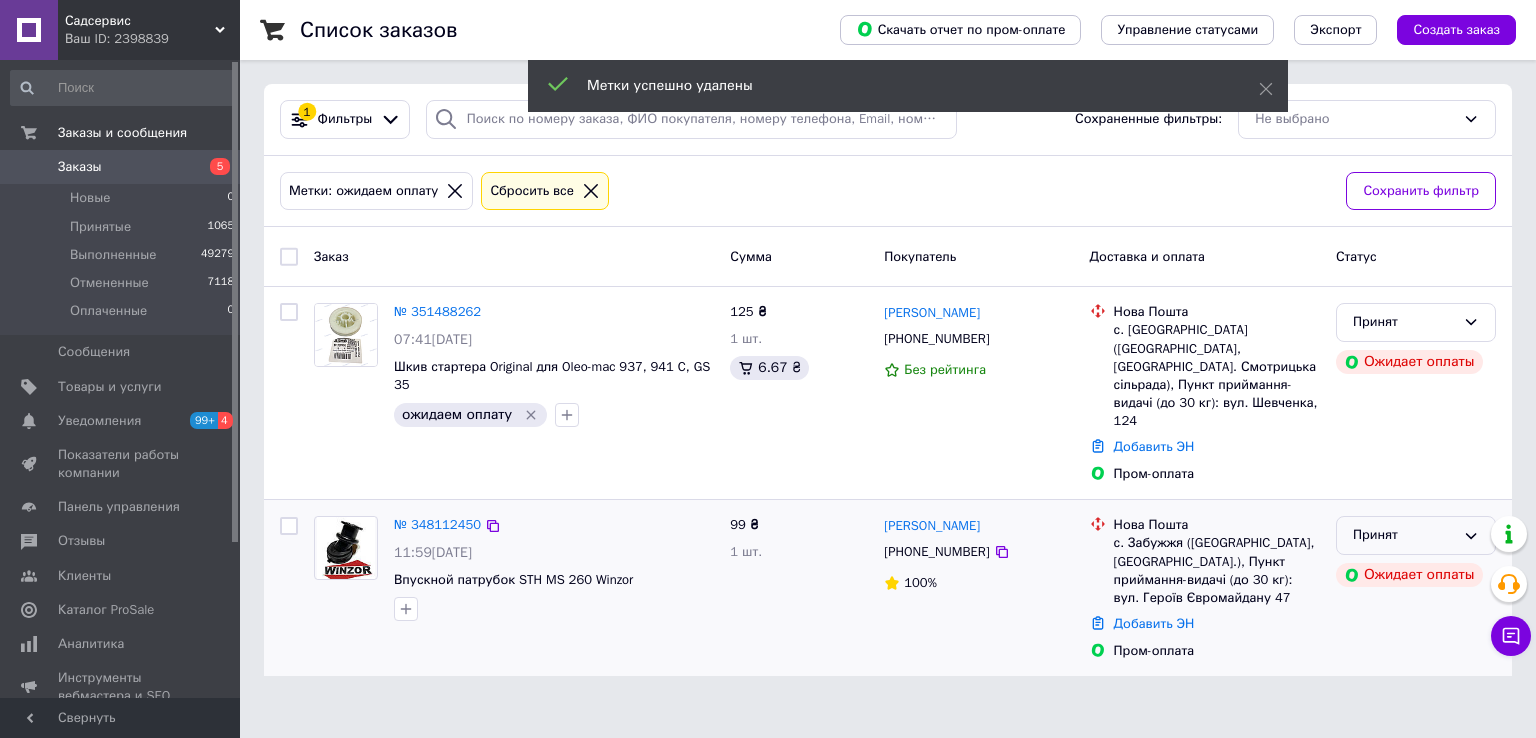 click on "Принят" at bounding box center [1404, 535] 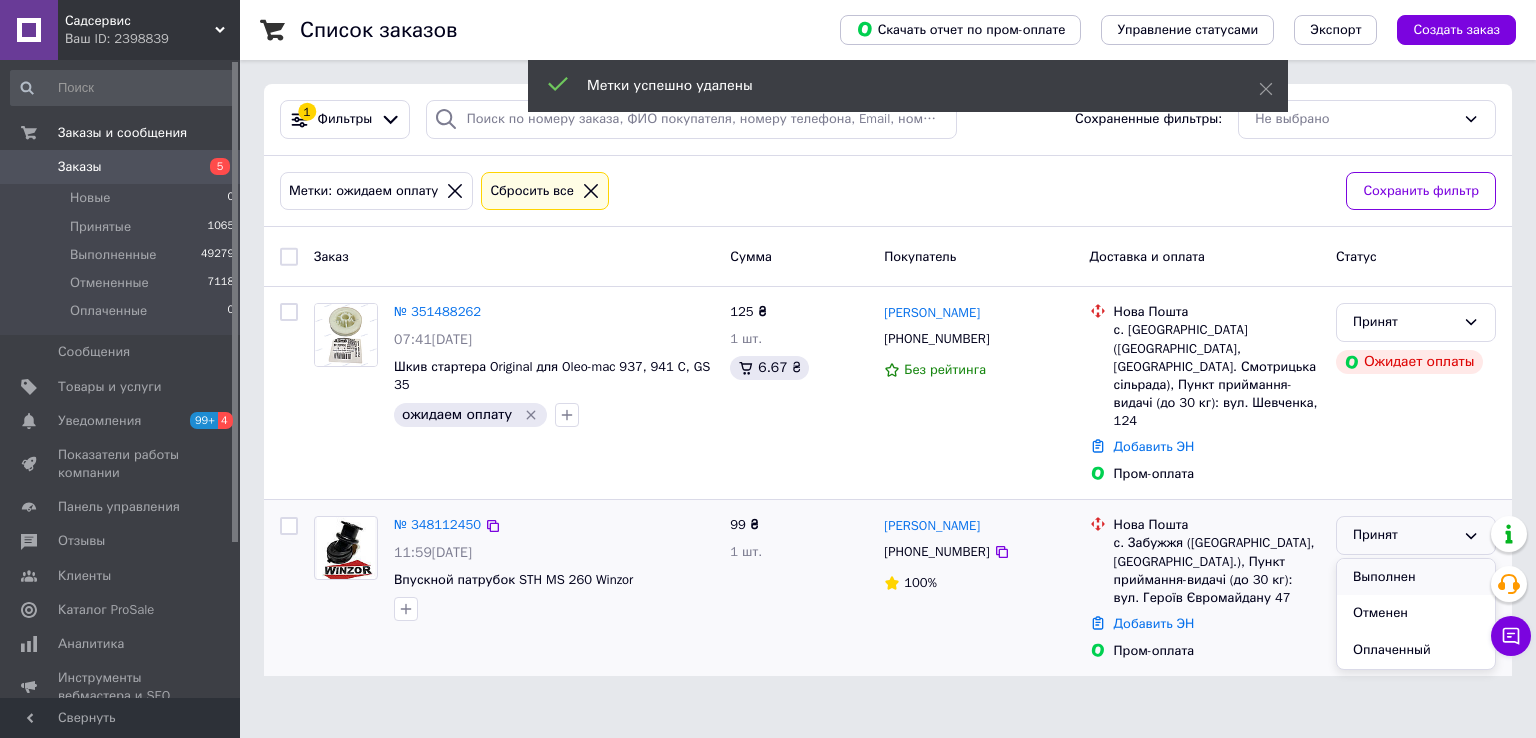 click on "Выполнен" at bounding box center (1416, 577) 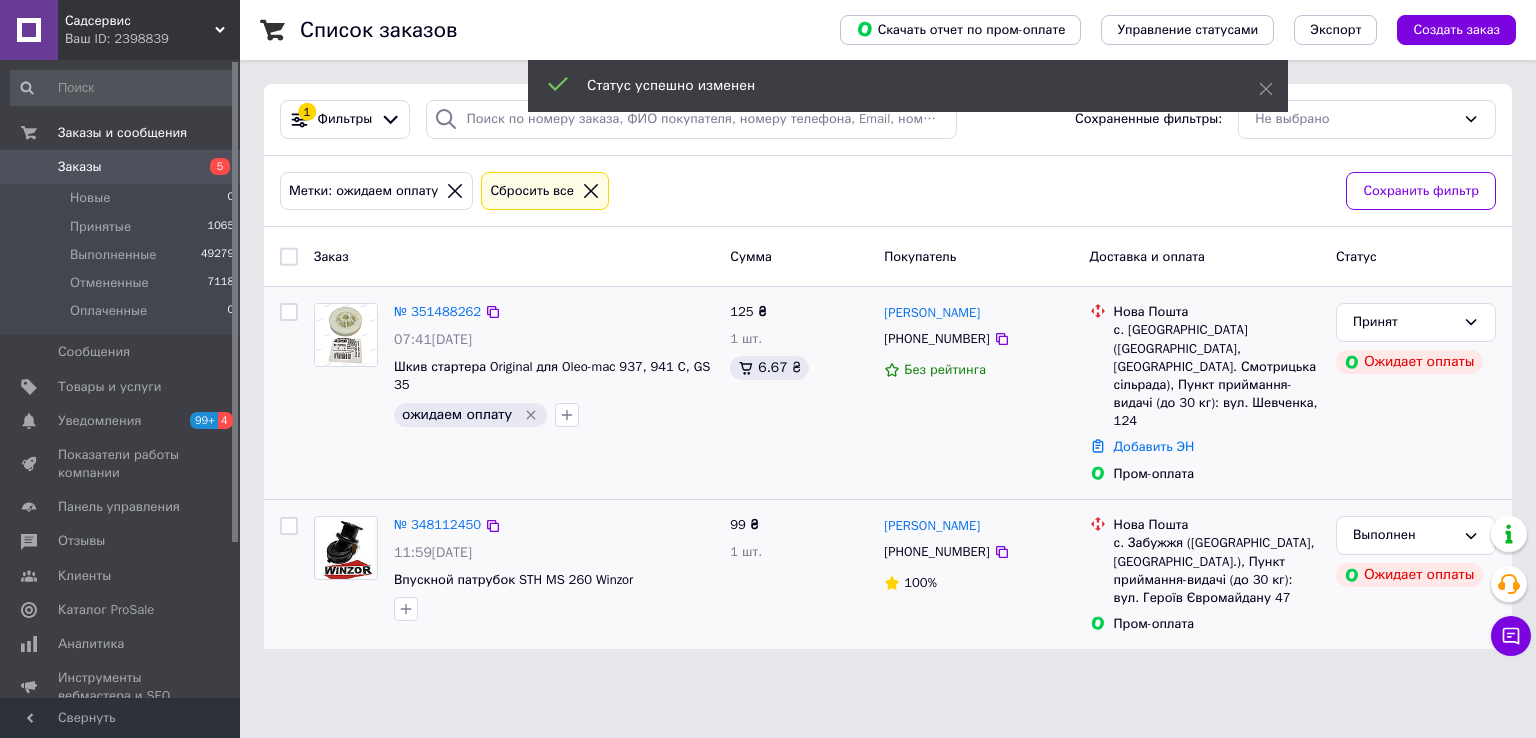 click 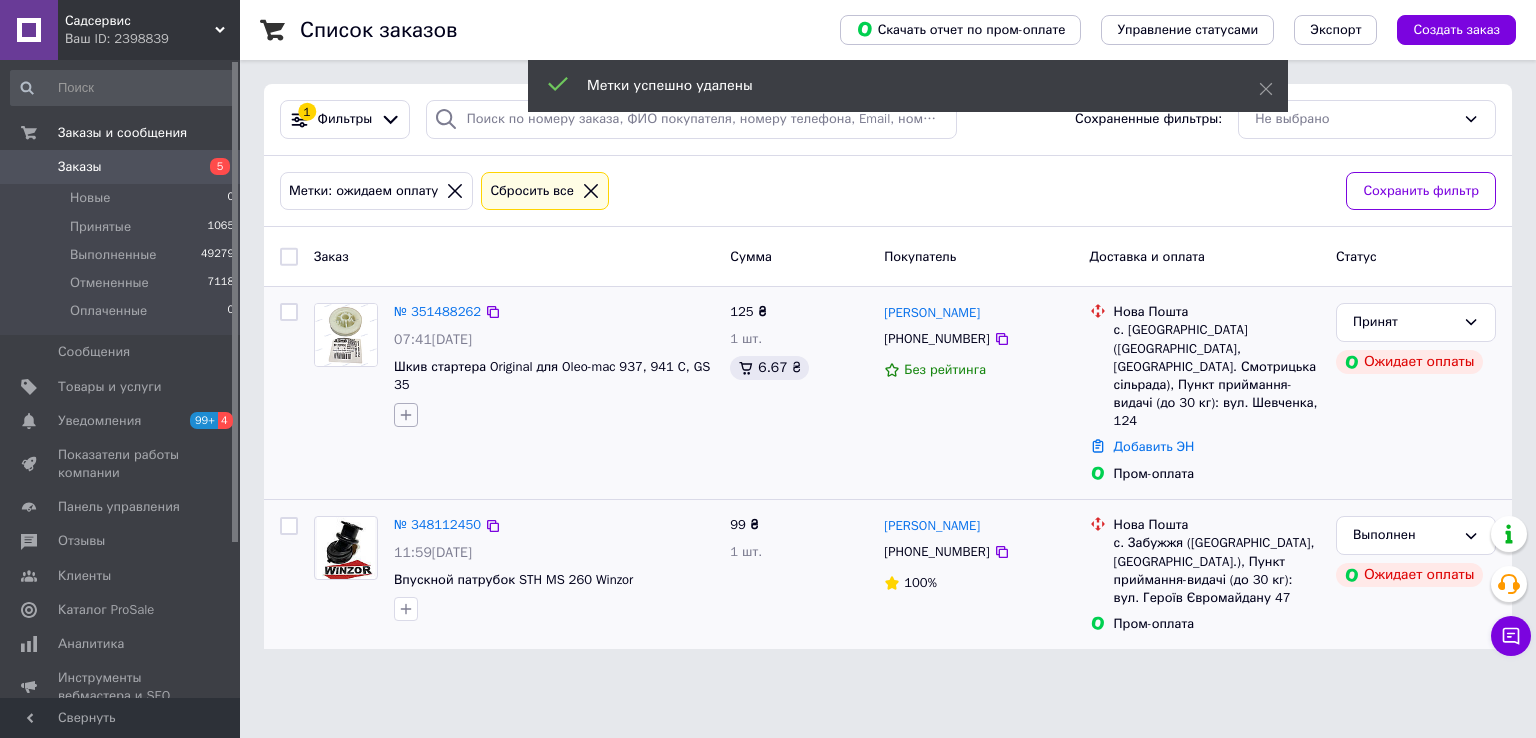 click 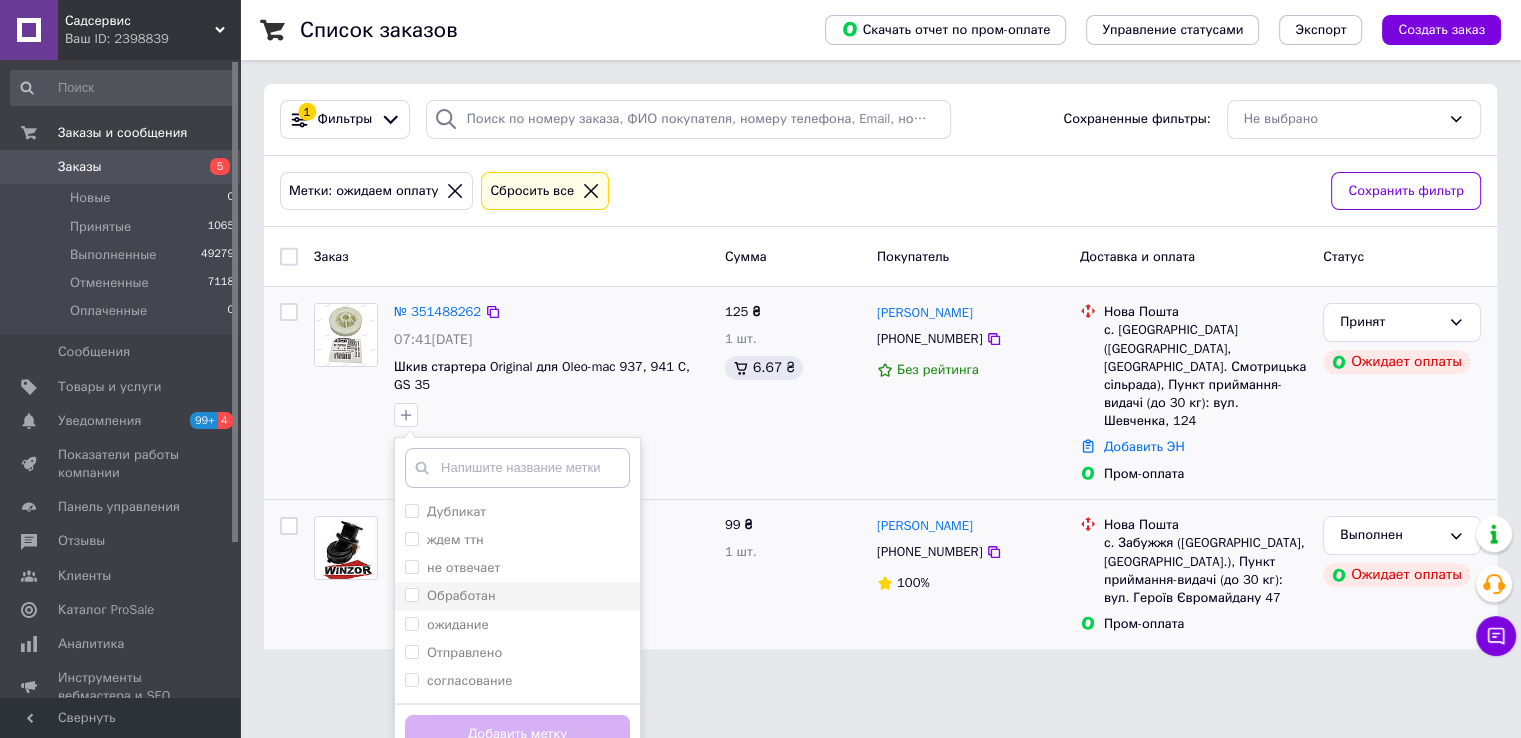 scroll, scrollTop: 24, scrollLeft: 0, axis: vertical 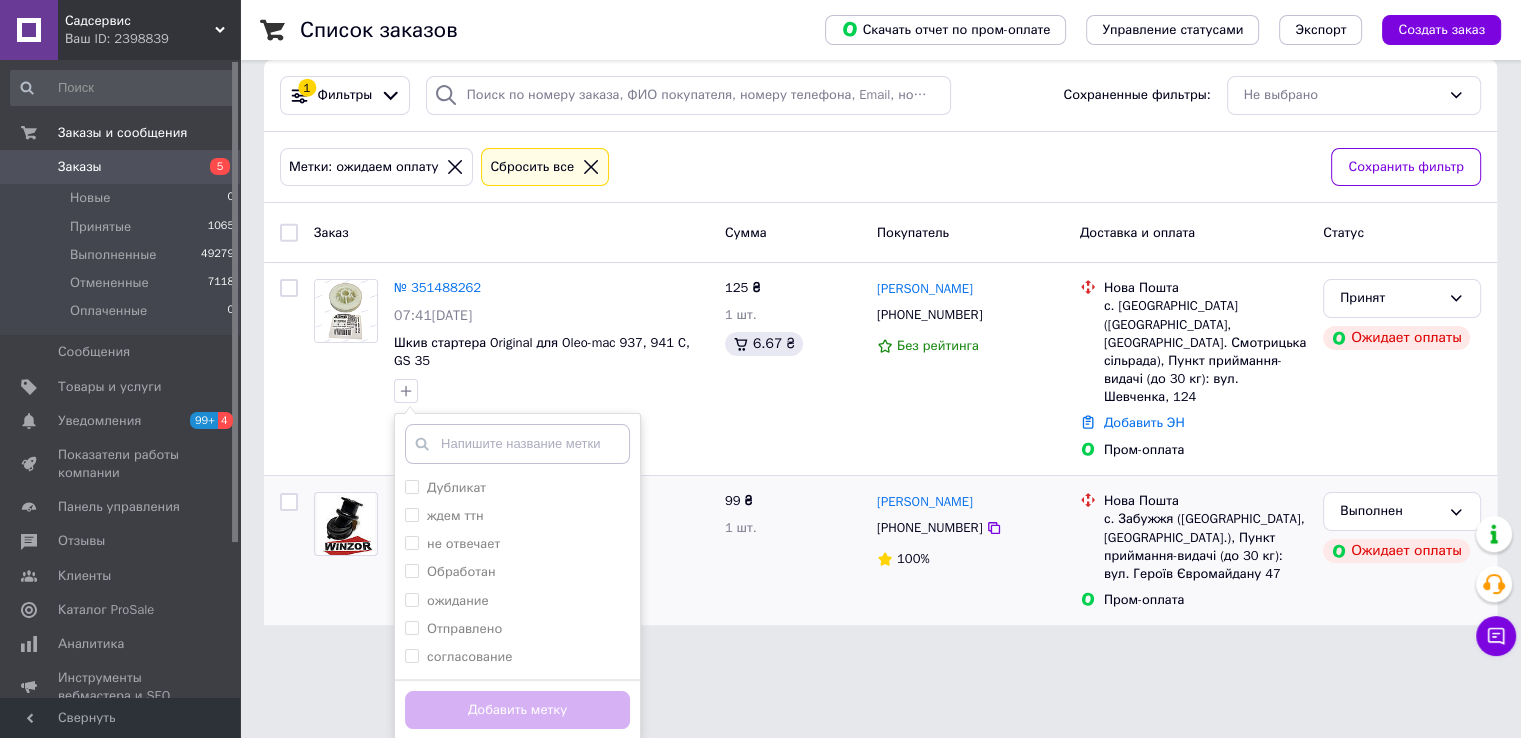 click on "Заказы" at bounding box center [80, 167] 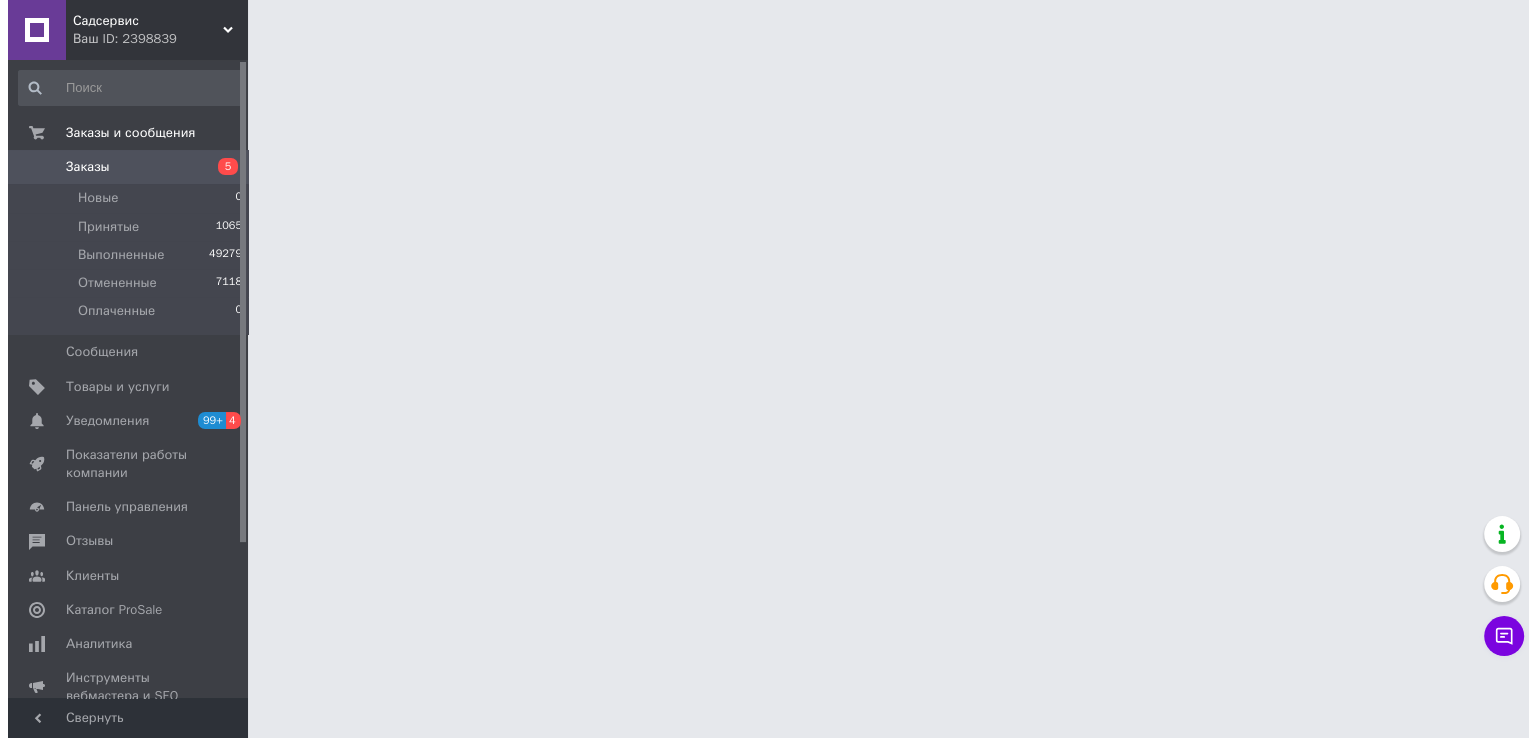 scroll, scrollTop: 0, scrollLeft: 0, axis: both 